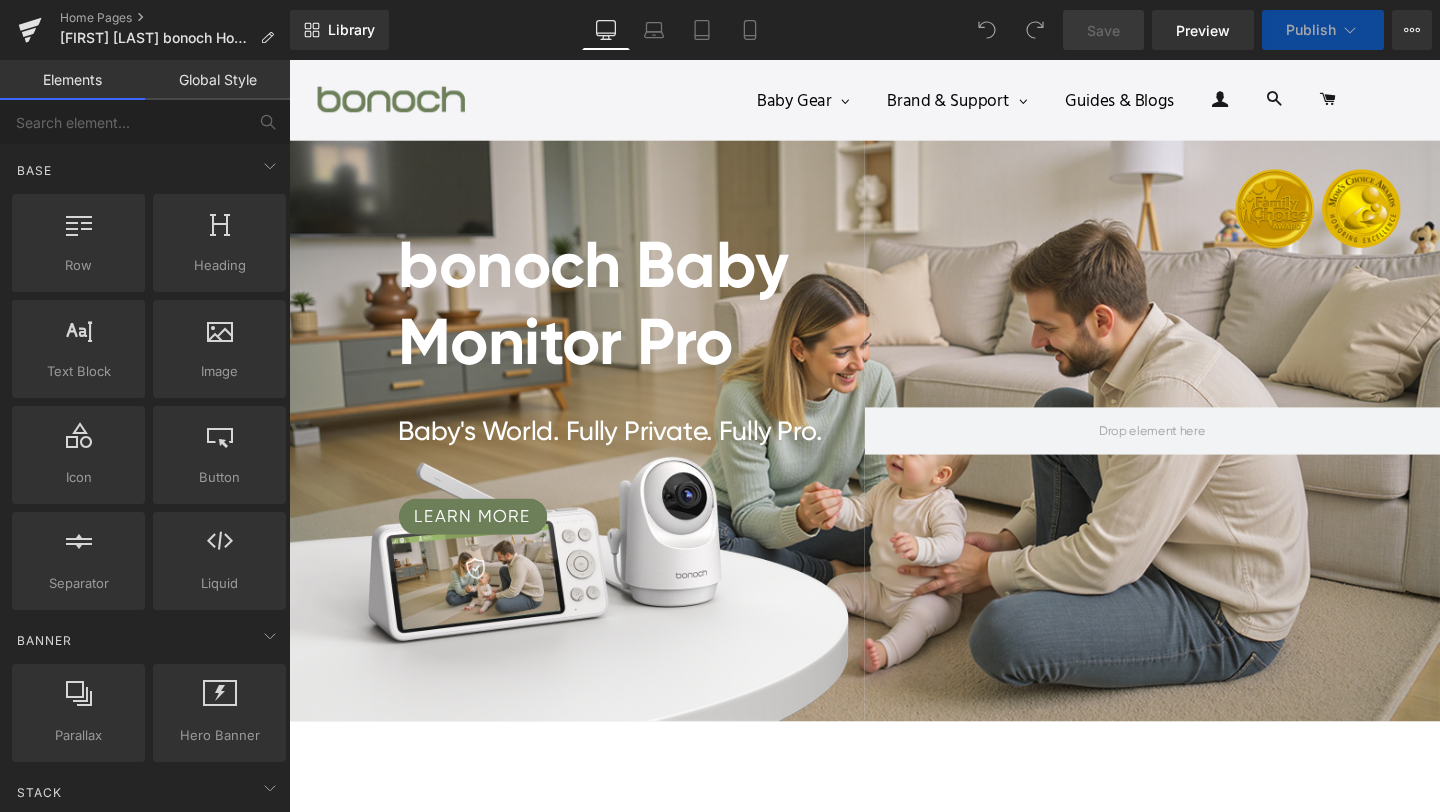 scroll, scrollTop: 0, scrollLeft: 0, axis: both 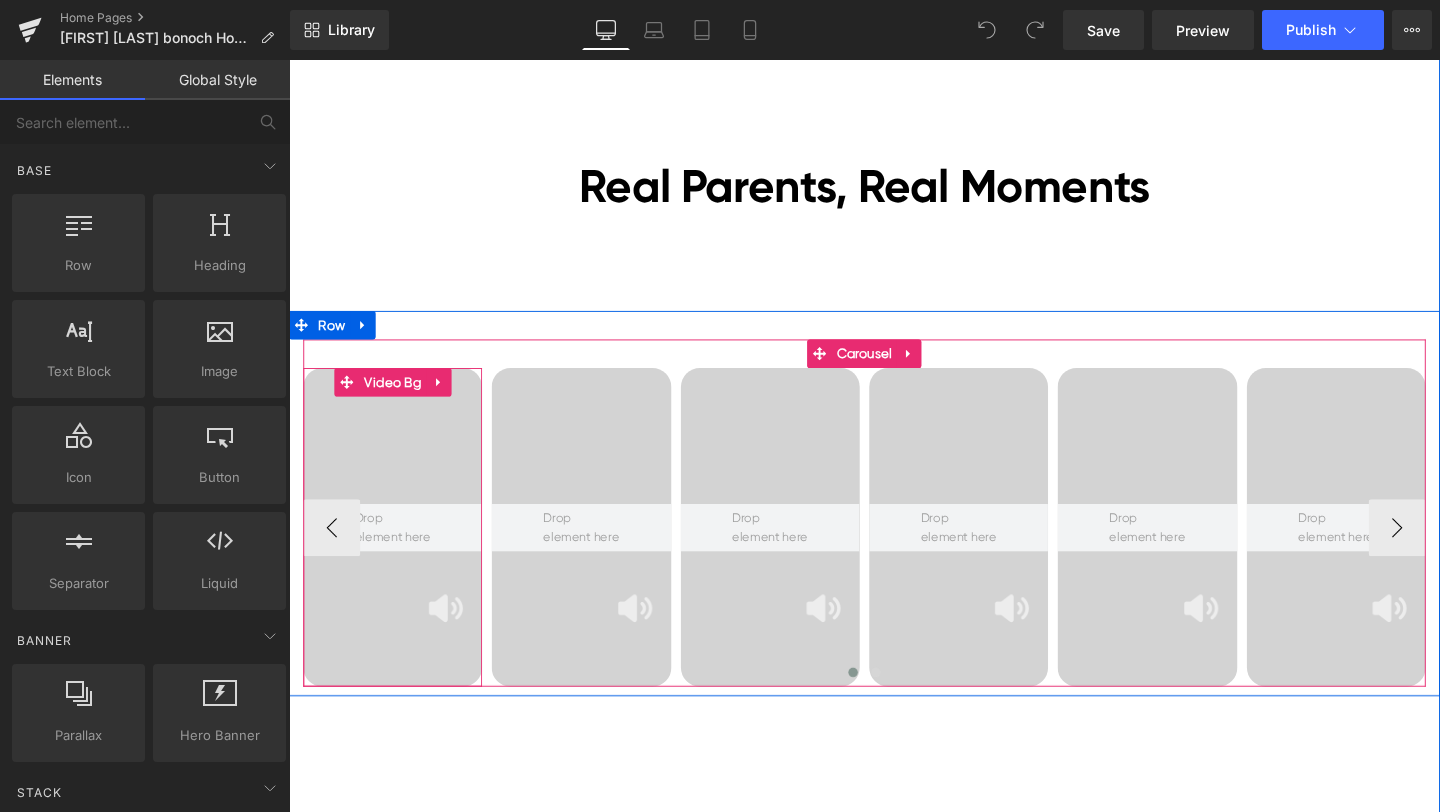 click on "Video Bg
Video Bg
Video Bg
Video Bg
Video Bg" at bounding box center (1196, 551) 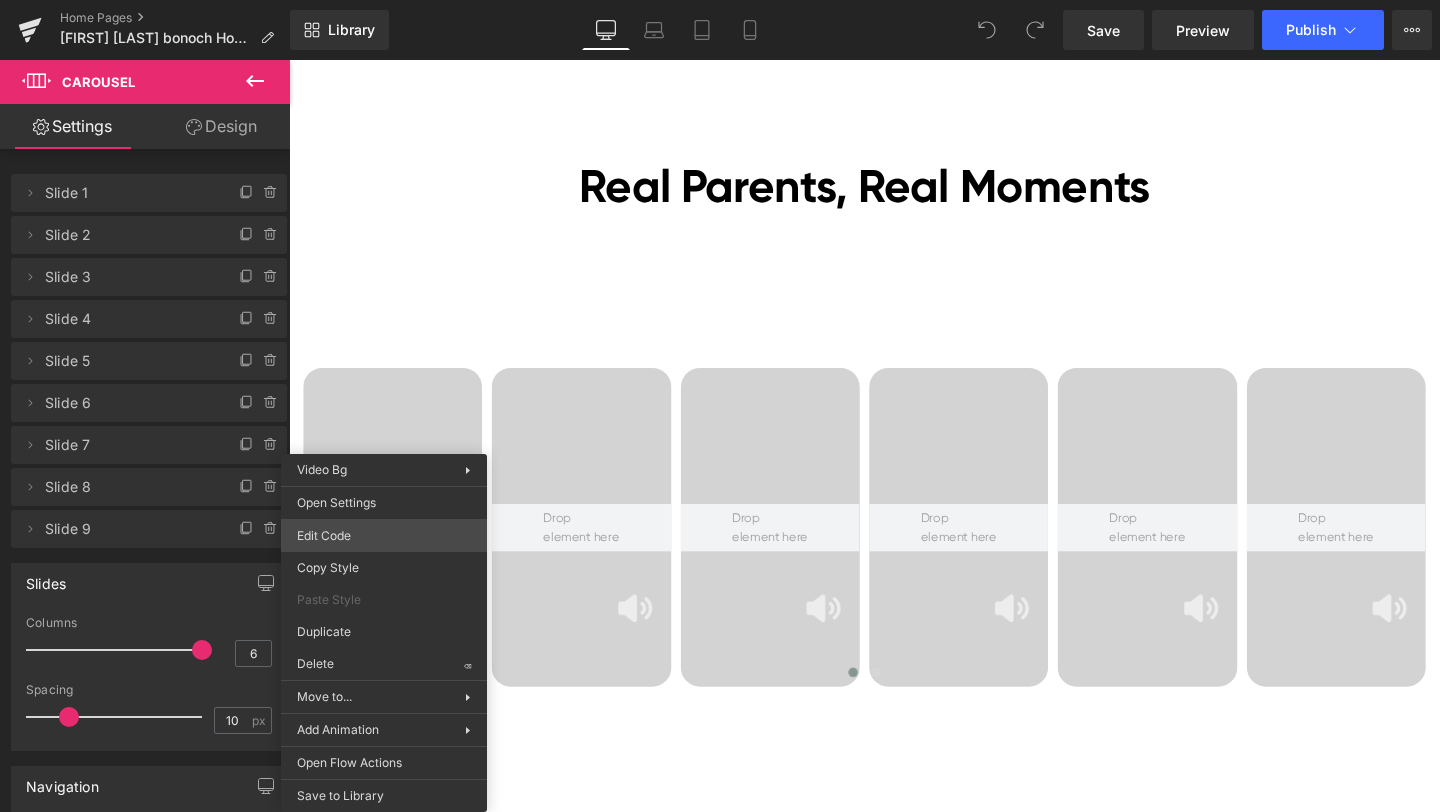 click on "You are previewing how the   will restyle your page. You can not edit Elements in Preset Preview Mode.  Home Pages [Ethan GemPages] bonoch Homepage 2.0 Library Desktop Desktop Laptop Tablet Mobile Save Preview Publish Scheduled View Live Page View with current Template Save Template to Library Schedule Publish  Optimize  Publish Settings Shortcuts  Your page can’t be published   You've reached the maximum number of published pages on your plan  (0/0).  You need to upgrade your plan or unpublish all your pages to get 1 publish slot.   Unpublish pages   Upgrade plan  Elements Global Style Base Row  rows, columns, layouts, div Heading  headings, titles, h1,h2,h3,h4,h5,h6 Text Block  texts, paragraphs, contents, blocks Image  images, photos, alts, uploads Icon  icons, symbols Button  button, call to action, cta Separator  separators, dividers, horizontal lines Liquid  liquid, custom code, html, javascript, css, reviews, apps, applications, embeded, iframe Banner Parallax  Hero Banner  Stack Tabs  Carousel  app" at bounding box center [720, 0] 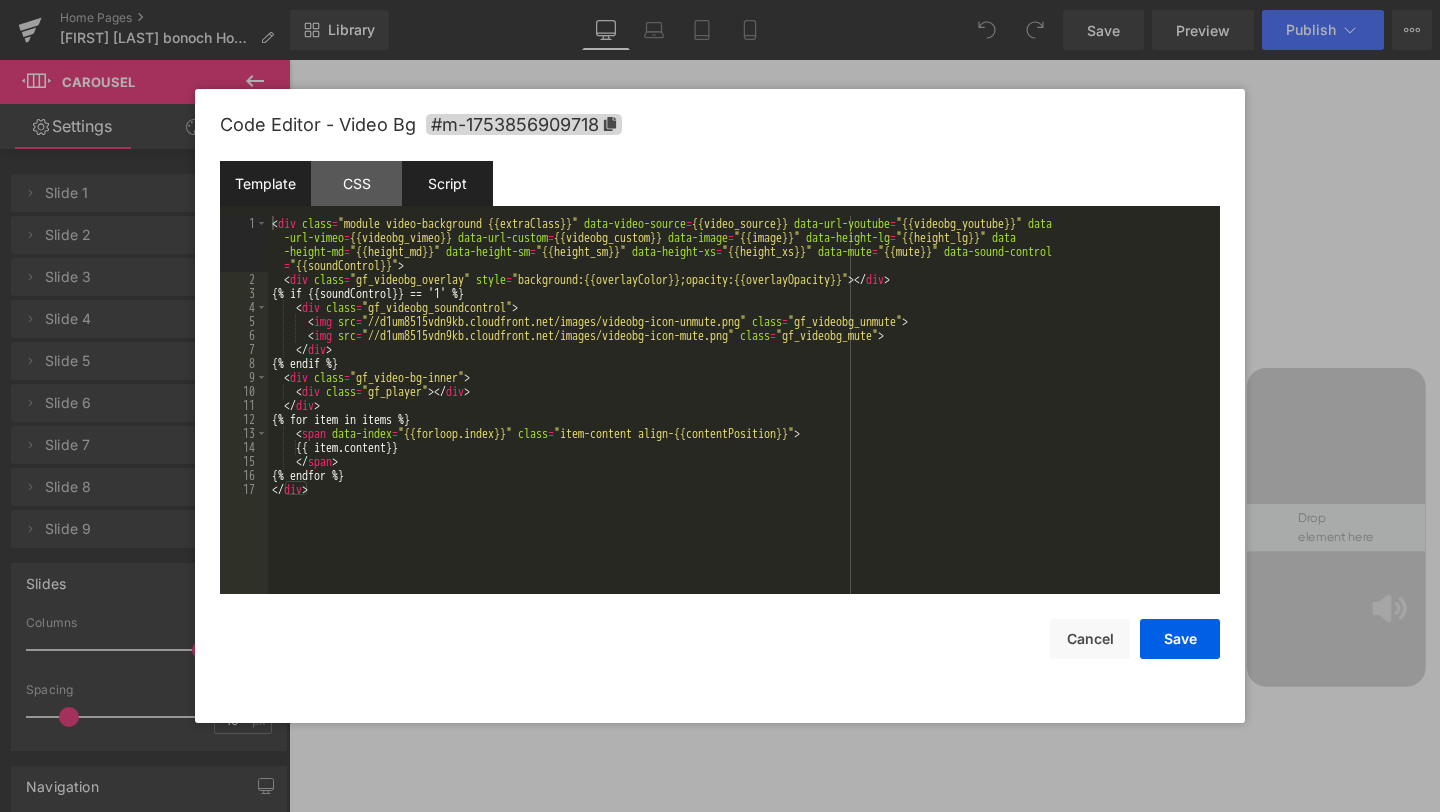 click on "Script" at bounding box center (447, 183) 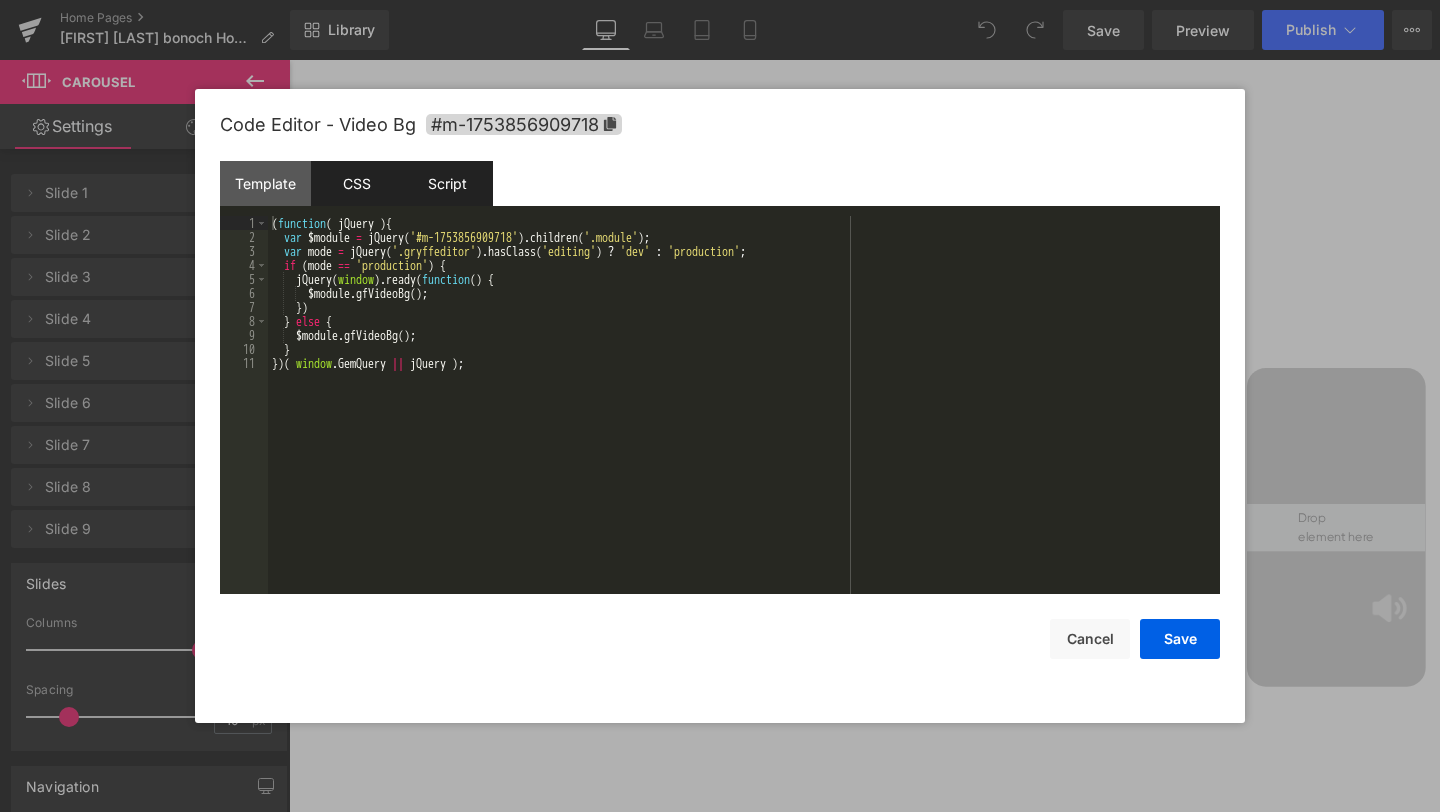 click on "CSS" at bounding box center (356, 183) 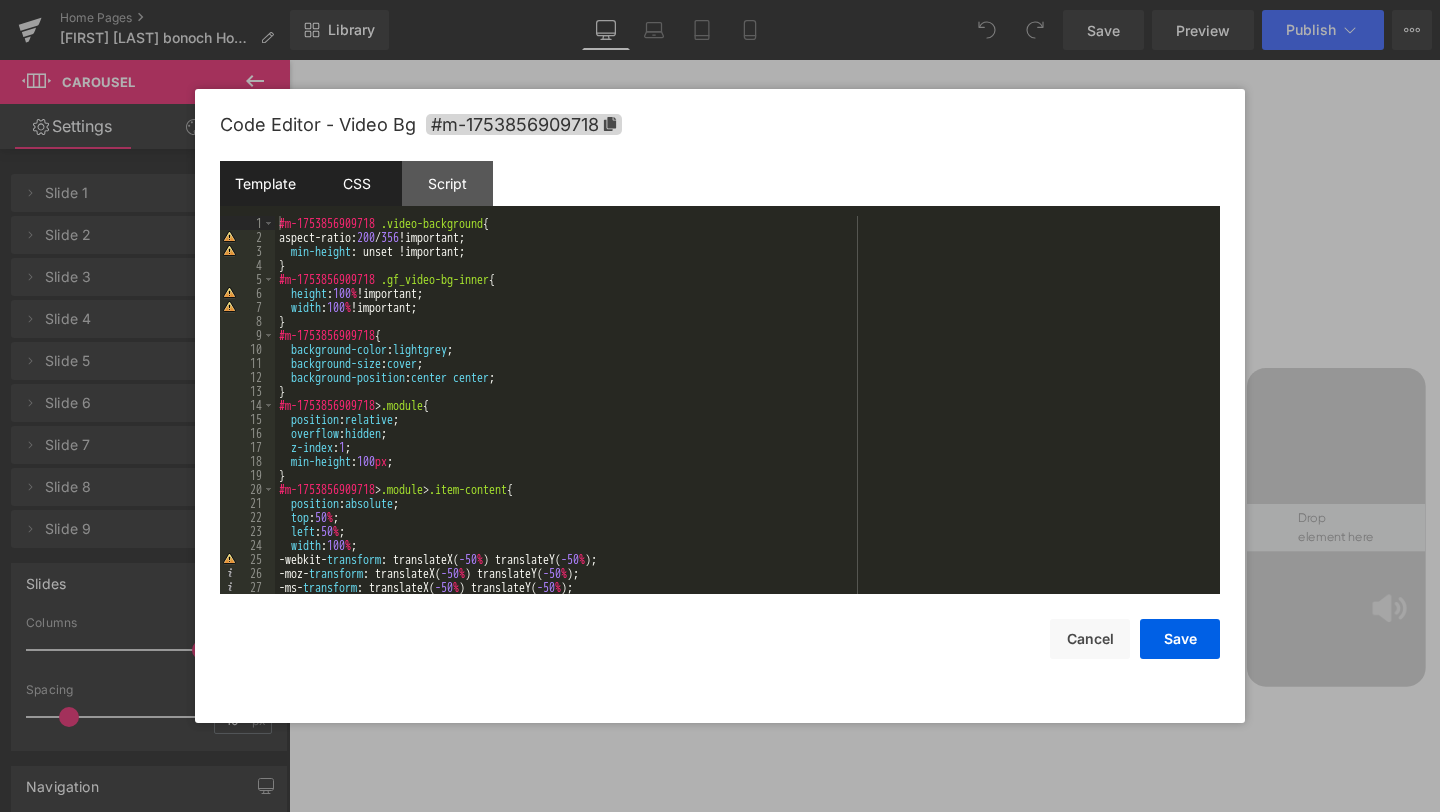 click on "Template" at bounding box center [265, 183] 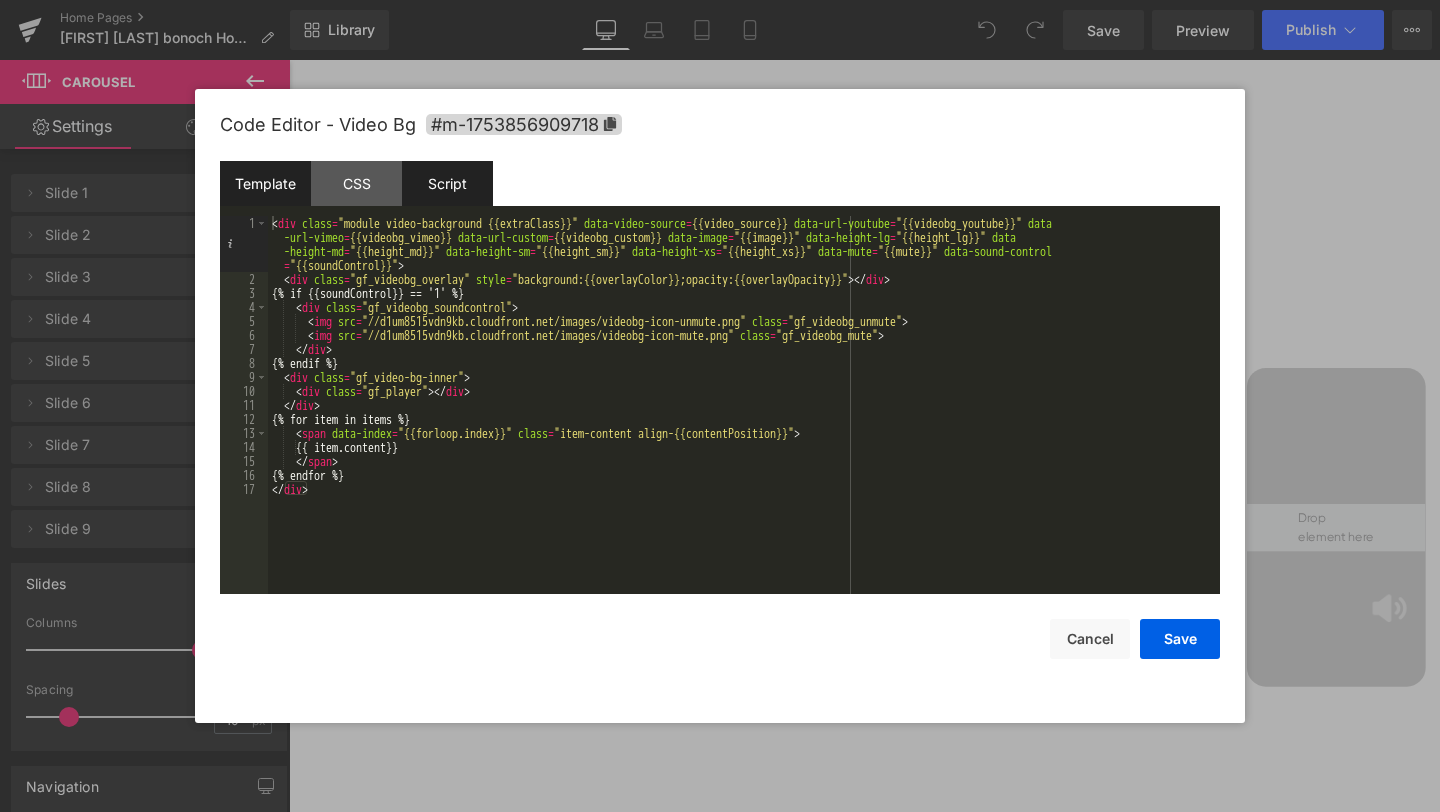 click on "Script" at bounding box center [447, 183] 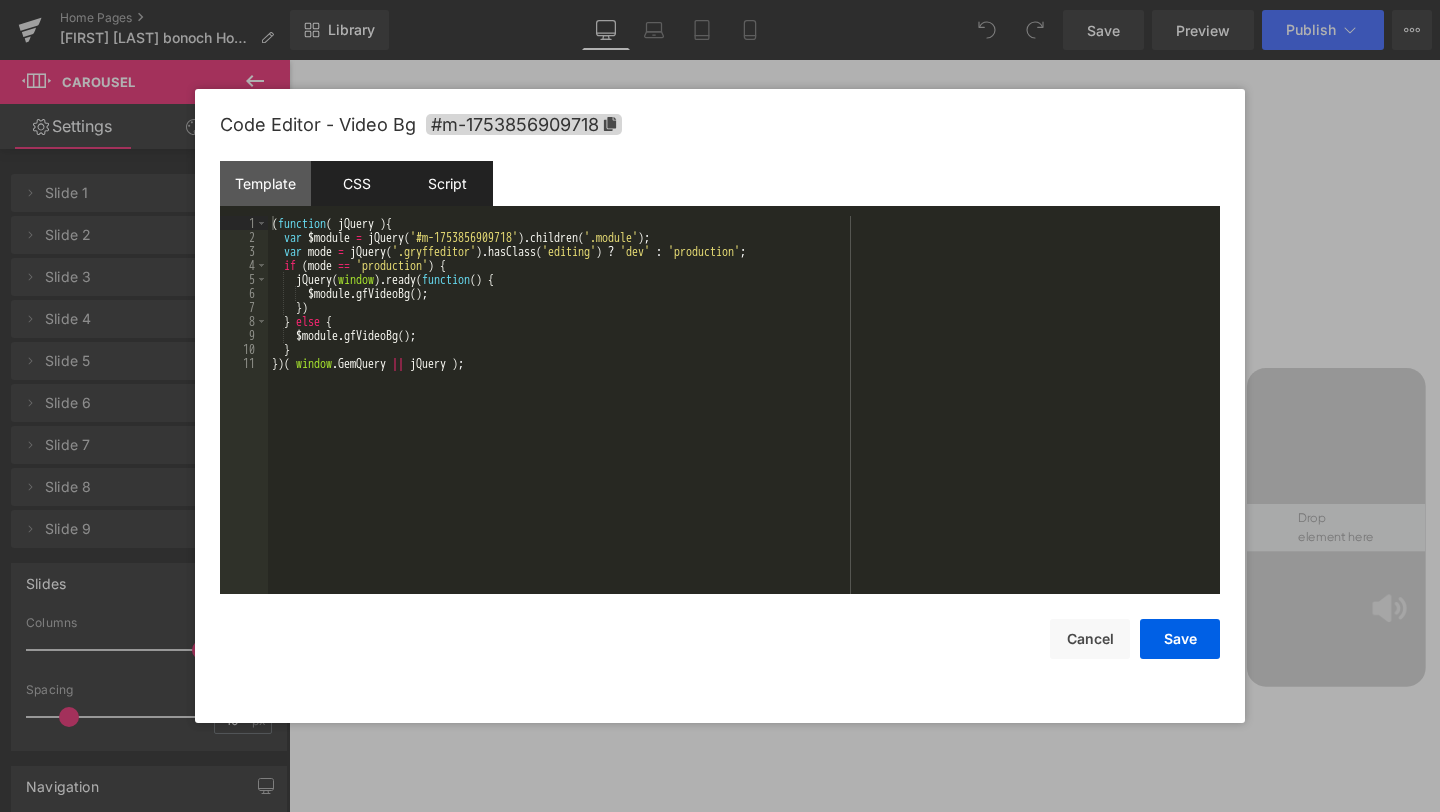 click on "CSS" at bounding box center (356, 183) 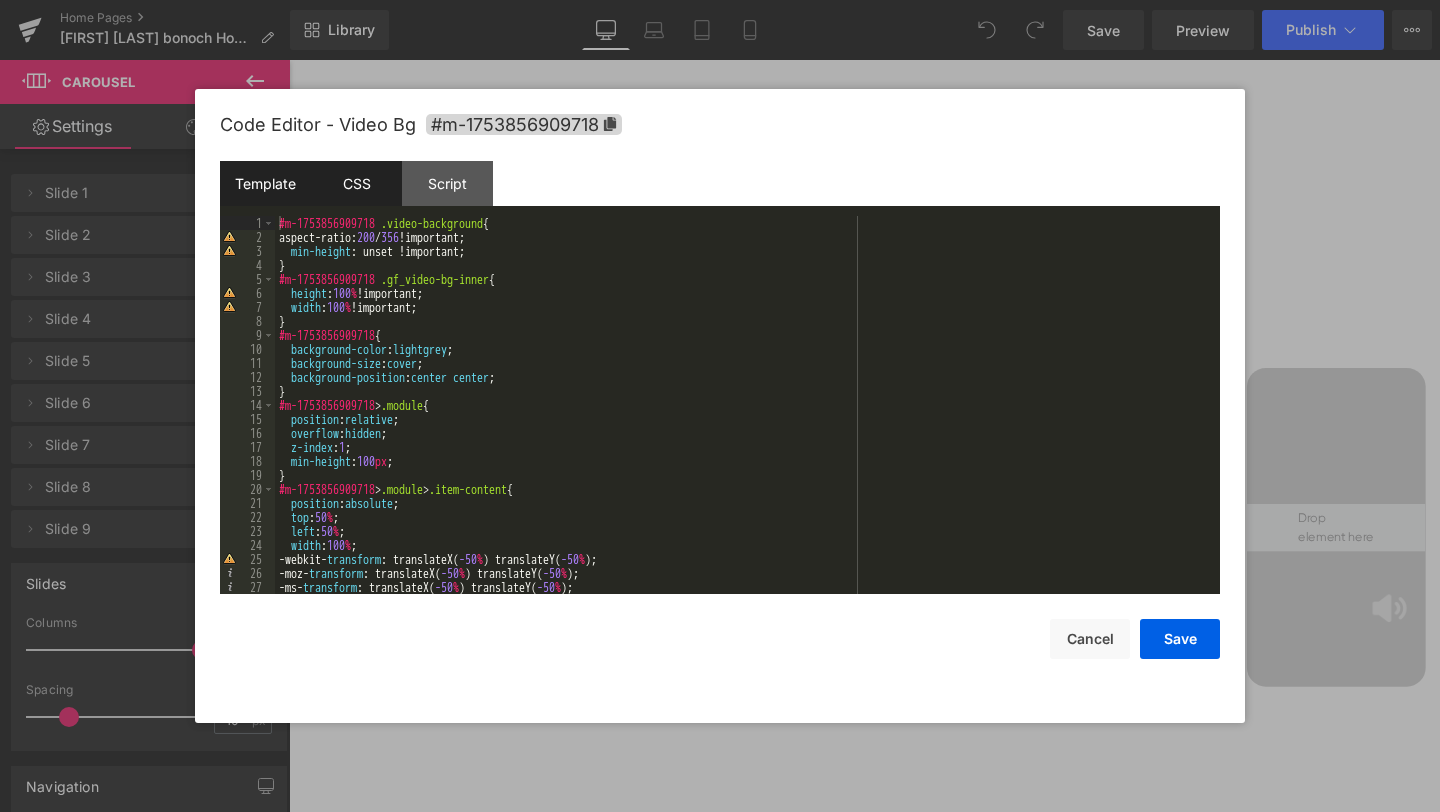 click on "Template" at bounding box center (265, 183) 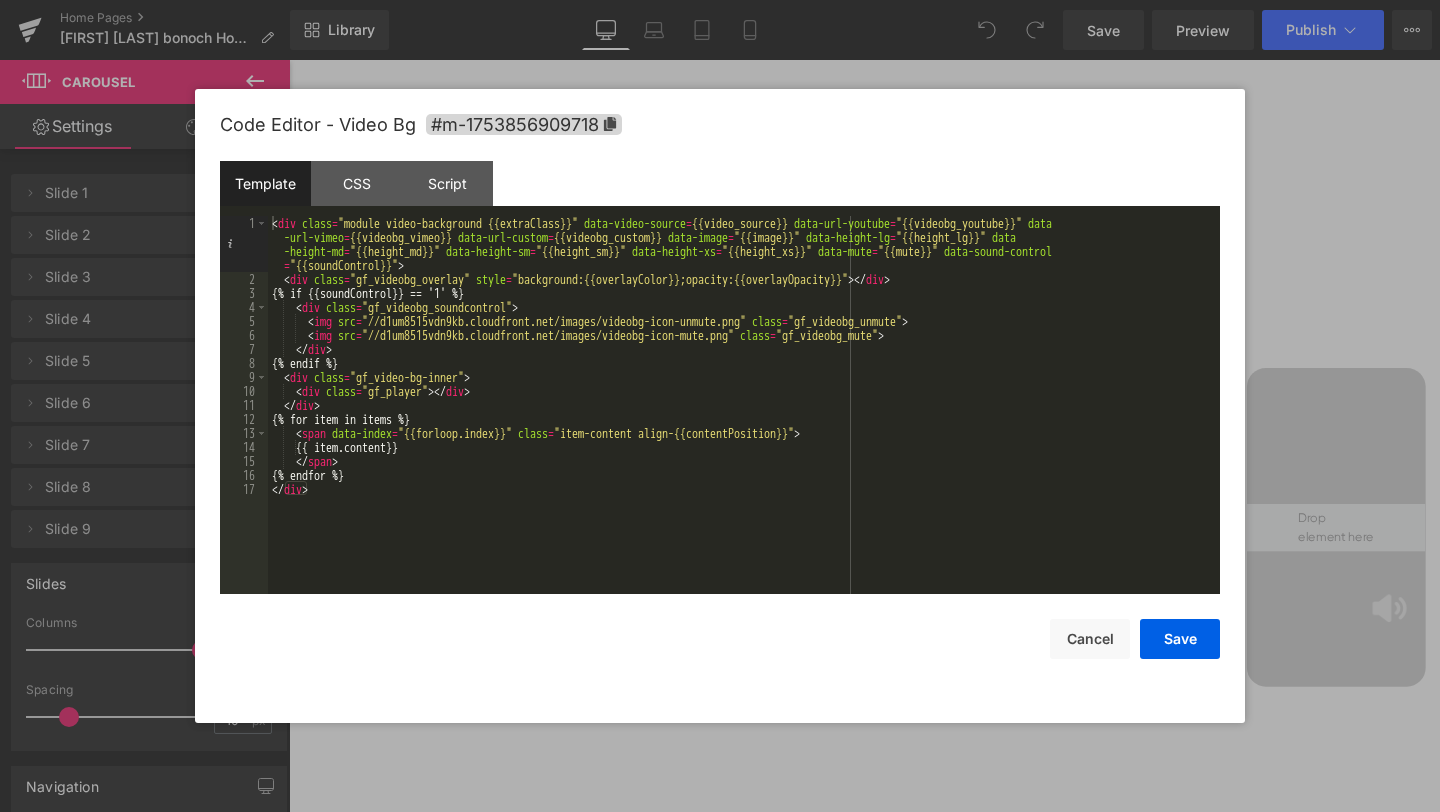 click at bounding box center (720, 406) 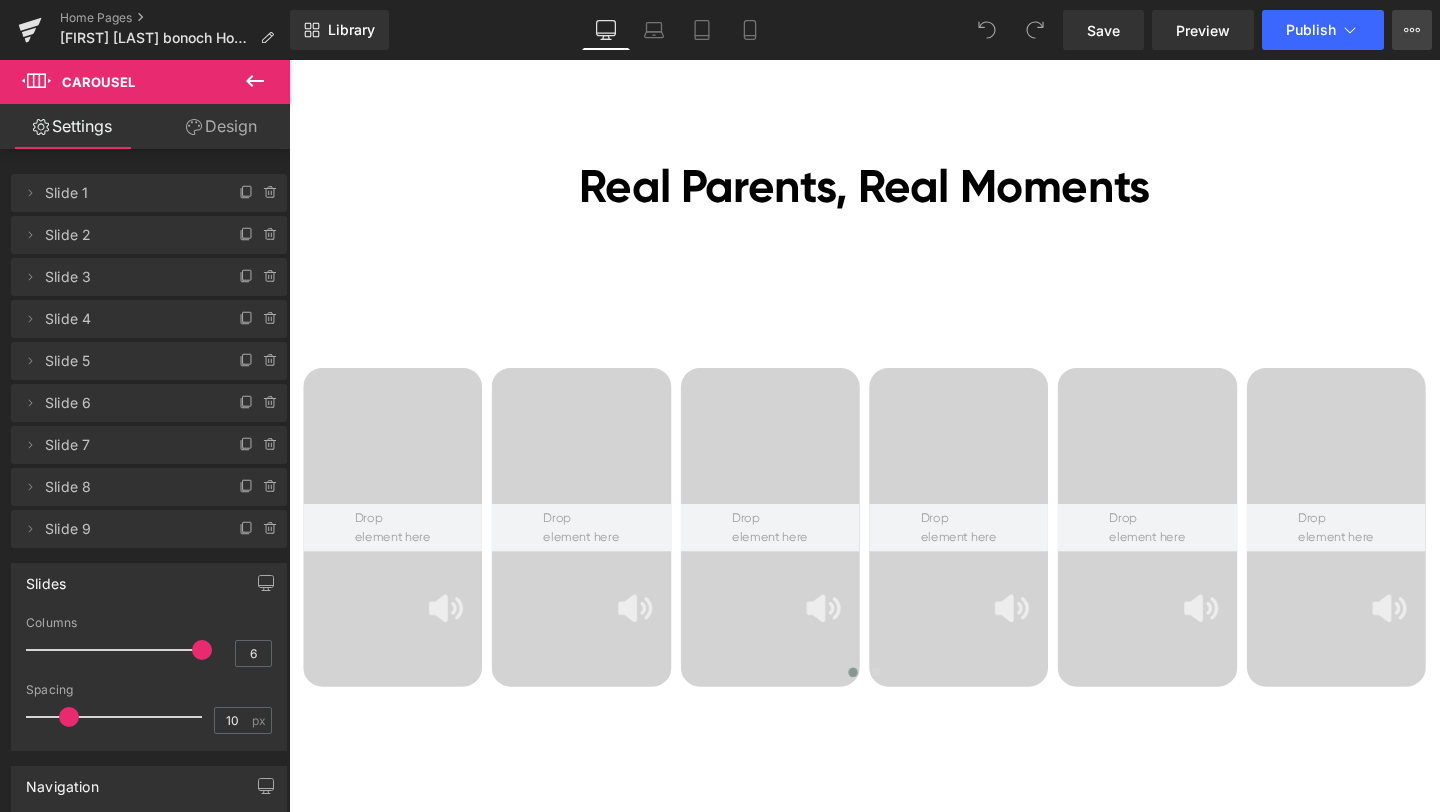 click on "View Live Page View with current Template Save Template to Library Schedule Publish  Optimize  Publish Settings Shortcuts" at bounding box center (1412, 30) 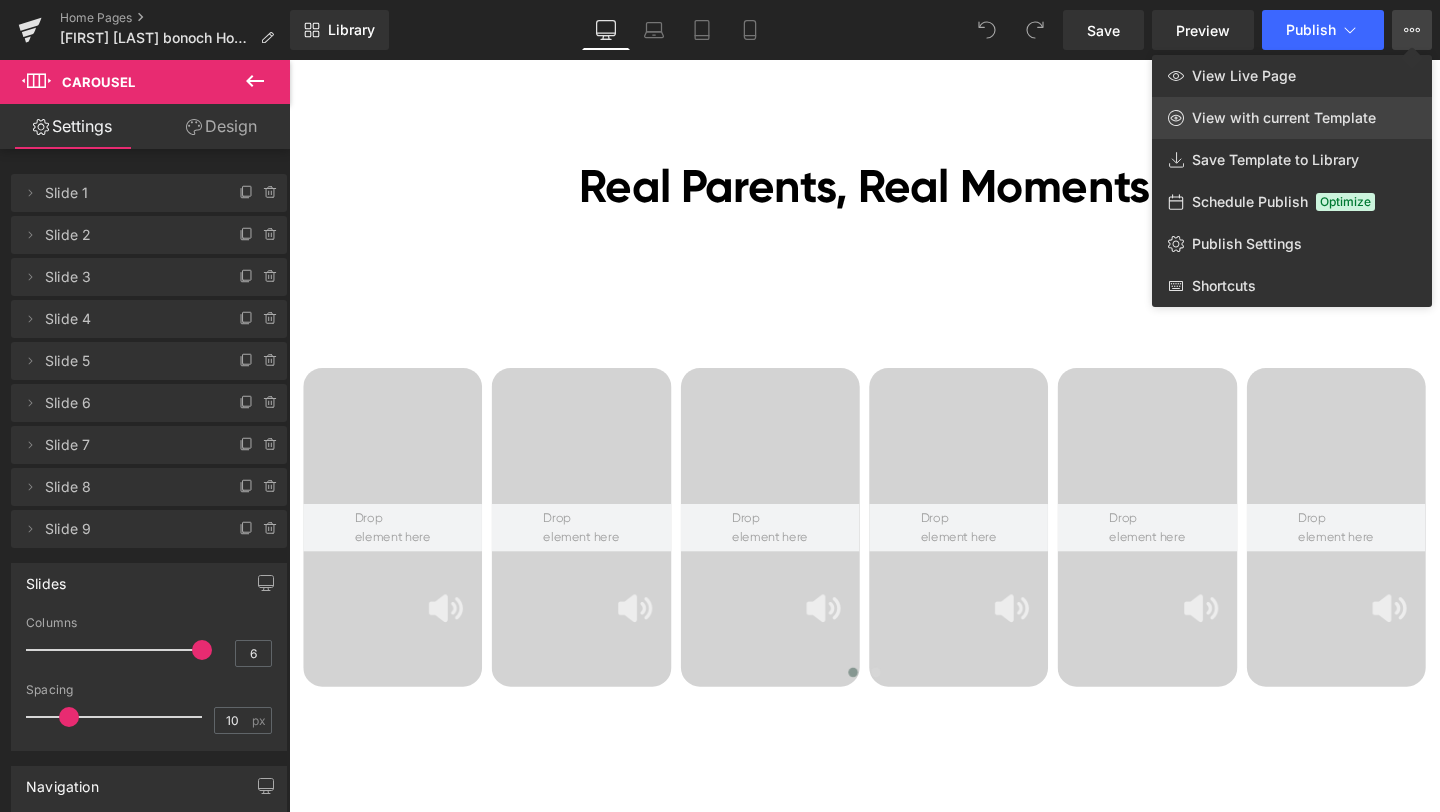 click on "View with current Template" at bounding box center [1284, 118] 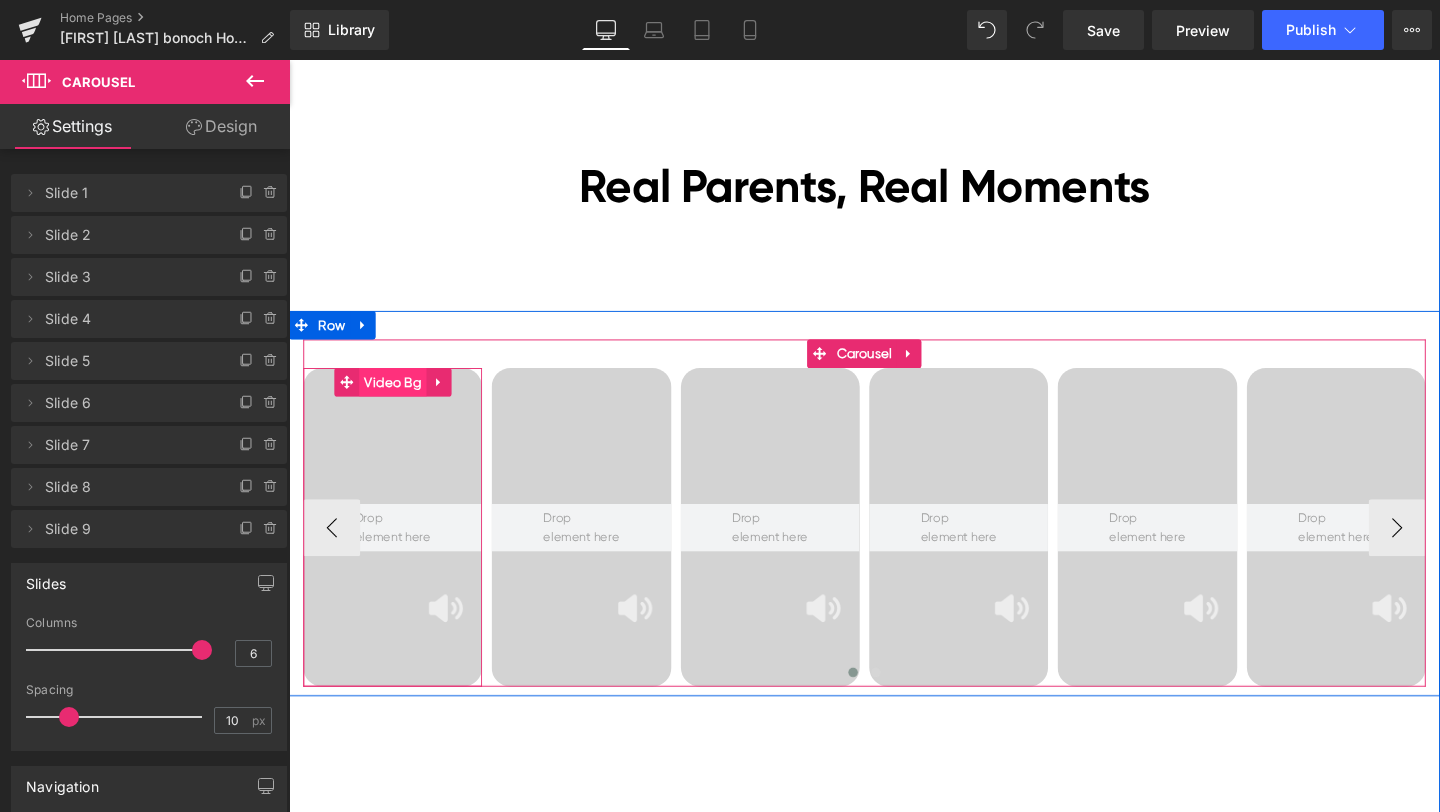 click on "Video Bg" at bounding box center (398, 399) 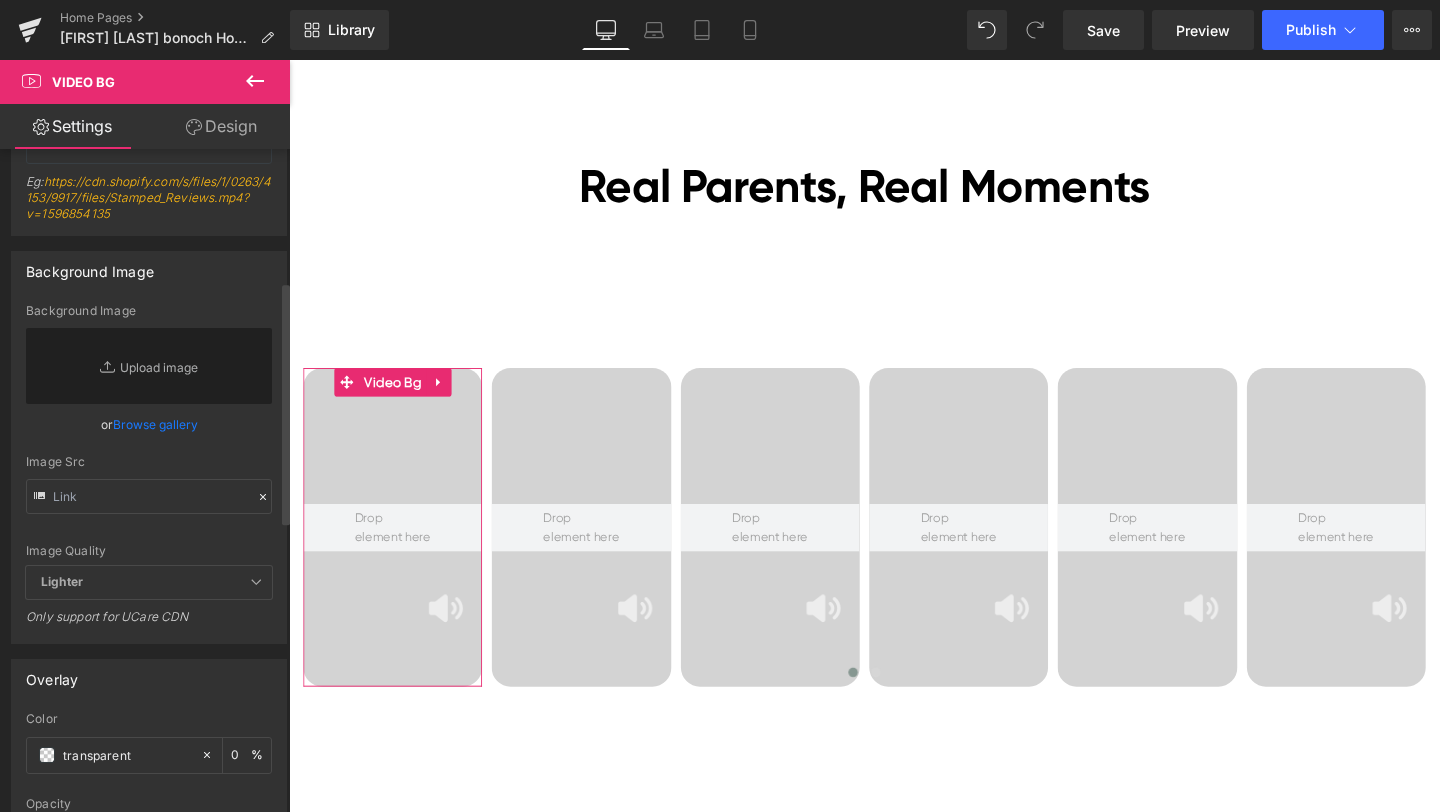 scroll, scrollTop: 363, scrollLeft: 0, axis: vertical 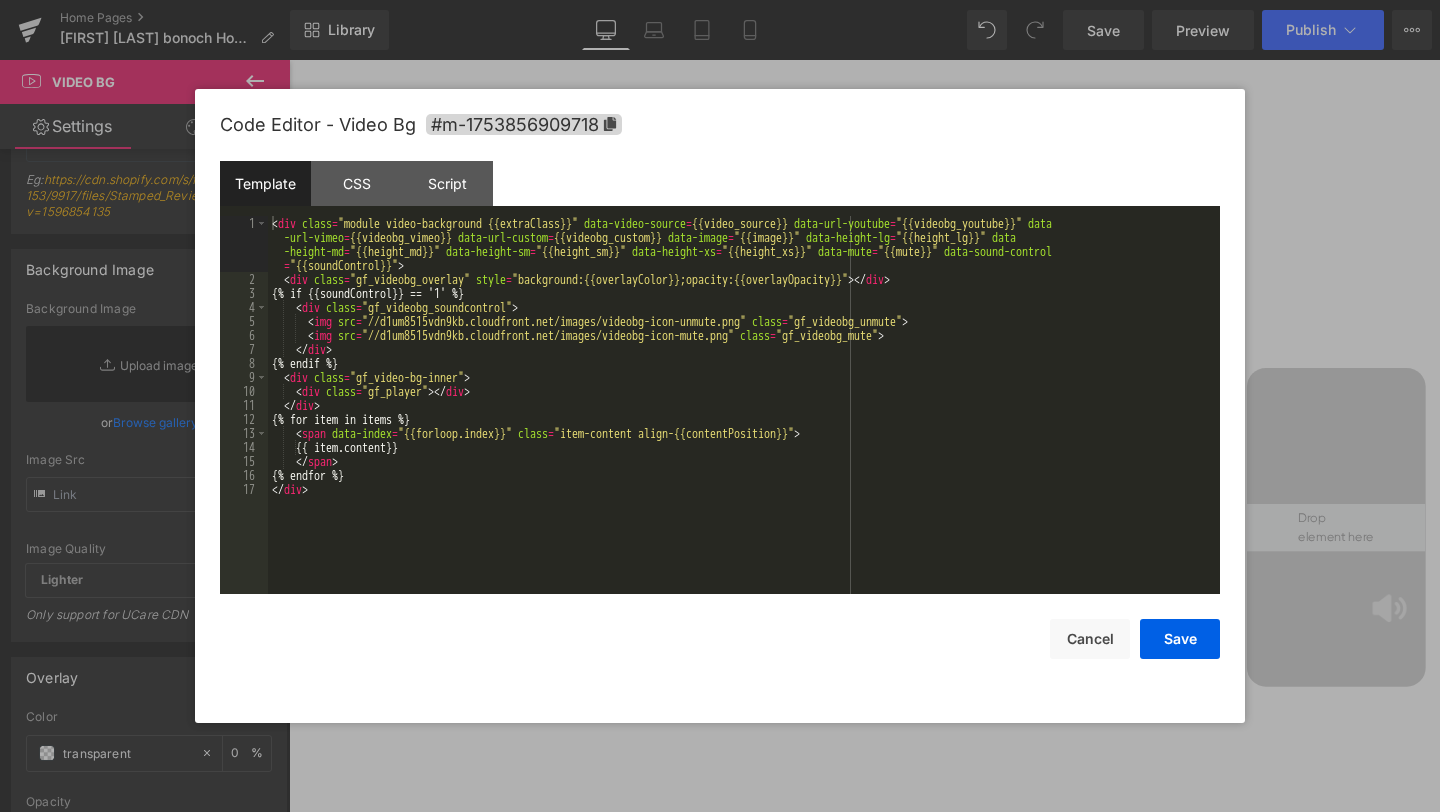 click on "Video Bg  You are previewing how the   will restyle your page. You can not edit Elements in Preset Preview Mode.  Home Pages [Ethan GemPages] bonoch Homepage 2.0 Library Desktop Desktop Laptop Tablet Mobile Save Preview Publish Scheduled View Live Page View with current Template Save Template to Library Schedule Publish  Optimize  Publish Settings Shortcuts  Your page can’t be published   You've reached the maximum number of published pages on your plan  (0/0).  You need to upgrade your plan or unpublish all your pages to get 1 publish slot.   Unpublish pages   Upgrade plan  Elements Global Style Base Row  rows, columns, layouts, div Heading  headings, titles, h1,h2,h3,h4,h5,h6 Text Block  texts, paragraphs, contents, blocks Image  images, photos, alts, uploads Icon  icons, symbols Button  button, call to action, cta Separator  separators, dividers, horizontal lines Liquid  liquid, custom code, html, javascript, css, reviews, apps, applications, embeded, iframe Banner Parallax  Hero Banner  Stack Tabs  app" at bounding box center [720, 0] 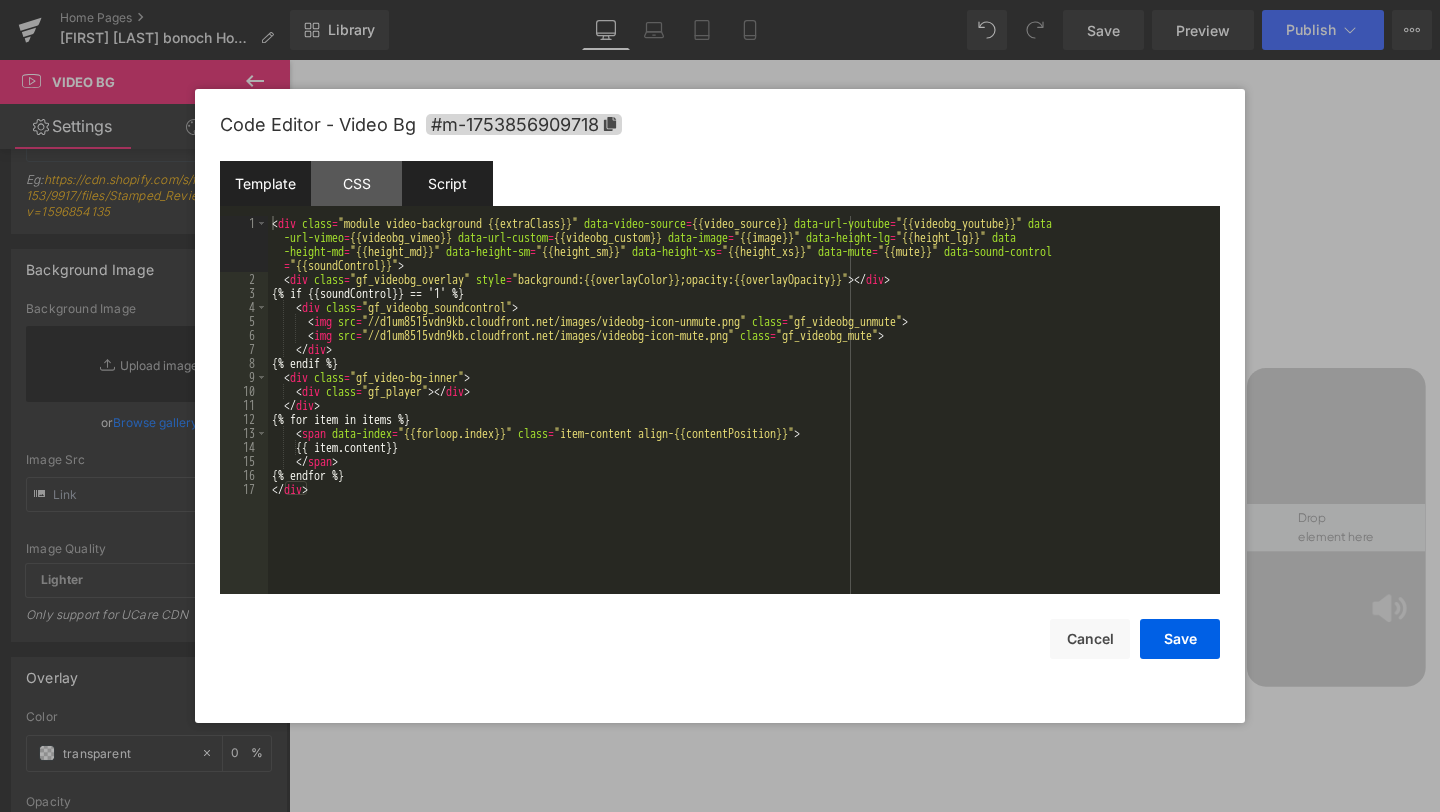 click on "Script" at bounding box center [447, 183] 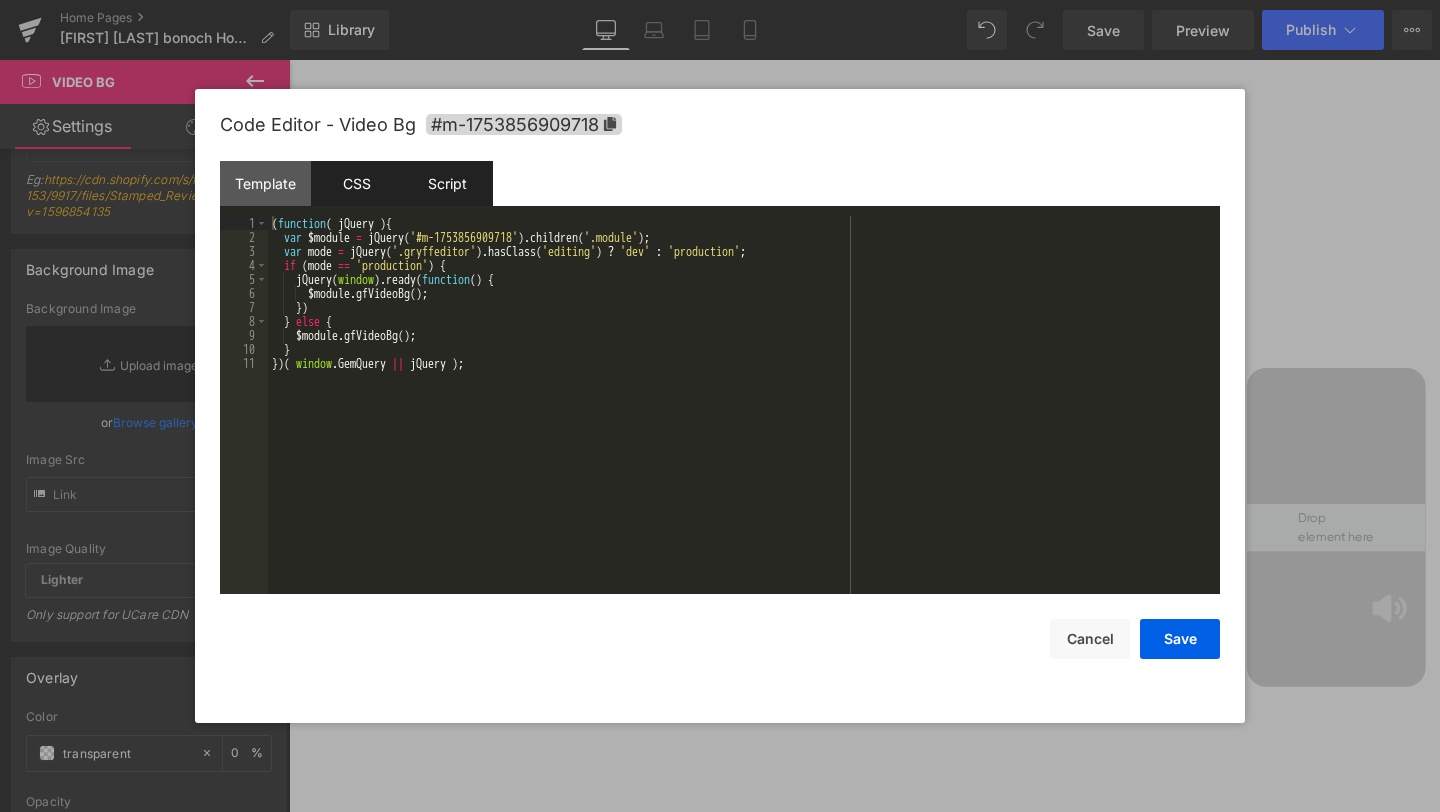click on "CSS" at bounding box center [356, 183] 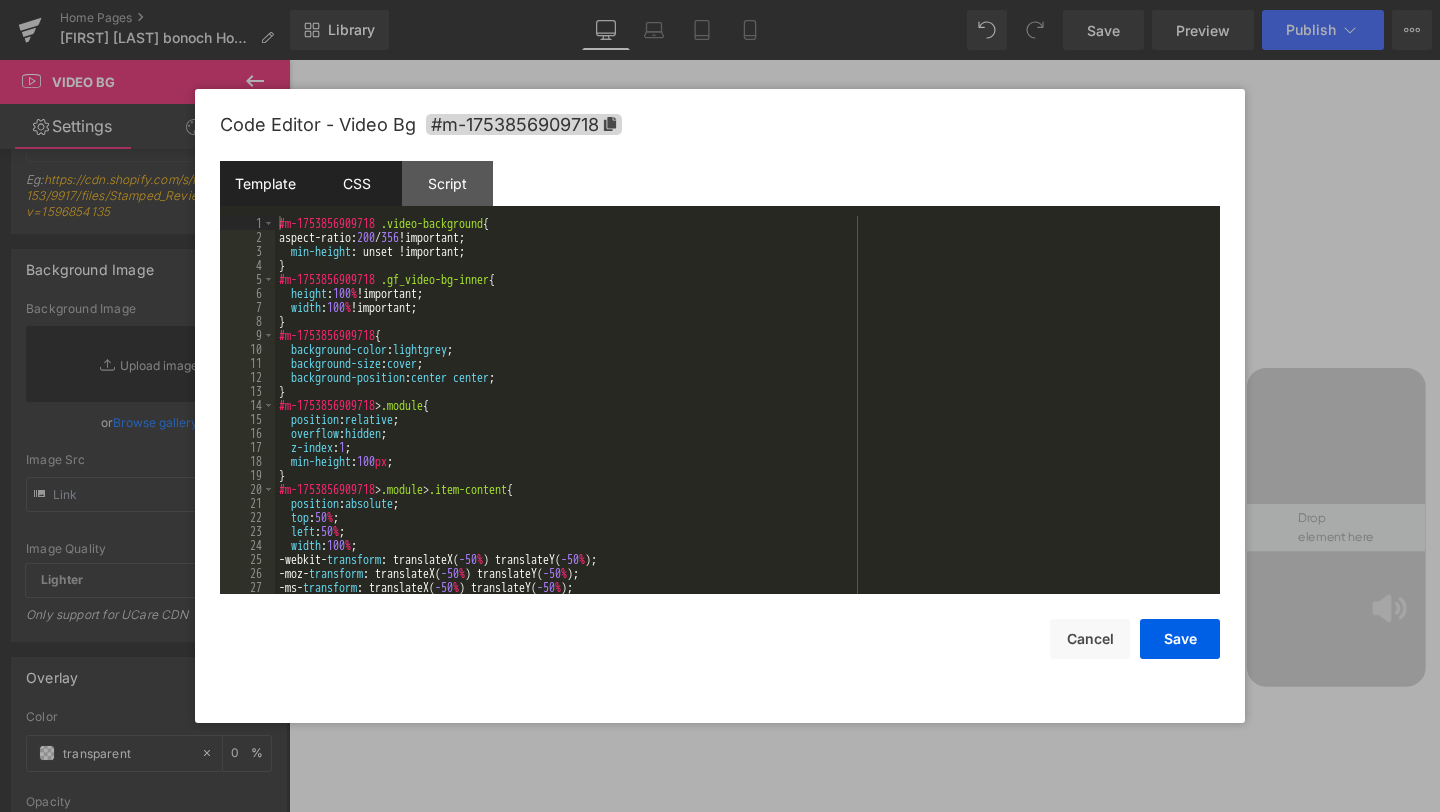 click on "Template" at bounding box center (265, 183) 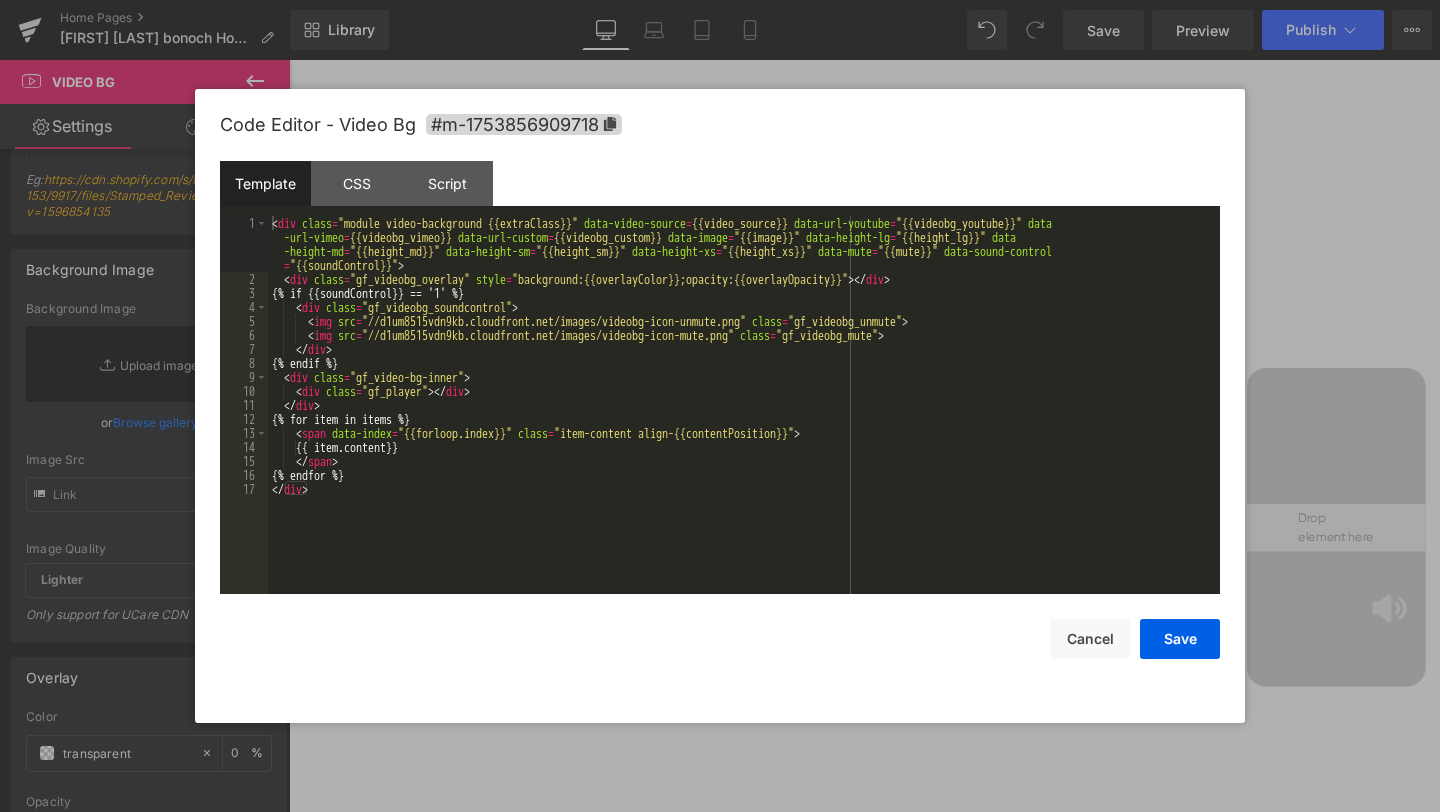 click at bounding box center [720, 406] 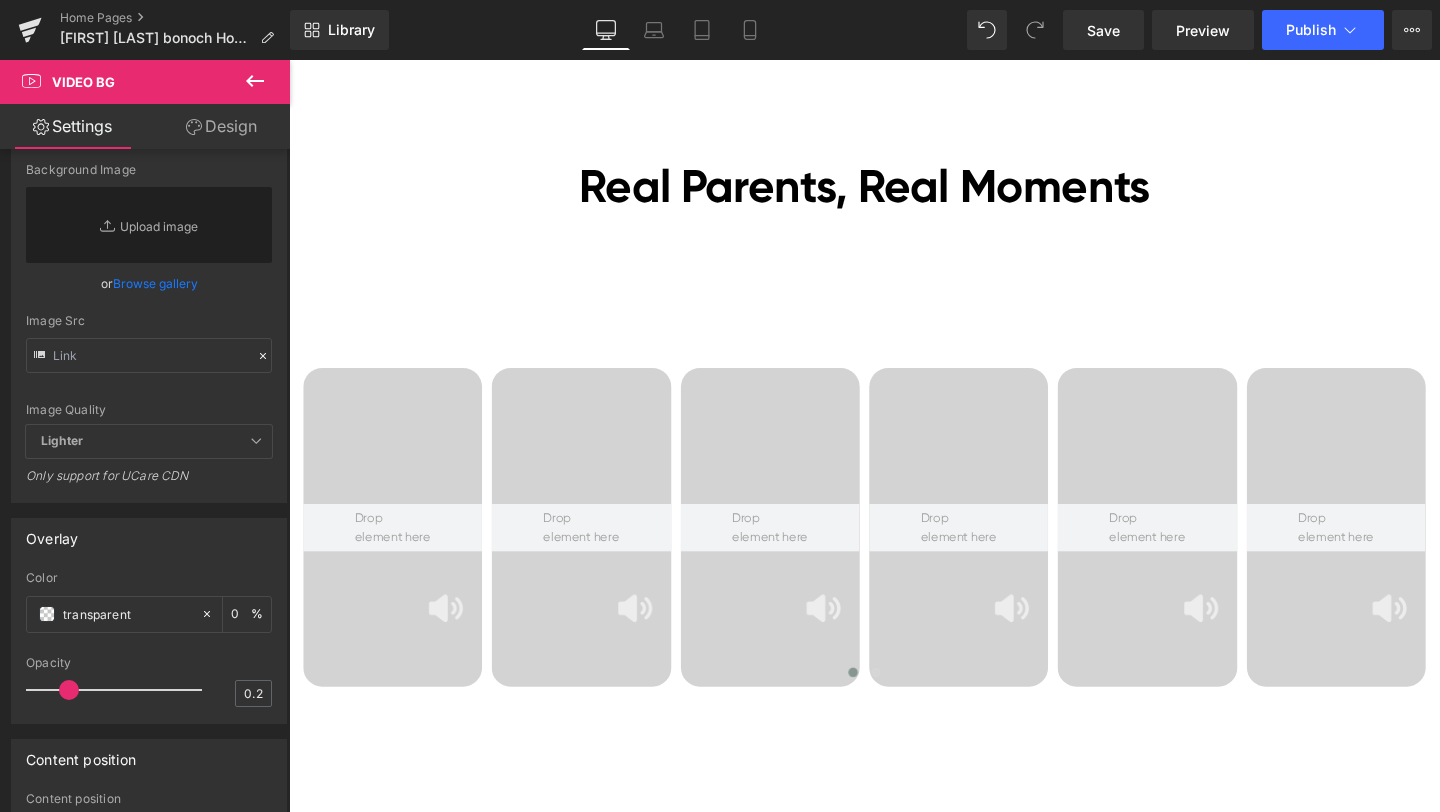 scroll, scrollTop: 482, scrollLeft: 0, axis: vertical 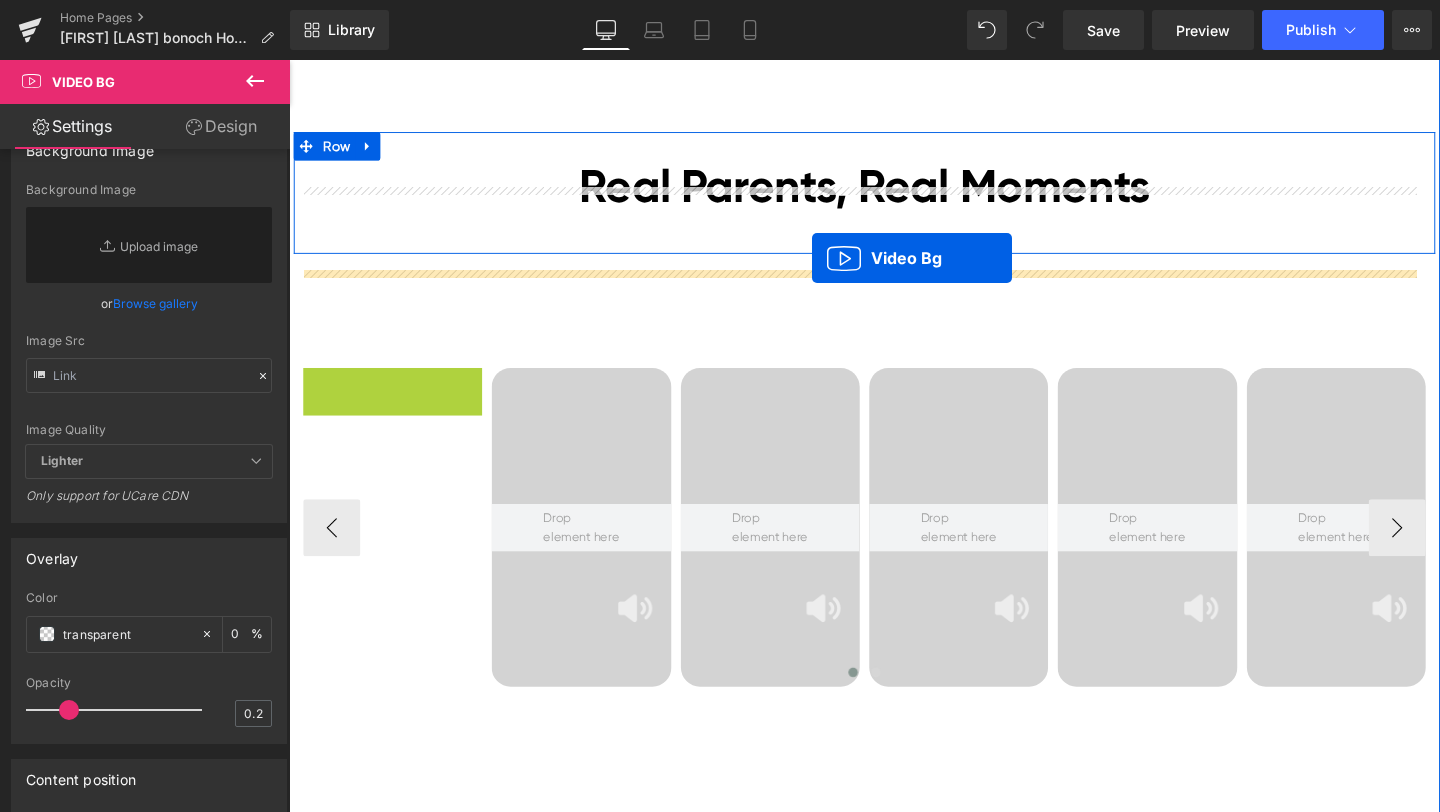 drag, startPoint x: 404, startPoint y: 432, endPoint x: 839, endPoint y: 268, distance: 464.88815 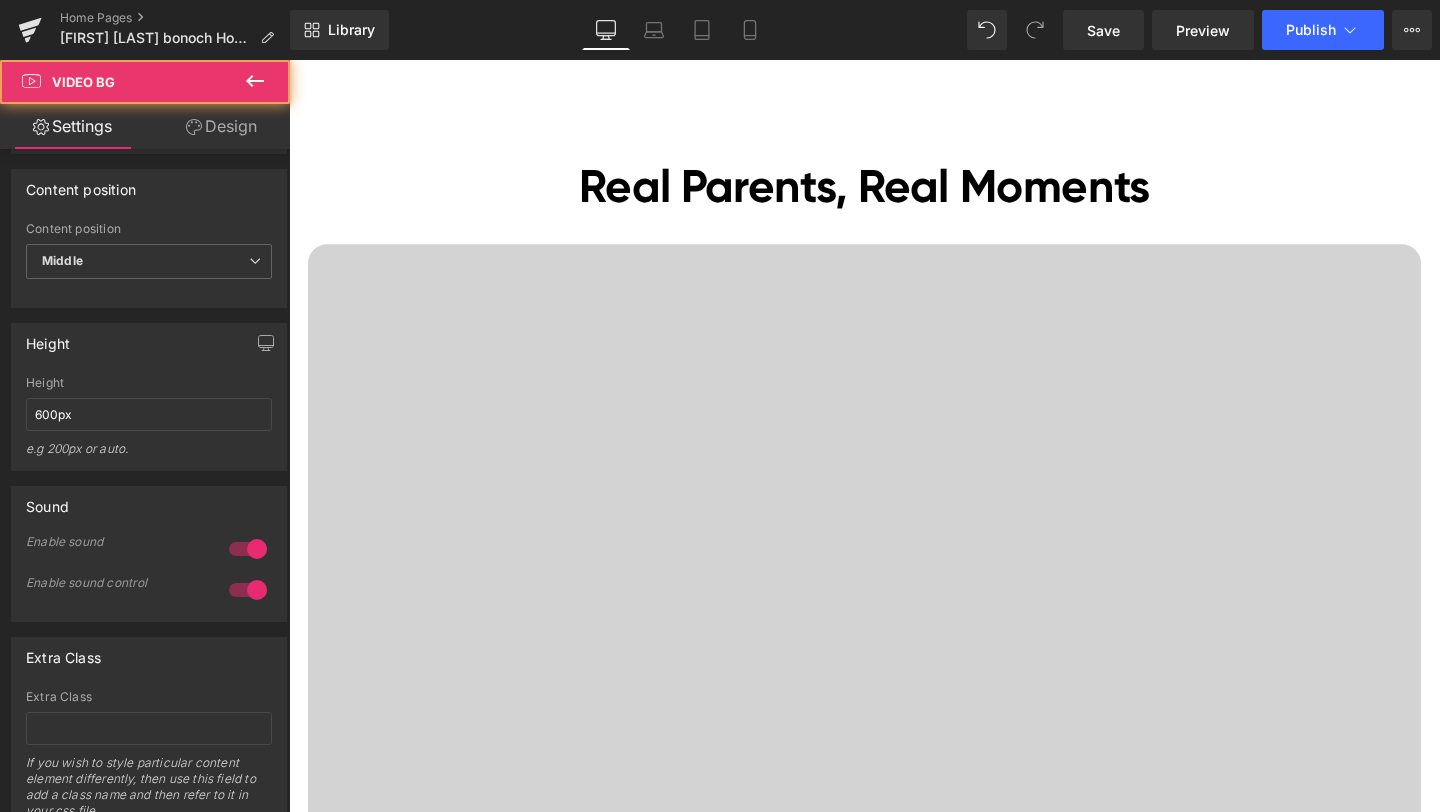 scroll, scrollTop: 1163, scrollLeft: 0, axis: vertical 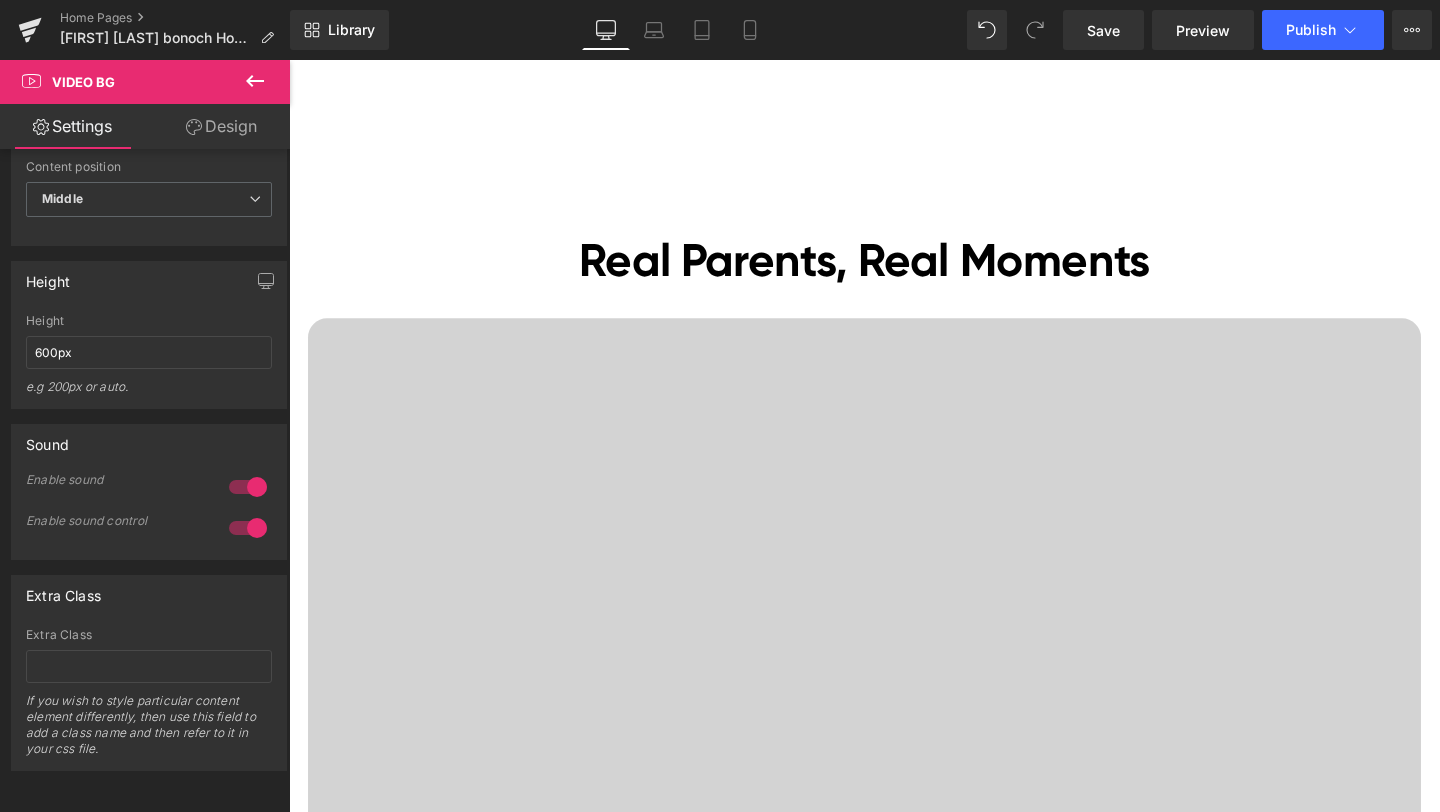 click 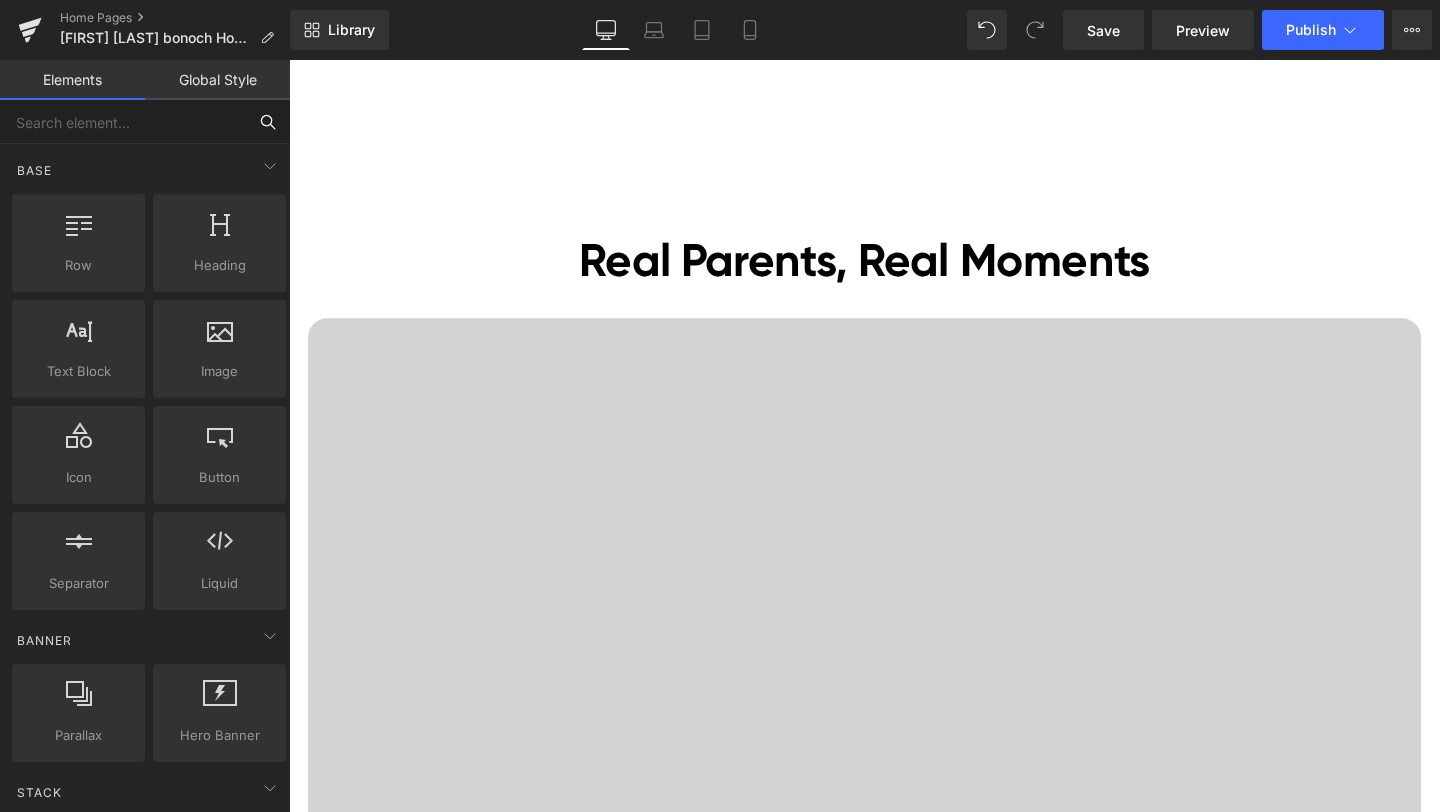 click at bounding box center [123, 122] 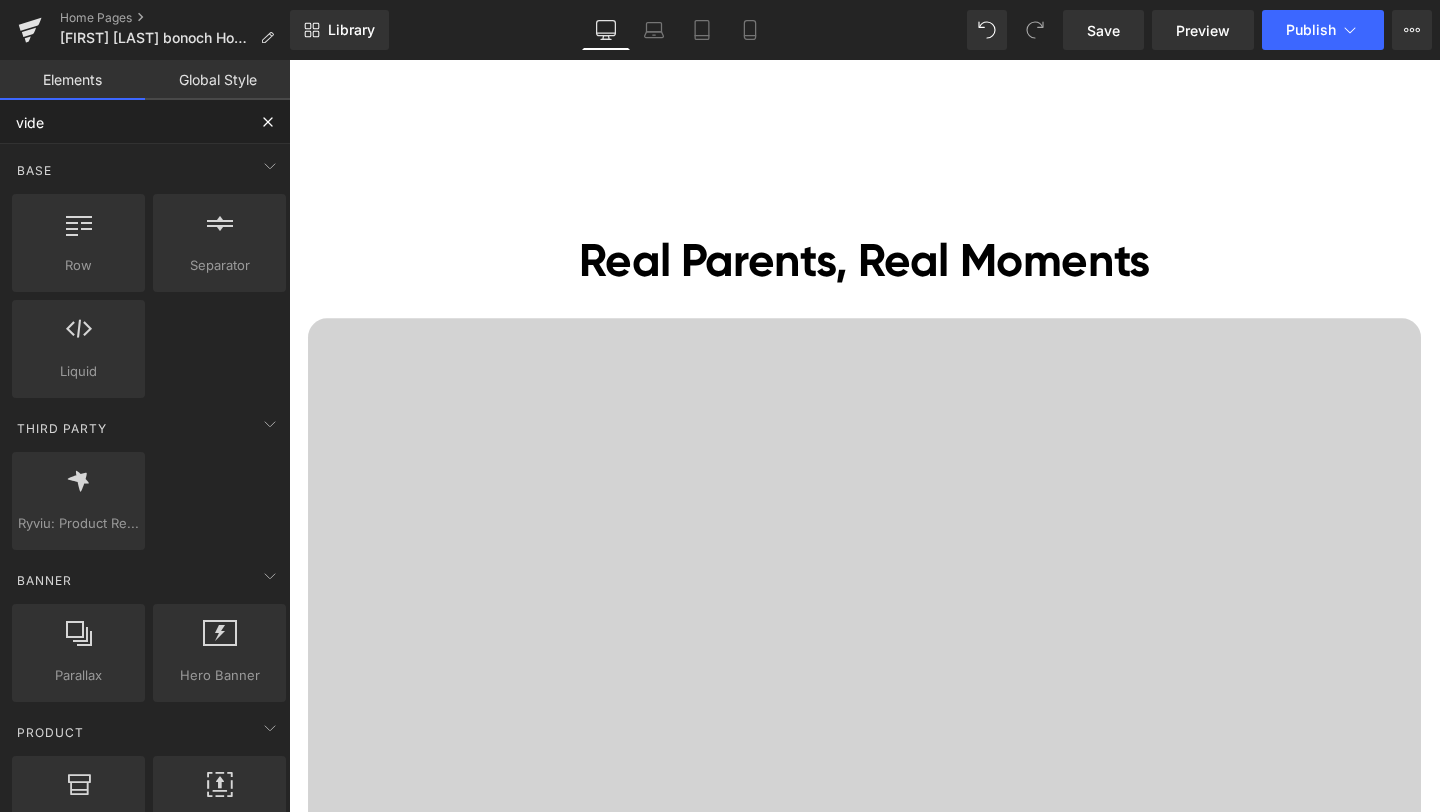 type on "video" 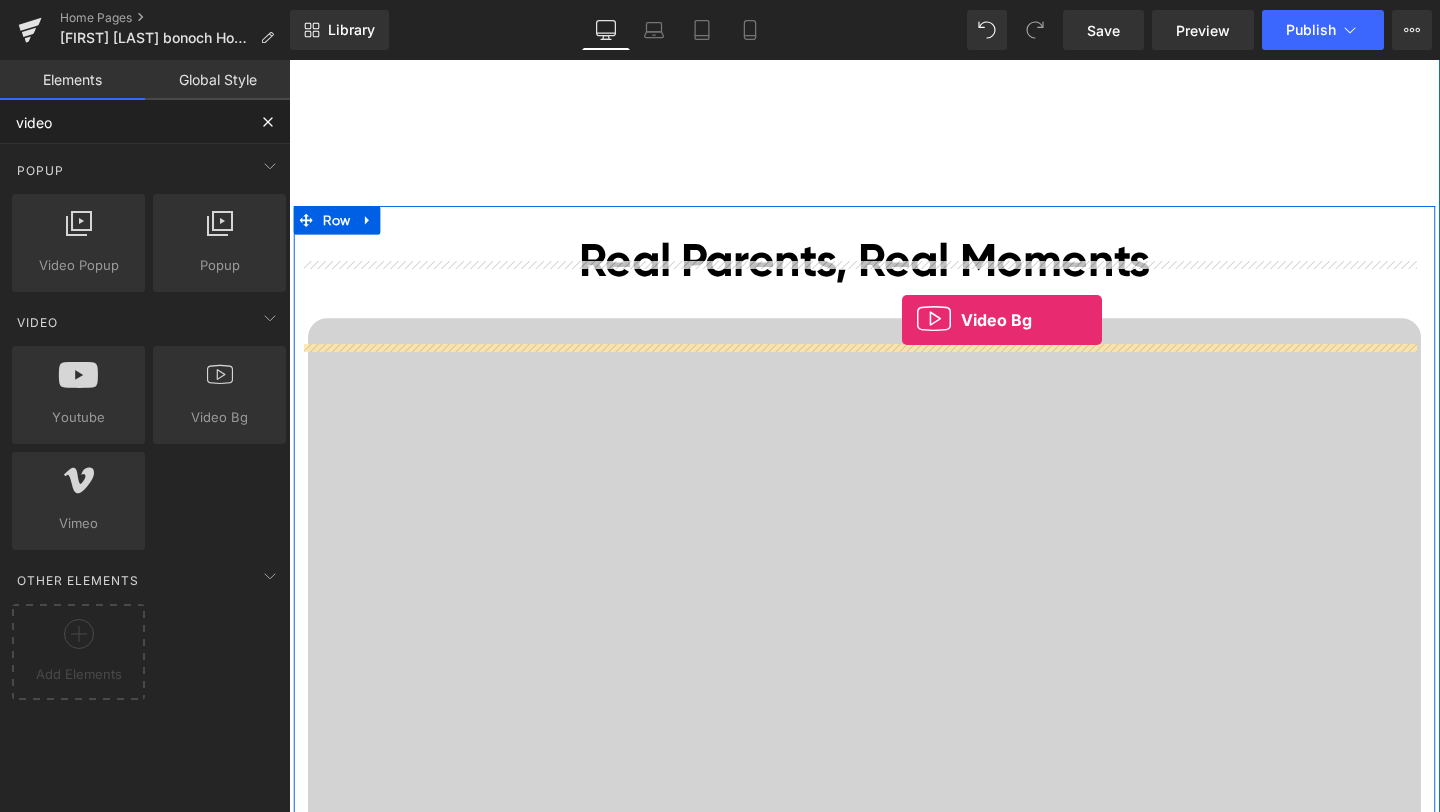 drag, startPoint x: 536, startPoint y: 464, endPoint x: 933, endPoint y: 333, distance: 418.05502 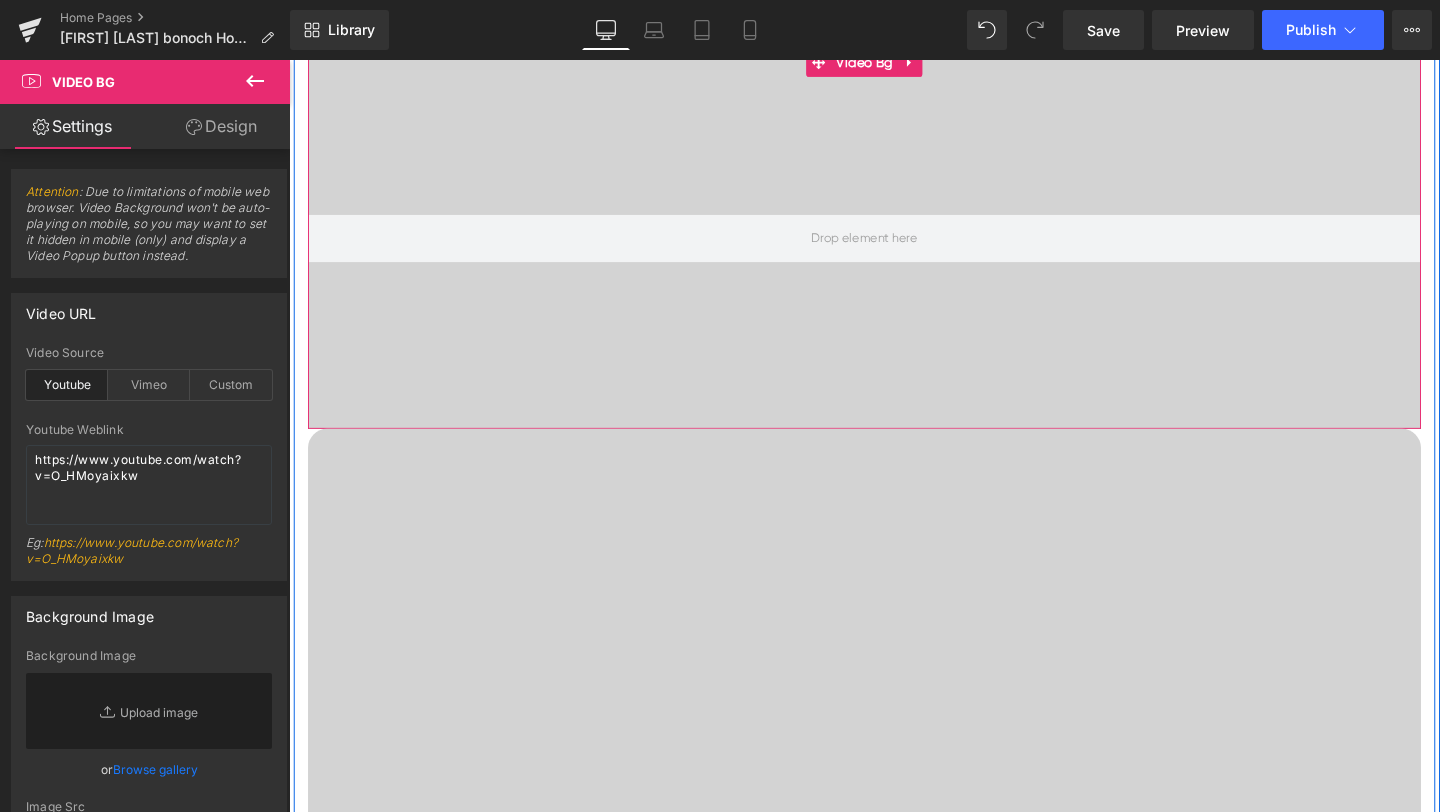 scroll, scrollTop: 8698, scrollLeft: 0, axis: vertical 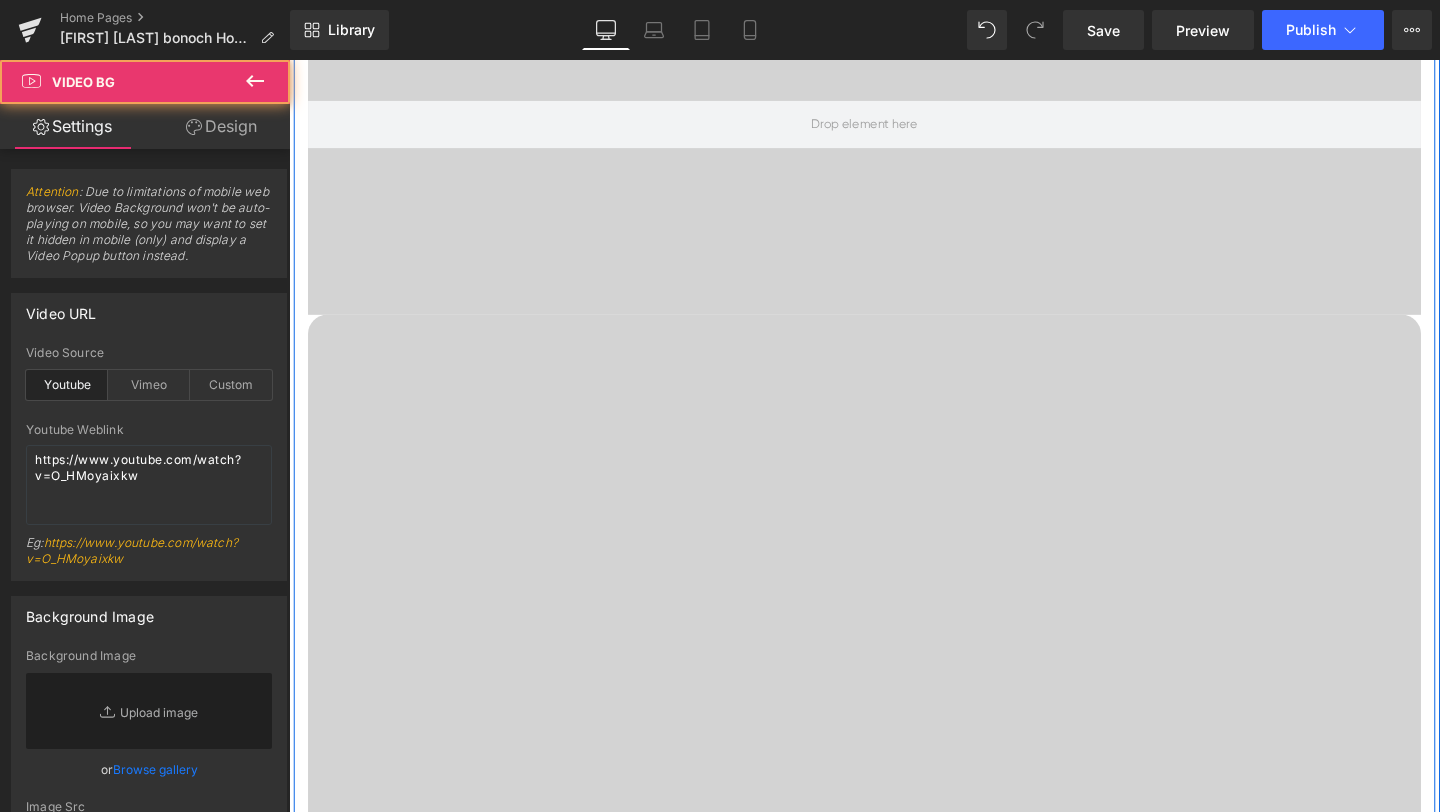 click at bounding box center (894, 128) 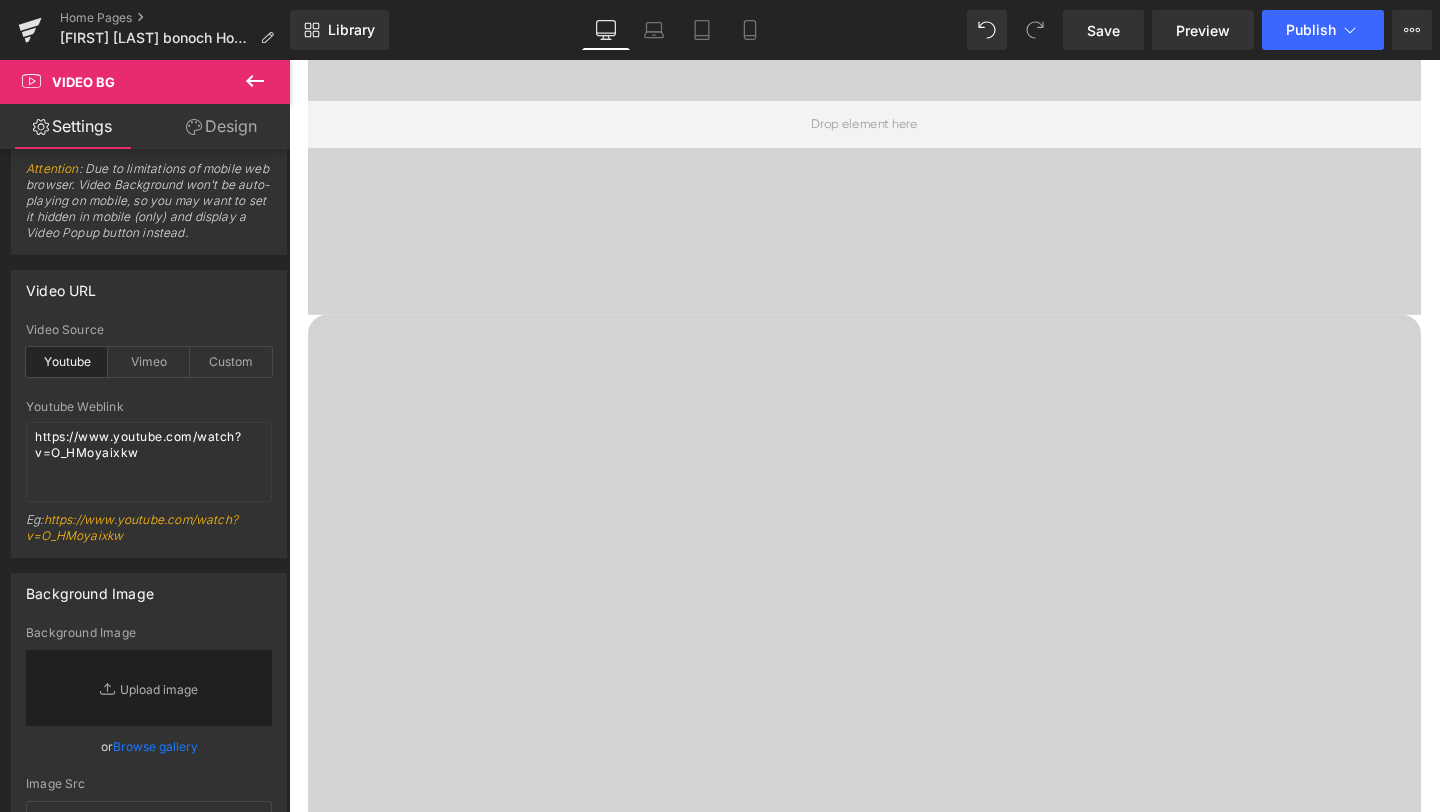 scroll, scrollTop: 20, scrollLeft: 0, axis: vertical 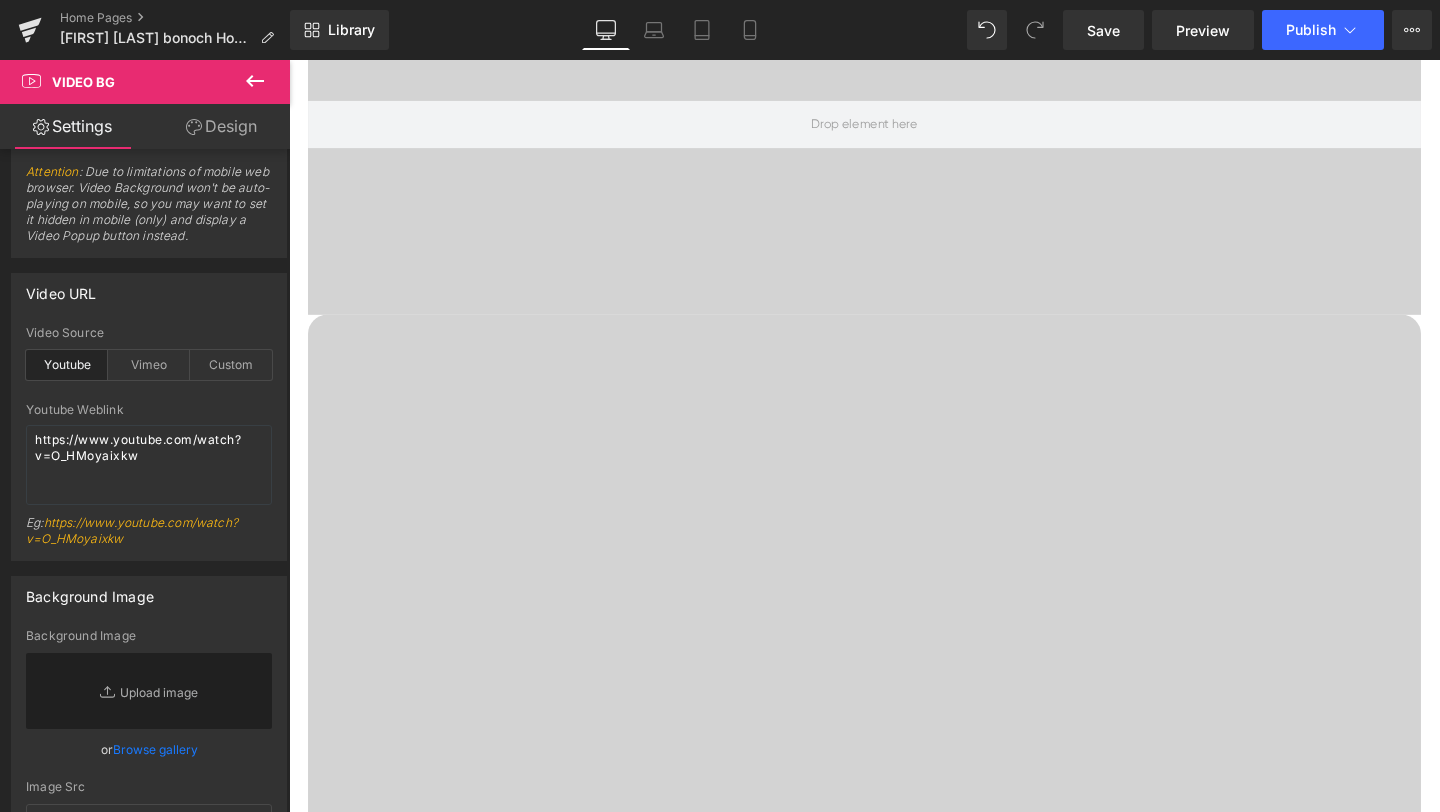 click at bounding box center [894, 455] 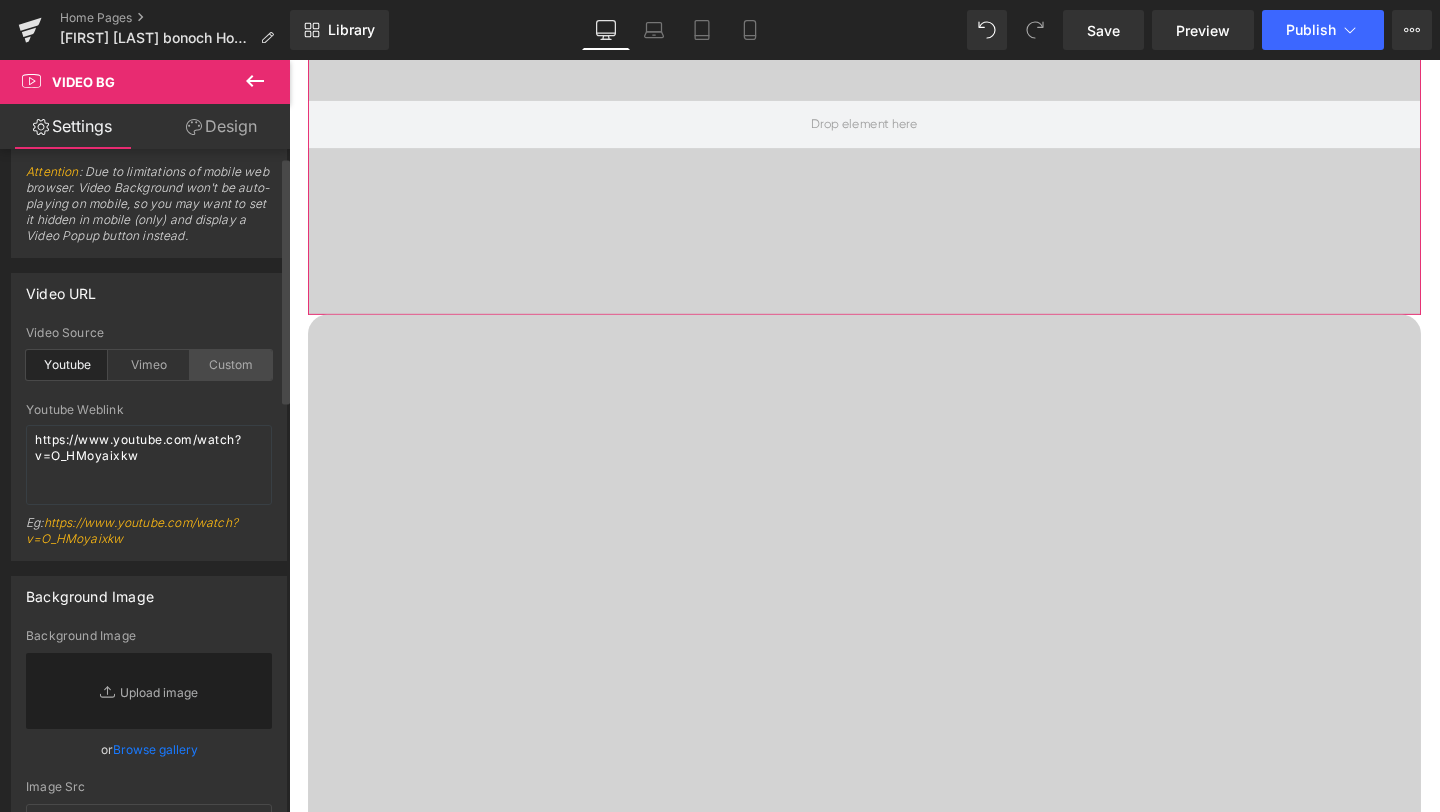 click on "Custom" at bounding box center (231, 365) 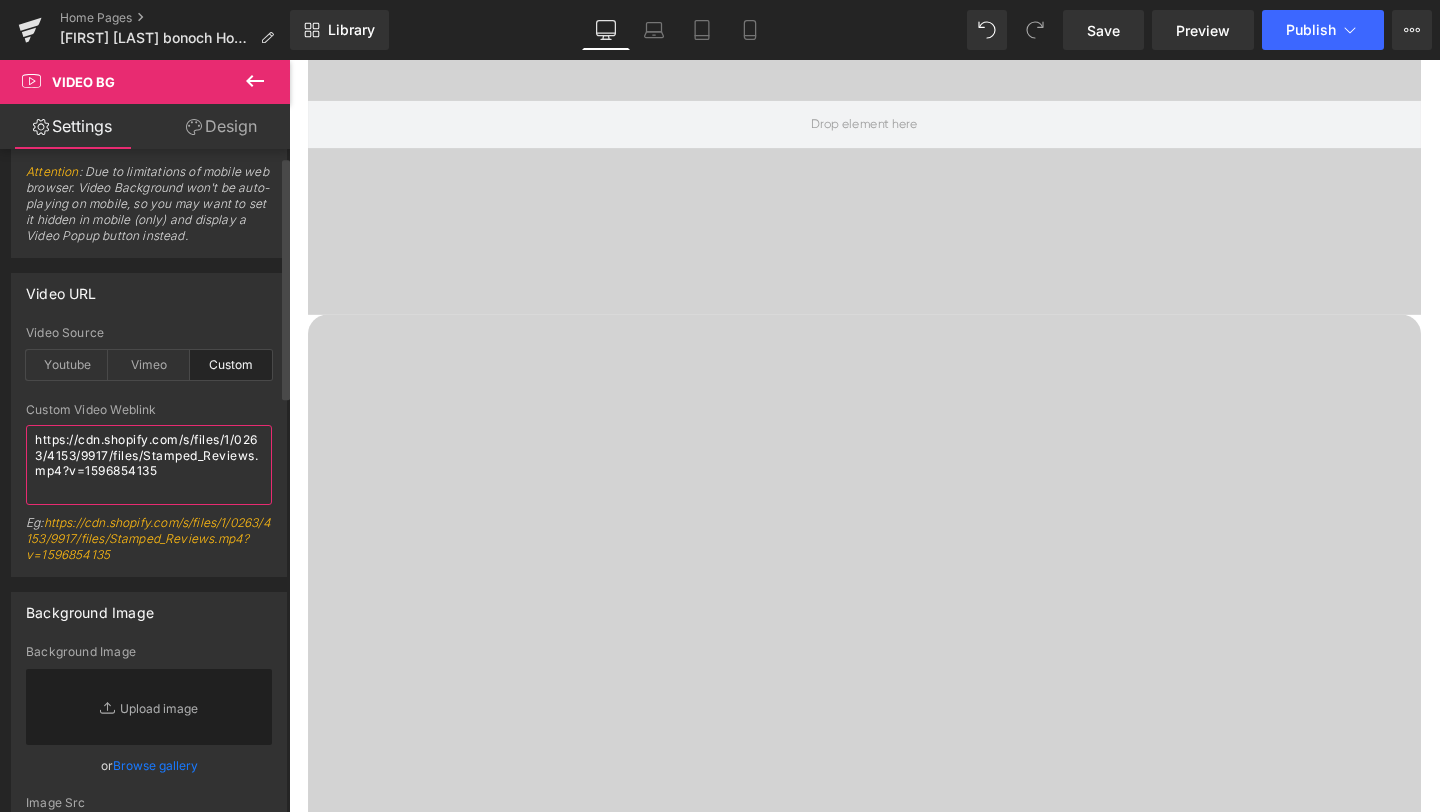 click on "https://cdn.shopify.com/s/files/1/0263/4153/9917/files/Stamped_Reviews.mp4?v=1596854135" at bounding box center [149, 465] 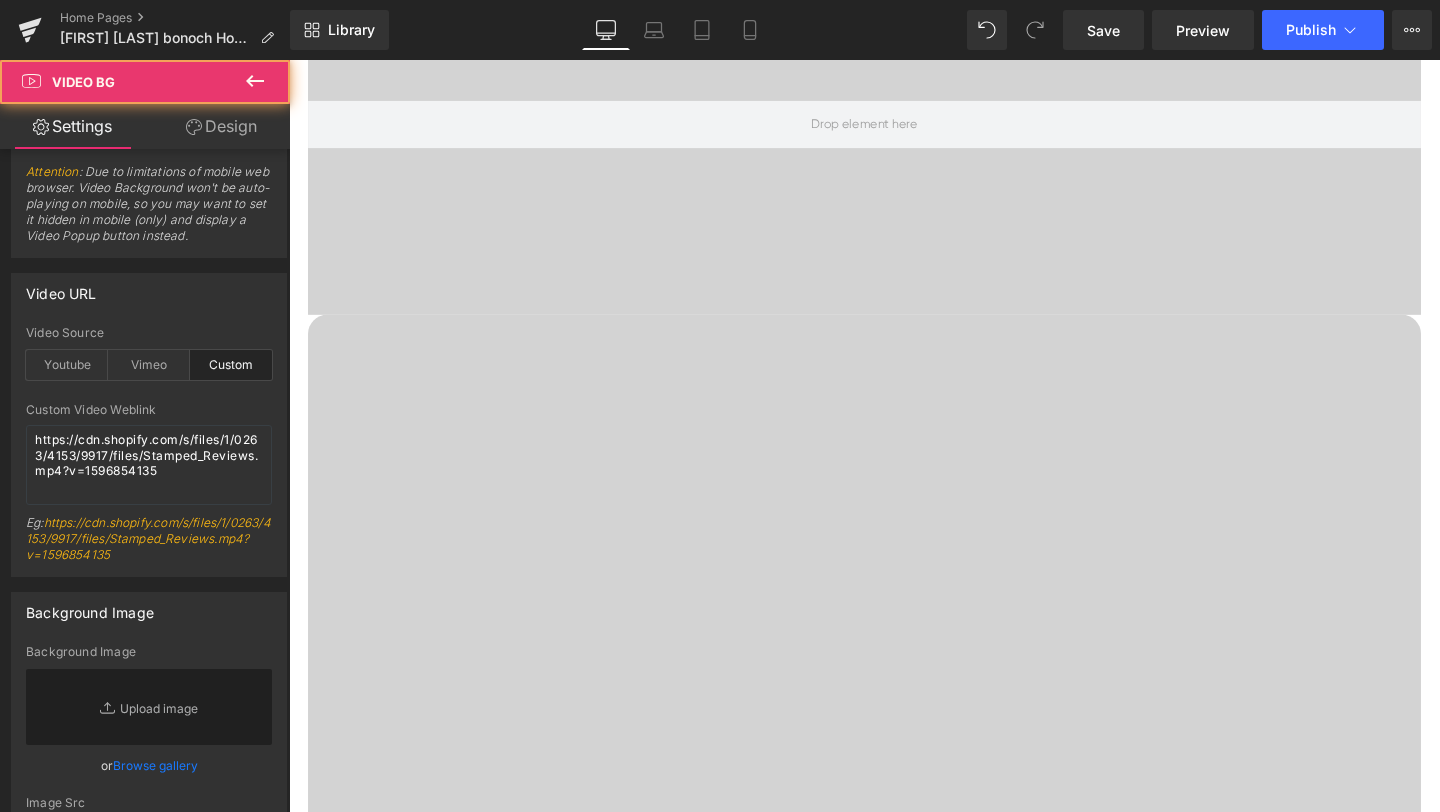 click at bounding box center [894, 128] 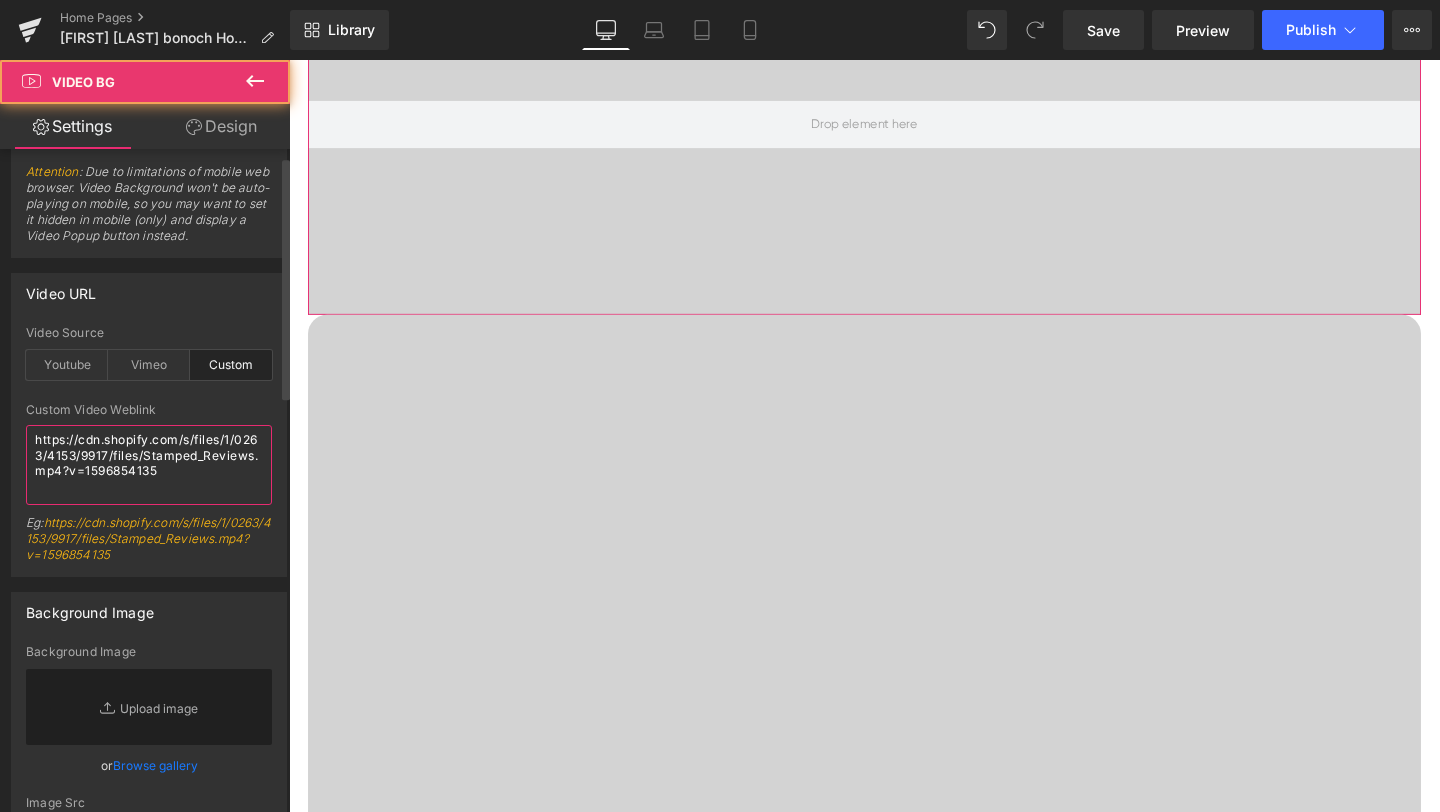 click on "https://cdn.shopify.com/s/files/1/0263/4153/9917/files/Stamped_Reviews.mp4?v=1596854135" at bounding box center [149, 465] 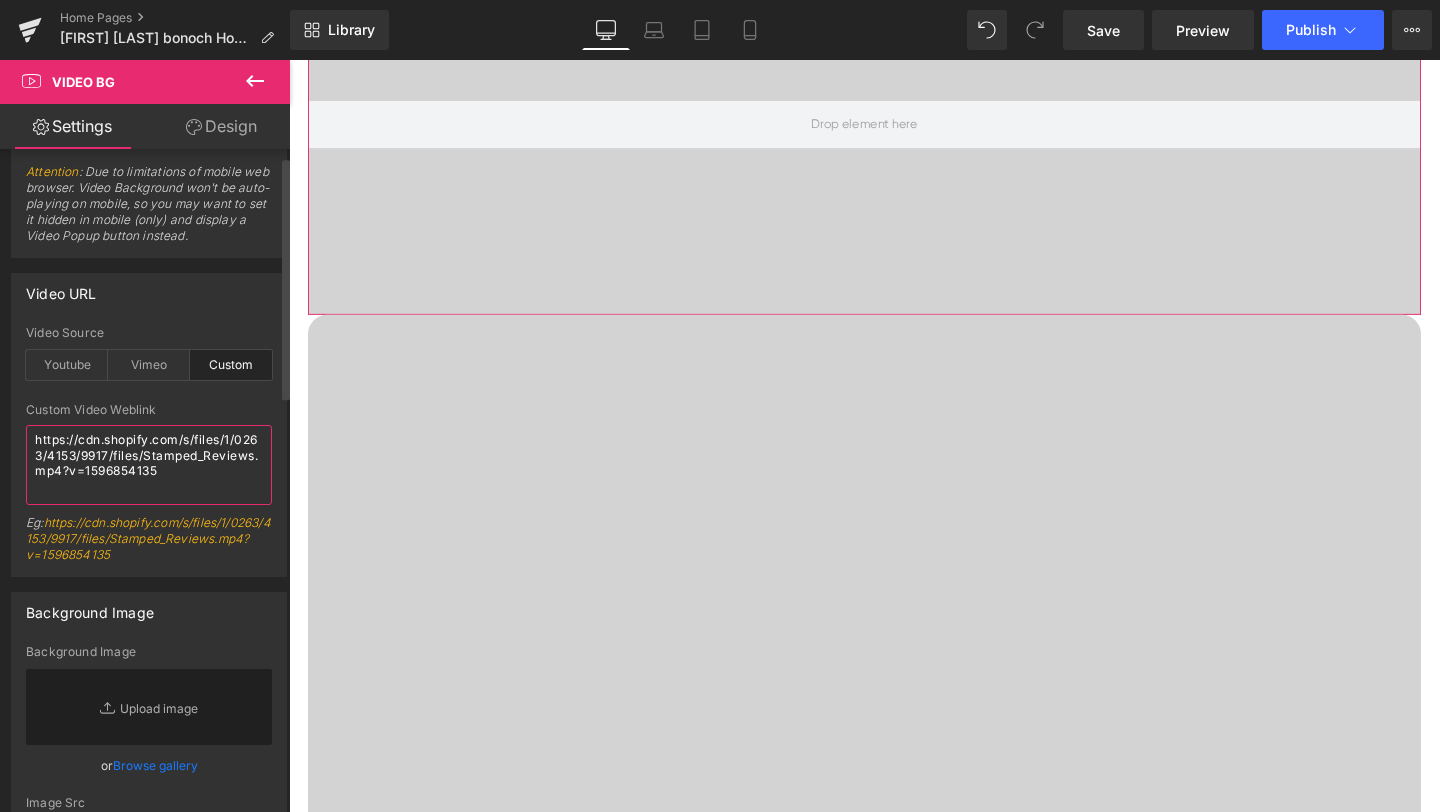 click on "https://cdn.shopify.com/s/files/1/0263/4153/9917/files/Stamped_Reviews.mp4?v=1596854135" at bounding box center (149, 465) 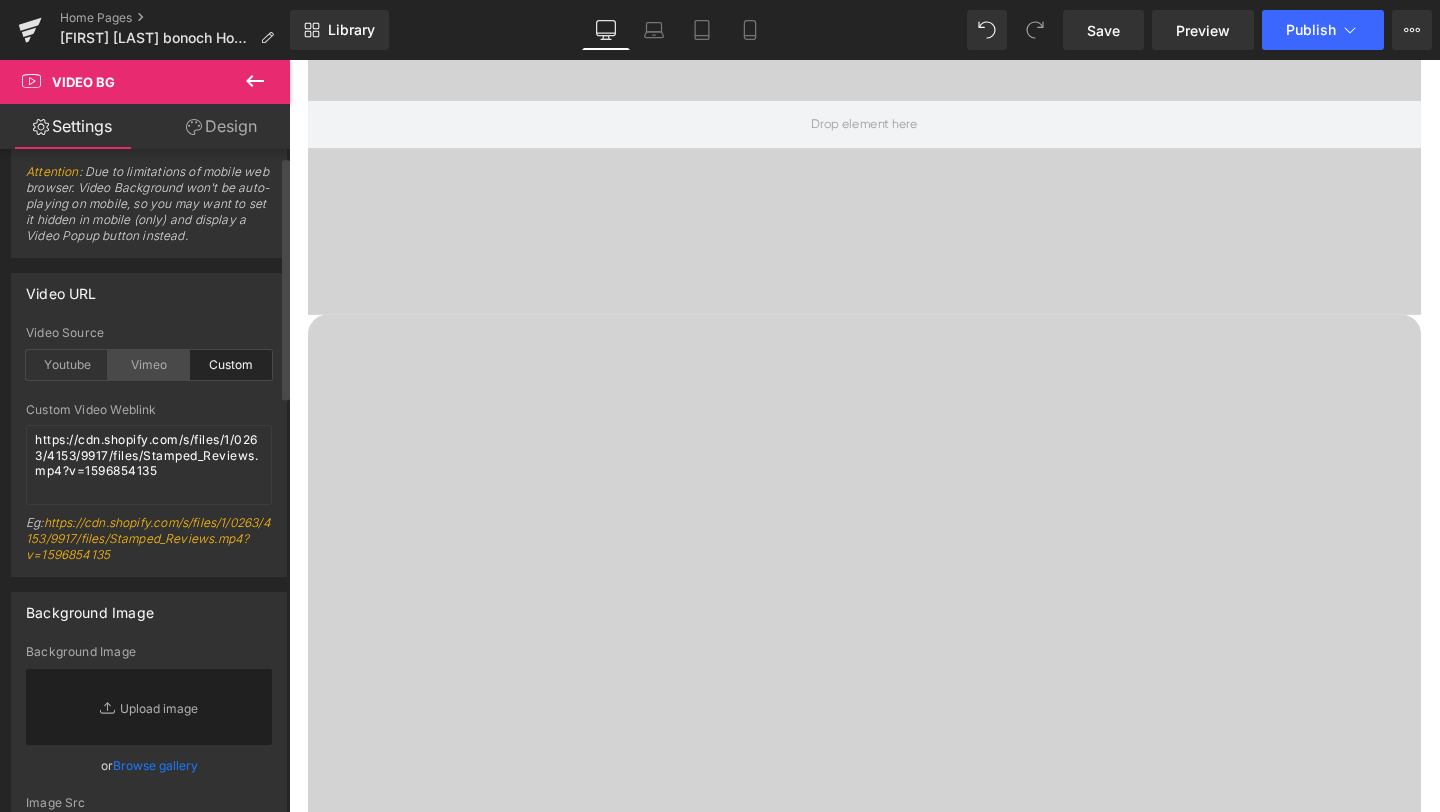 click on "Vimeo" at bounding box center [149, 365] 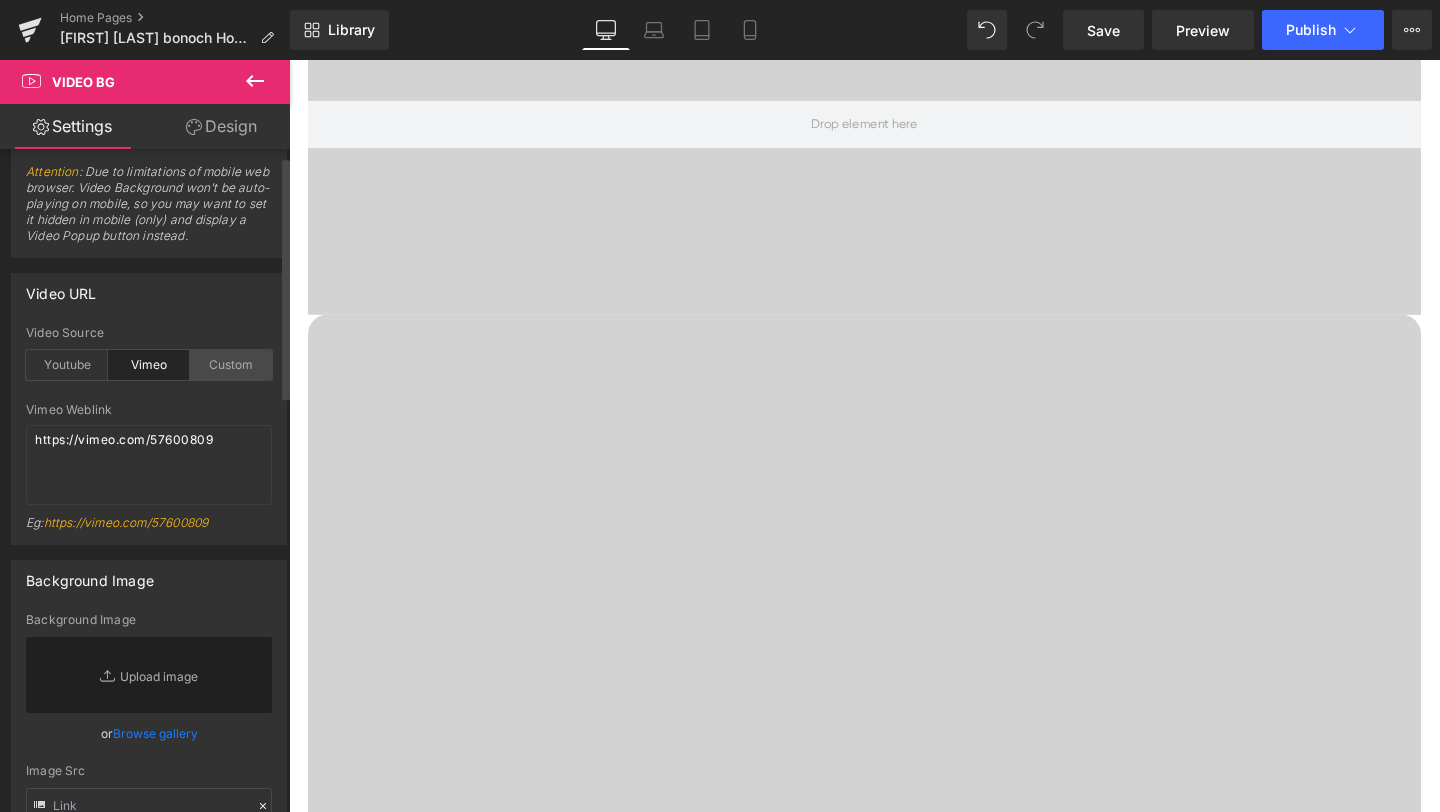 click on "Custom" at bounding box center (231, 365) 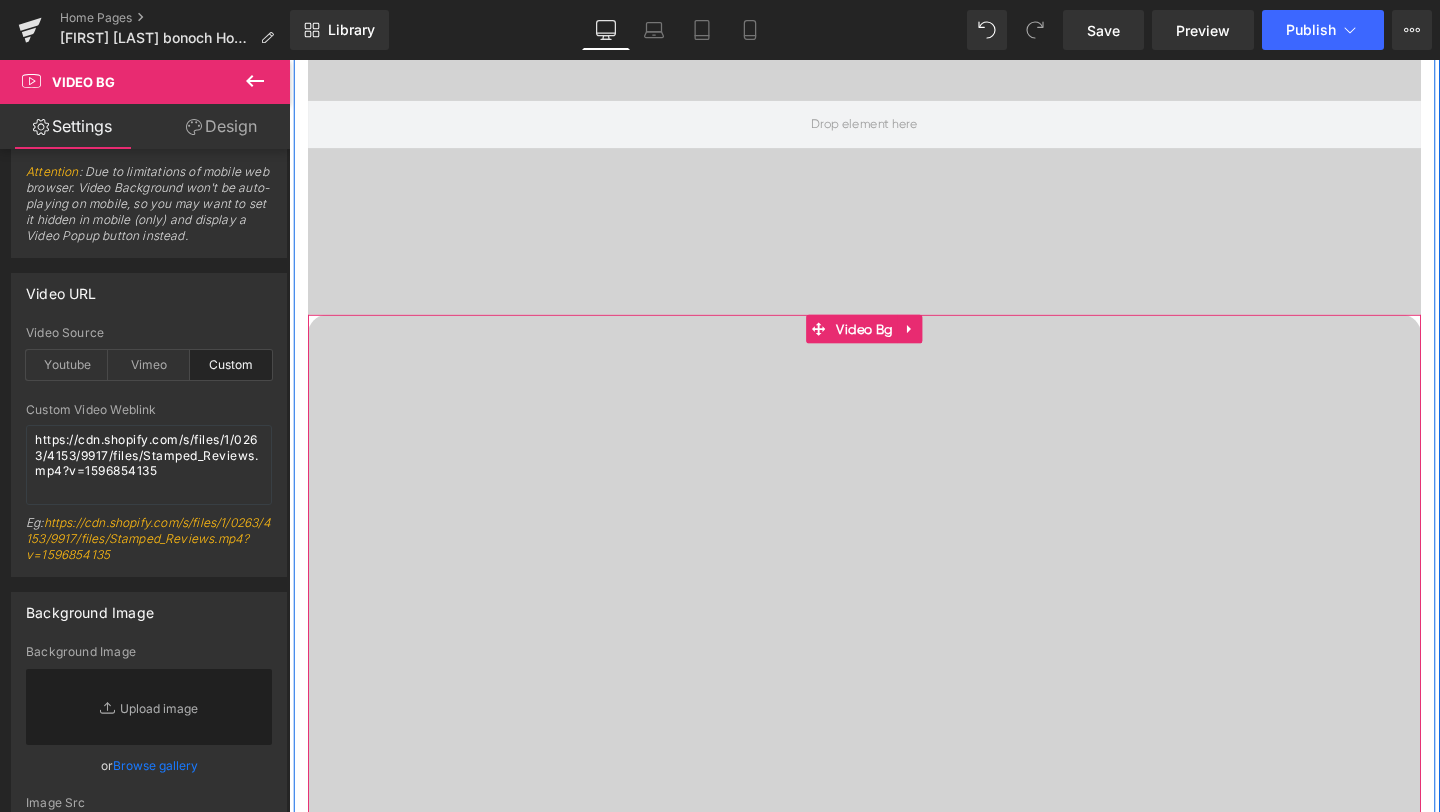 click at bounding box center [894, 1369] 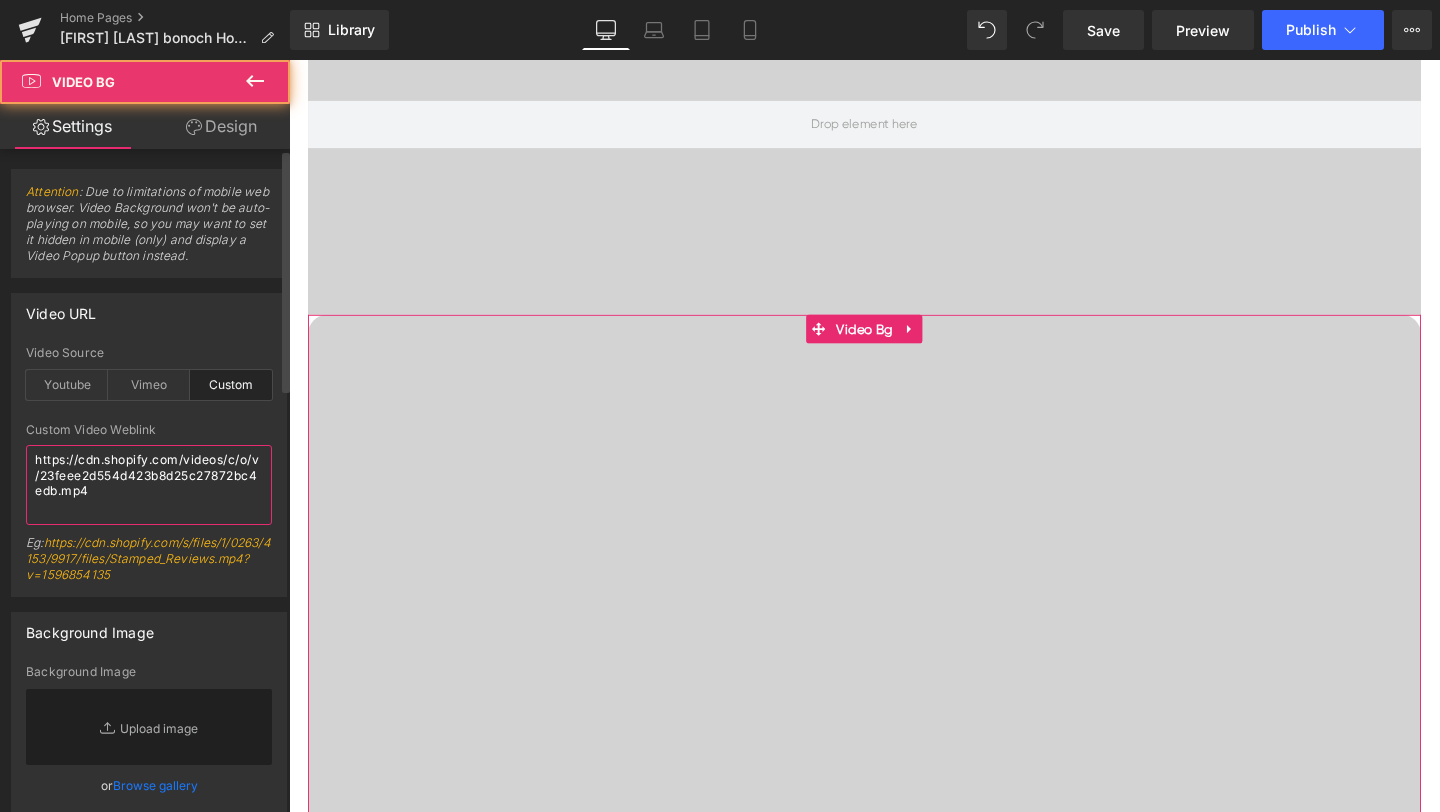click on "https://cdn.shopify.com/videos/c/o/v/23feee2d554d423b8d25c27872bc4edb.mp4" at bounding box center [149, 485] 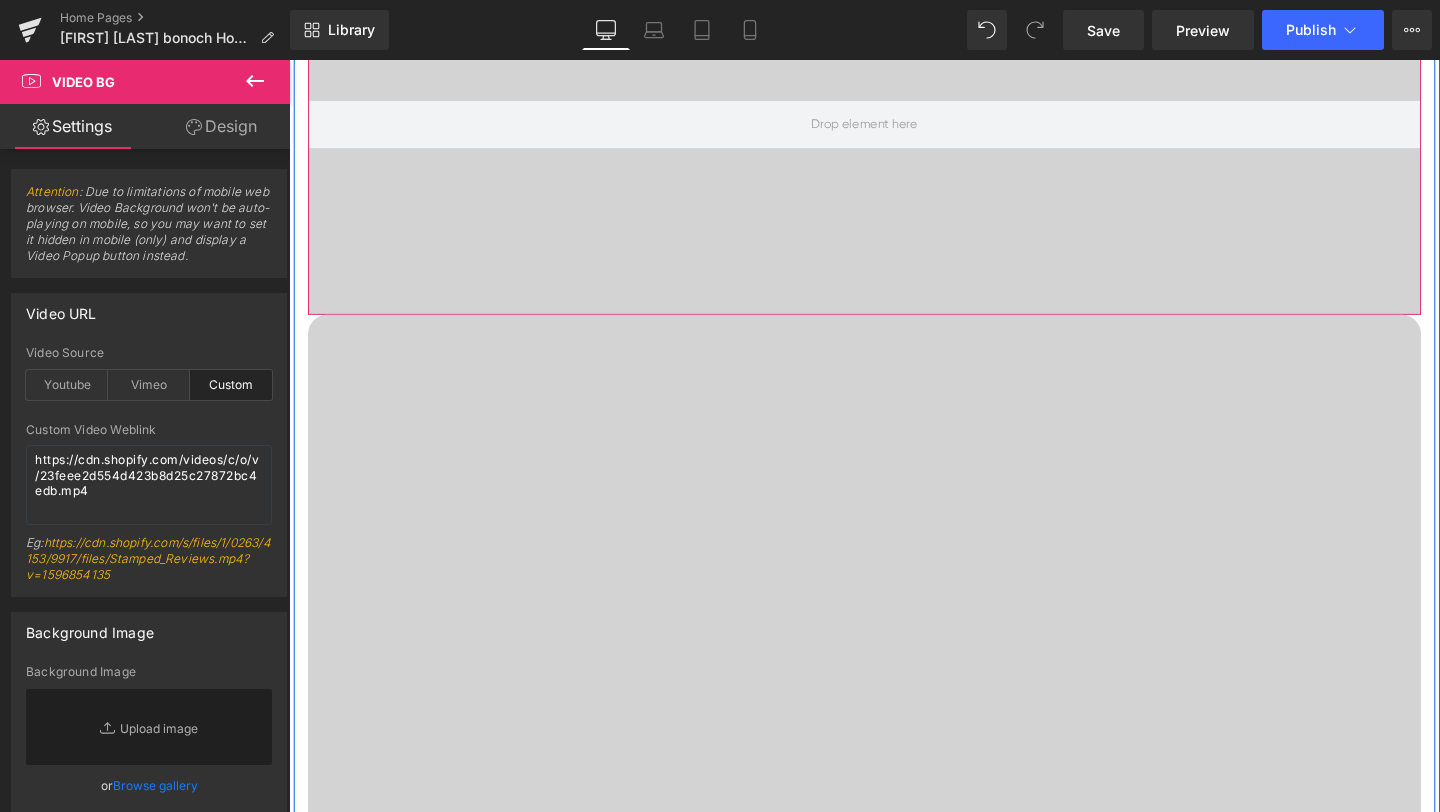 click at bounding box center (894, 128) 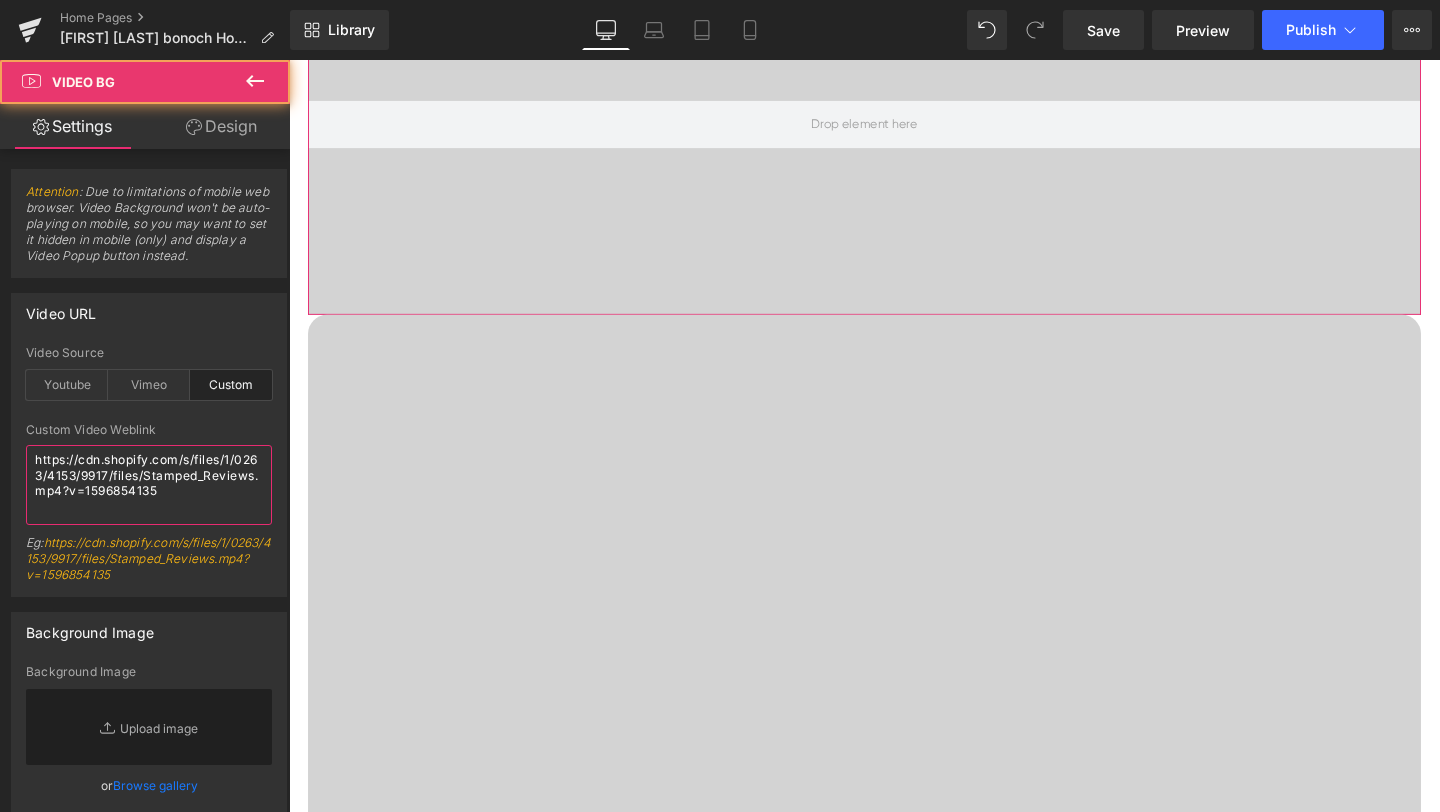 click on "https://cdn.shopify.com/s/files/1/0263/4153/9917/files/Stamped_Reviews.mp4?v=1596854135" at bounding box center [149, 485] 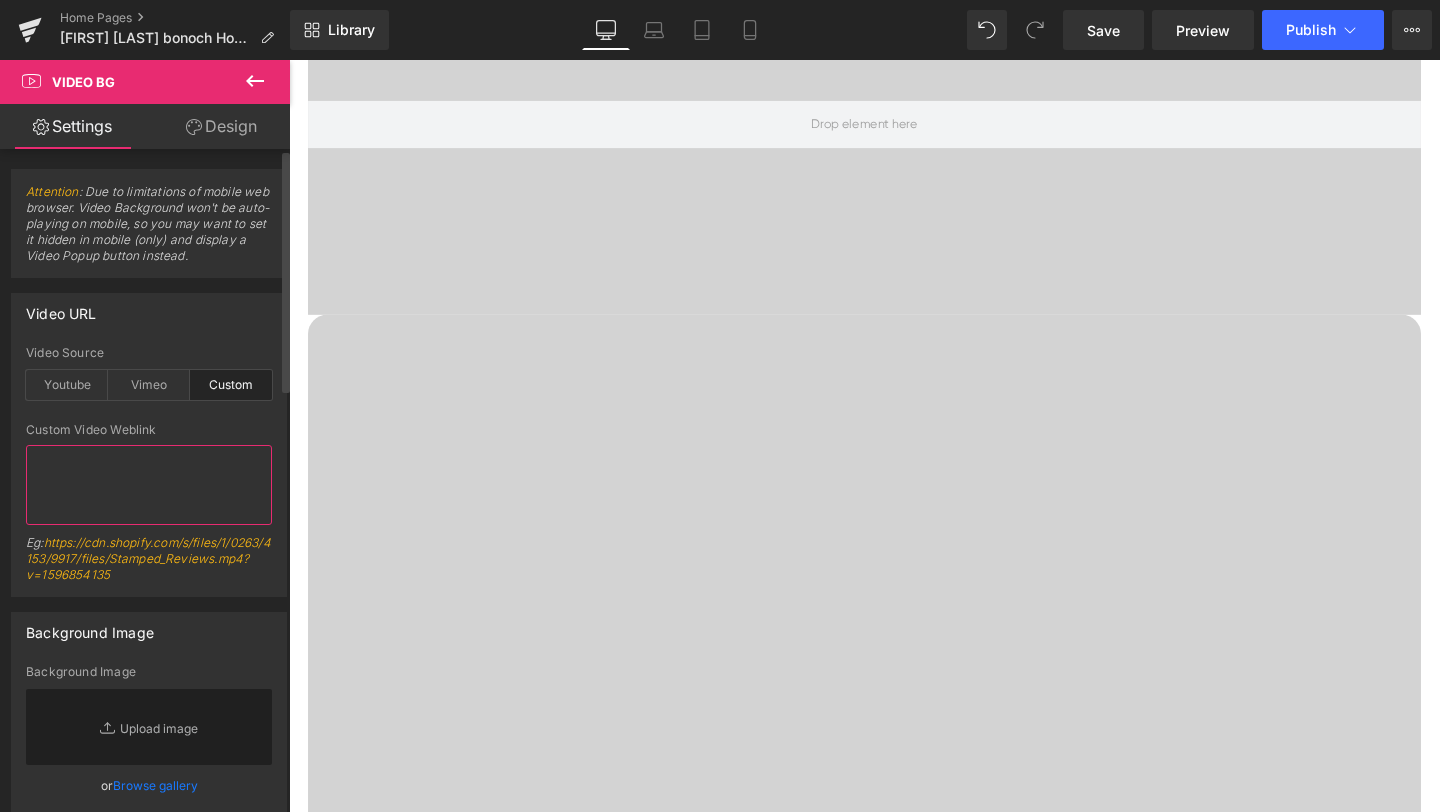 paste on "https://cdn.shopify.com/videos/c/o/v/23feee2d554d423b8d25c27872bc4edb.mp4" 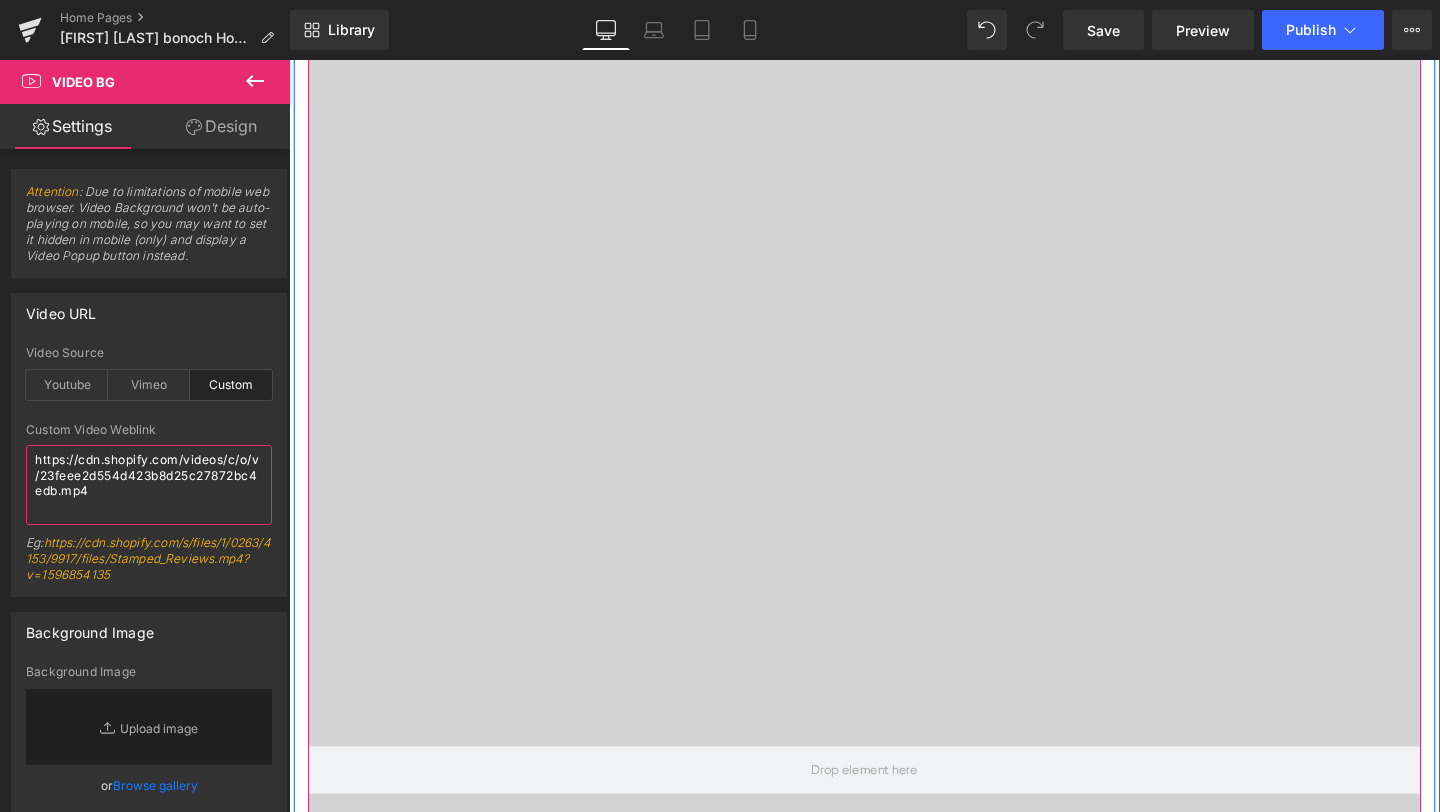 scroll, scrollTop: 9258, scrollLeft: 0, axis: vertical 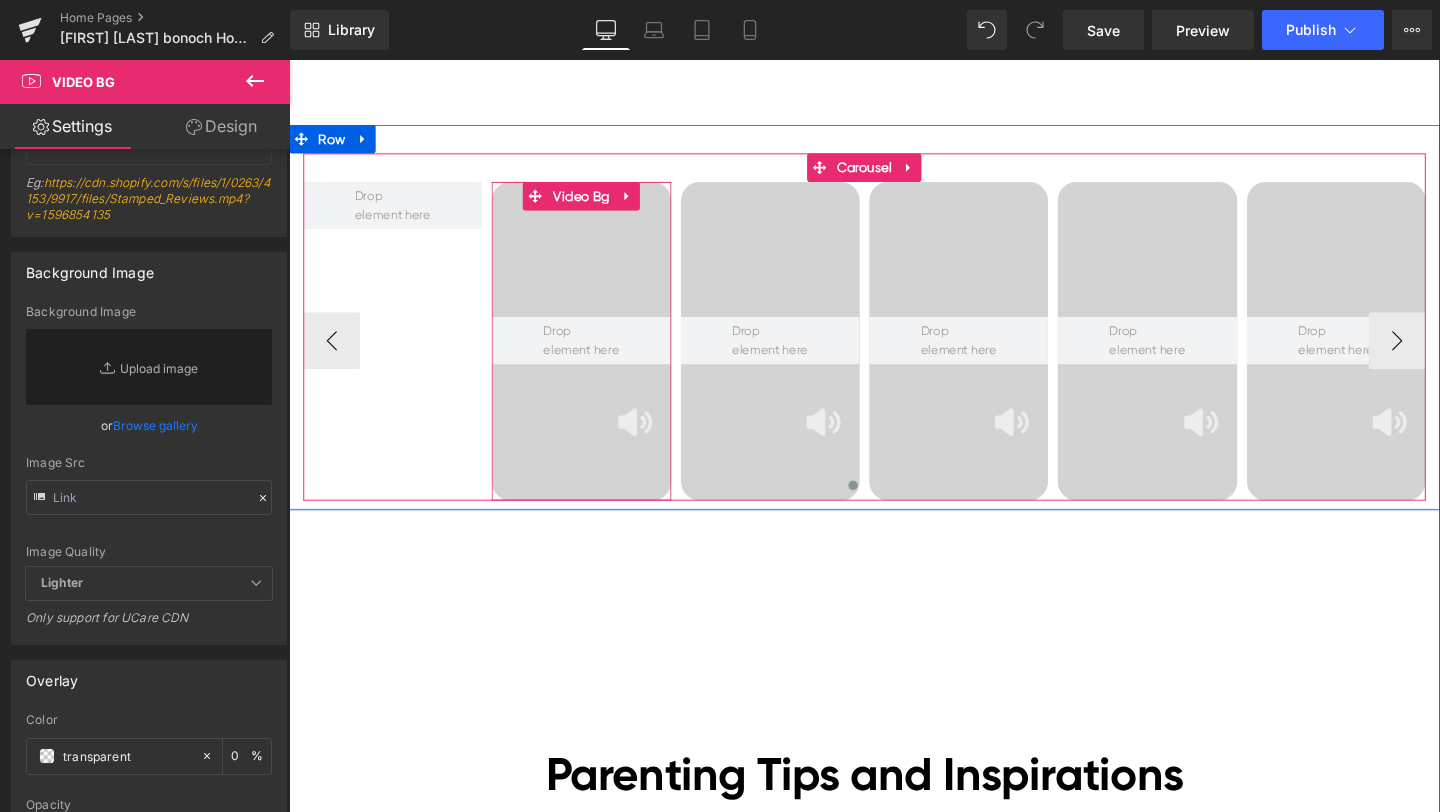 click at bounding box center (653, 441) 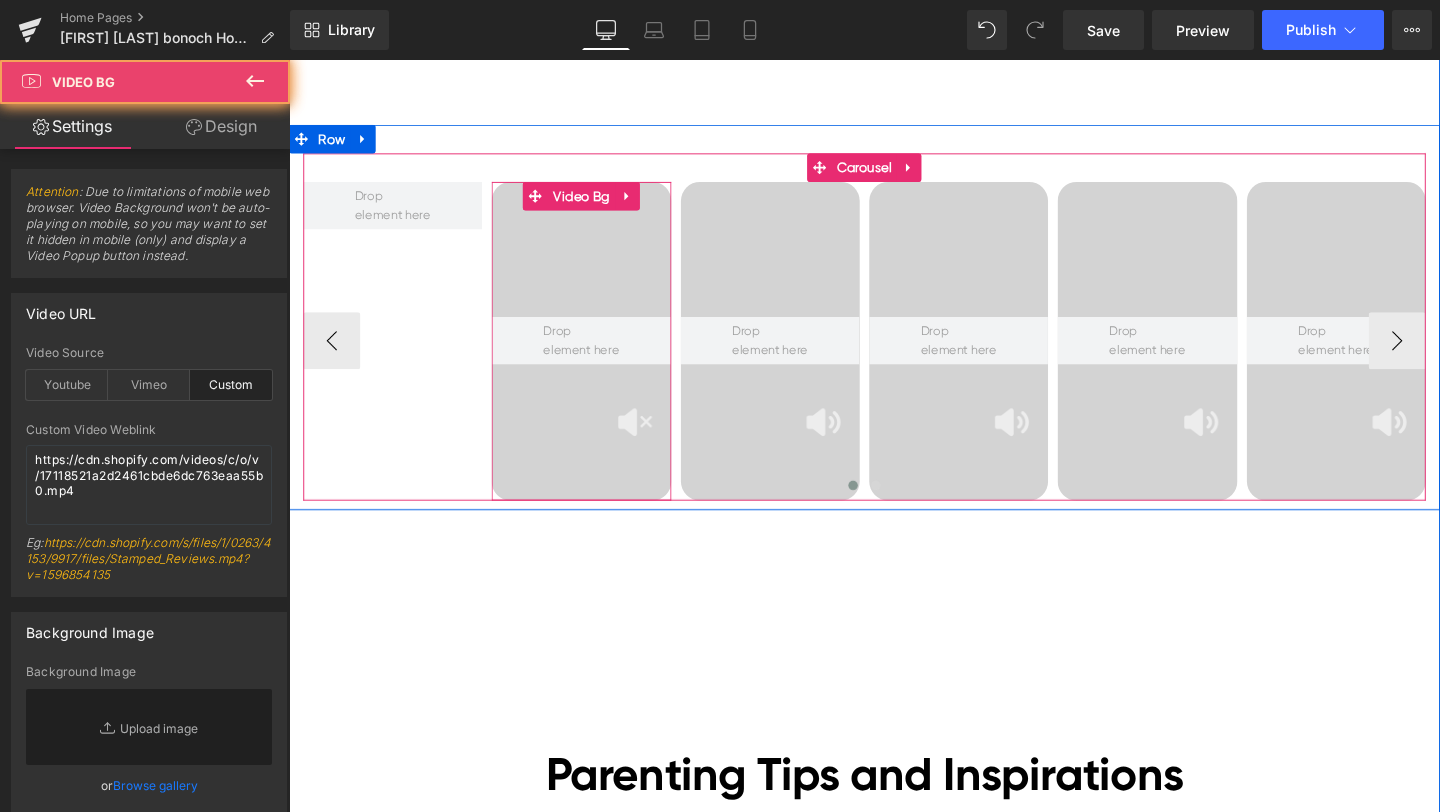 click at bounding box center (653, 441) 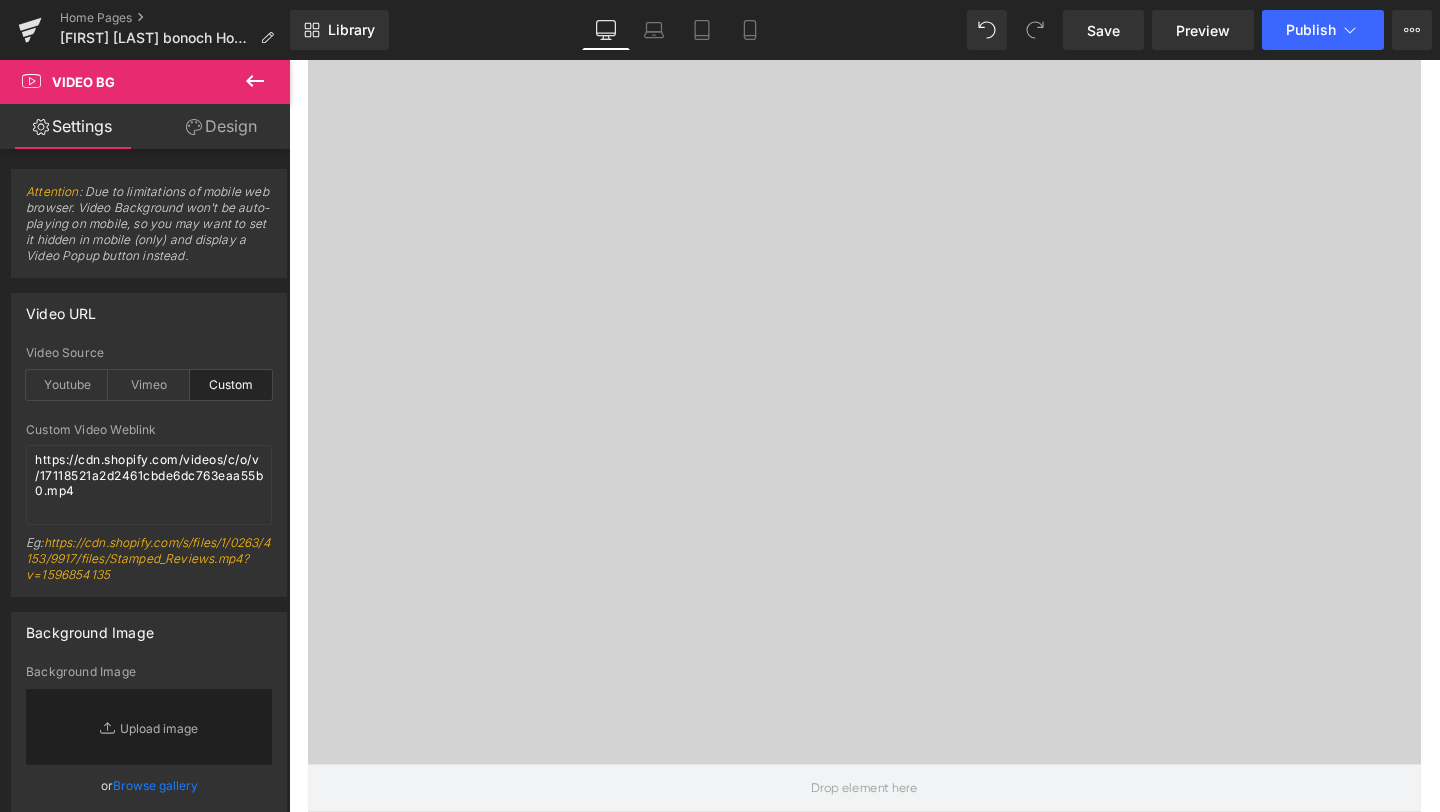 scroll, scrollTop: 9383, scrollLeft: 0, axis: vertical 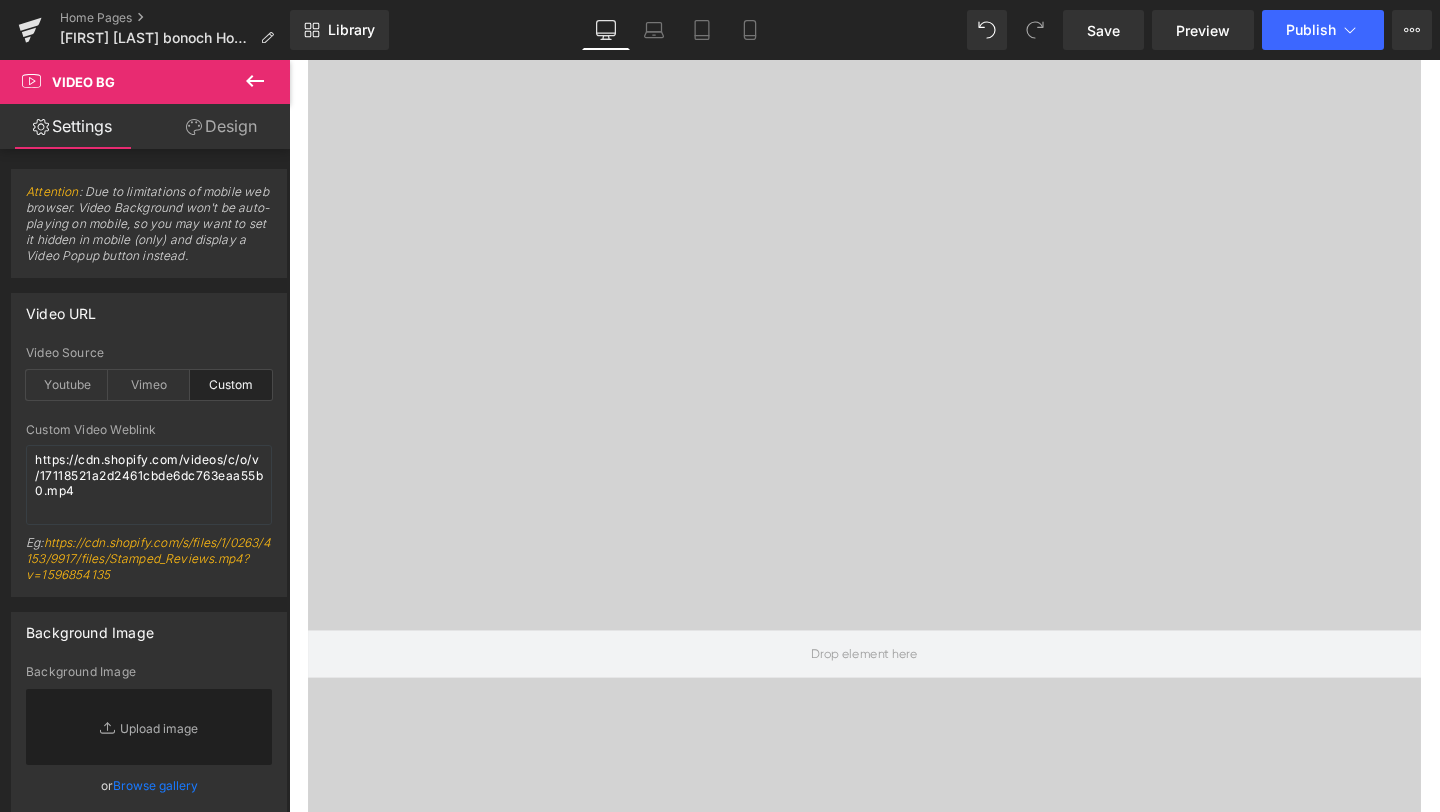 click at bounding box center (894, 684) 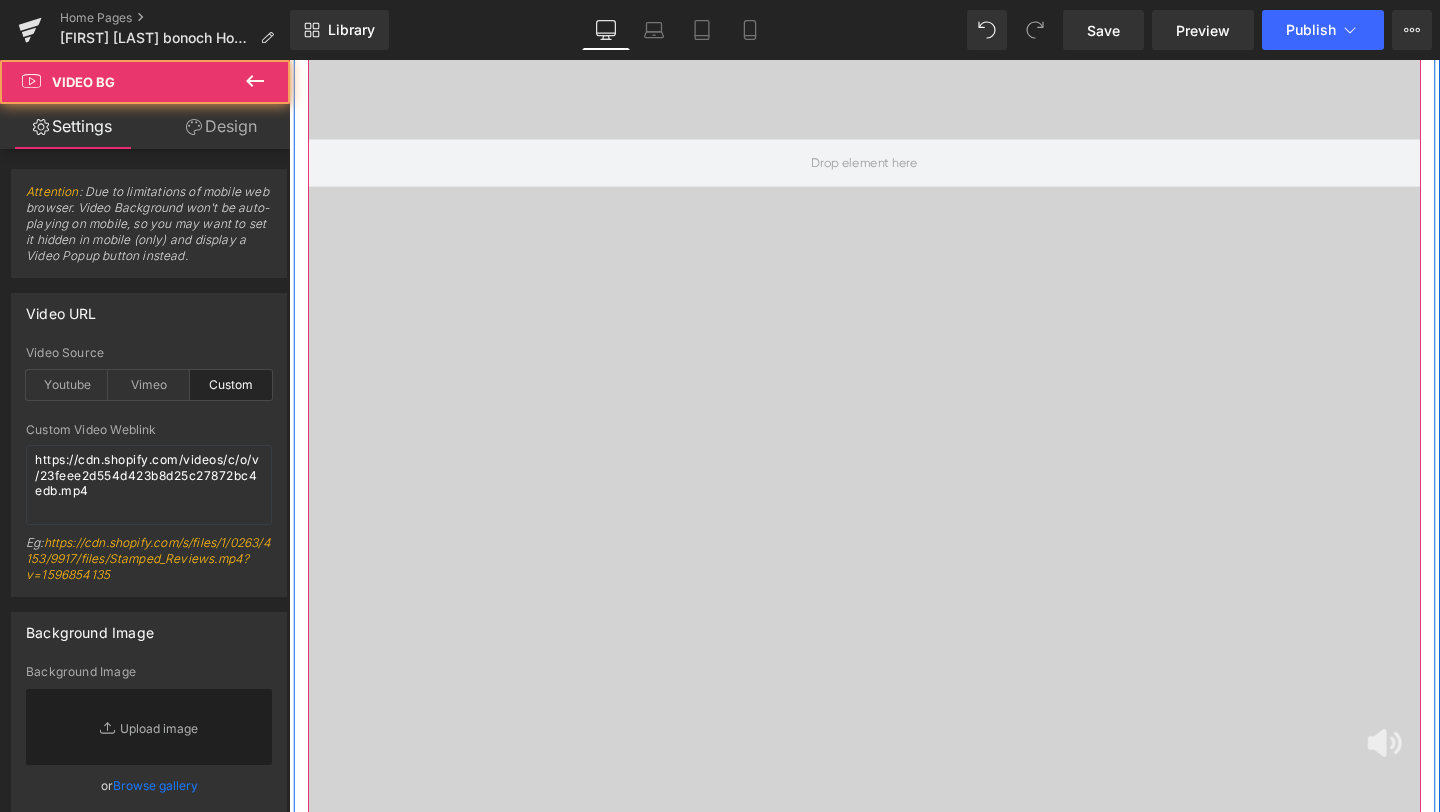 scroll, scrollTop: 10072, scrollLeft: 0, axis: vertical 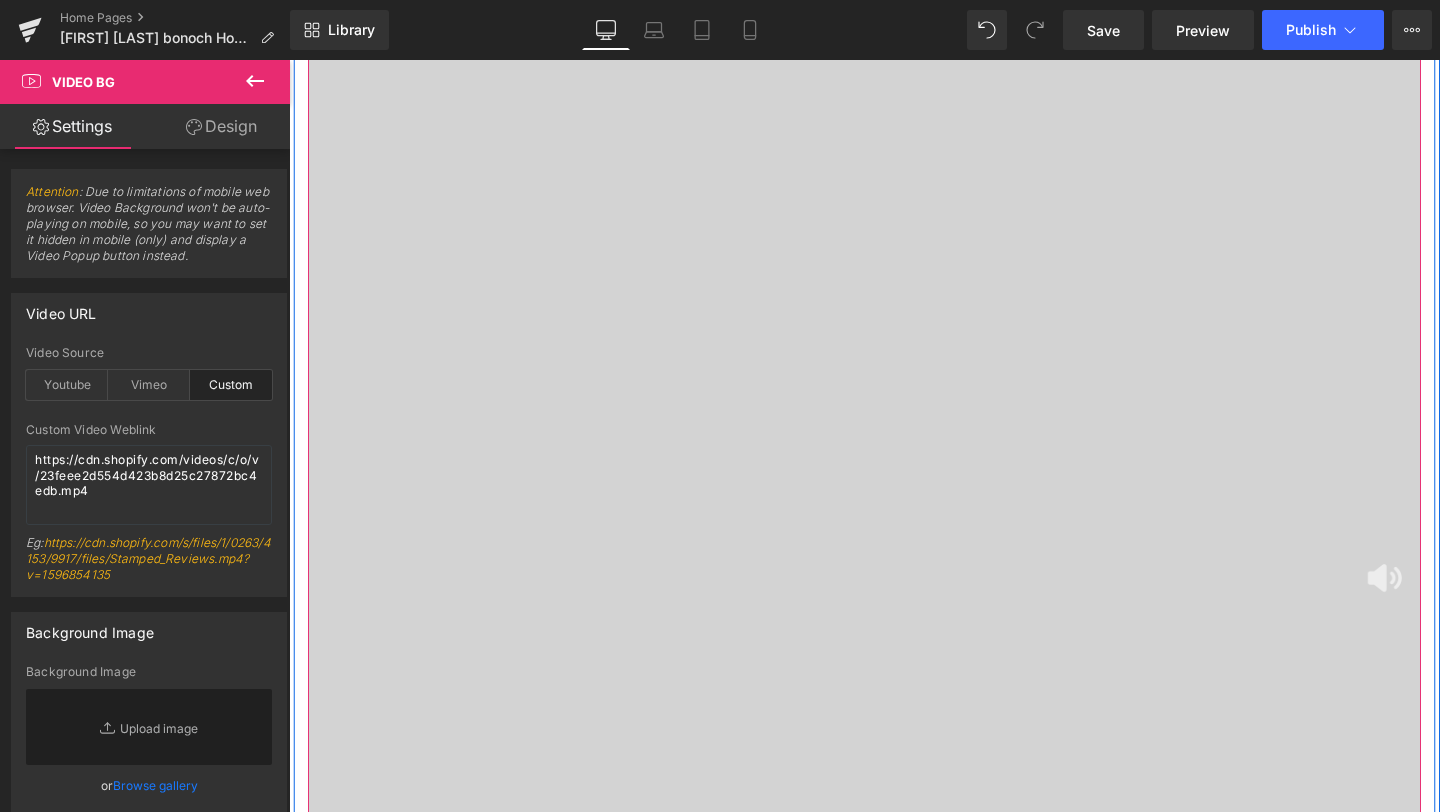 click at bounding box center [1441, 605] 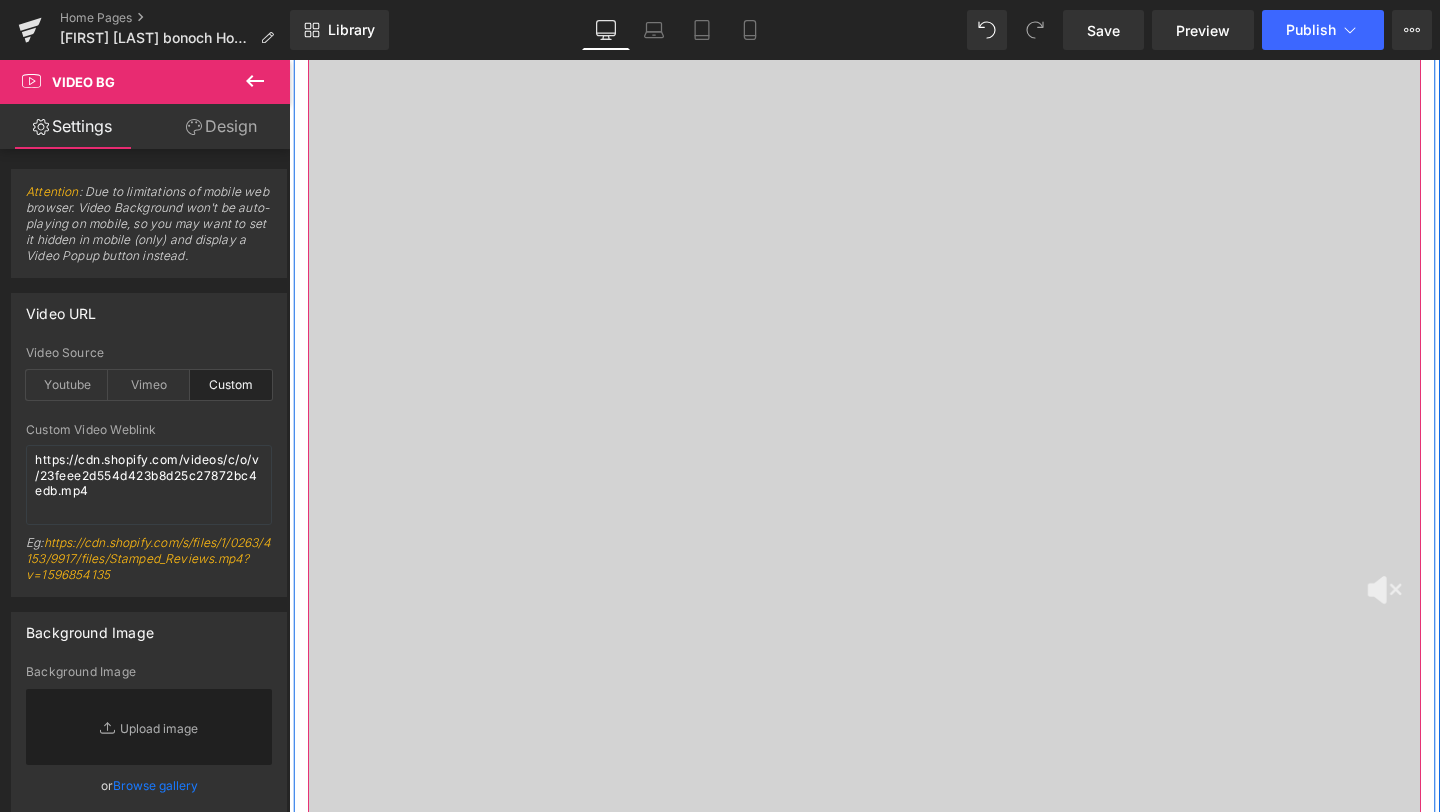 scroll, scrollTop: 9731, scrollLeft: 0, axis: vertical 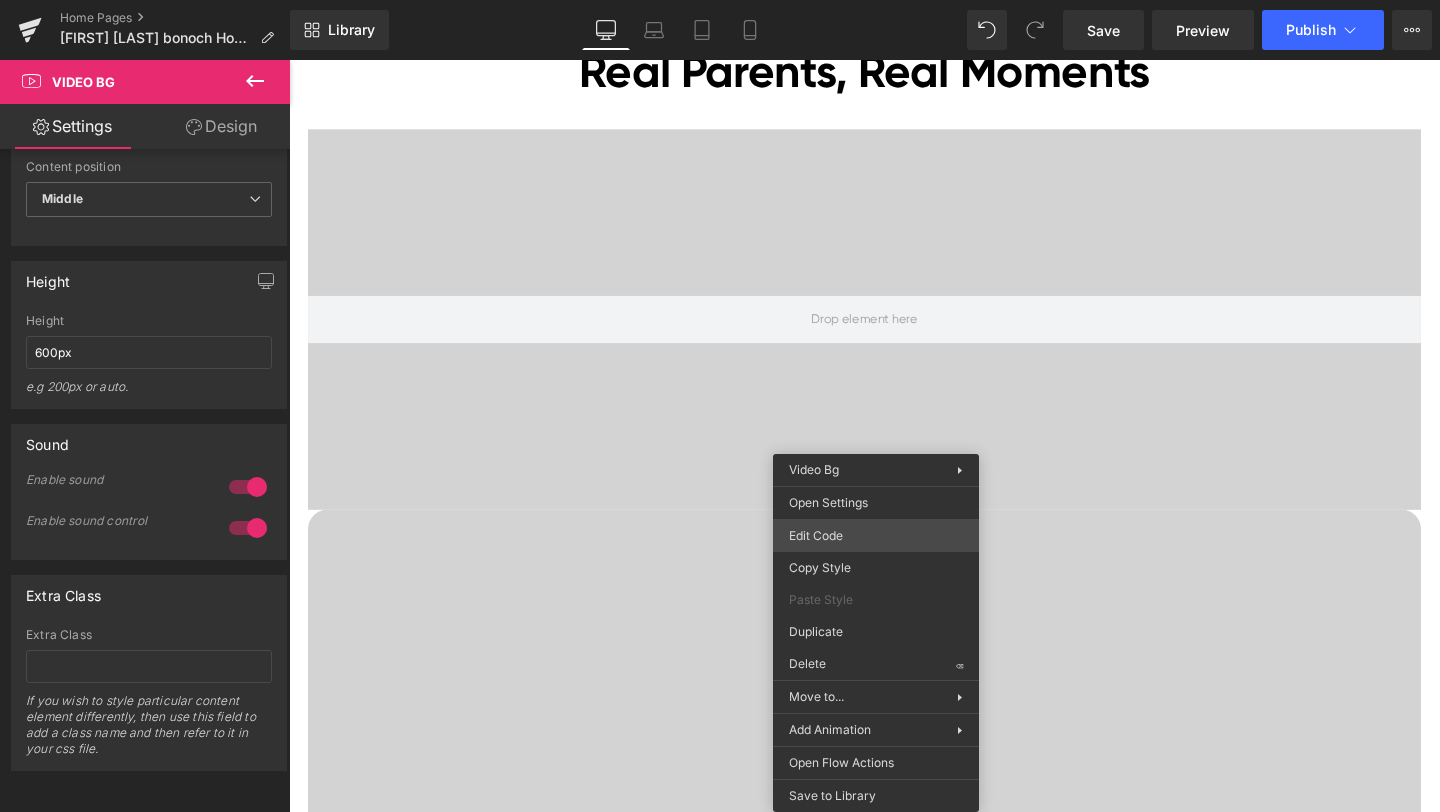 click on "Video Bg  You are previewing how the   will restyle your page. You can not edit Elements in Preset Preview Mode.  Home Pages [Ethan GemPages] bonoch Homepage 2.0 Library Desktop Desktop Laptop Tablet Mobile Save Preview Publish Scheduled View Live Page View with current Template Save Template to Library Schedule Publish  Optimize  Publish Settings Shortcuts  Your page can’t be published   You've reached the maximum number of published pages on your plan  (0/0).  You need to upgrade your plan or unpublish all your pages to get 1 publish slot.   Unpublish pages   Upgrade plan  Elements Global Style video Base Row  rows, columns, layouts, div Heading  headings, titles, h1,h2,h3,h4,h5,h6 Text Block  texts, paragraphs, contents, blocks Image  images, photos, alts, uploads Icon  icons, symbols Button  button, call to action, cta Separator  separators, dividers, horizontal lines Liquid  liquid, custom code, html, javascript, css, reviews, apps, applications, embeded, iframe Banner Parallax  Hero Banner  Stack app" at bounding box center (720, 0) 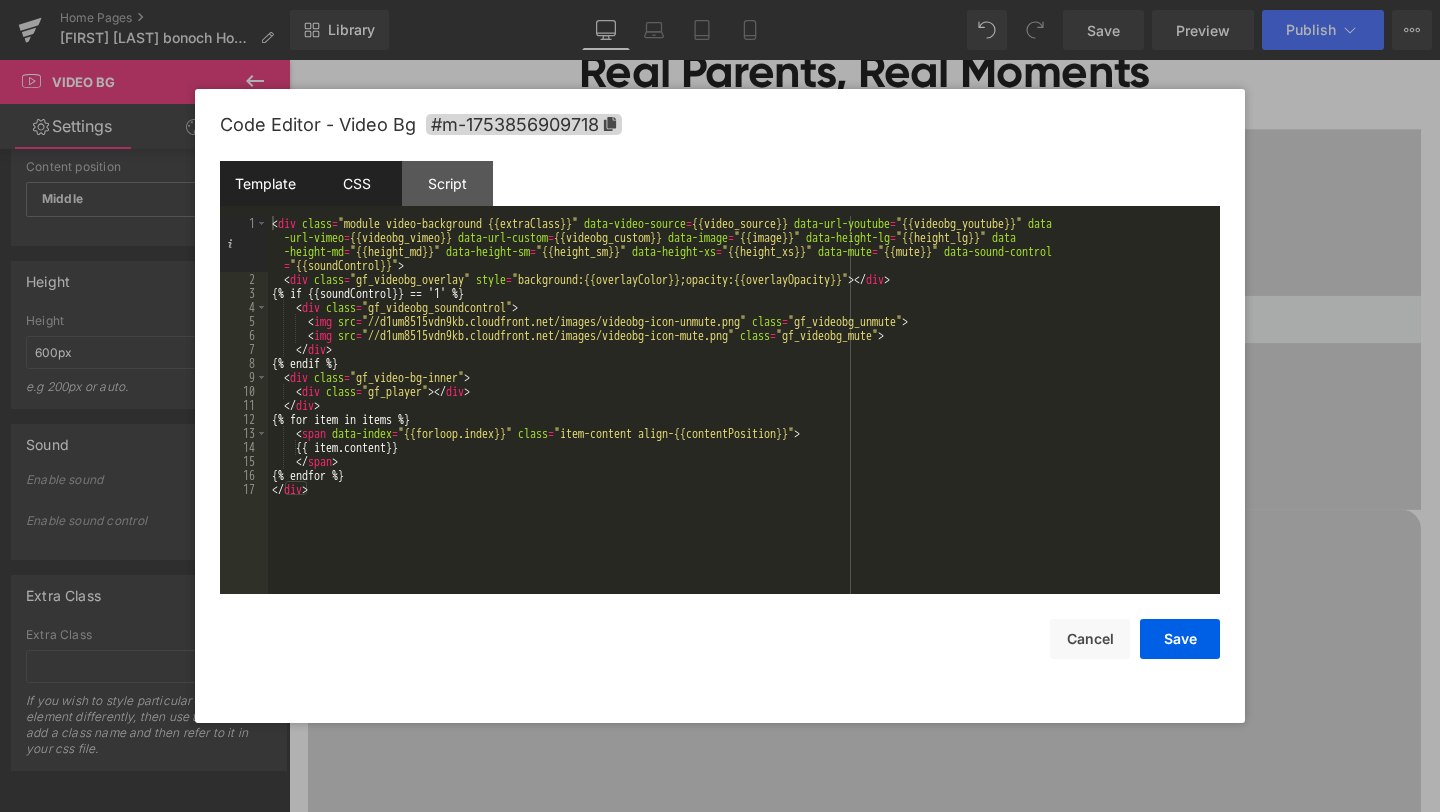 click on "CSS" at bounding box center [356, 183] 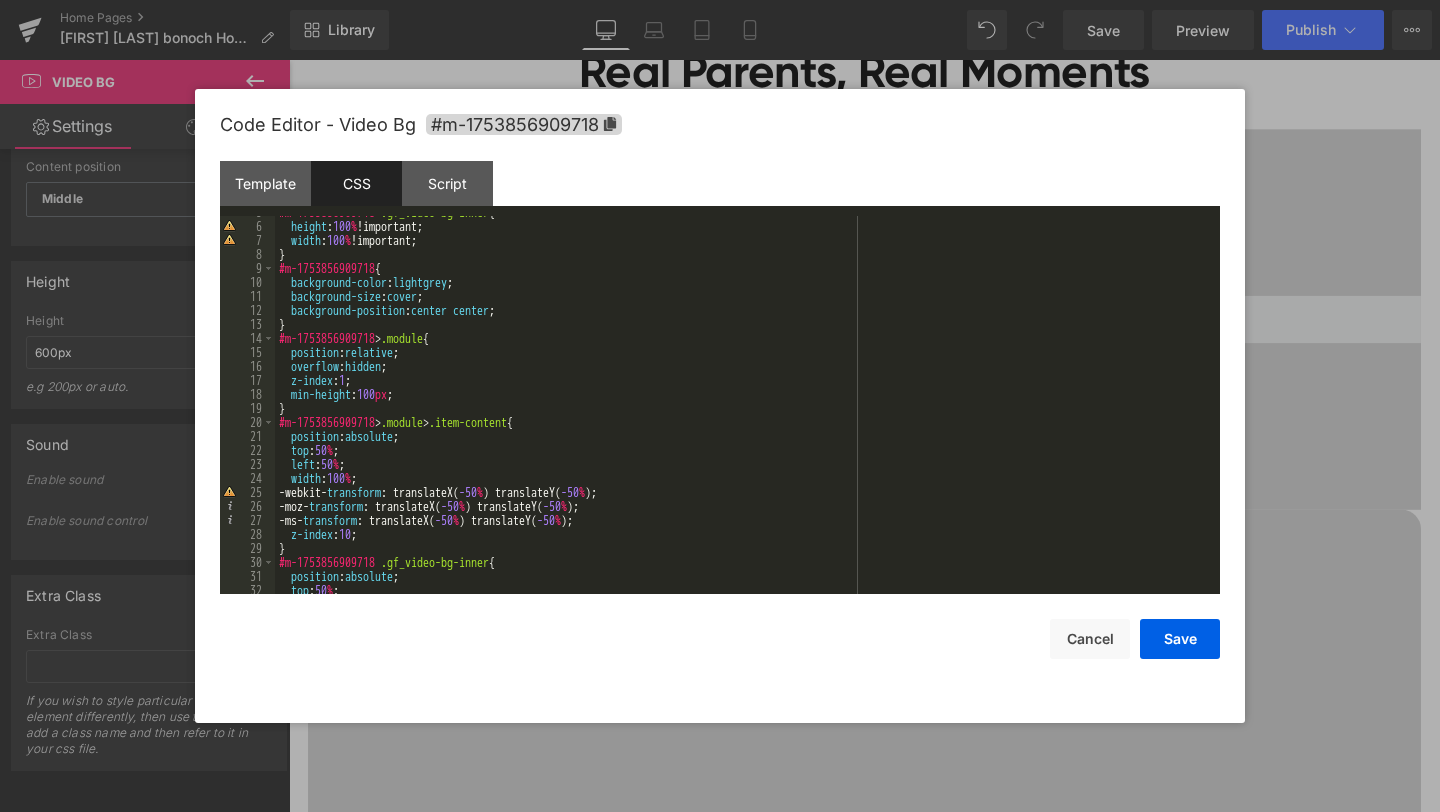 scroll, scrollTop: 0, scrollLeft: 0, axis: both 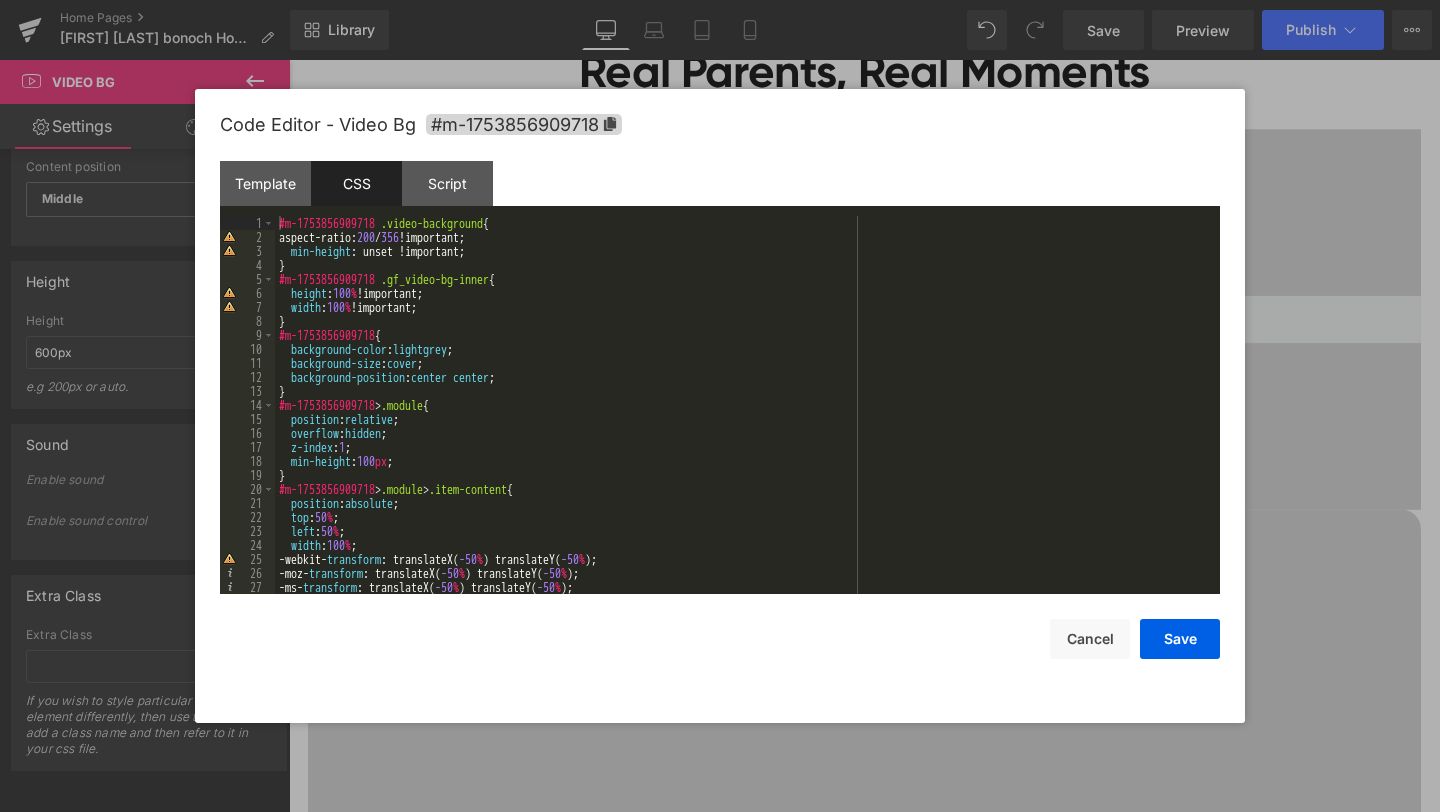 click at bounding box center [720, 406] 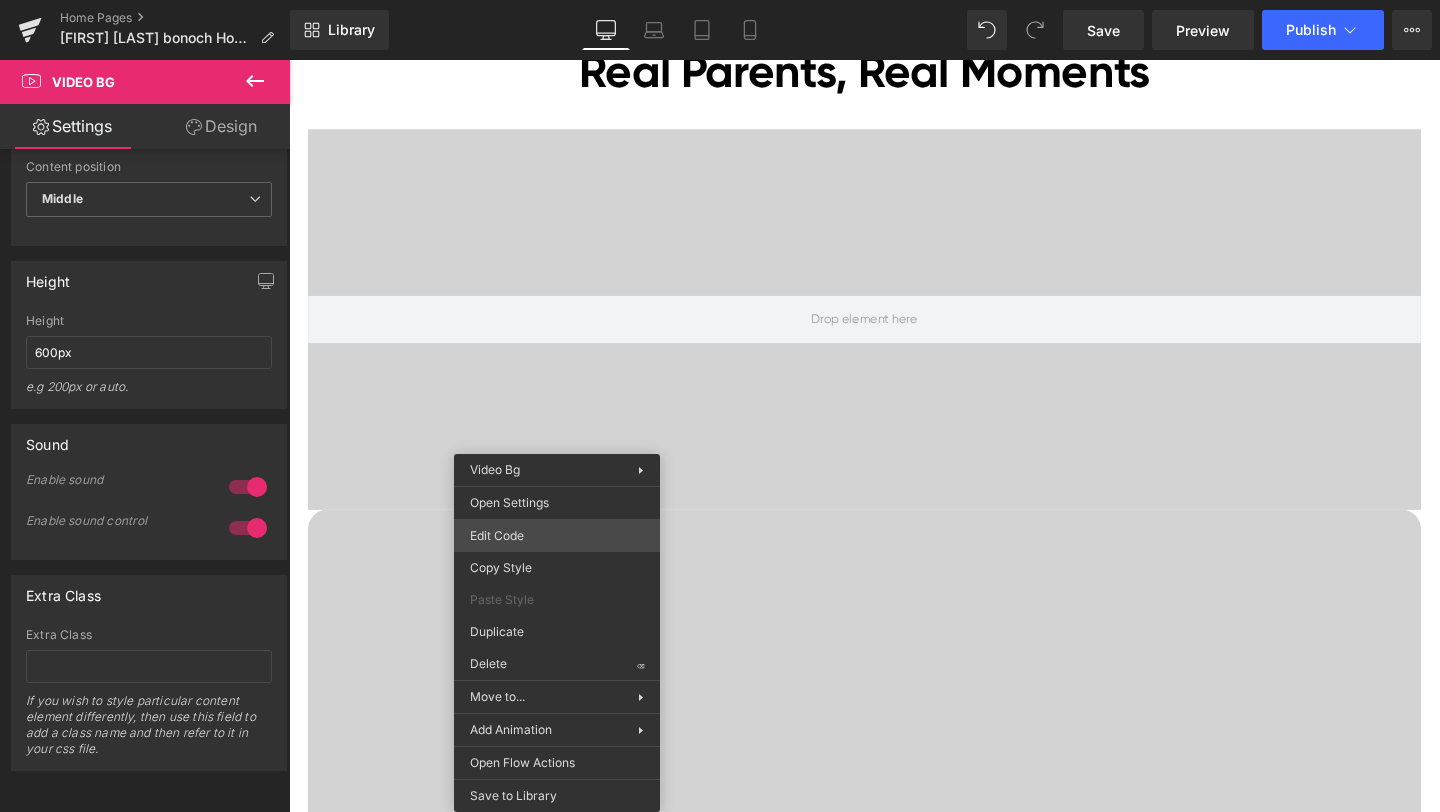 click on "Video Bg  You are previewing how the   will restyle your page. You can not edit Elements in Preset Preview Mode.  Home Pages [Ethan GemPages] bonoch Homepage 2.0 Library Desktop Desktop Laptop Tablet Mobile Save Preview Publish Scheduled View Live Page View with current Template Save Template to Library Schedule Publish  Optimize  Publish Settings Shortcuts  Your page can’t be published   You've reached the maximum number of published pages on your plan  (0/0).  You need to upgrade your plan or unpublish all your pages to get 1 publish slot.   Unpublish pages   Upgrade plan  Elements Global Style video Base Row  rows, columns, layouts, div Heading  headings, titles, h1,h2,h3,h4,h5,h6 Text Block  texts, paragraphs, contents, blocks Image  images, photos, alts, uploads Icon  icons, symbols Button  button, call to action, cta Separator  separators, dividers, horizontal lines Liquid  liquid, custom code, html, javascript, css, reviews, apps, applications, embeded, iframe Banner Parallax  Hero Banner  Stack app" at bounding box center (720, 0) 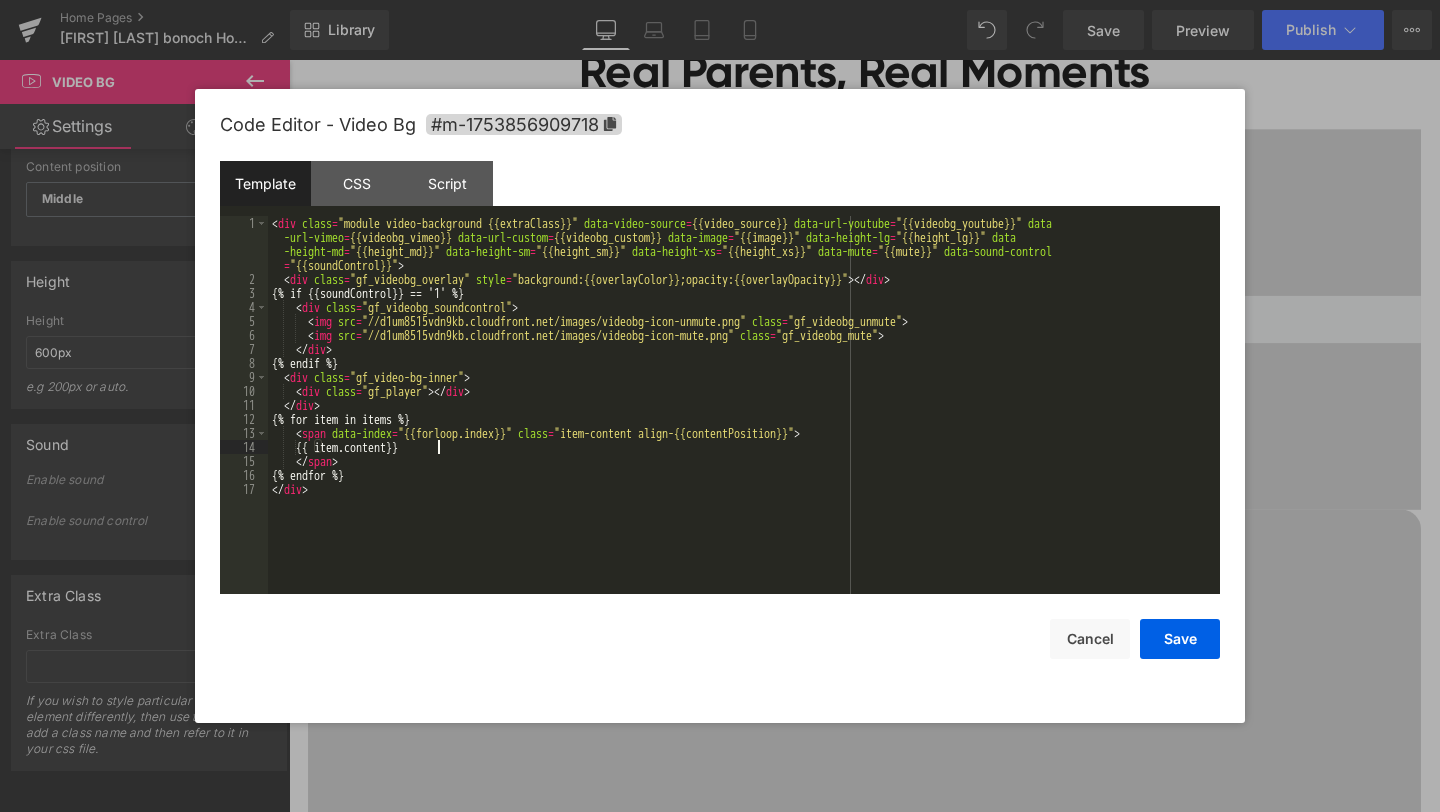 click on "< div class = "module video-background {{extraClass}}" data-video-source = {{video_source}} data-url-youtube = "{{videobg_youtube}}" data -url-vimeo = {{videobg_vimeo}} data-url-custom = {{videobg_custom}} data-image = "{{image}}" data-height-lg = "{{height_lg}}" data -height-md = "{{height_md}}" data-height-sm = "{{height_sm}}" data-height-xs = "{{height_xs}}" data-mute = "{{mute}}" data-sound-control = "{{soundControl}}" > < div class = "gf_videobg_overlay" style = "background:{{overlayColor}};opacity:{{overlayOpacity}}" > < / div > {% if {{soundControl}} == '1' %} < div class = "gf_videobg_soundcontrol" > < img src = "//d1um8515vdn9kb.cloudfront.net/images/videobg-icon-unmute.png" class = "gf_videobg_unmute" > < img src = "//d1um8515vdn9kb.cloudfront.net/images/videobg-icon-mute.png" class = "gf_videobg_mute" > < / div > {% endif %} < div class = "gf_video-bg-inner" > < div class = "gf_player" > < / div >" at bounding box center (744, 440) 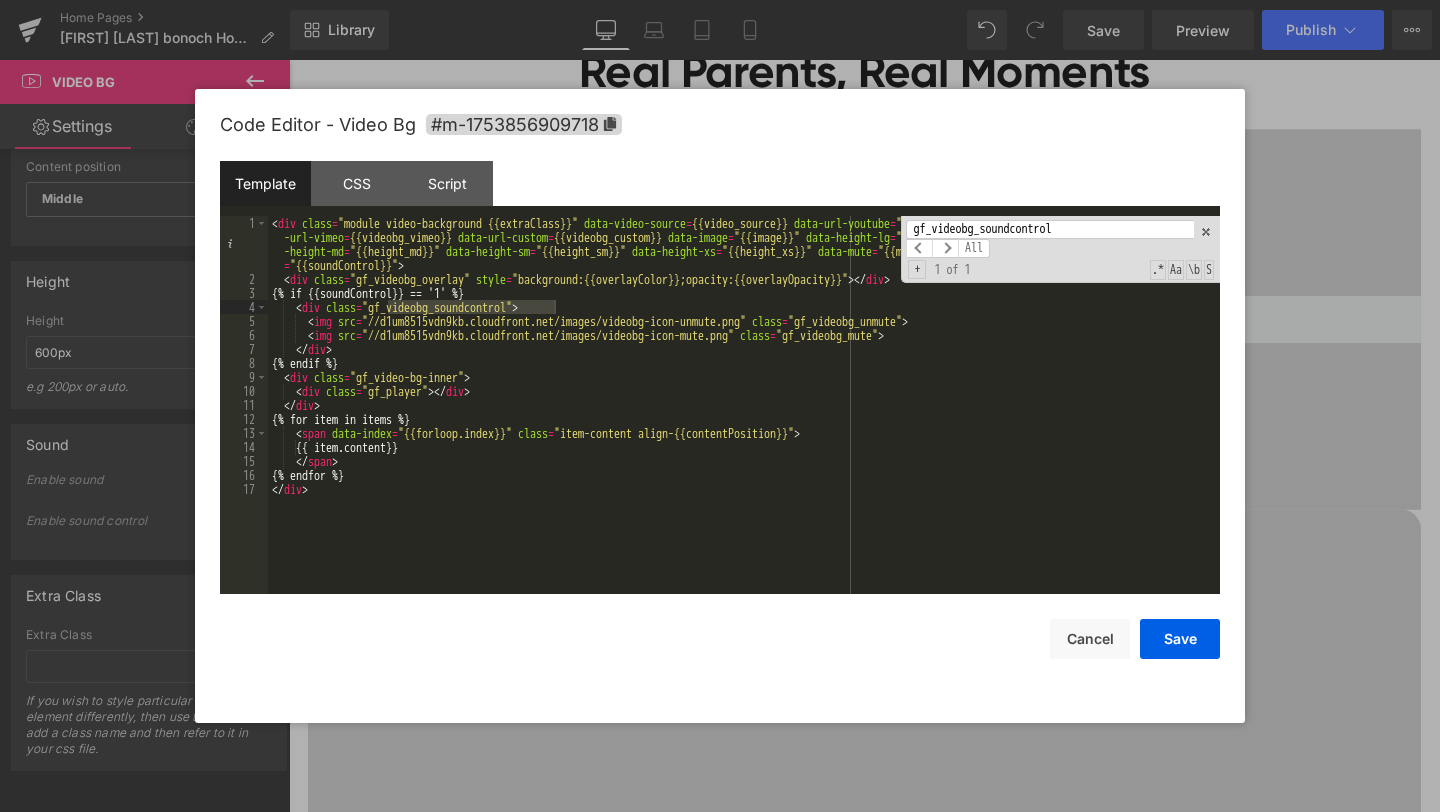 type on "gf_videobg_soundcontrol" 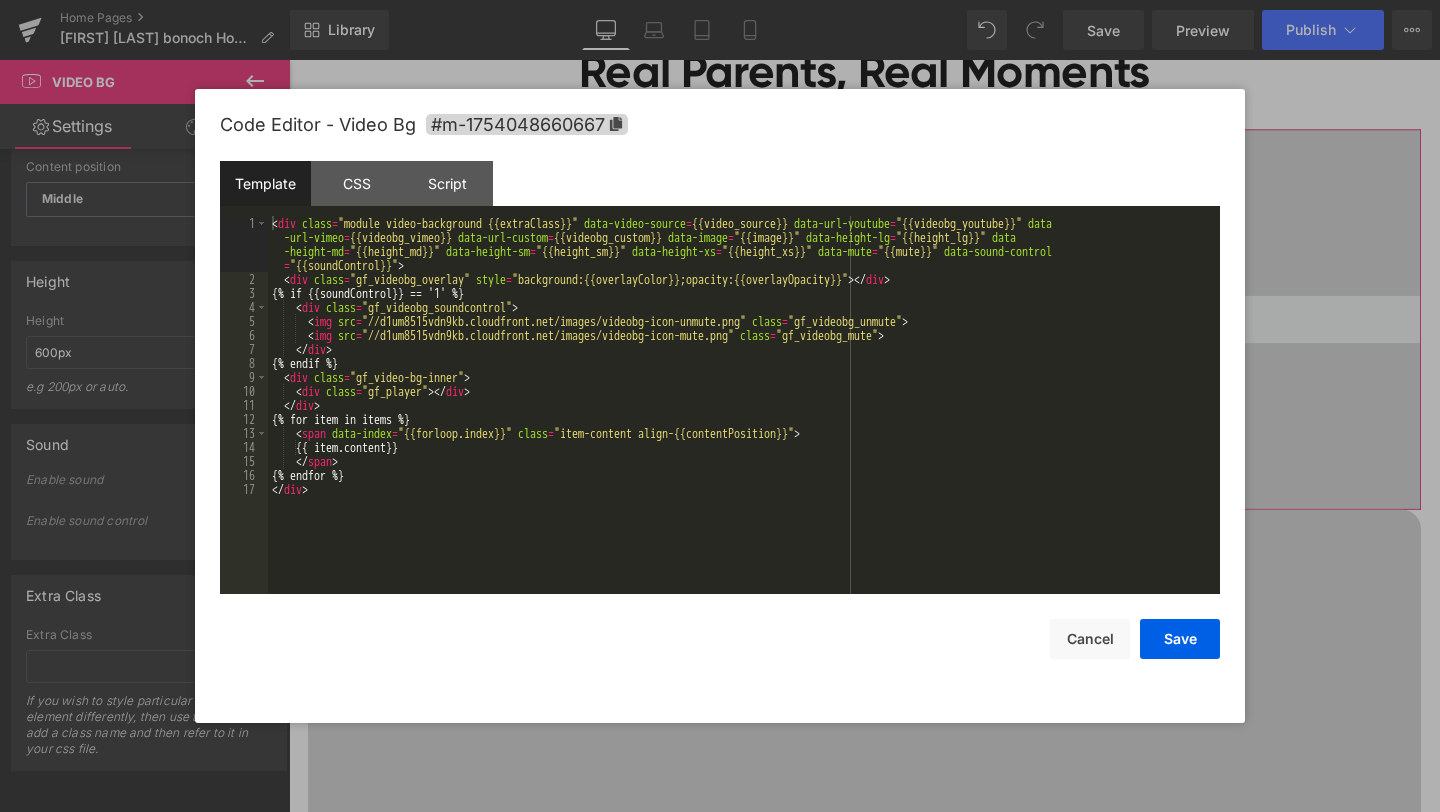 click on "Video Bg  You are previewing how the   will restyle your page. You can not edit Elements in Preset Preview Mode.  Home Pages [Ethan GemPages] bonoch Homepage 2.0 Library Desktop Desktop Laptop Tablet Mobile Save Preview Publish Scheduled View Live Page View with current Template Save Template to Library Schedule Publish  Optimize  Publish Settings Shortcuts  Your page can’t be published   You've reached the maximum number of published pages on your plan  (0/0).  You need to upgrade your plan or unpublish all your pages to get 1 publish slot.   Unpublish pages   Upgrade plan  Elements Global Style video Base Row  rows, columns, layouts, div Heading  headings, titles, h1,h2,h3,h4,h5,h6 Text Block  texts, paragraphs, contents, blocks Image  images, photos, alts, uploads Icon  icons, symbols Button  button, call to action, cta Separator  separators, dividers, horizontal lines Liquid  liquid, custom code, html, javascript, css, reviews, apps, applications, embeded, iframe Banner Parallax  Hero Banner  Stack app" at bounding box center (720, 0) 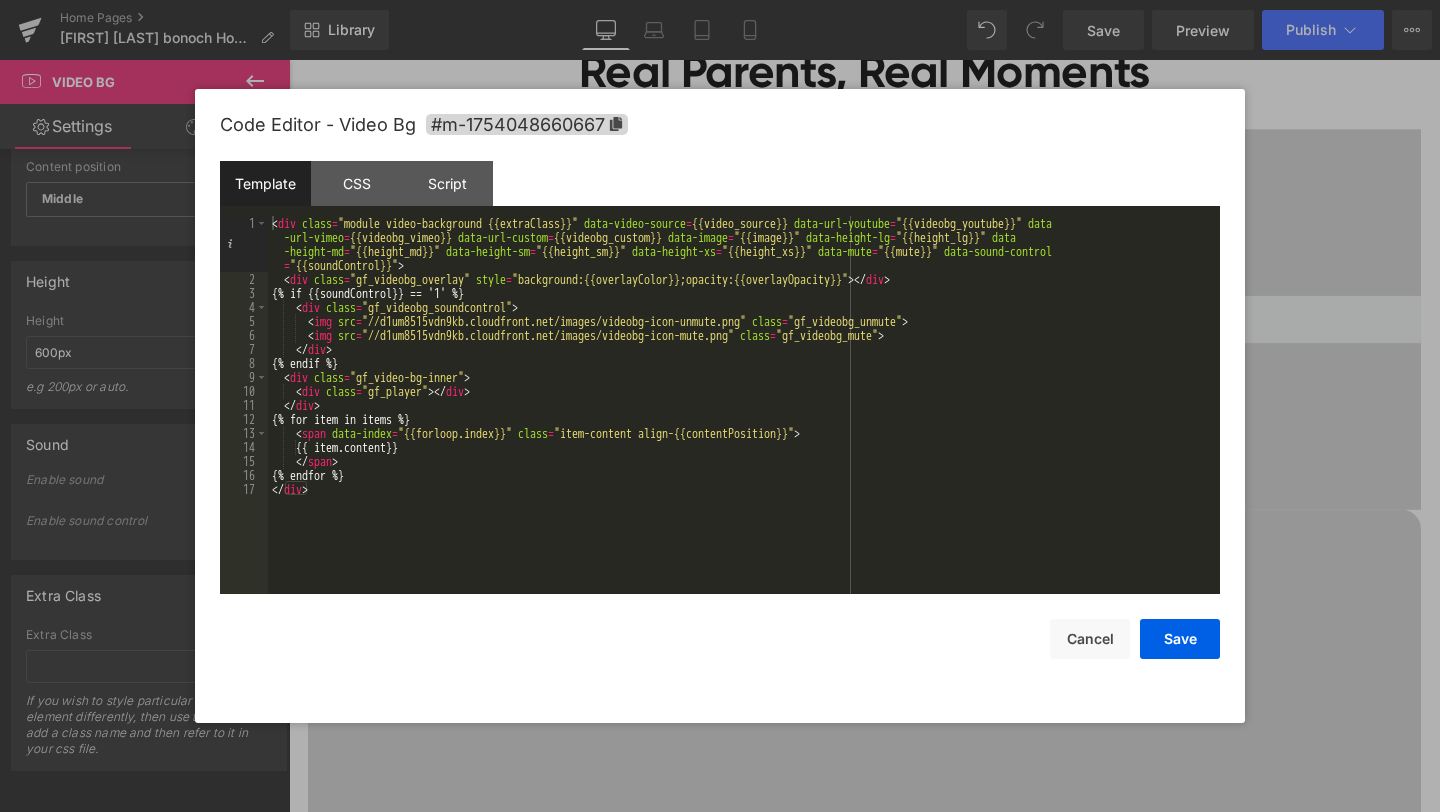 click on "< div class = "module video-background {{extraClass}}" data-video-source = {{video_source}} data-url-youtube = "{{videobg_youtube}}" data -url-vimeo = {{videobg_vimeo}} data-url-custom = {{videobg_custom}} data-image = "{{image}}" data-height-lg = "{{height_lg}}" data -height-md = "{{height_md}}" data-height-sm = "{{height_sm}}" data-height-xs = "{{height_xs}}" data-mute = "{{mute}}" data-sound-control = "{{soundControl}}" > < div class = "gf_videobg_overlay" style = "background:{{overlayColor}};opacity:{{overlayOpacity}}" > < / div > {% if {{soundControl}} == '1' %} < div class = "gf_videobg_soundcontrol" > < img src = "//d1um8515vdn9kb.cloudfront.net/images/videobg-icon-unmute.png" class = "gf_videobg_unmute" > < img src = "//d1um8515vdn9kb.cloudfront.net/images/videobg-icon-mute.png" class = "gf_videobg_mute" > < / div > {% endif %} < div class = "gf_video-bg-inner" > < div class = "gf_player" > < / div >" at bounding box center (744, 440) 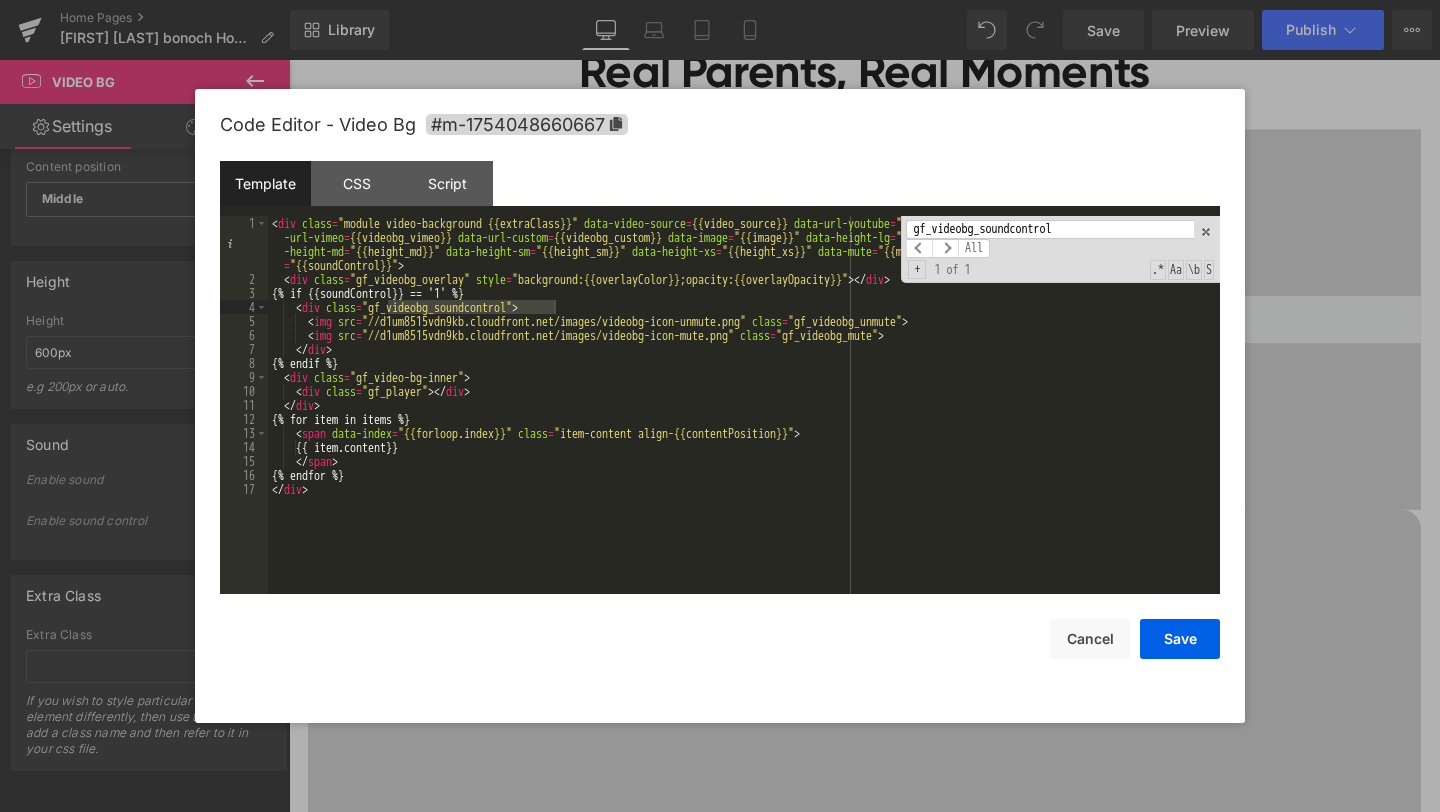type on "gf_videobg_soundcontrol" 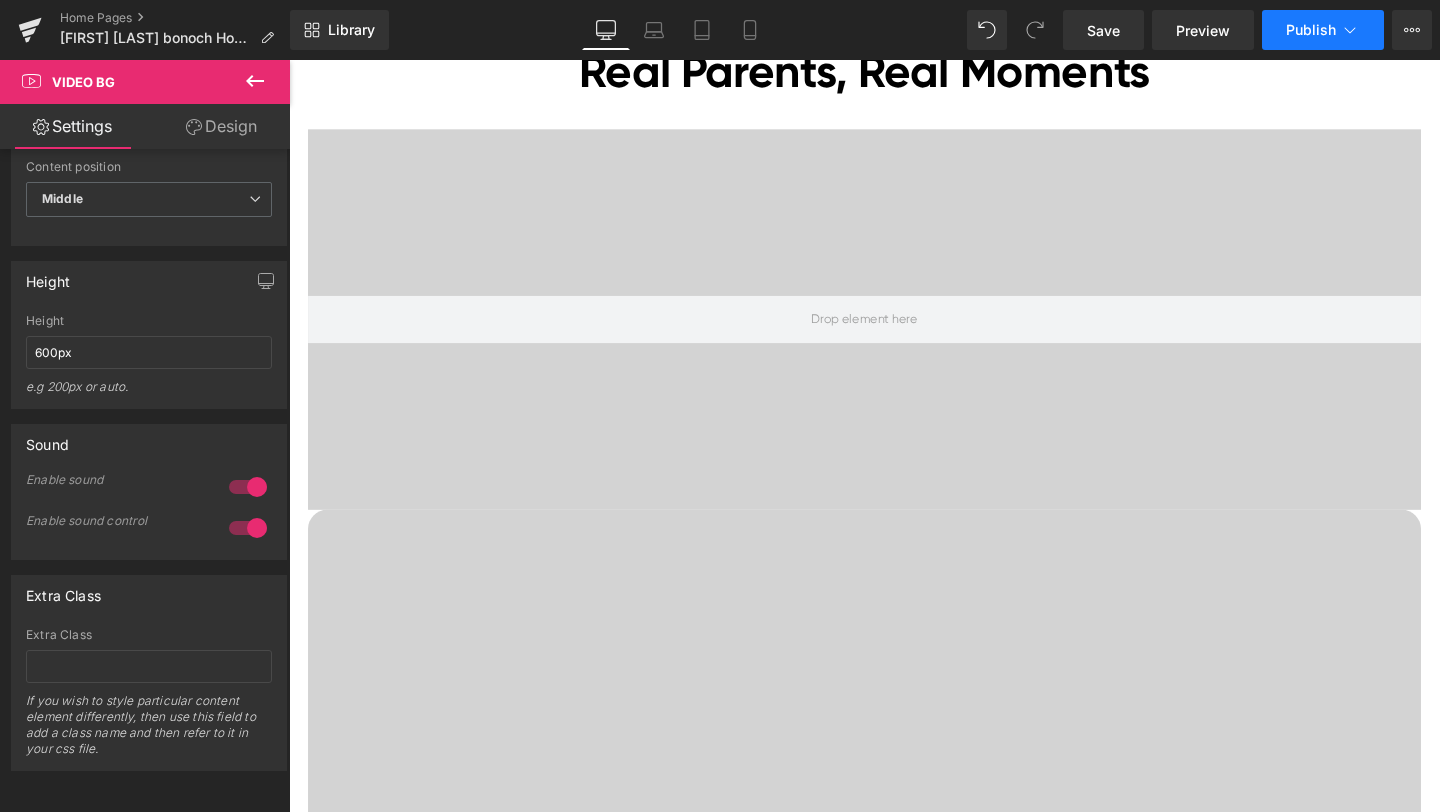 click on "Publish" at bounding box center (1311, 30) 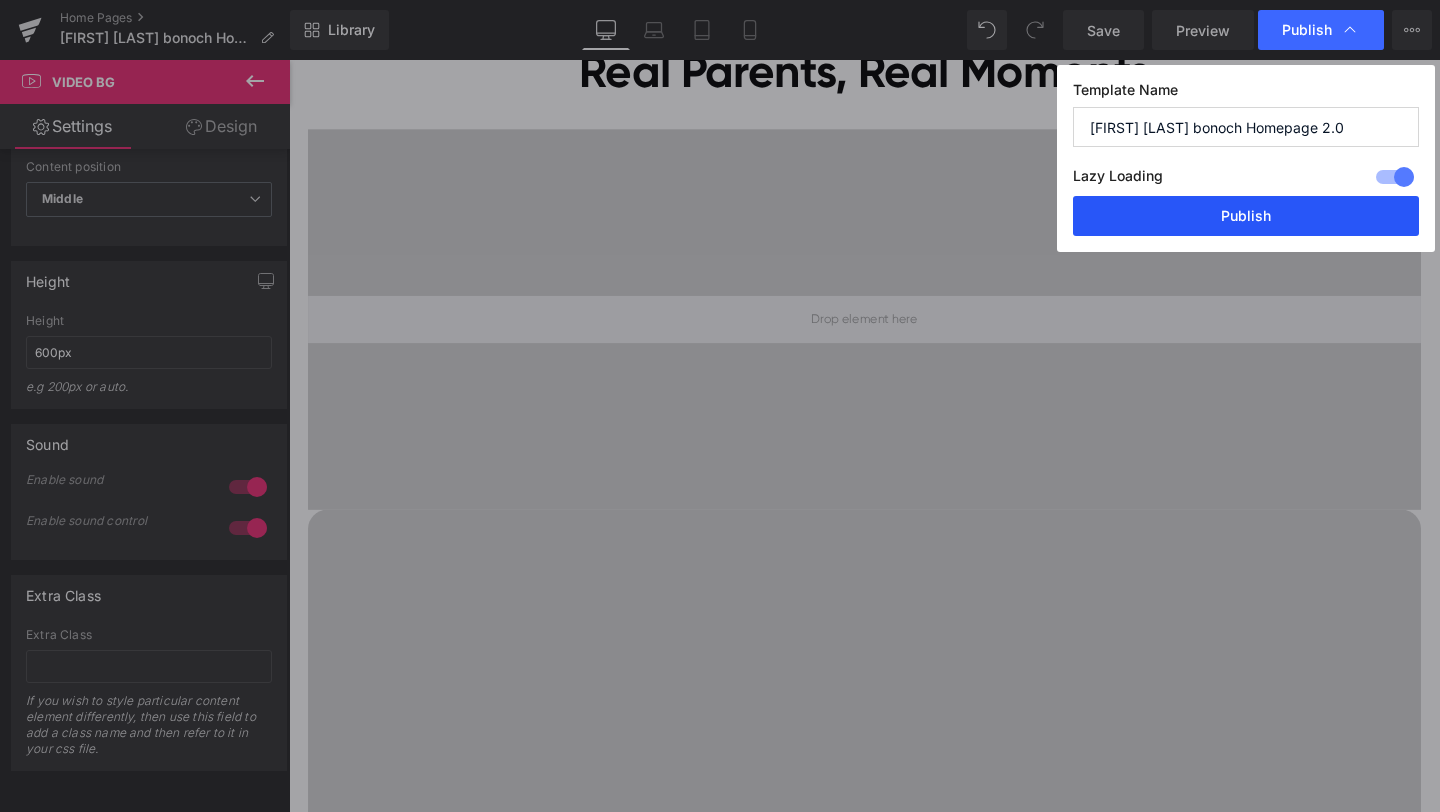 click on "Publish" at bounding box center (1246, 216) 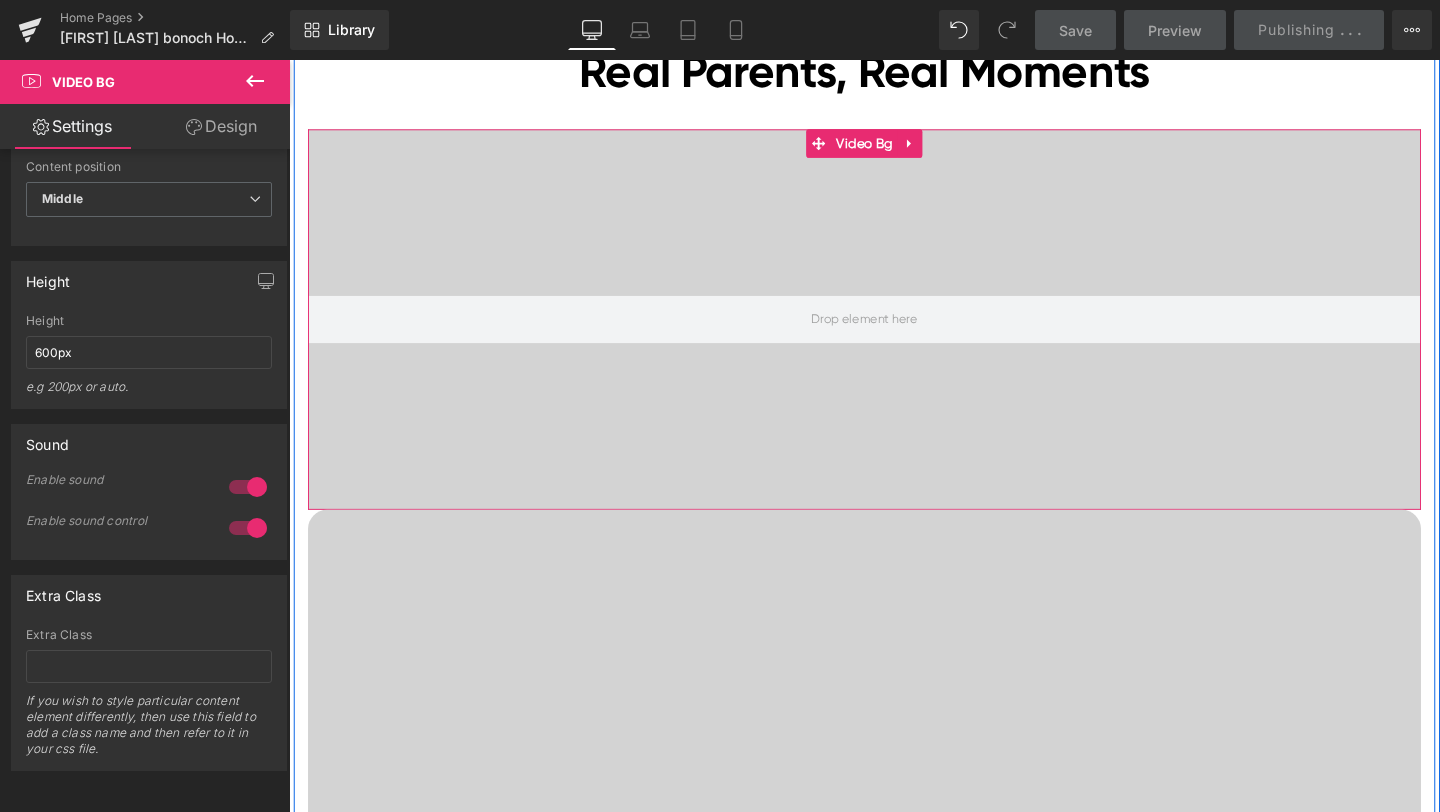 click at bounding box center [894, 333] 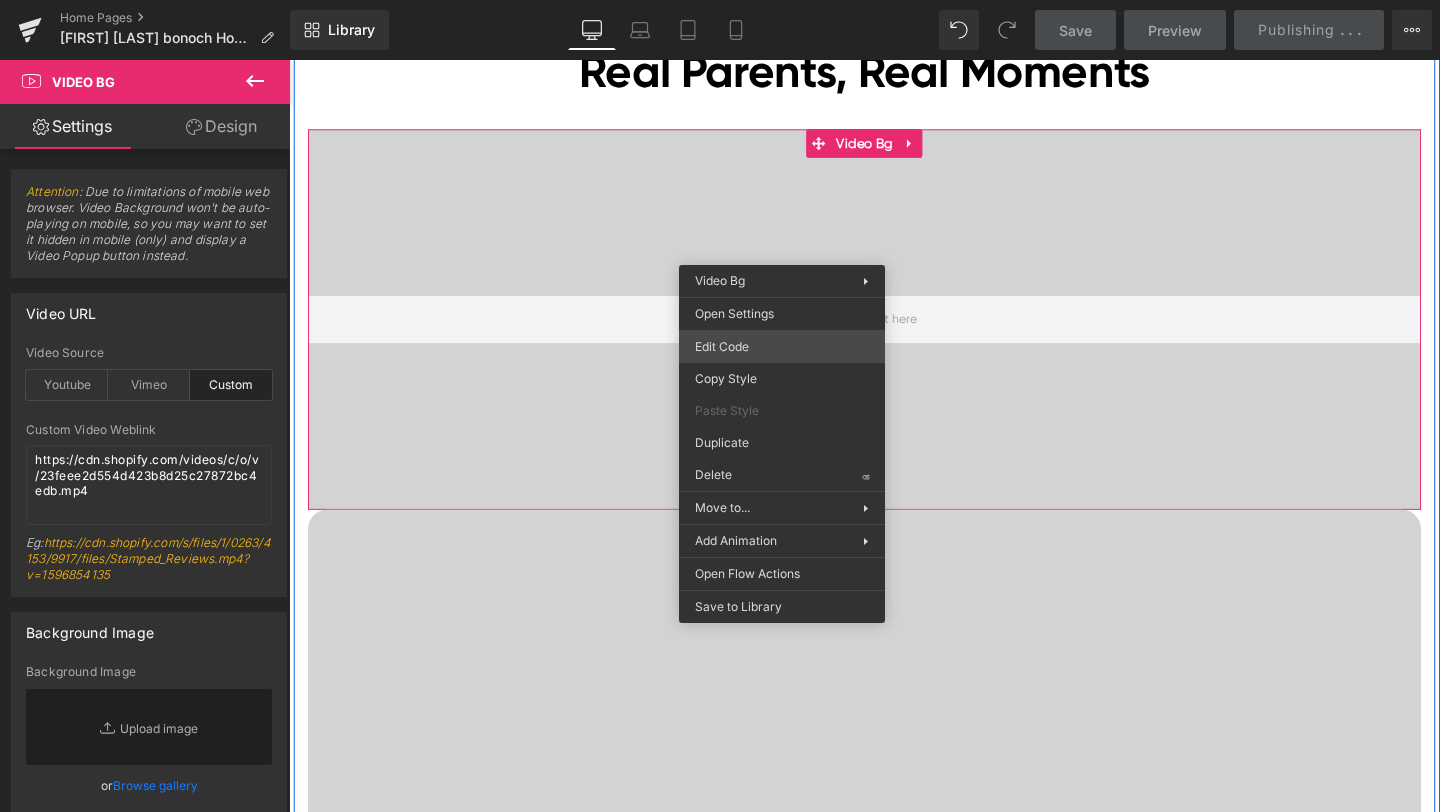 click on "Video Bg You are previewing how the will restyle your page. You can not edit Elements in Preset Preview Mode. Home Pages [Ethan GemPages] bonoch Homepage 2.0 Library Desktop Desktop Laptop Tablet Mobile Save Preview Publish Optimize Publish Settings Shortcuts Your page can’t be published You've reached the maximum number of published pages on your plan (0/0). You need to upgrade your plan or unpublish all your pages to get 1 publish slot. Unpublish pages Upgrade plan Elements Global Style video Base Row rows, columns, layouts, div Heading headings, titles, h1,h2,h3,h4,h5,h6 Text Block texts, paragraphs, contents, blocks Image images, photos, alts, uploads Icon icons, symbols Button button, call to action, cta Separator separators, dividers, horizontal lines Liquid liquid, custom code, html, javascript, css, reviews, apps, applications, embeded, iframe Banner Parallax app" at bounding box center [720, 0] 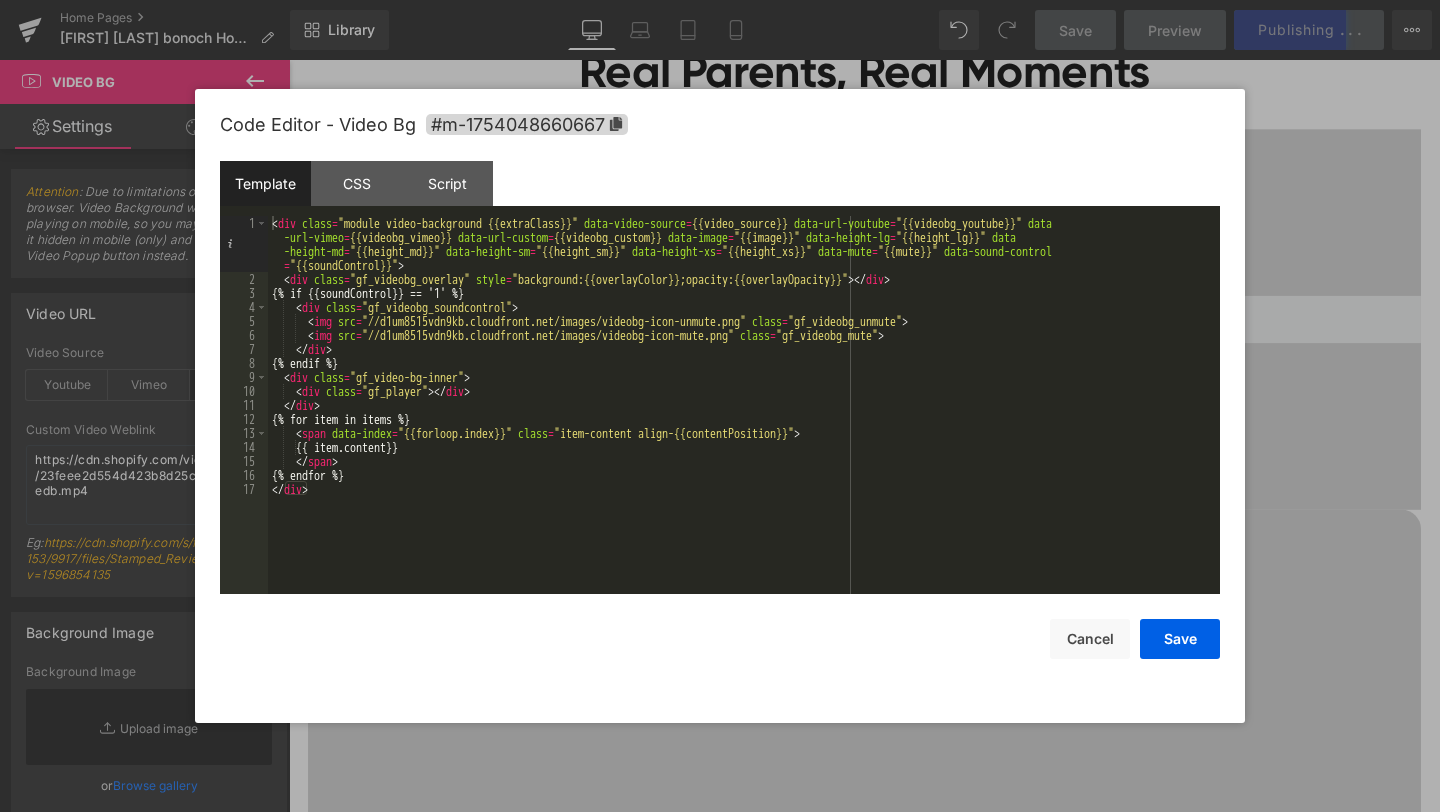 click at bounding box center [720, 406] 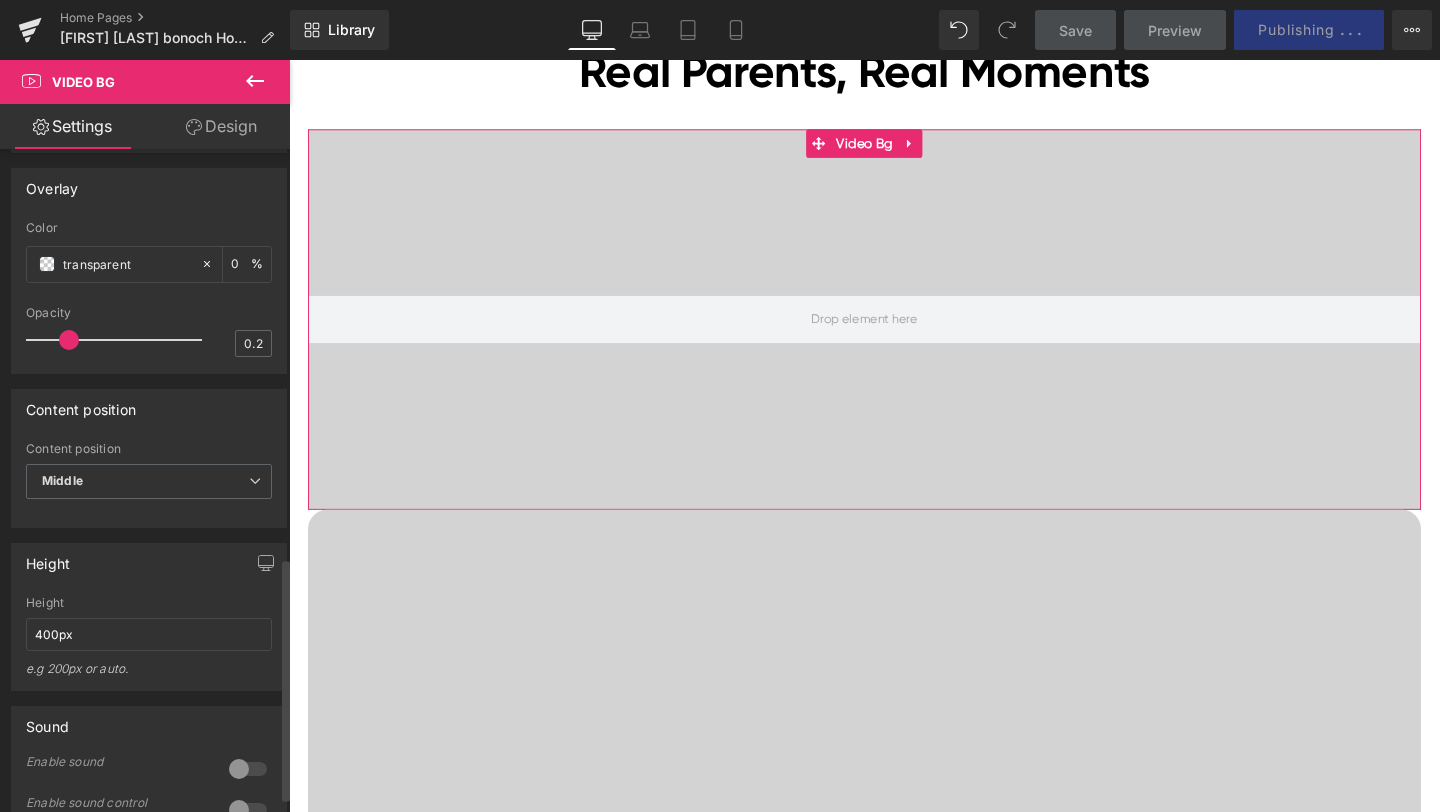scroll, scrollTop: 1120, scrollLeft: 0, axis: vertical 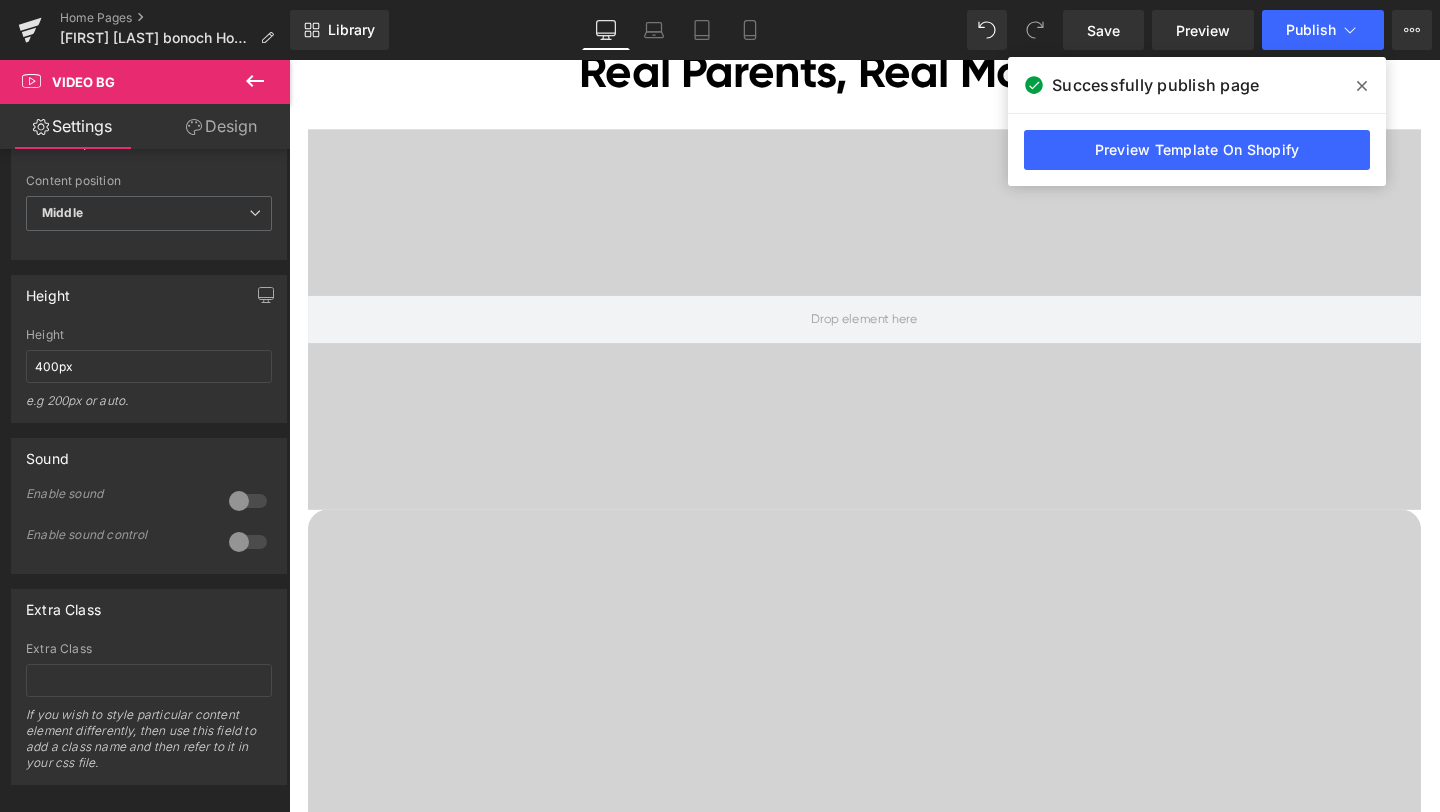 click 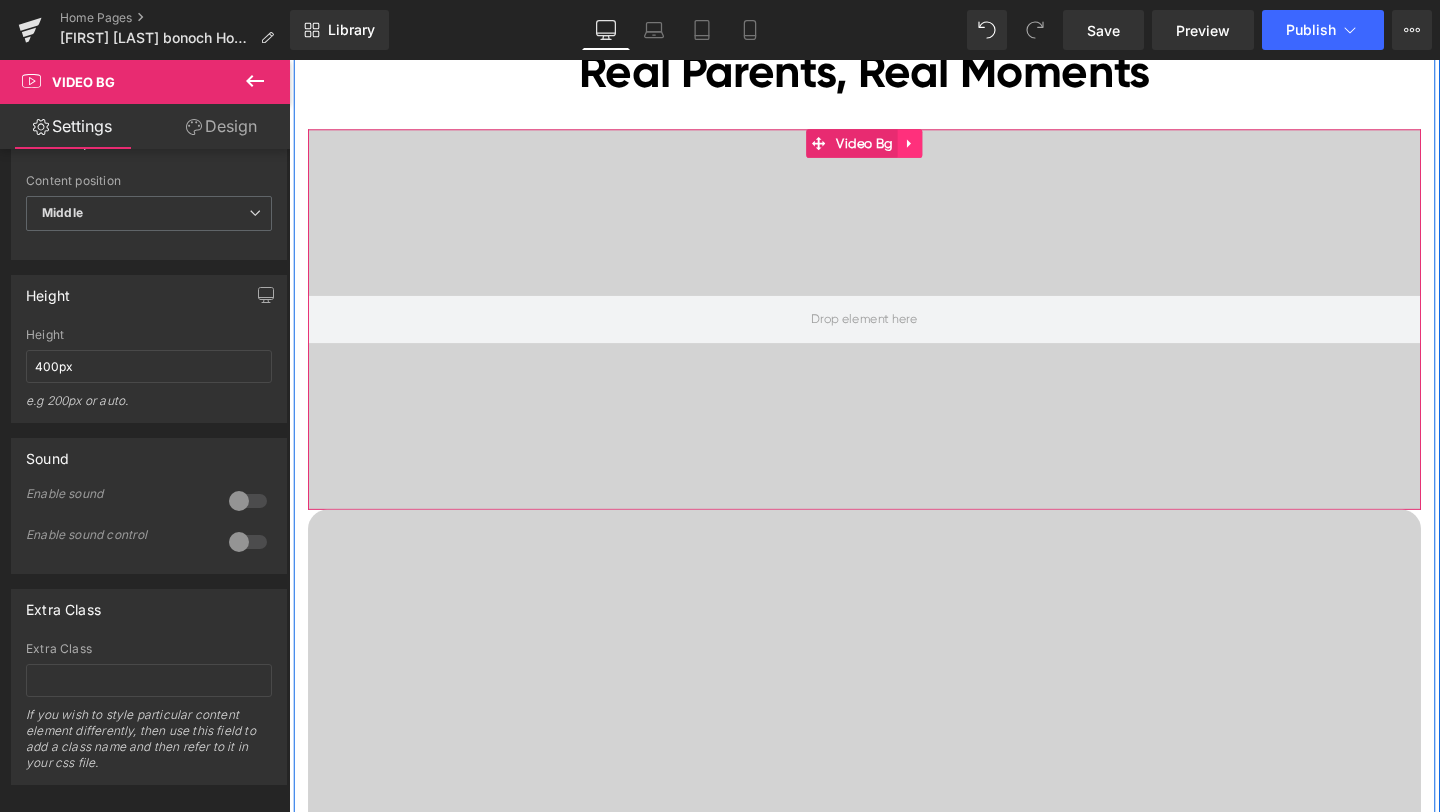 click at bounding box center [942, 148] 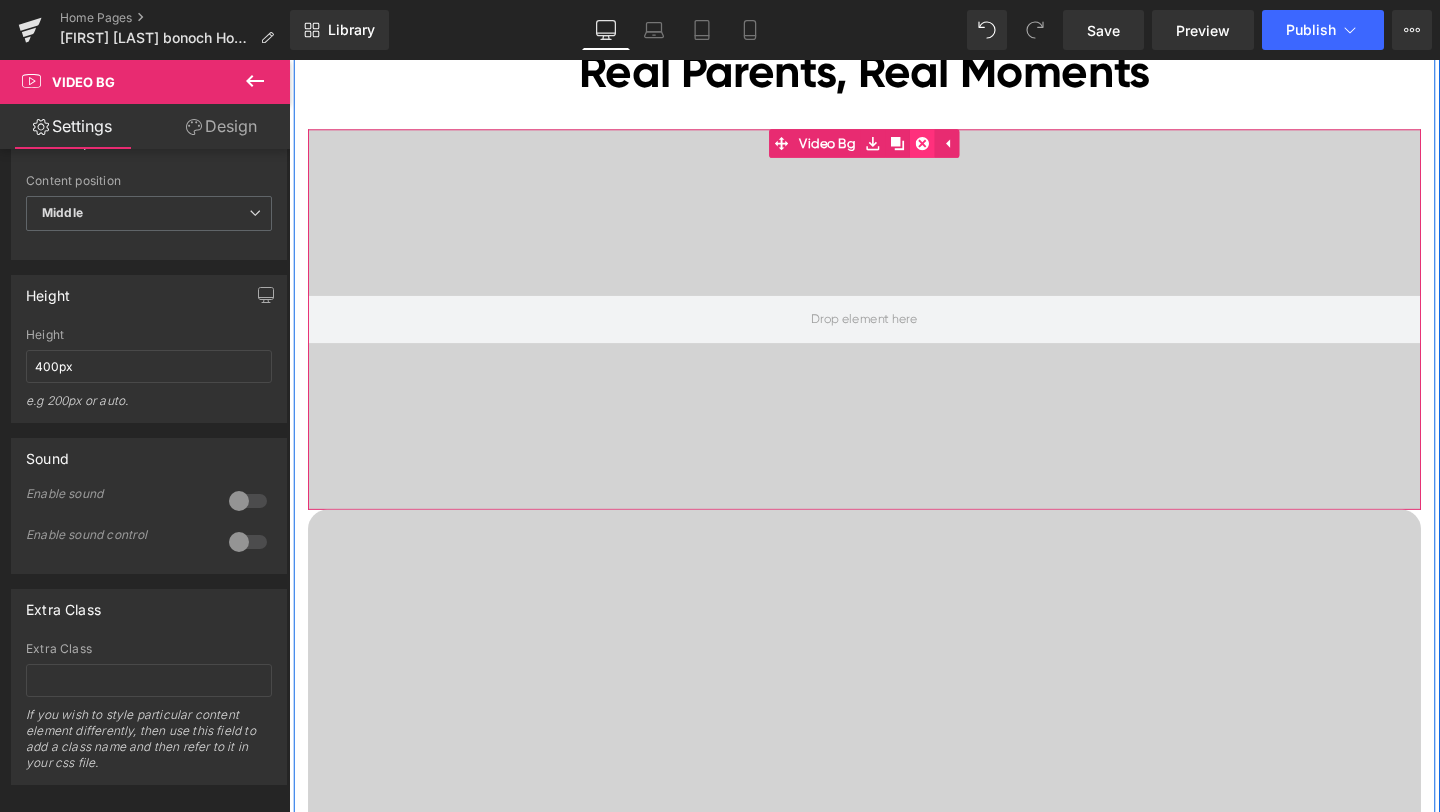 click 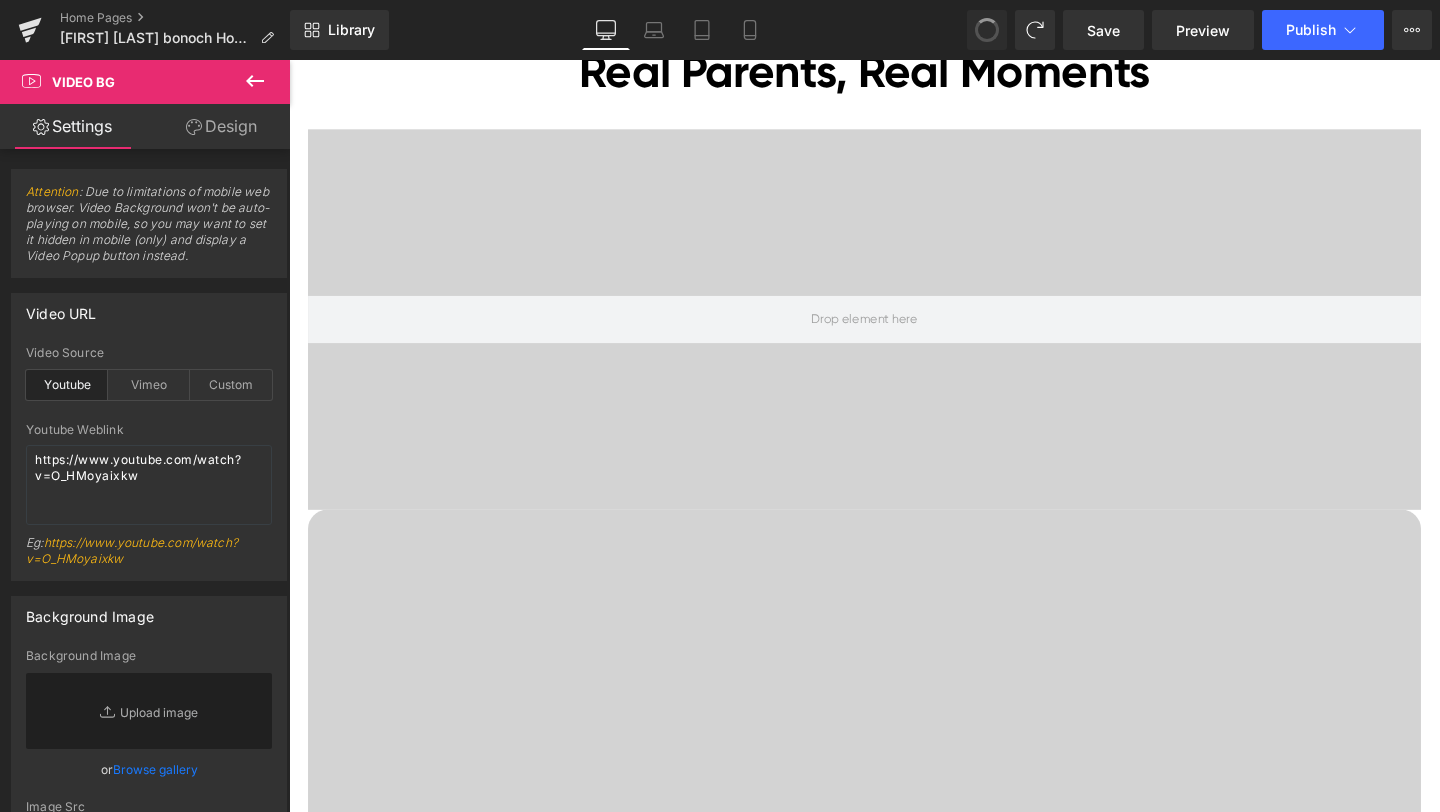 click at bounding box center [987, 30] 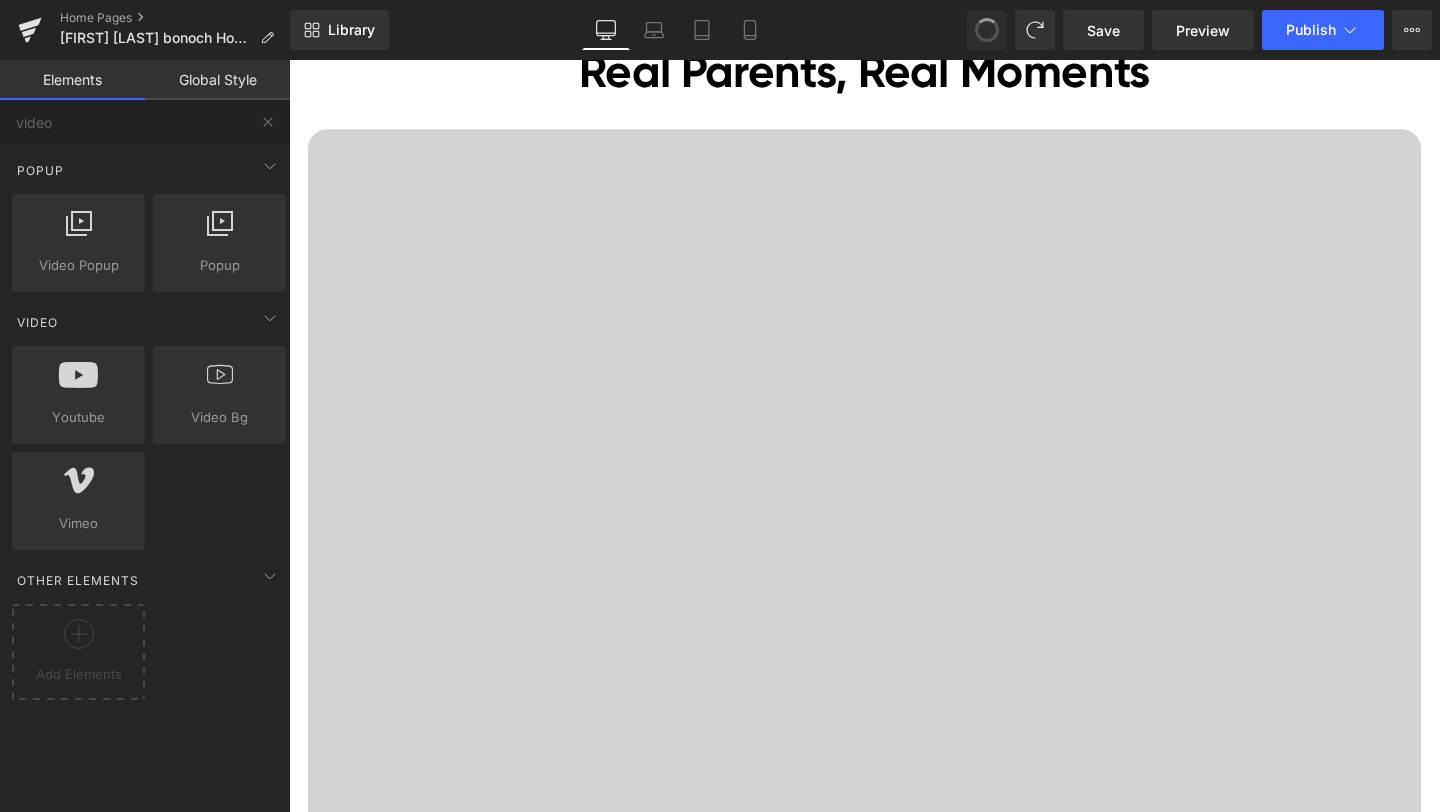 click at bounding box center (987, 30) 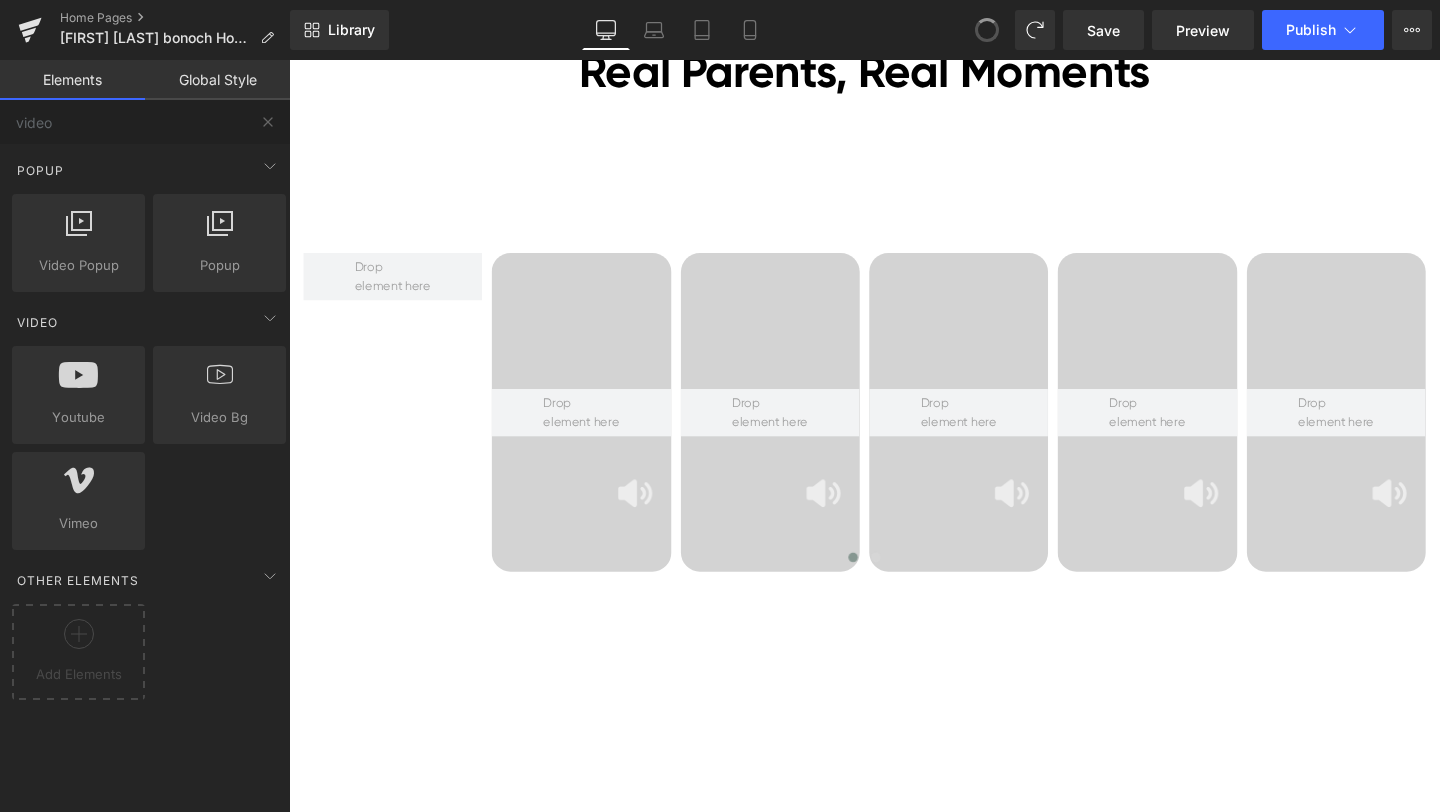 click at bounding box center (987, 30) 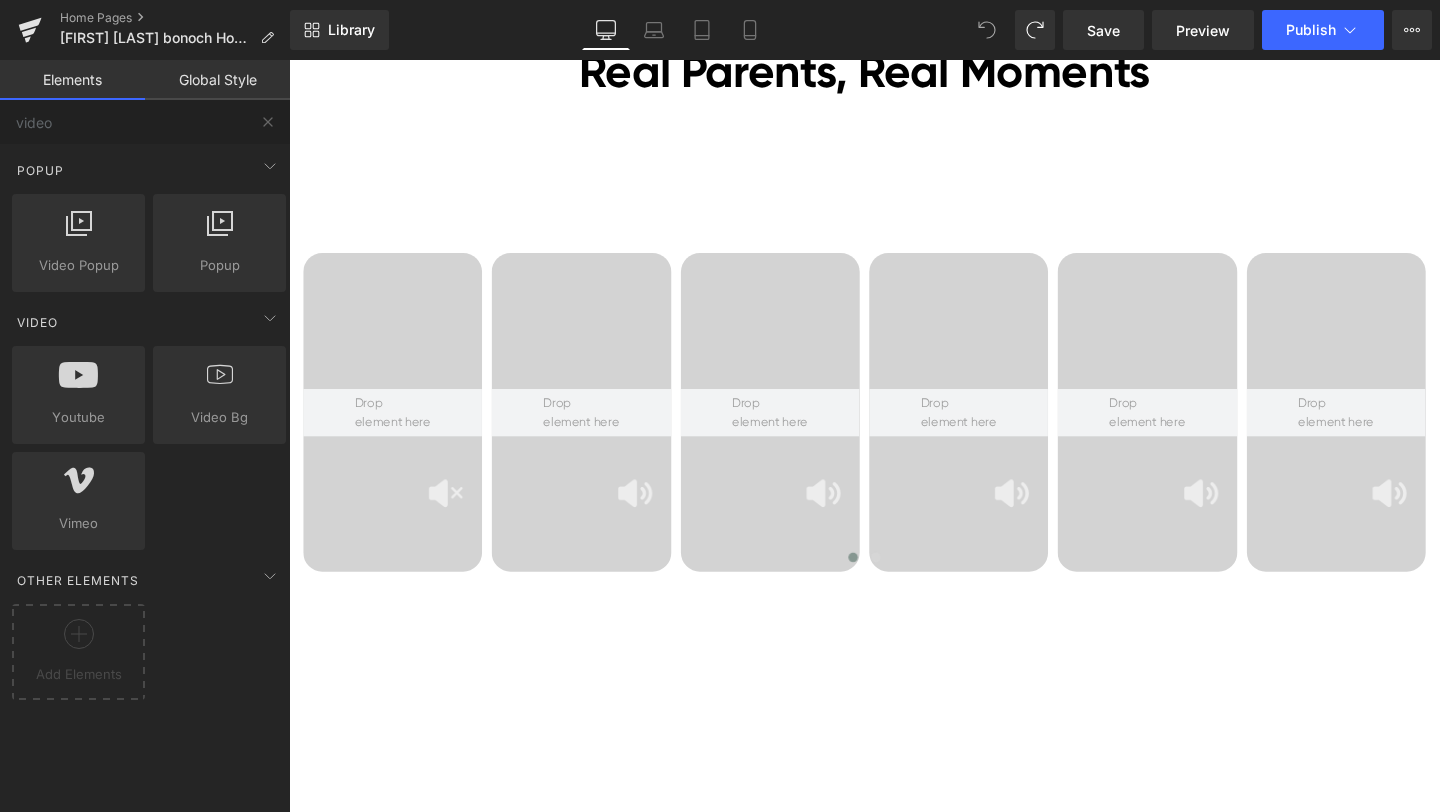 click 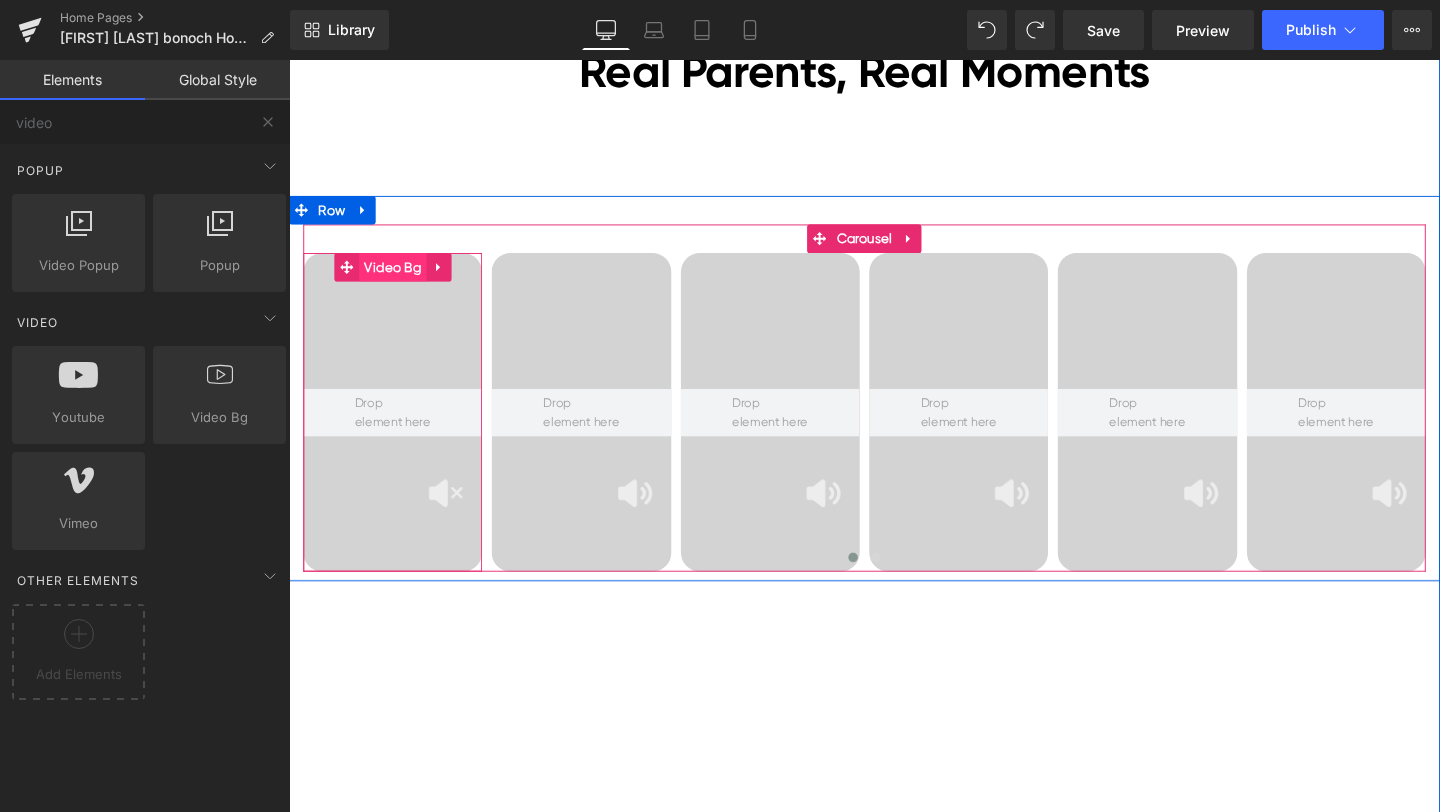 click on "Video Bg" at bounding box center (398, 278) 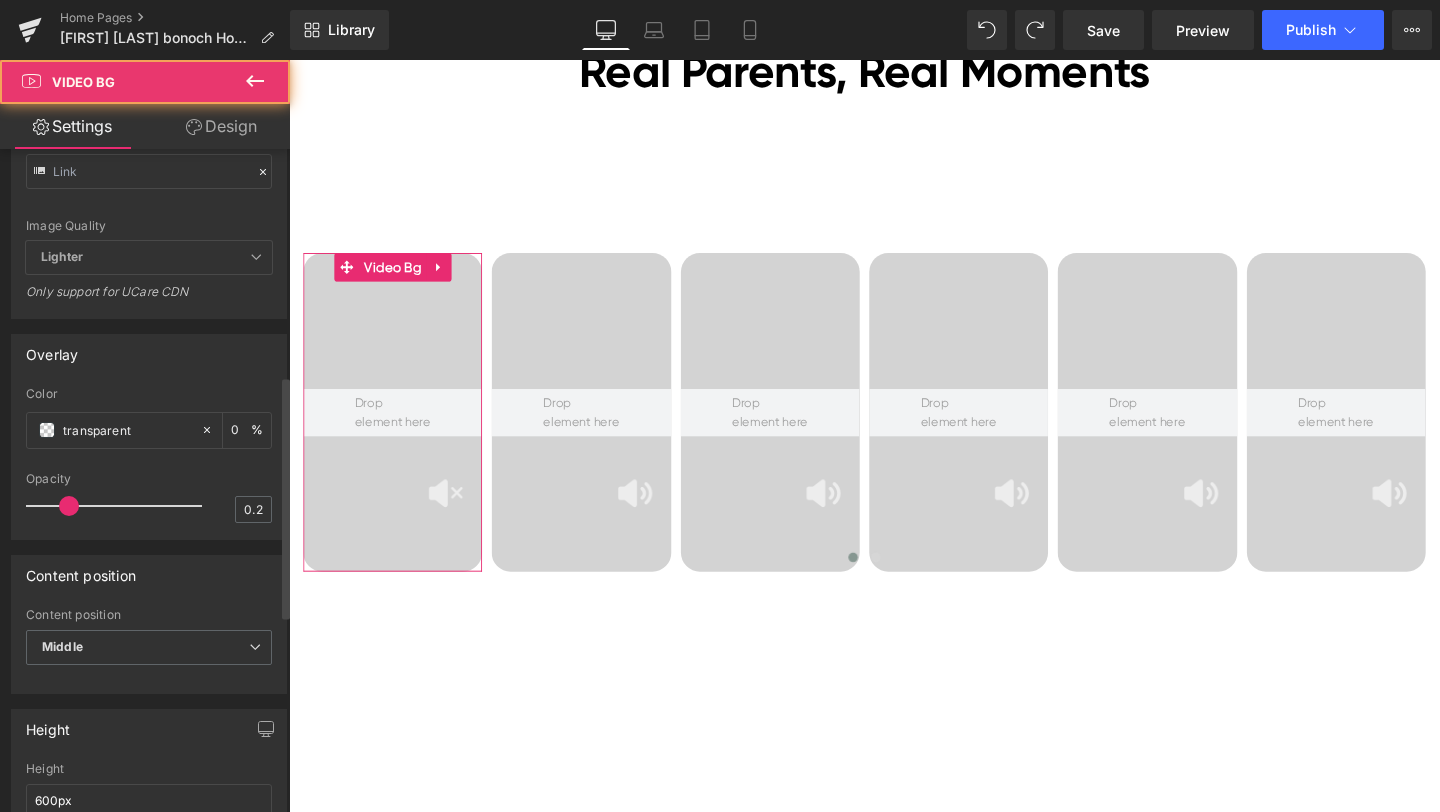 scroll, scrollTop: 1163, scrollLeft: 0, axis: vertical 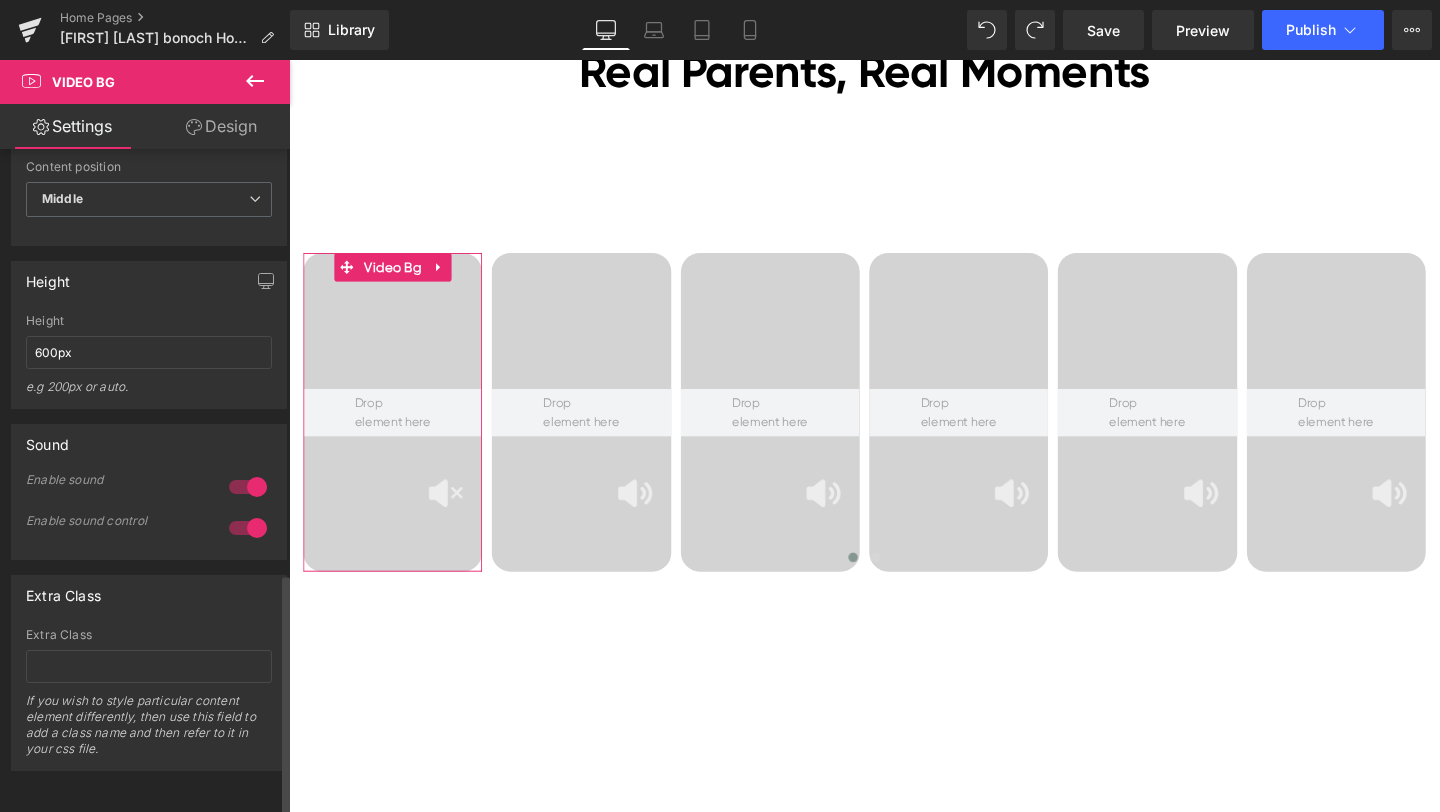 click at bounding box center [248, 528] 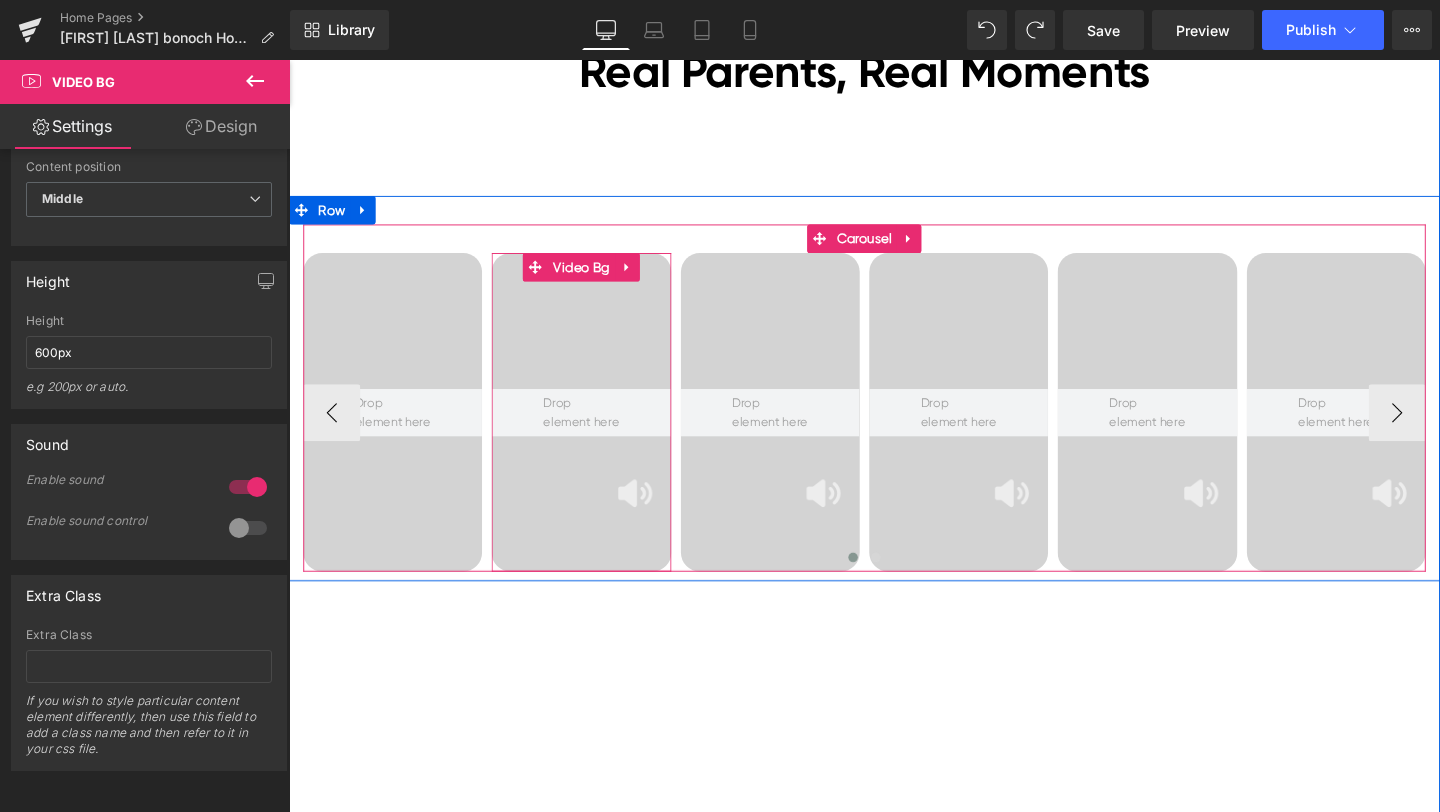 click at bounding box center (596, 430) 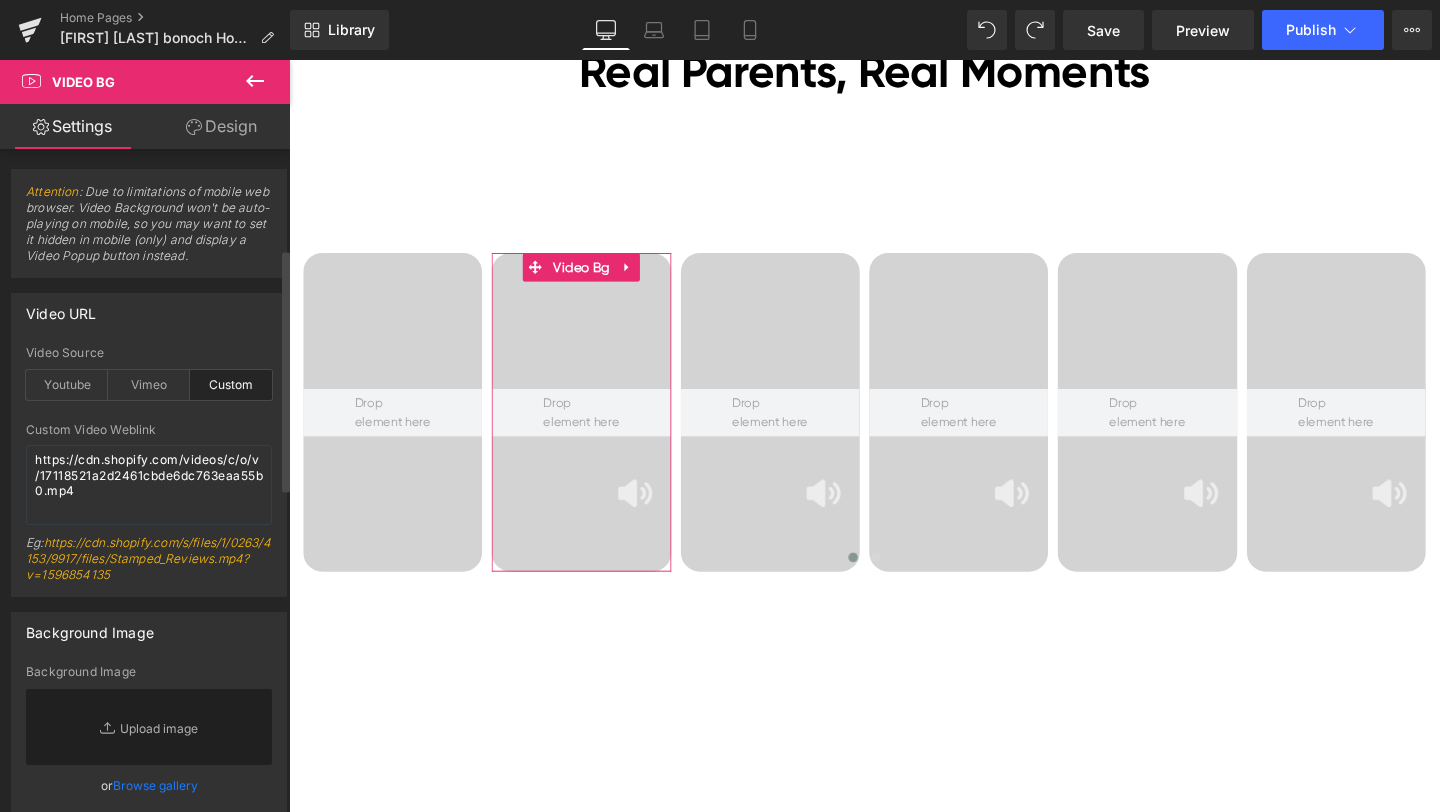 scroll, scrollTop: 1163, scrollLeft: 0, axis: vertical 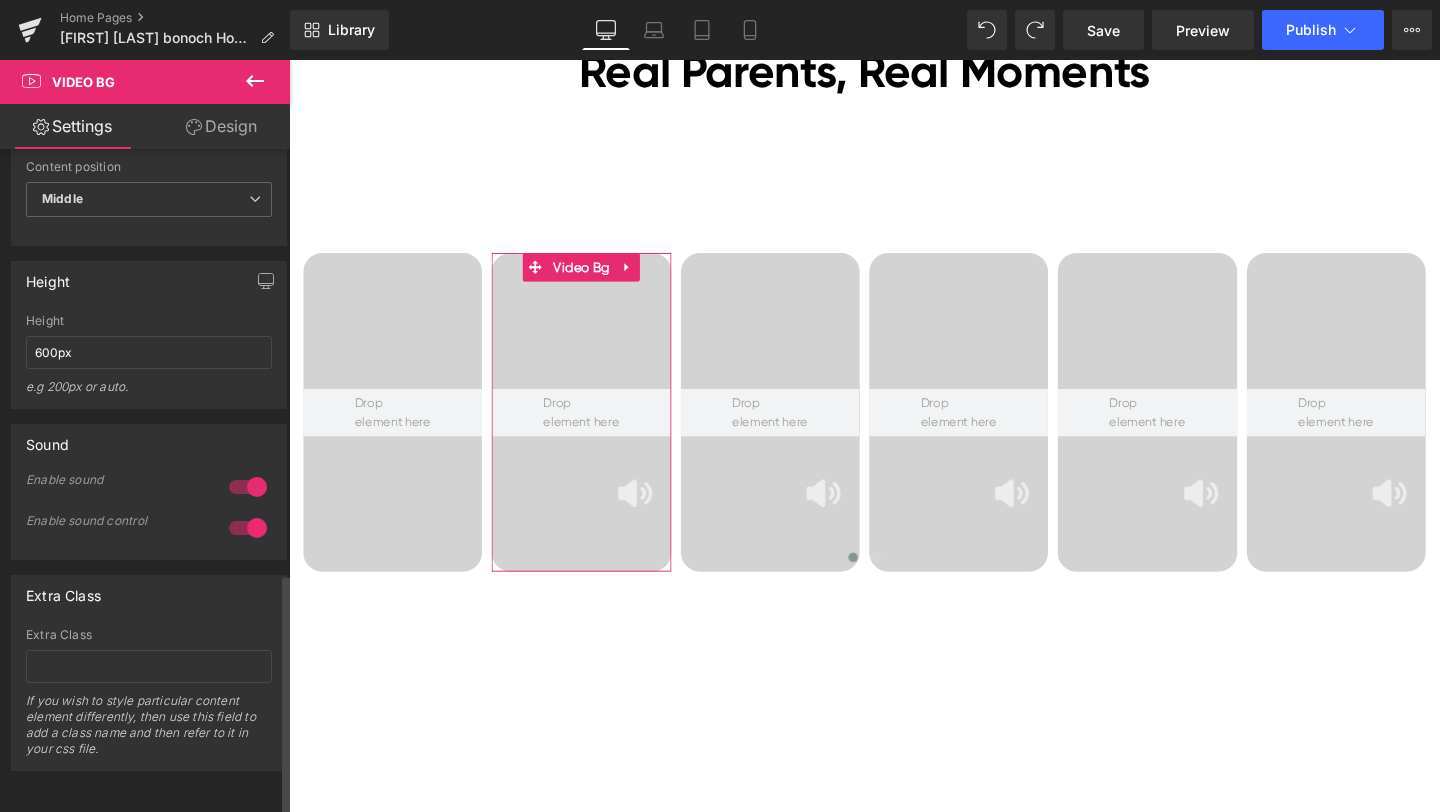 click at bounding box center [248, 528] 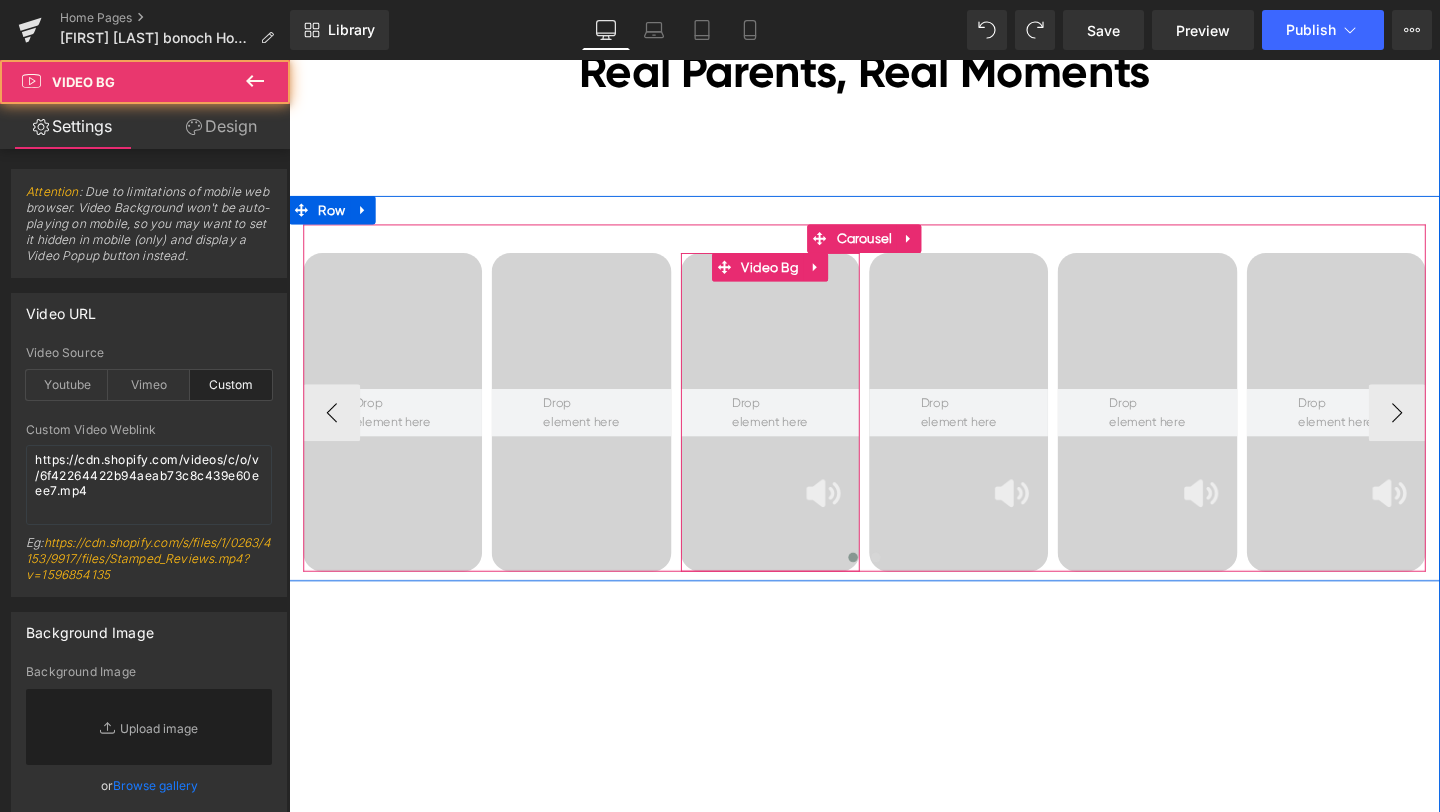 click at bounding box center [795, 430] 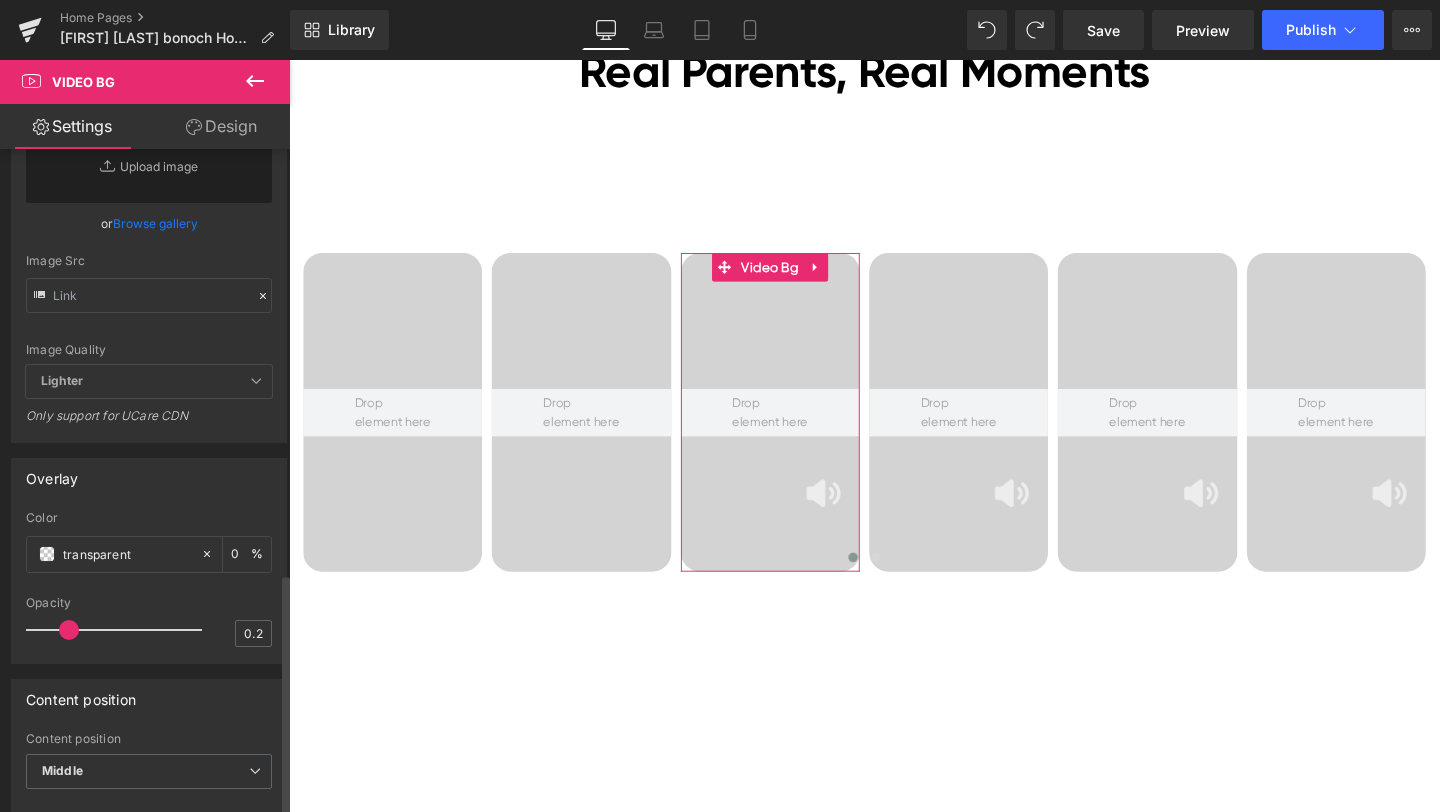 scroll, scrollTop: 1163, scrollLeft: 0, axis: vertical 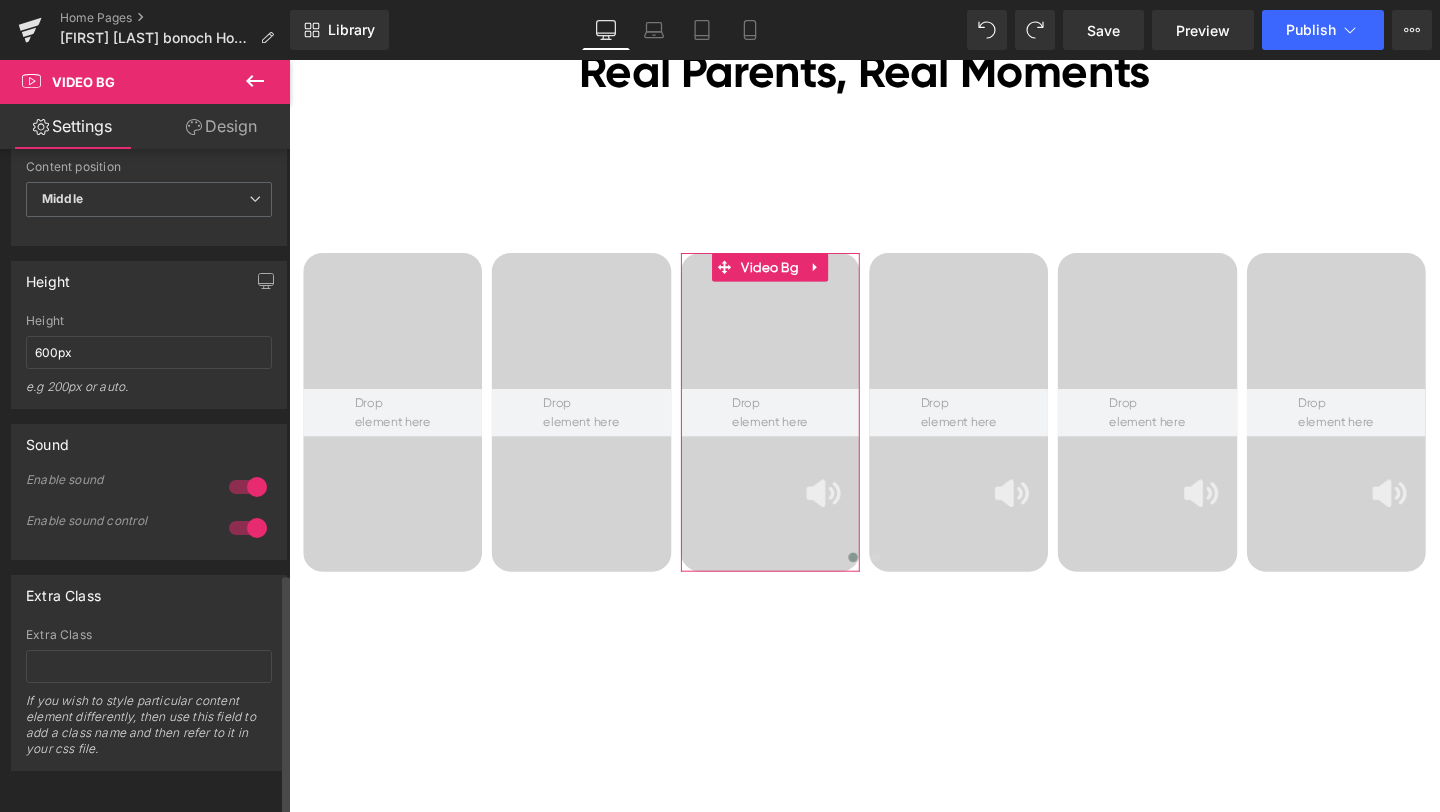 click at bounding box center [248, 528] 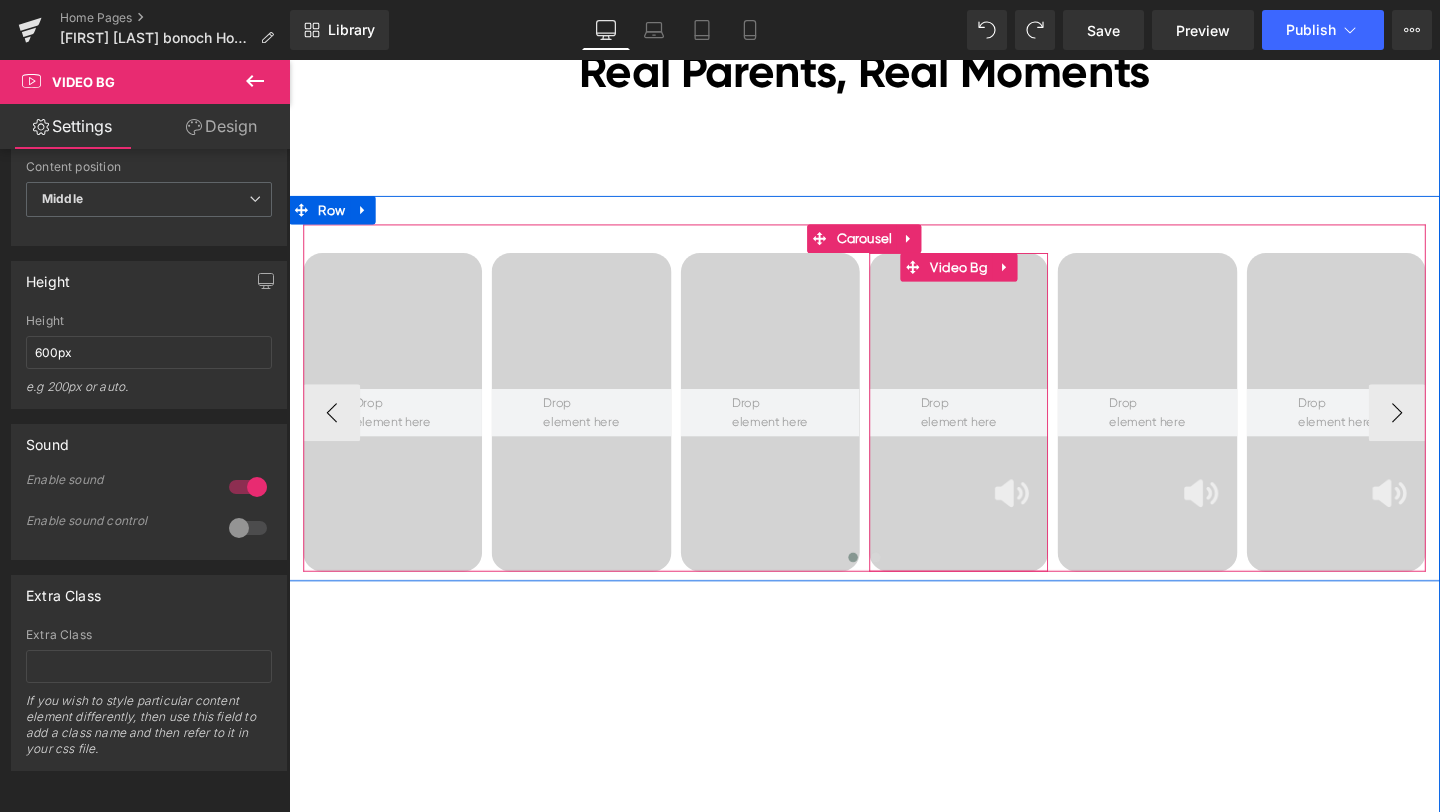 click at bounding box center [993, 430] 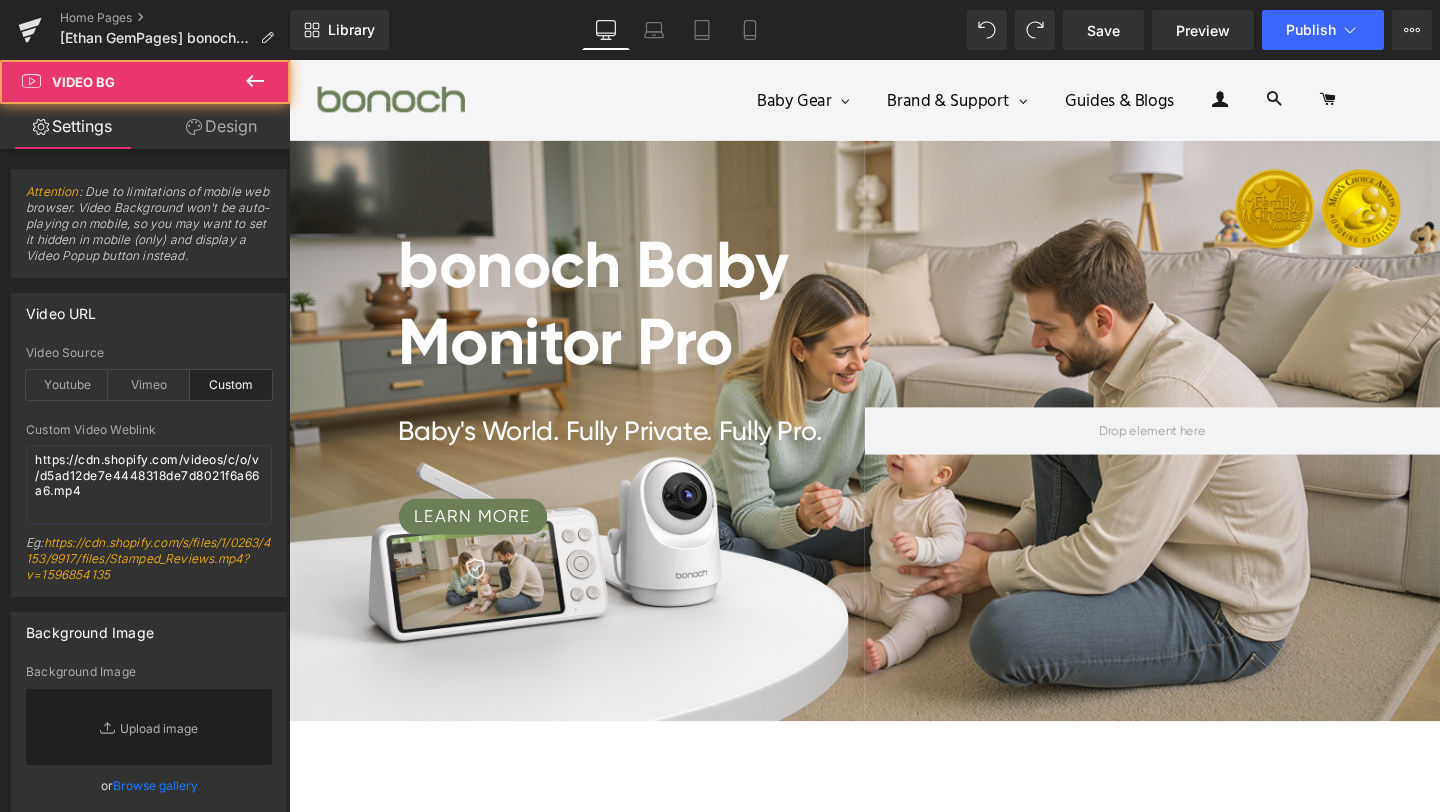 scroll, scrollTop: 8493, scrollLeft: 0, axis: vertical 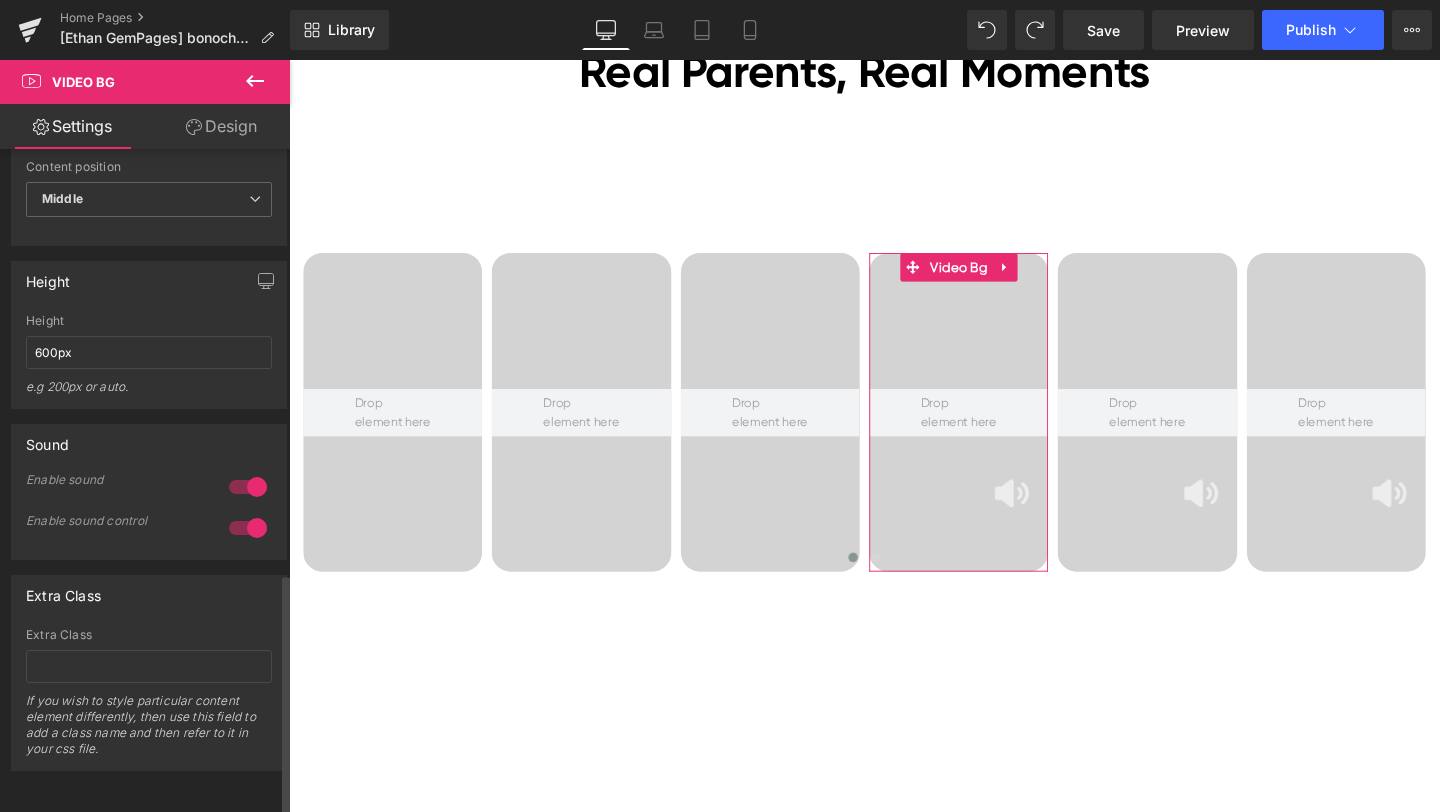 click at bounding box center [248, 528] 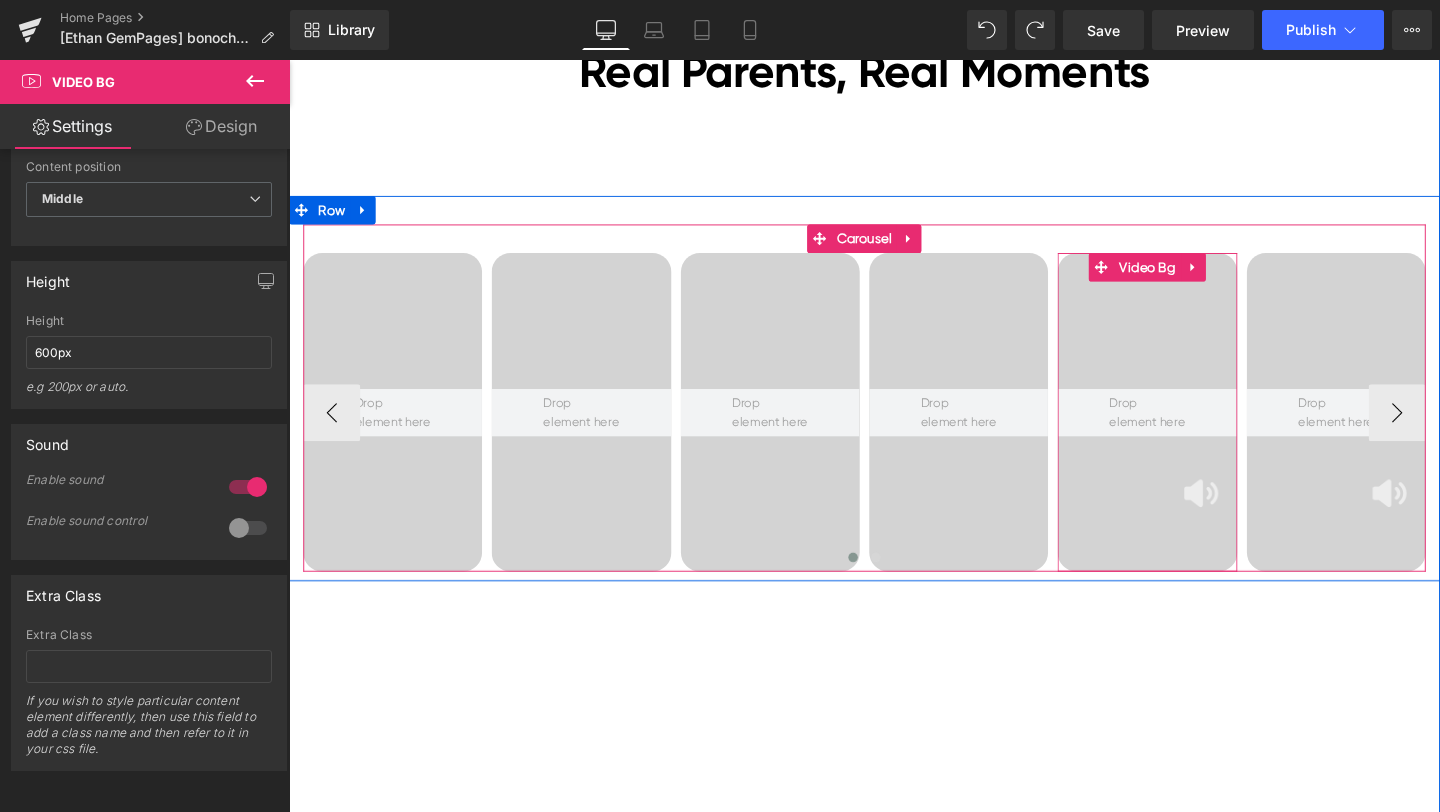 click at bounding box center (1191, 430) 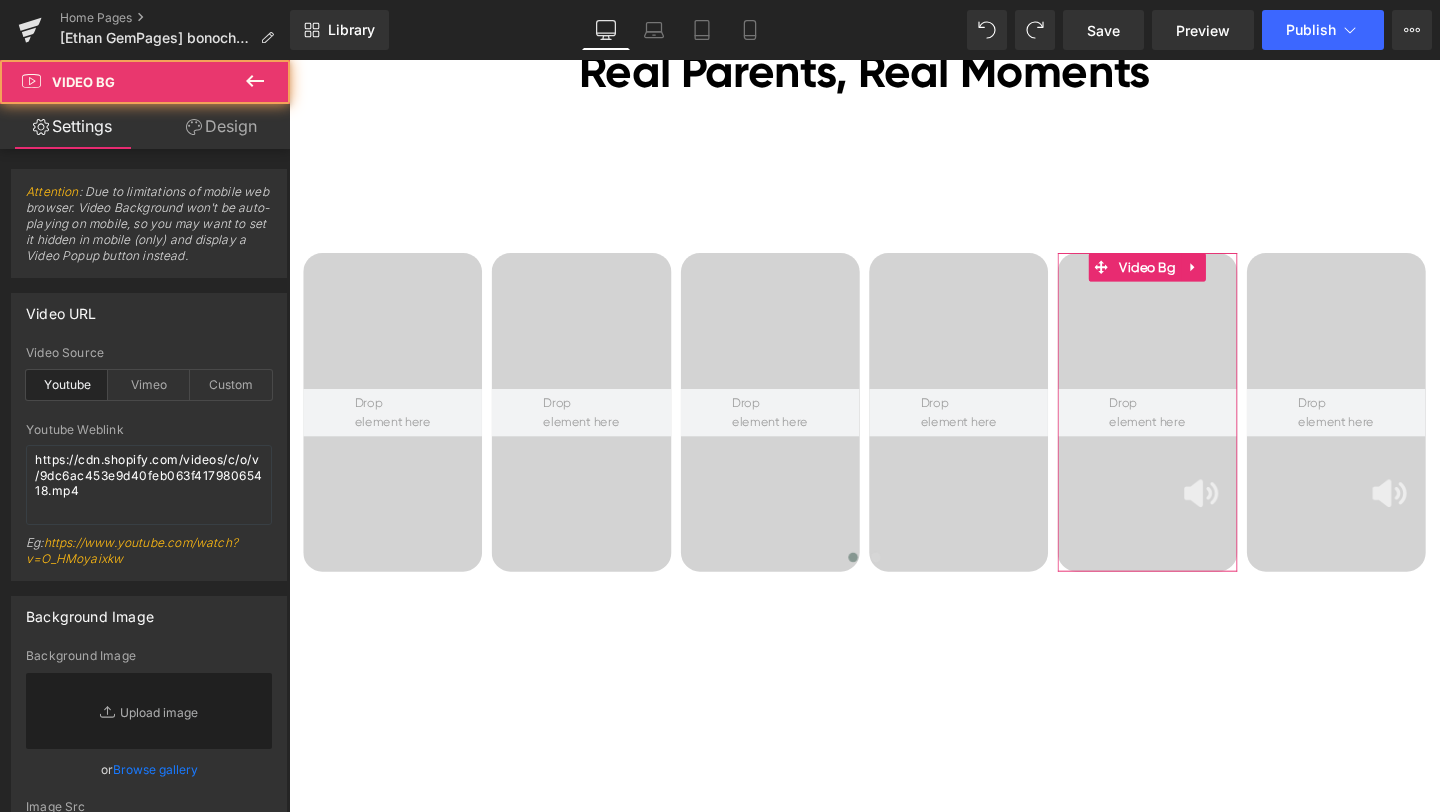 scroll, scrollTop: 1131, scrollLeft: 0, axis: vertical 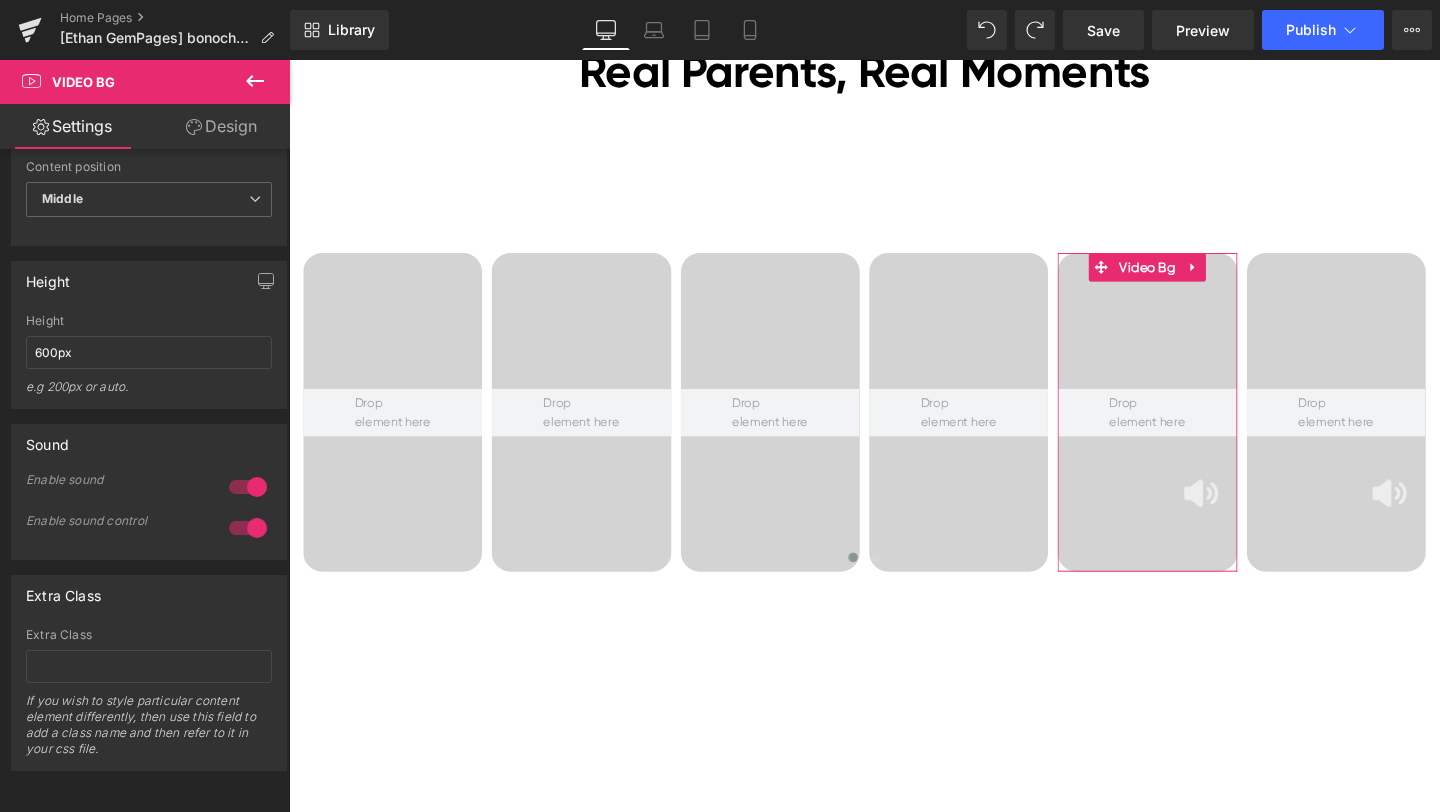 click at bounding box center [248, 528] 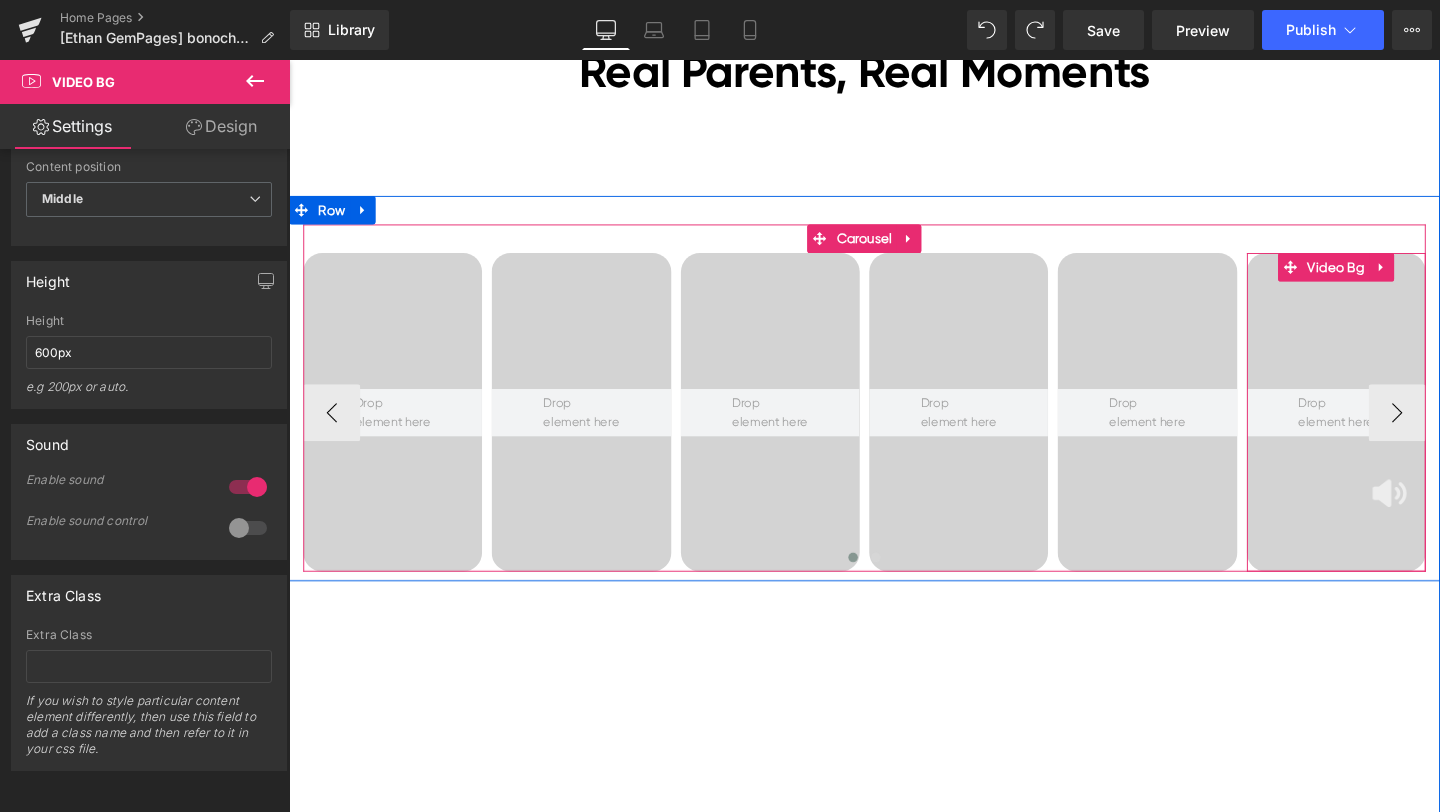 click at bounding box center (1390, 430) 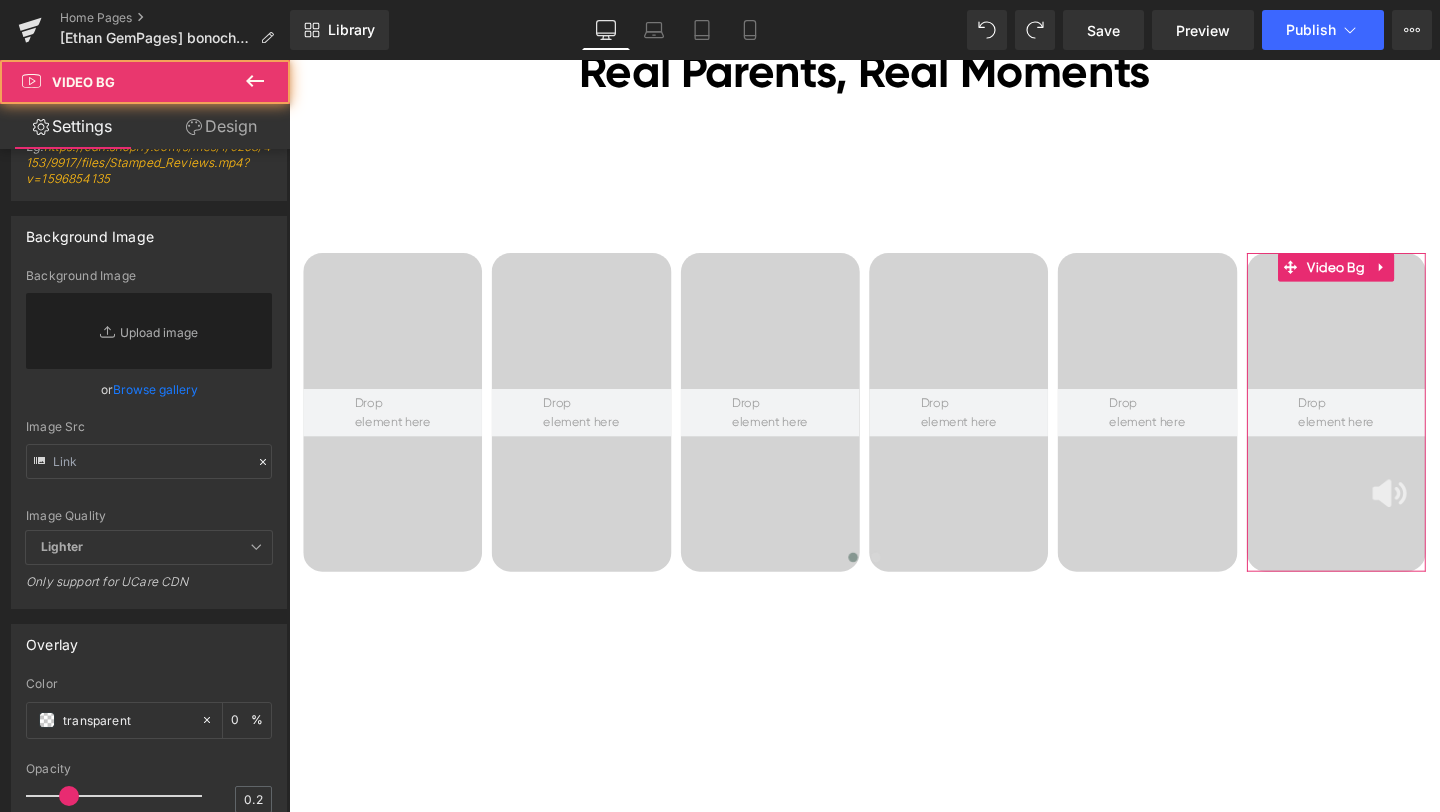 scroll, scrollTop: 1163, scrollLeft: 0, axis: vertical 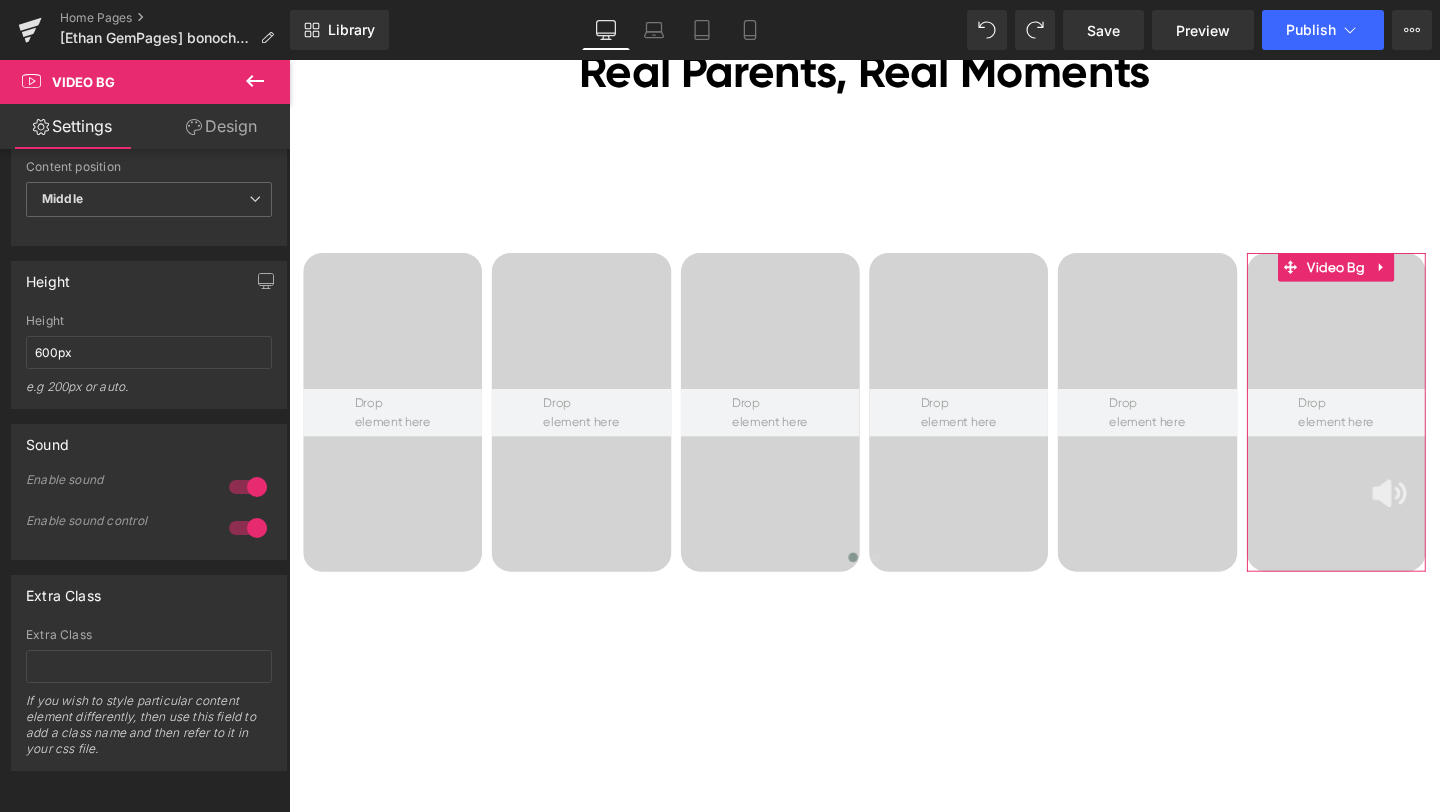 click at bounding box center [248, 528] 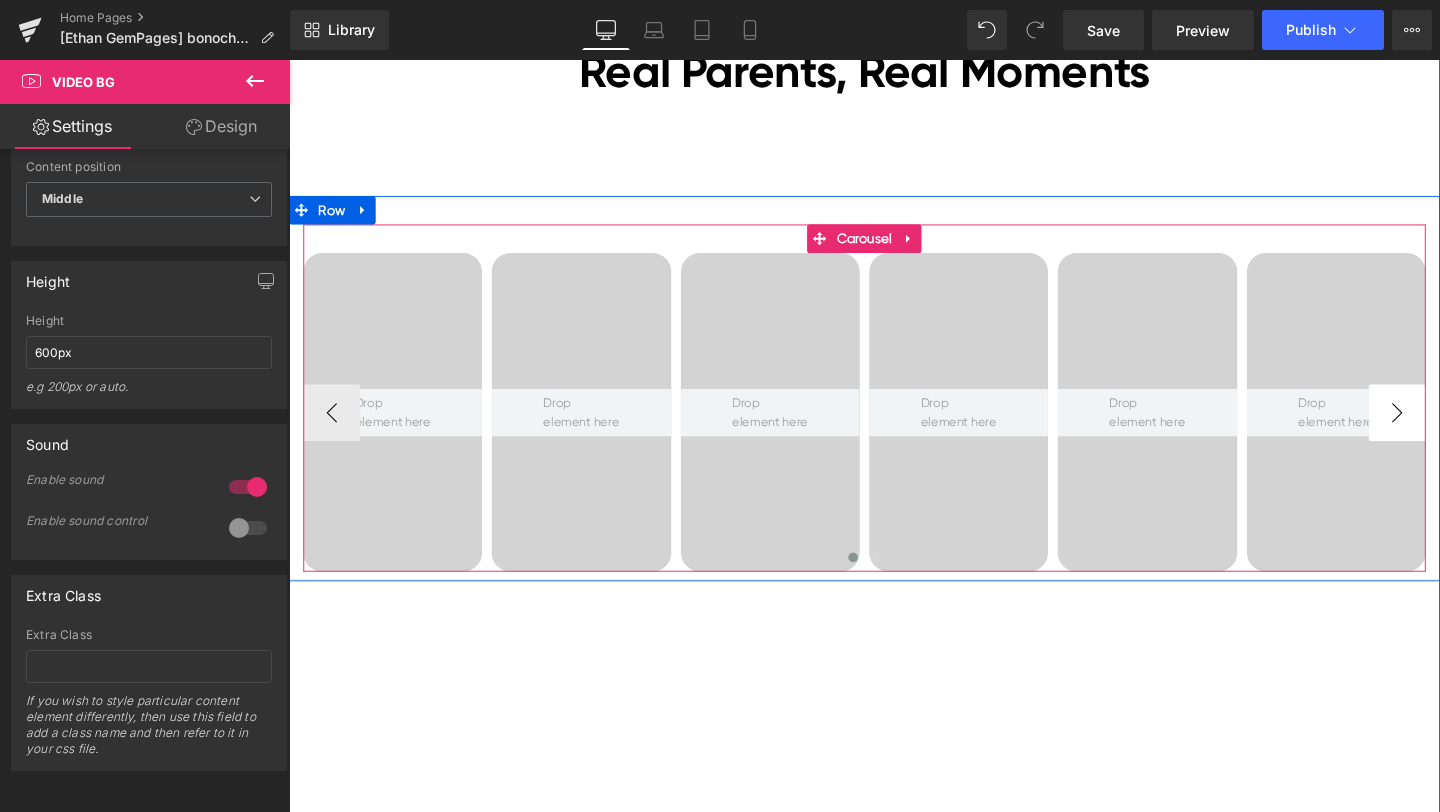 click on "›" at bounding box center [1454, 431] 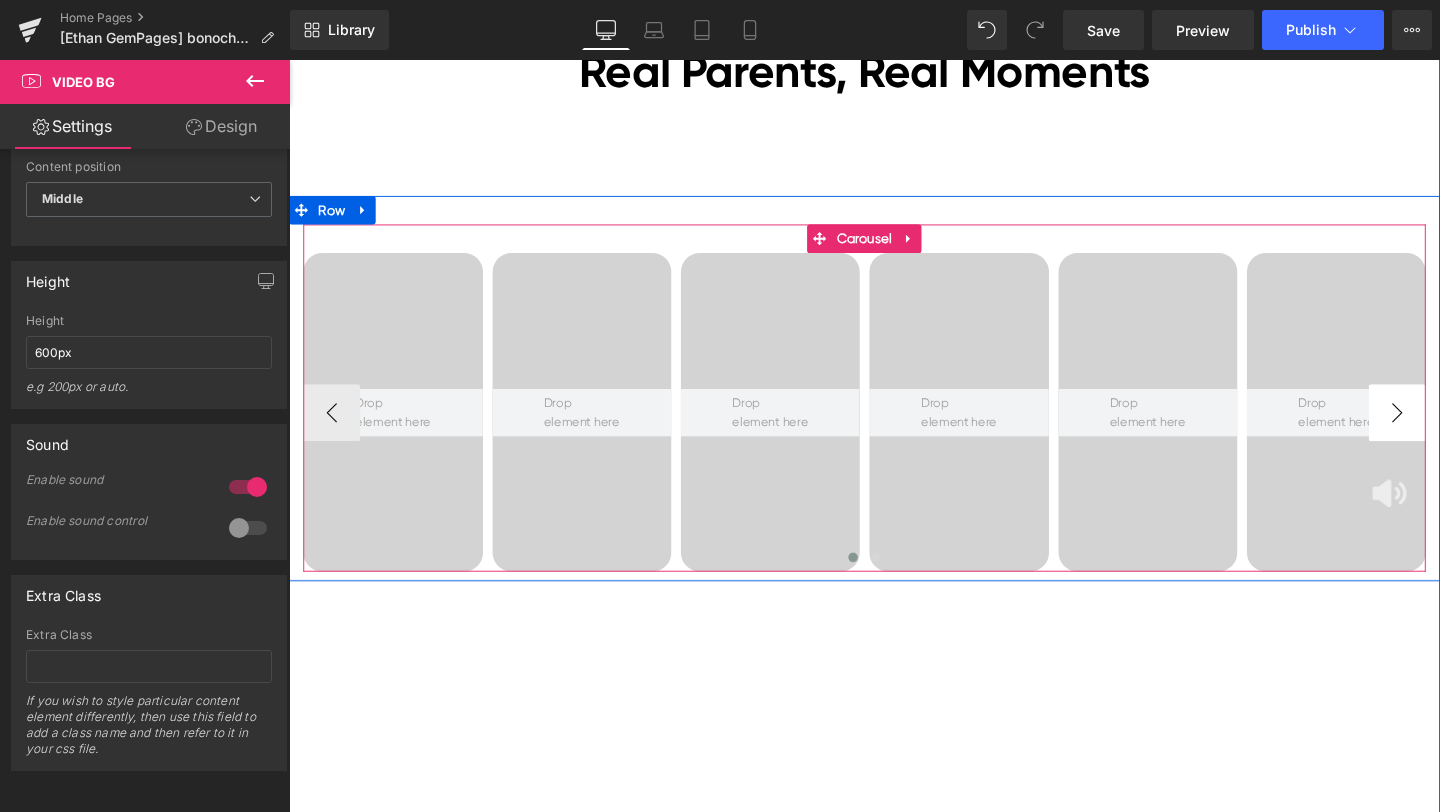 click on "›" at bounding box center (1454, 431) 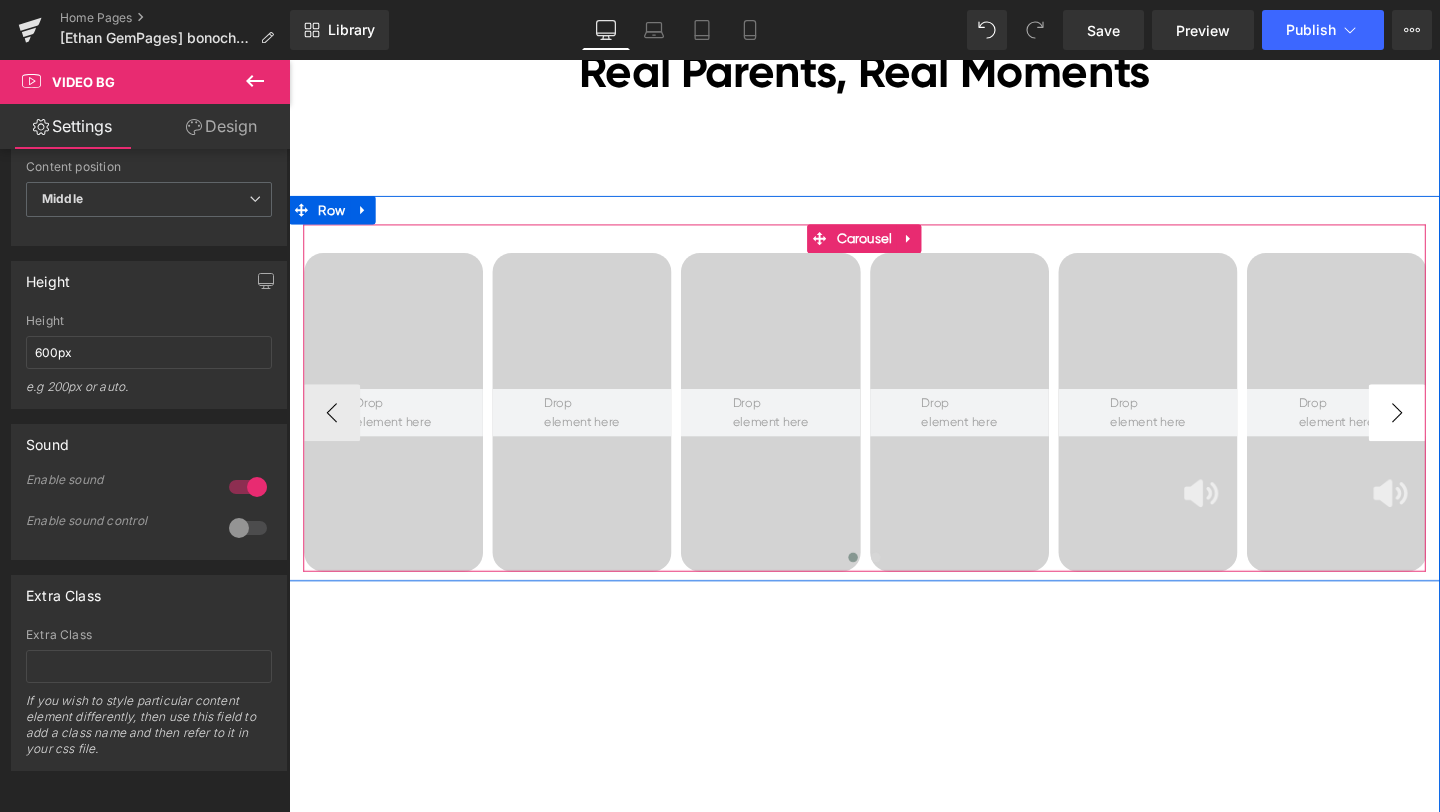 click on "›" at bounding box center (1454, 431) 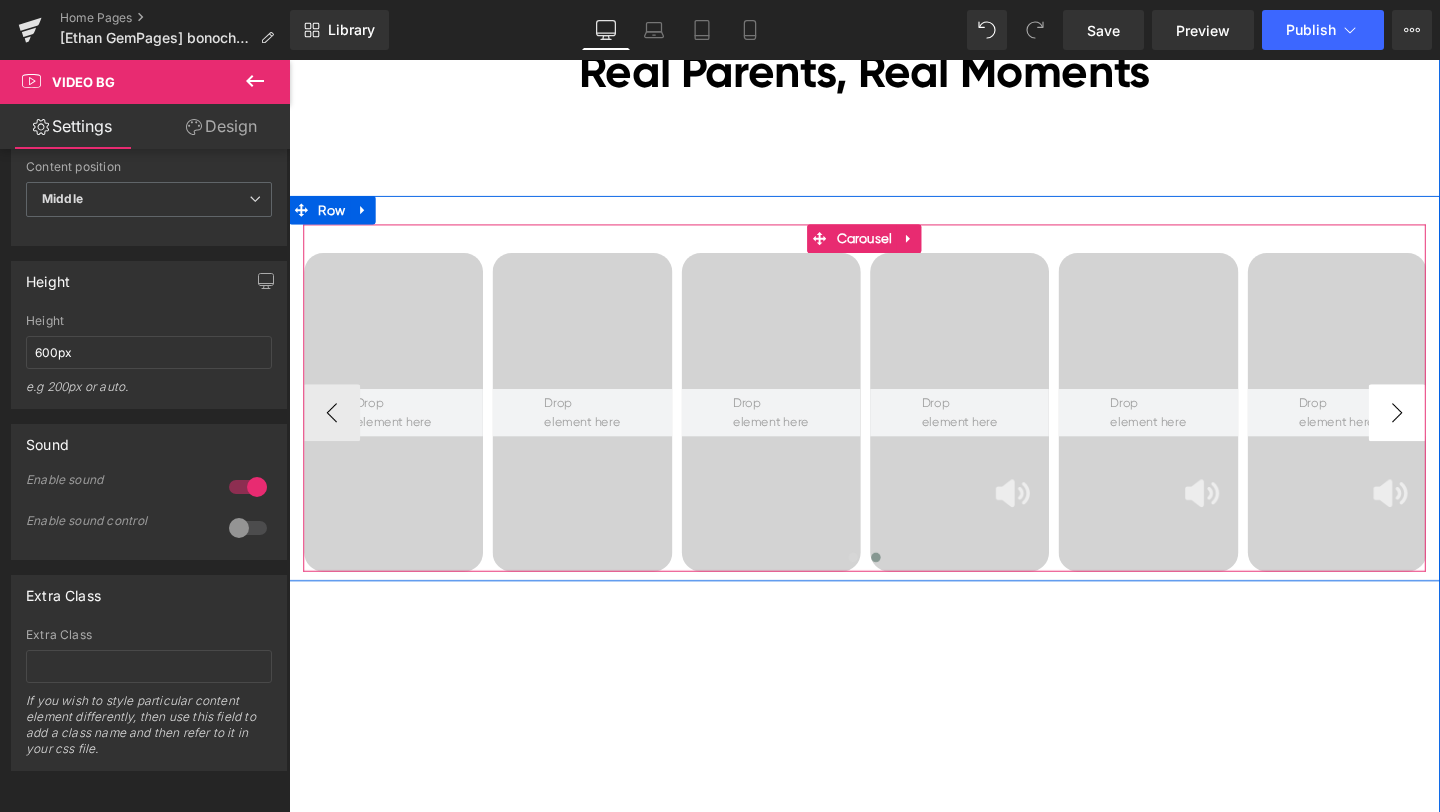 click on "›" at bounding box center (1454, 431) 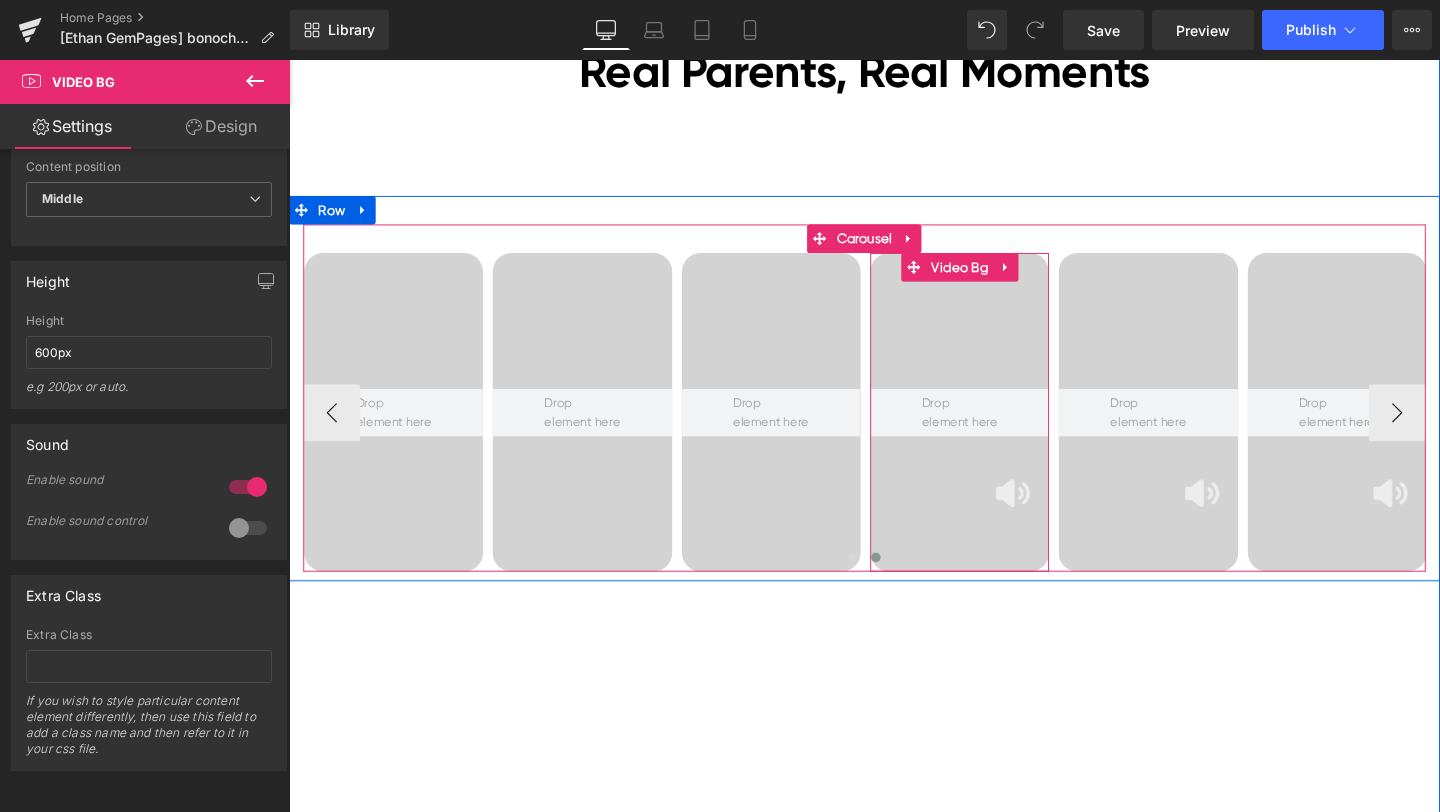 click at bounding box center (994, 430) 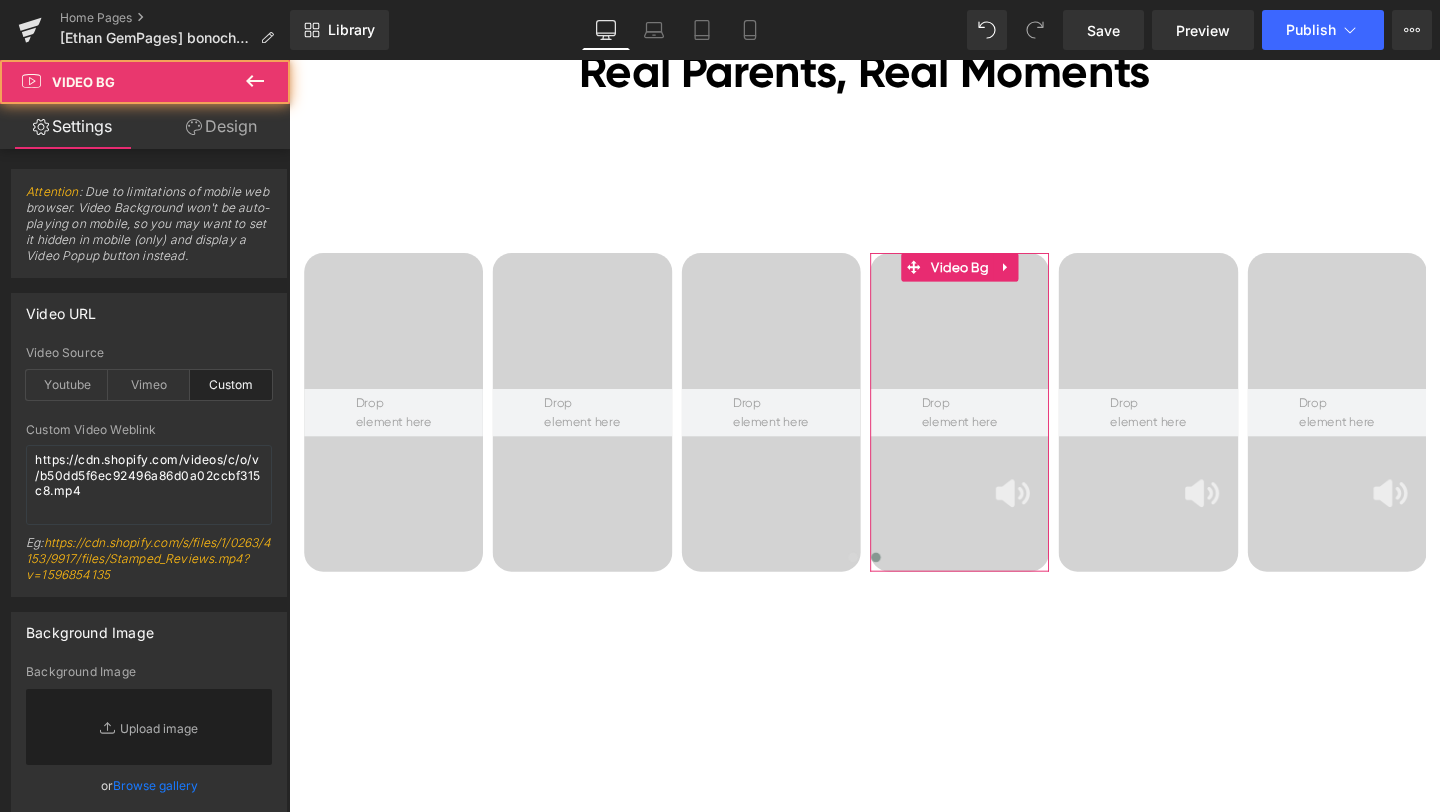 scroll, scrollTop: 1163, scrollLeft: 0, axis: vertical 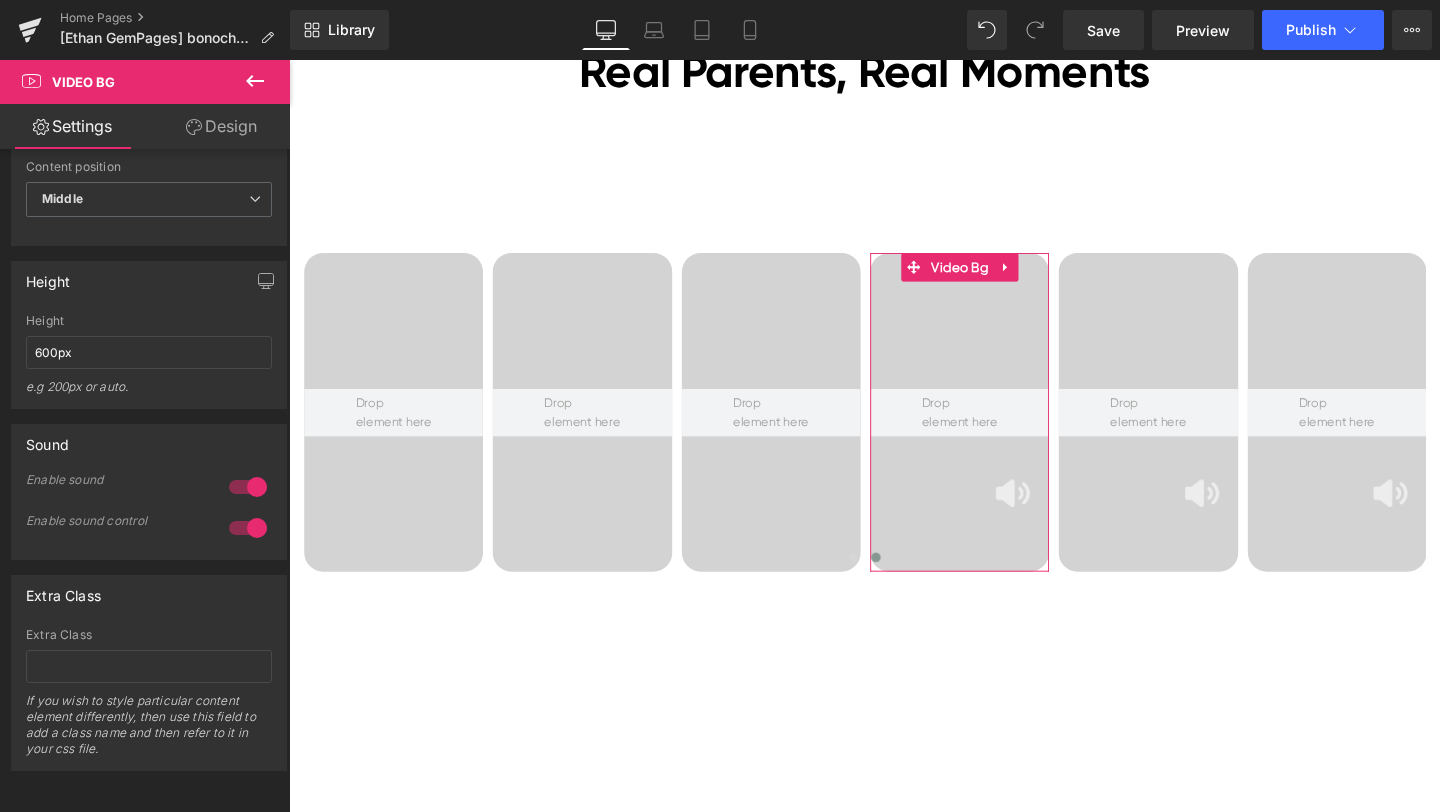 click at bounding box center (248, 528) 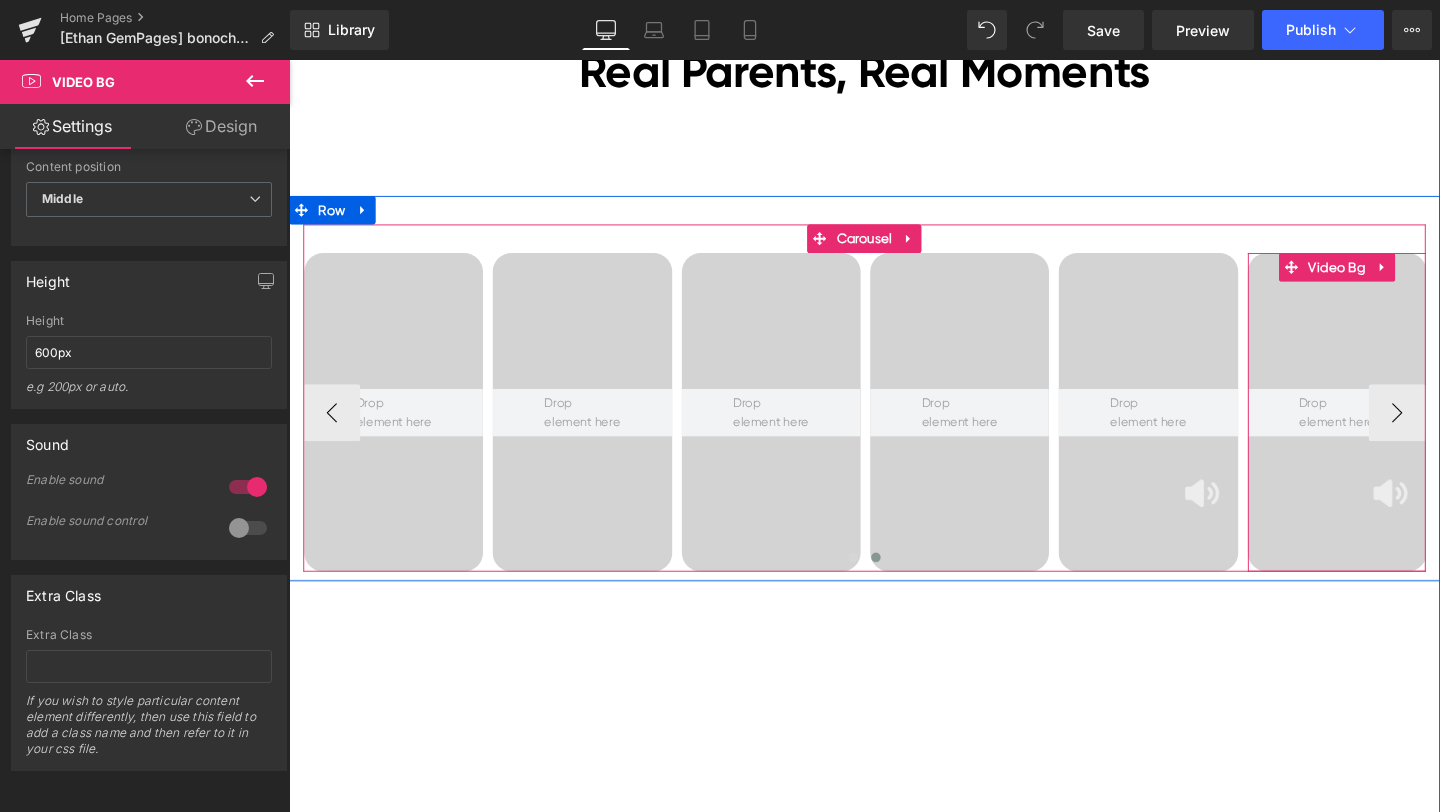 click at bounding box center [1192, 430] 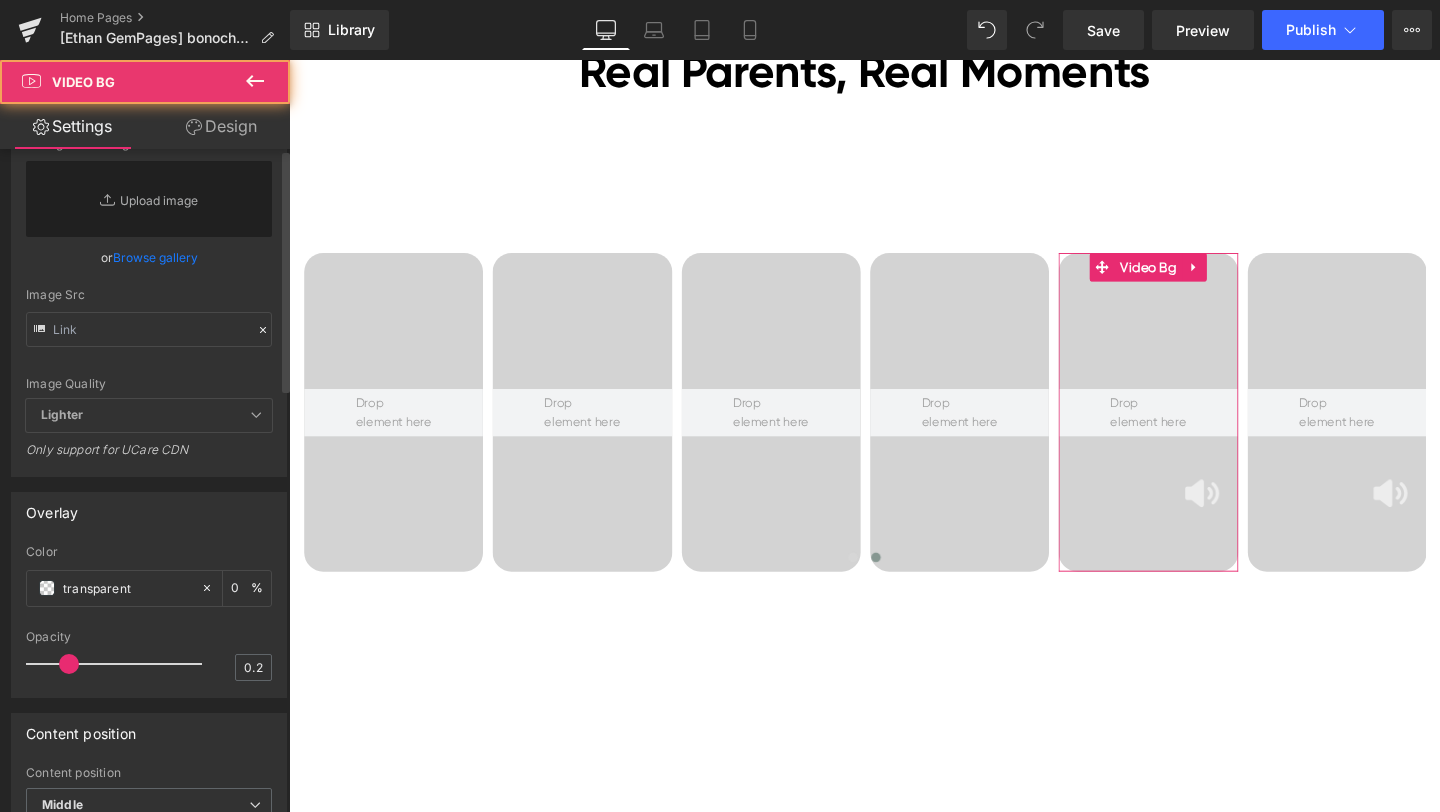 scroll, scrollTop: 1163, scrollLeft: 0, axis: vertical 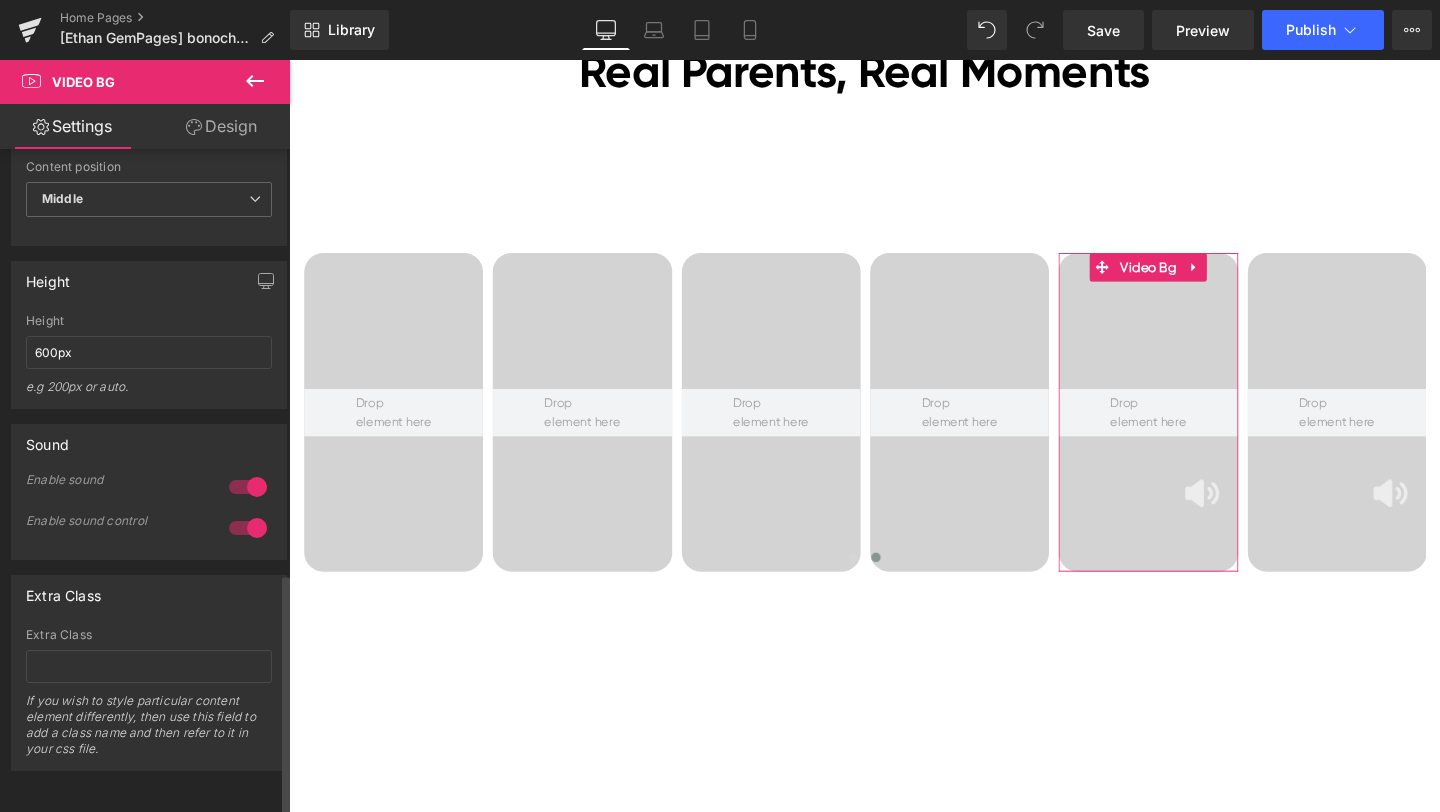 click at bounding box center [248, 528] 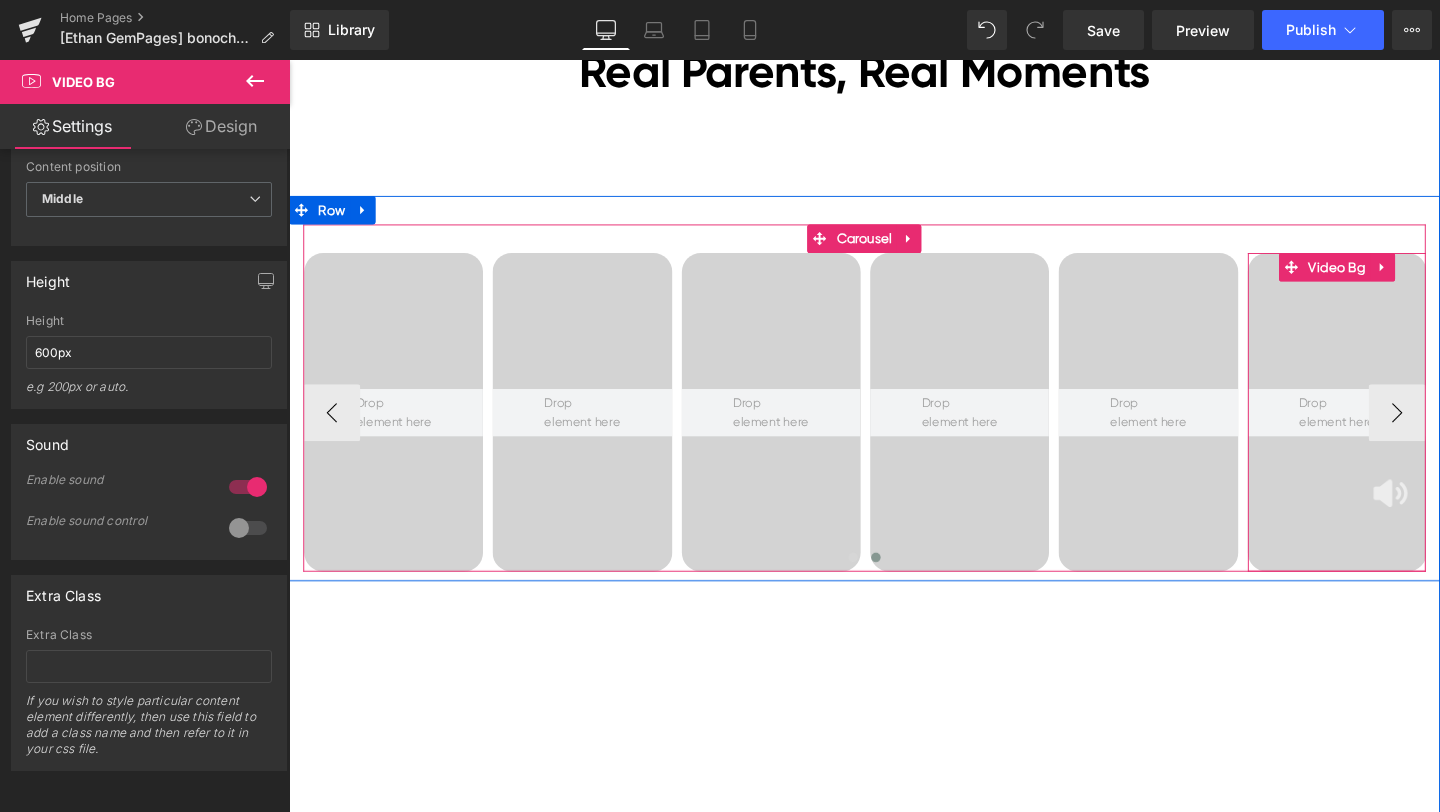 click at bounding box center [1391, 430] 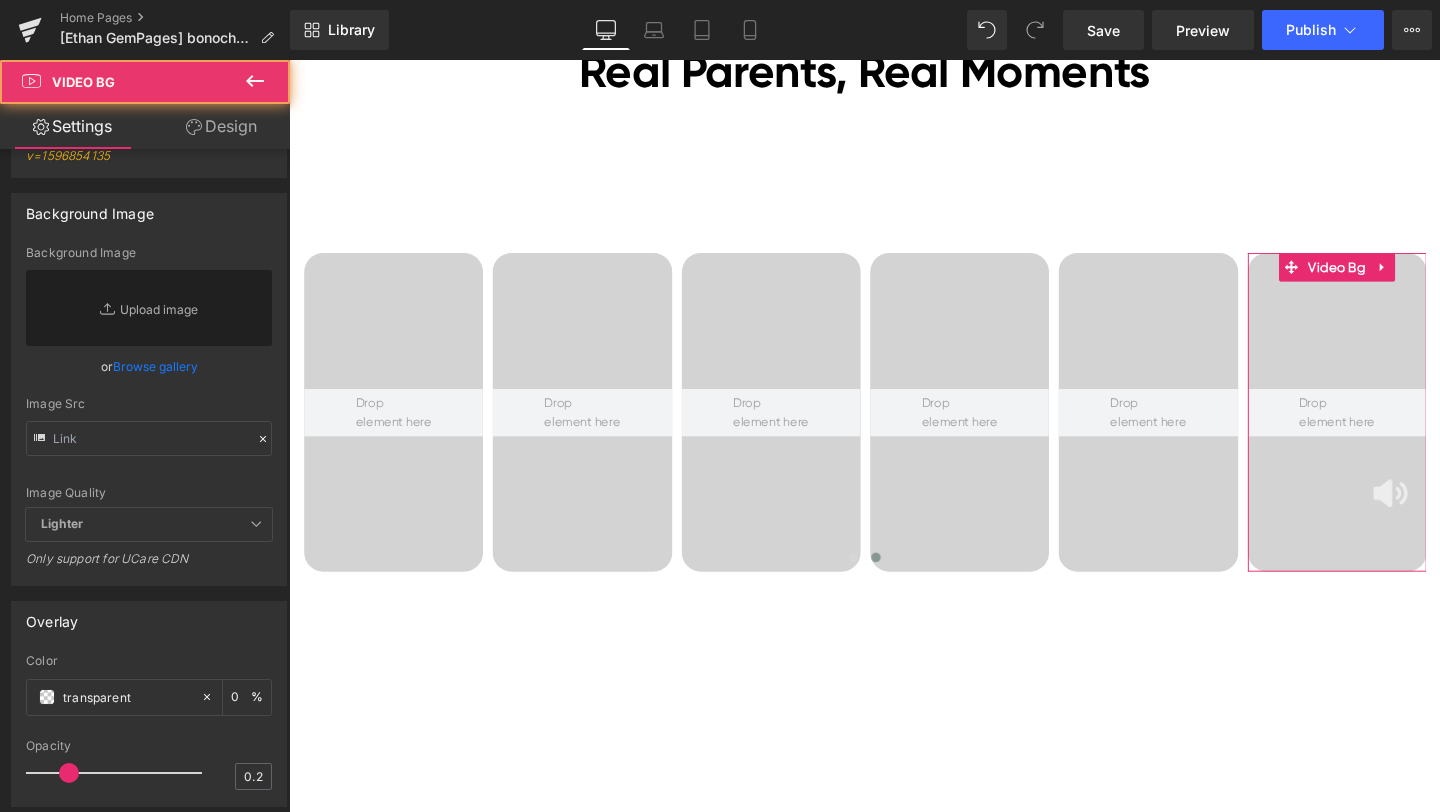 scroll, scrollTop: 1163, scrollLeft: 0, axis: vertical 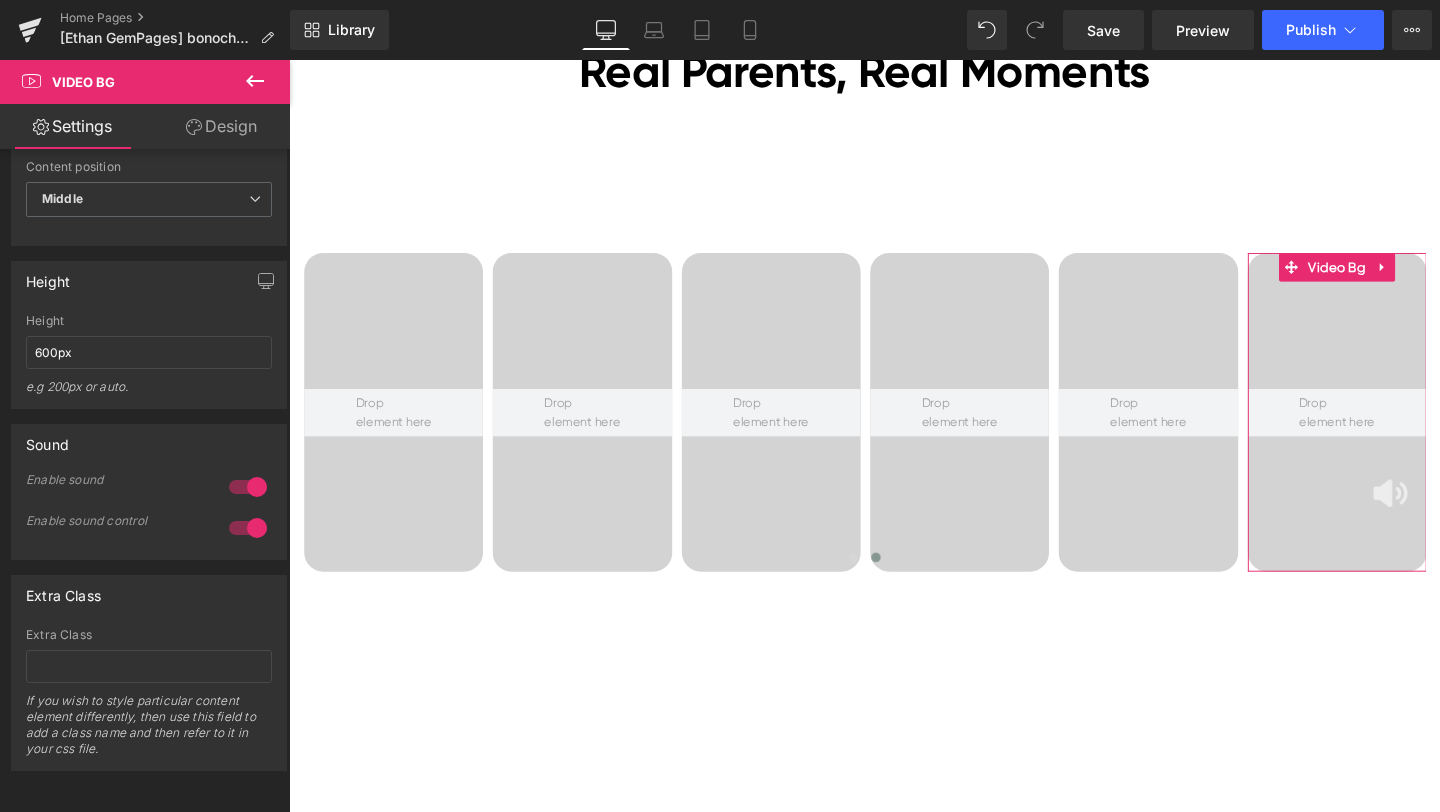 click at bounding box center [248, 528] 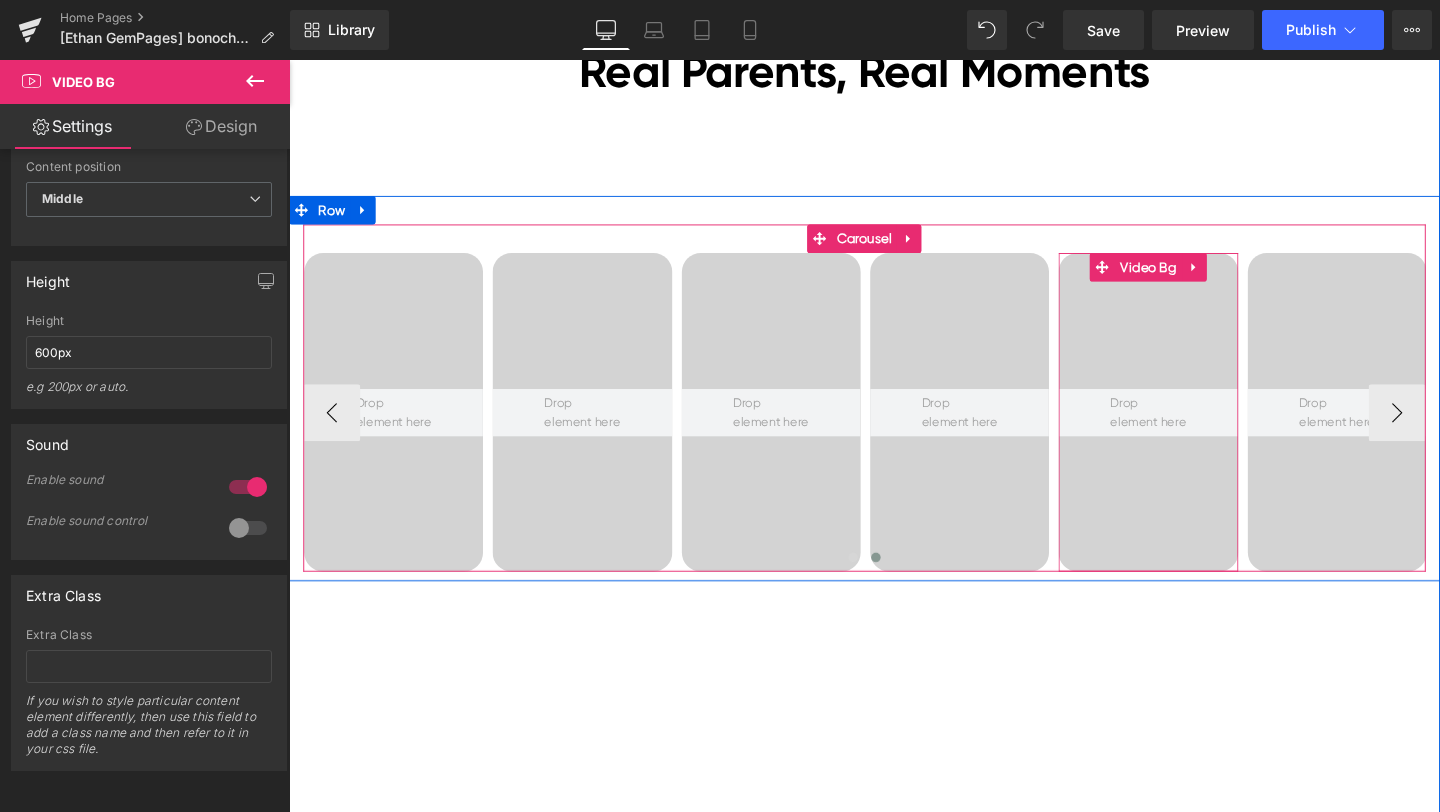 scroll, scrollTop: 8469, scrollLeft: 0, axis: vertical 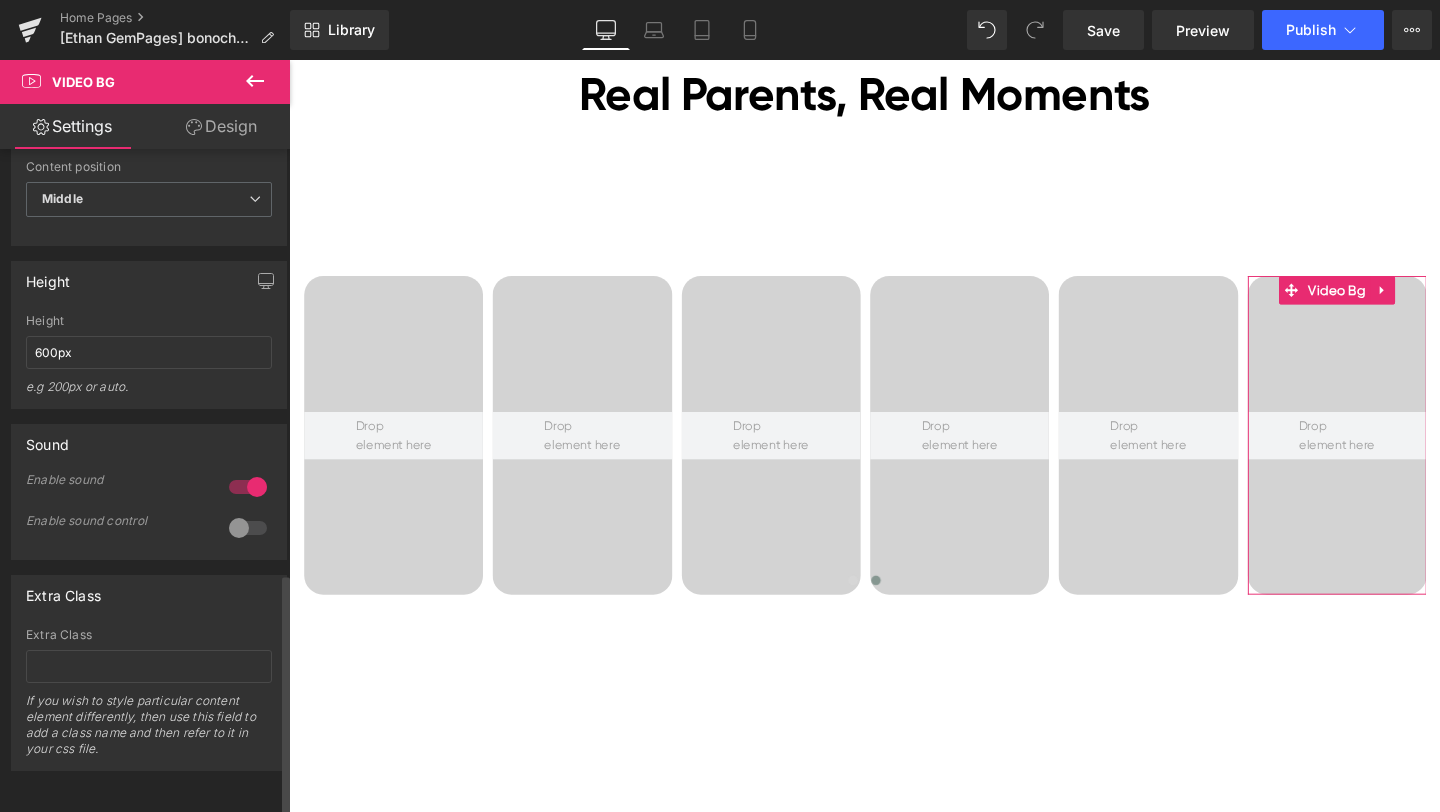 click at bounding box center (248, 487) 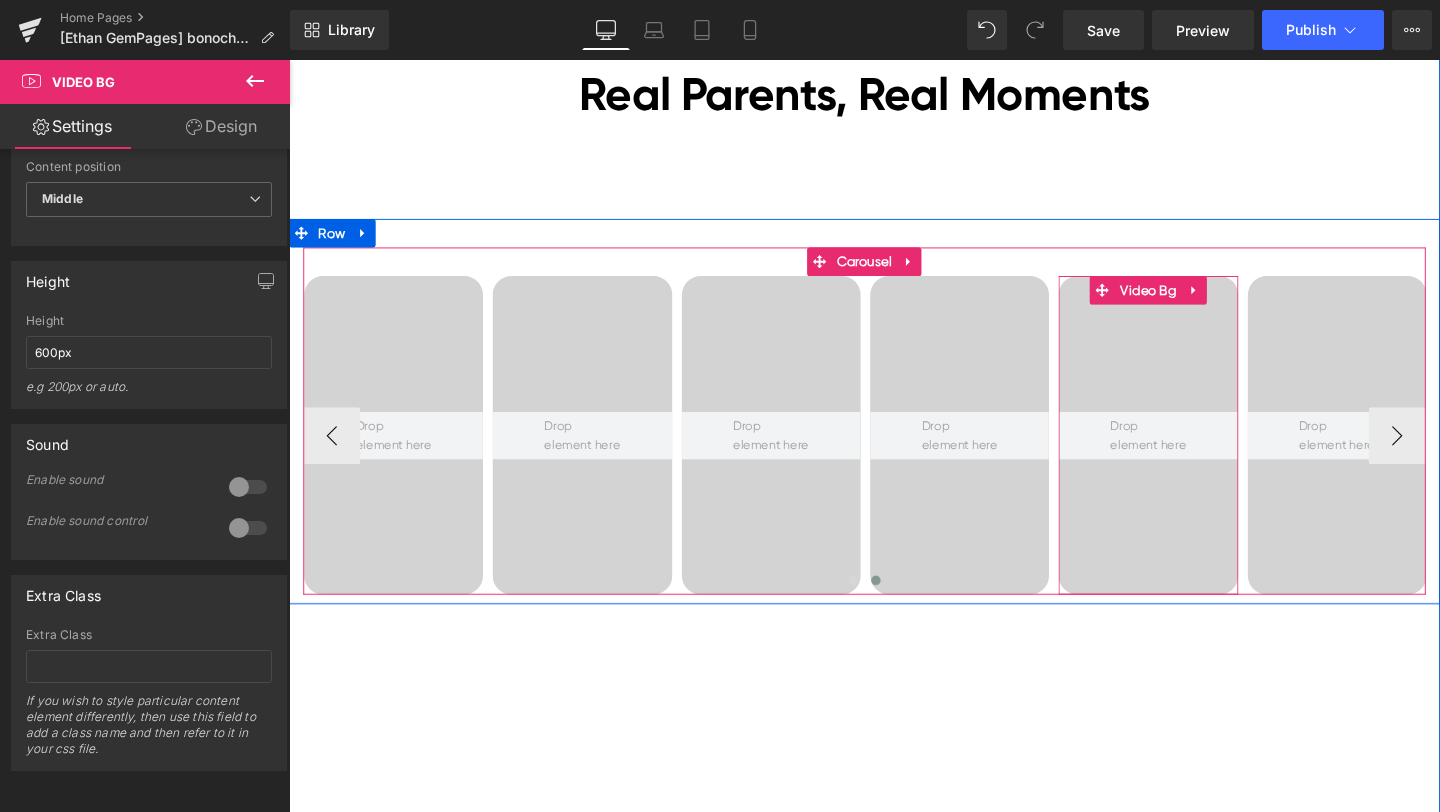 click at bounding box center [1192, 454] 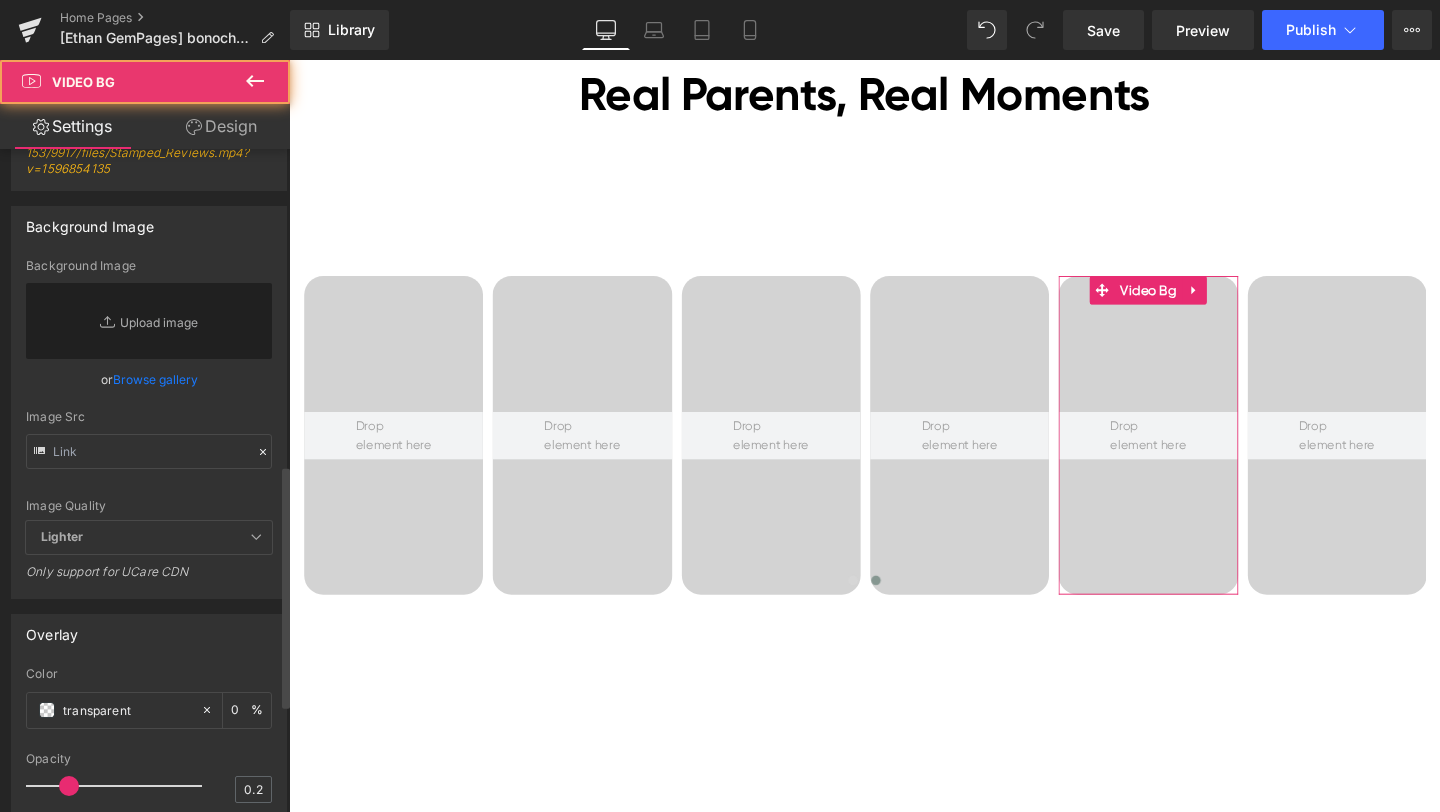 scroll, scrollTop: 1163, scrollLeft: 0, axis: vertical 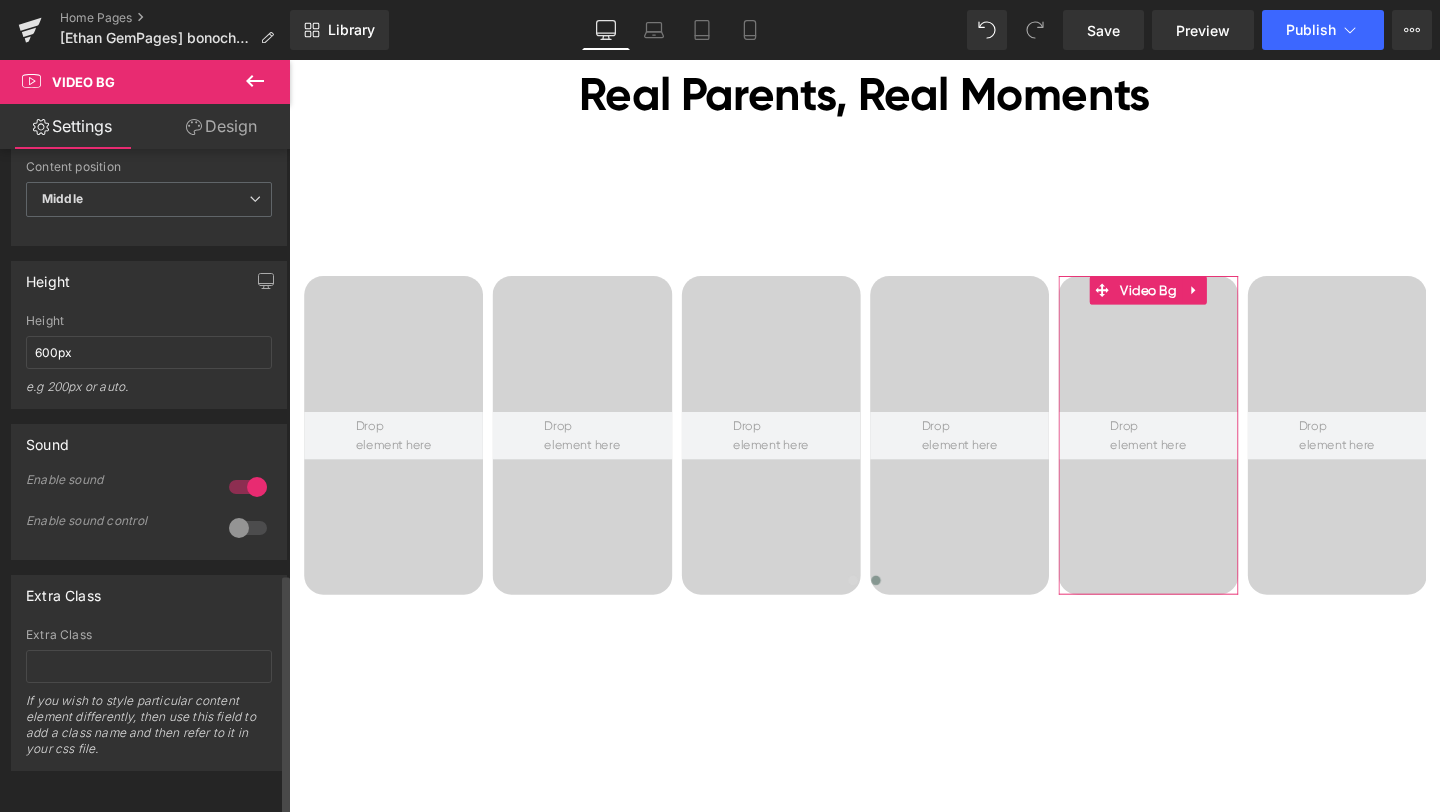 click at bounding box center [248, 487] 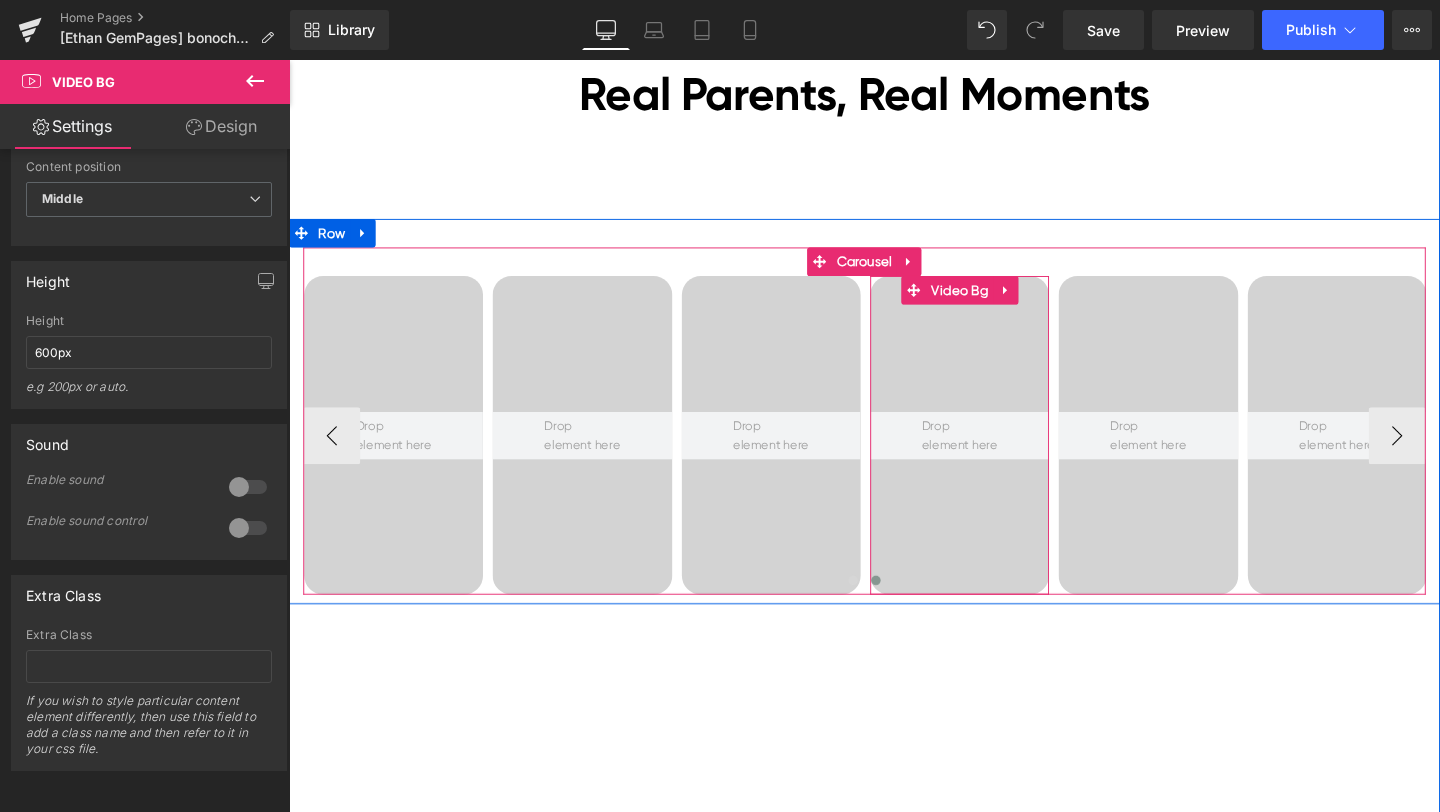 click at bounding box center (994, 454) 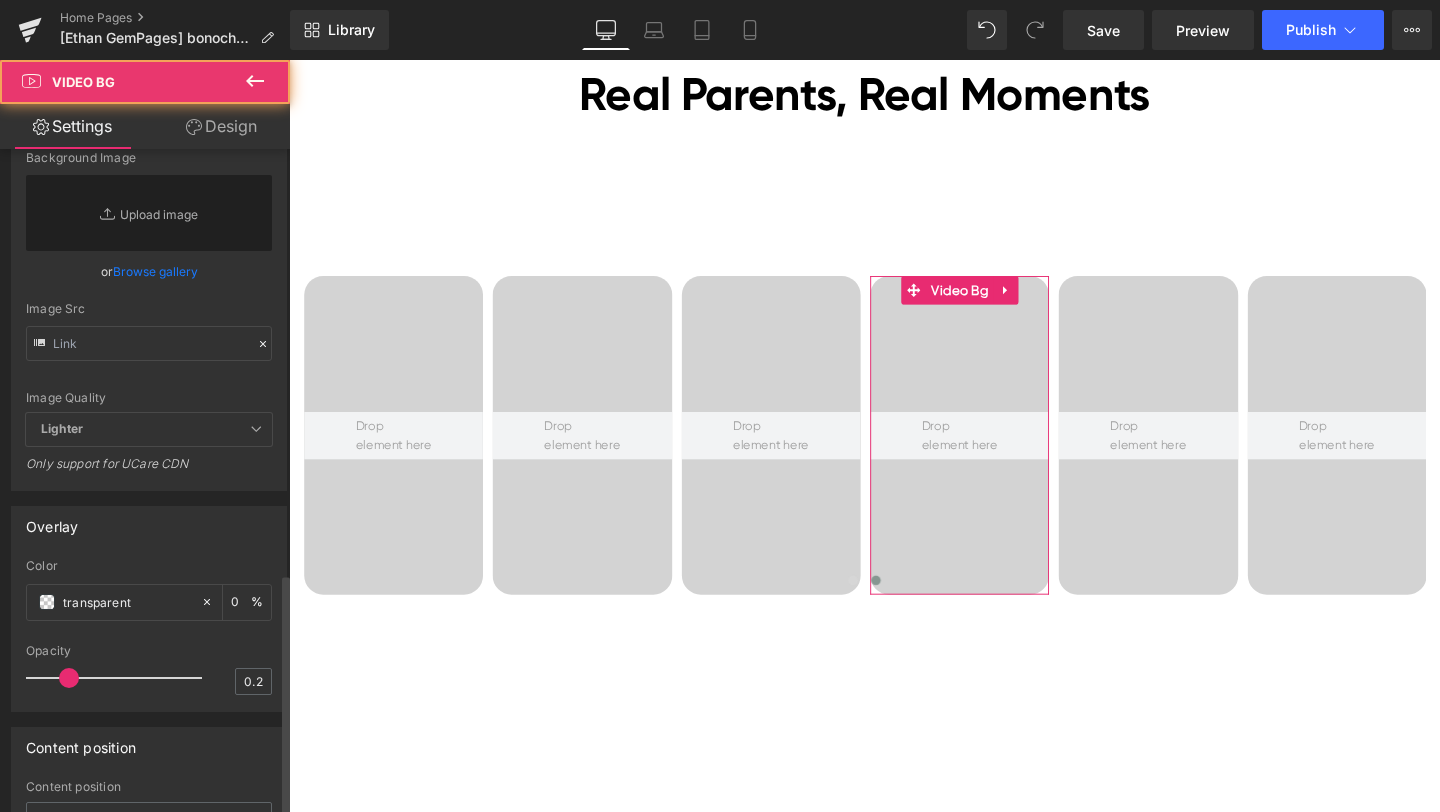 scroll, scrollTop: 1163, scrollLeft: 0, axis: vertical 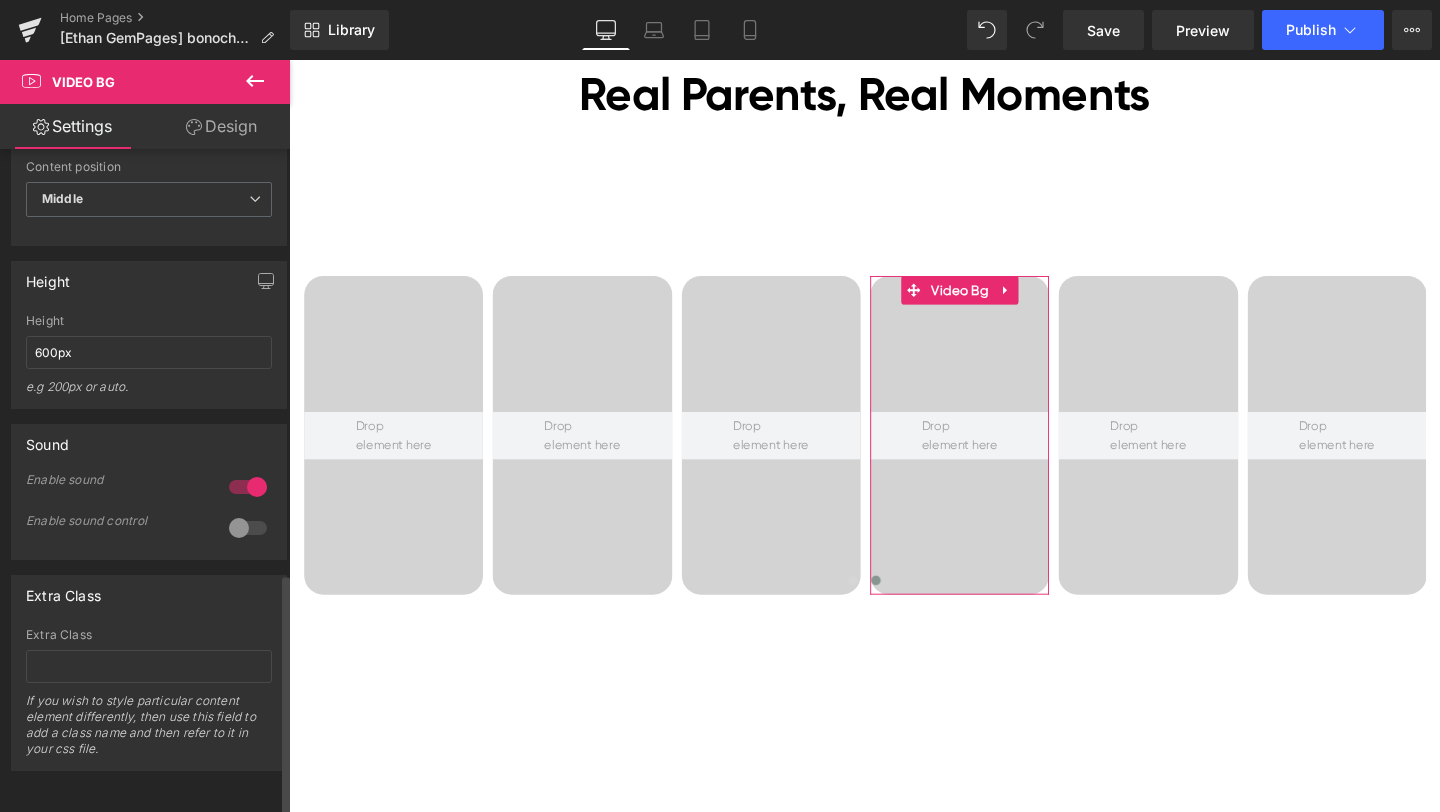 click at bounding box center [248, 487] 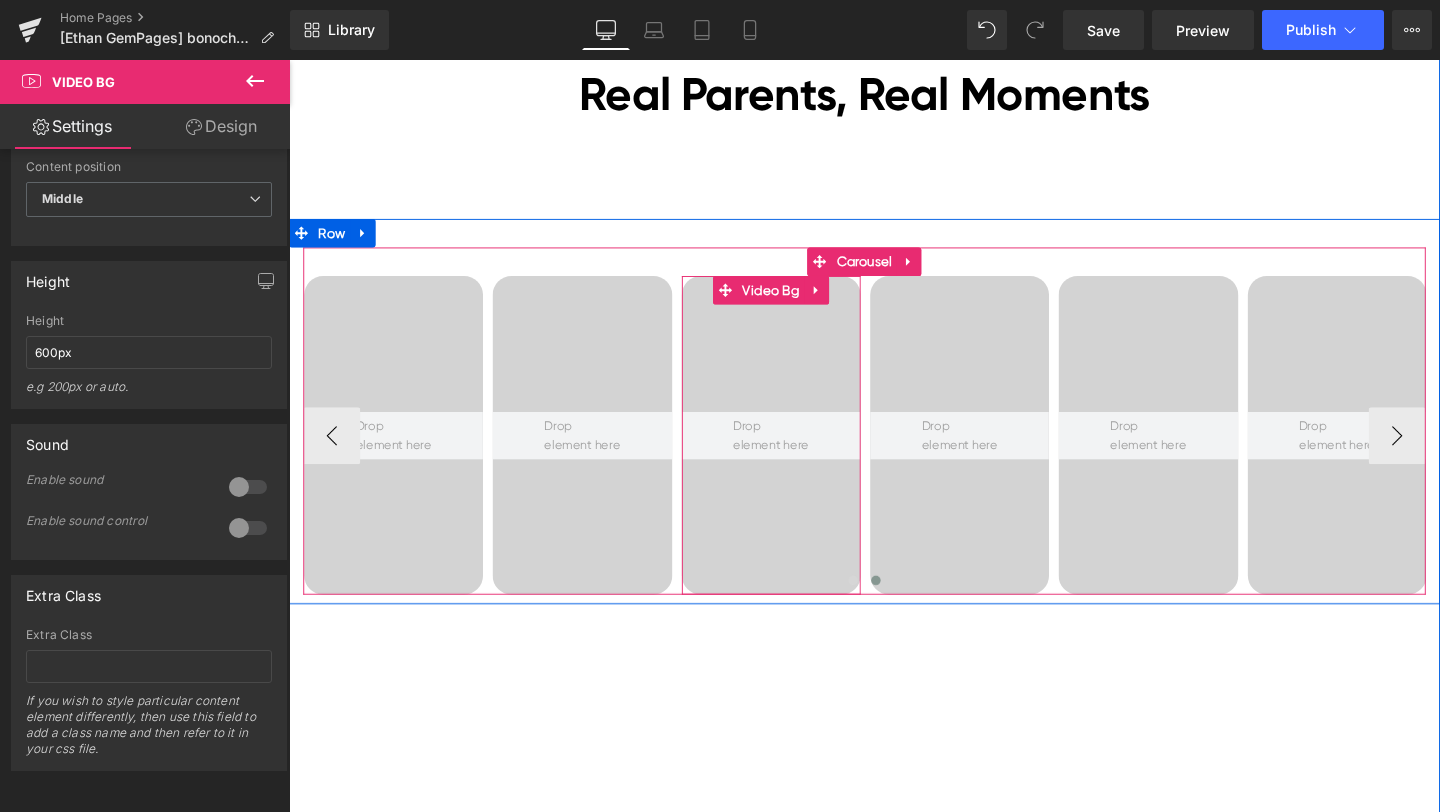click at bounding box center (796, 454) 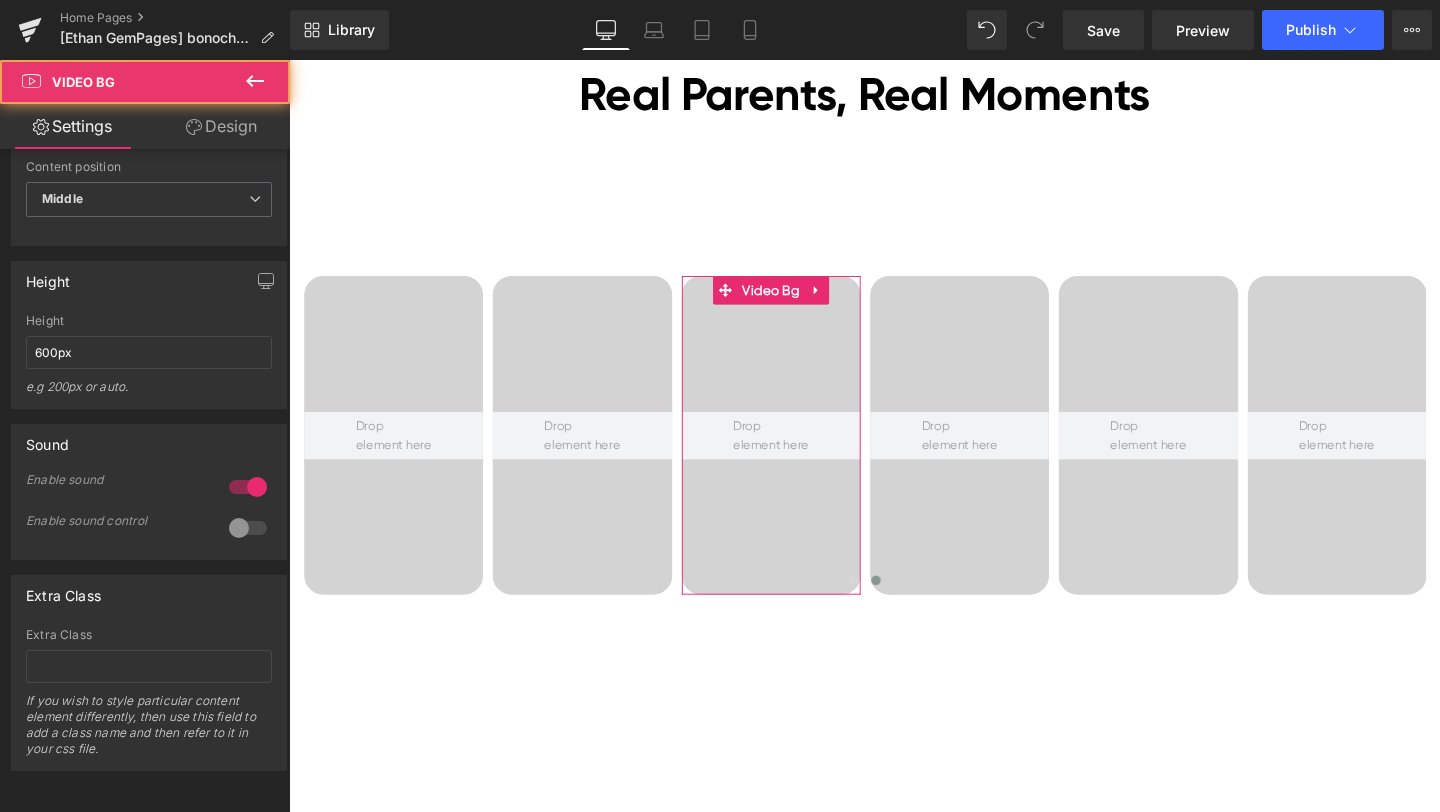 scroll, scrollTop: 1163, scrollLeft: 0, axis: vertical 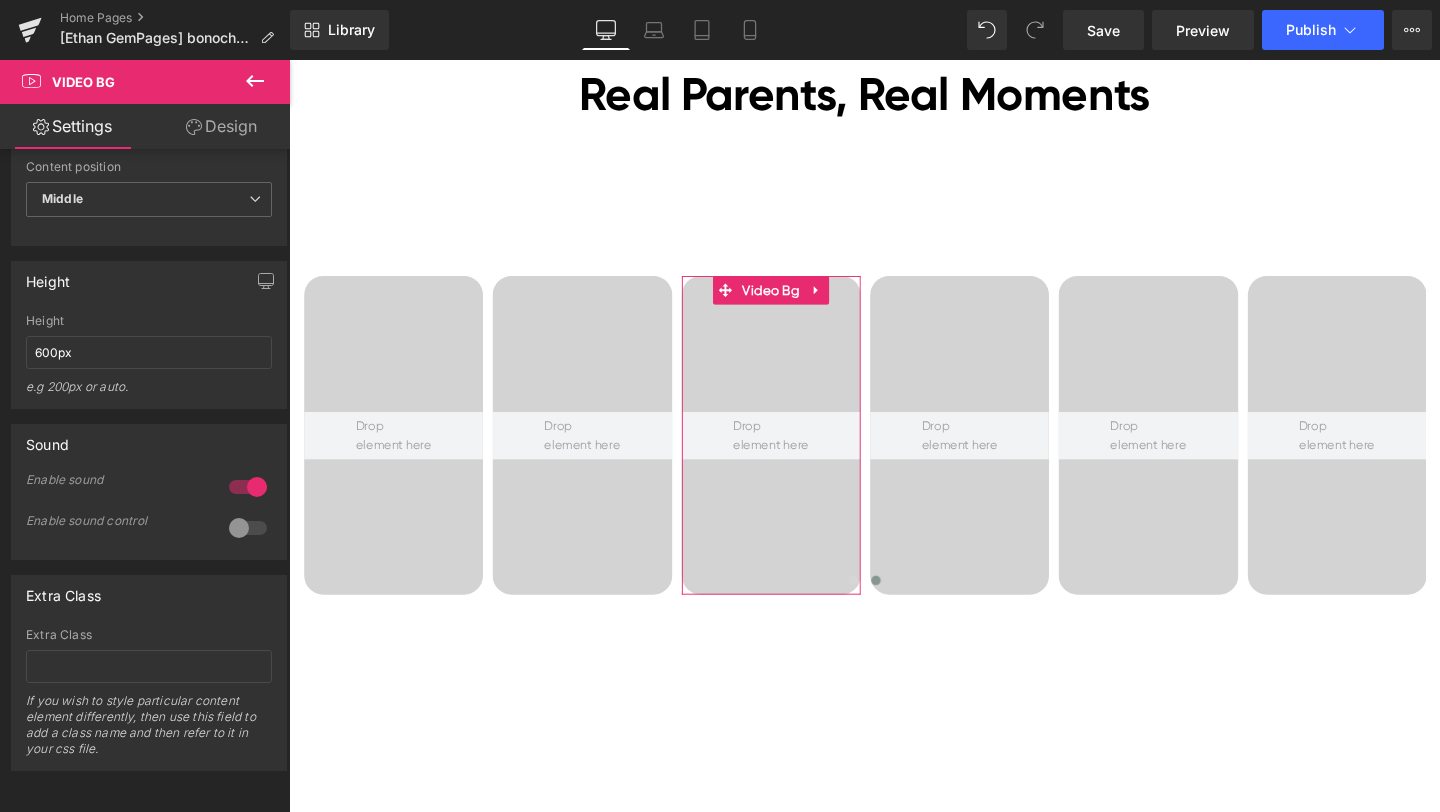 click at bounding box center [248, 487] 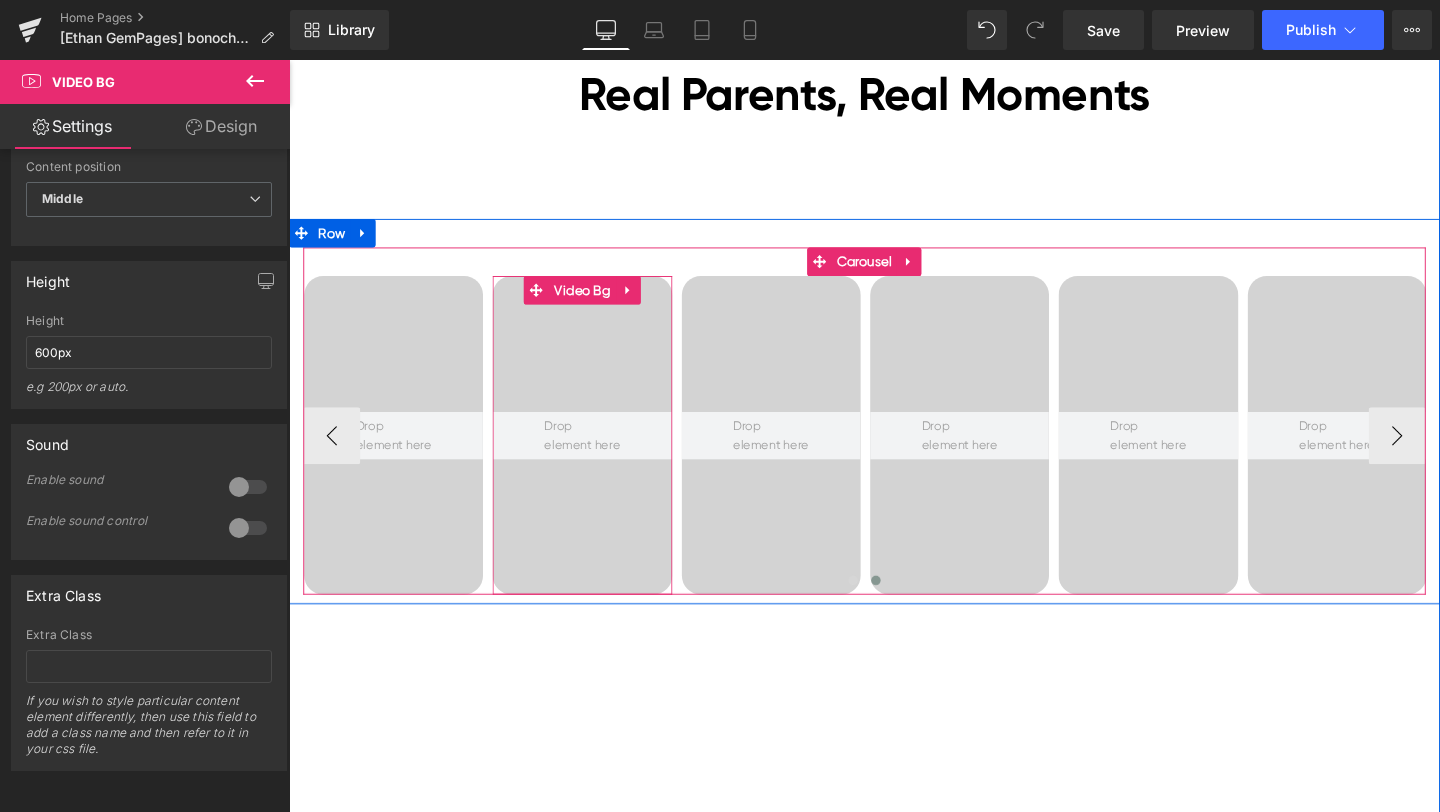 click at bounding box center (597, 454) 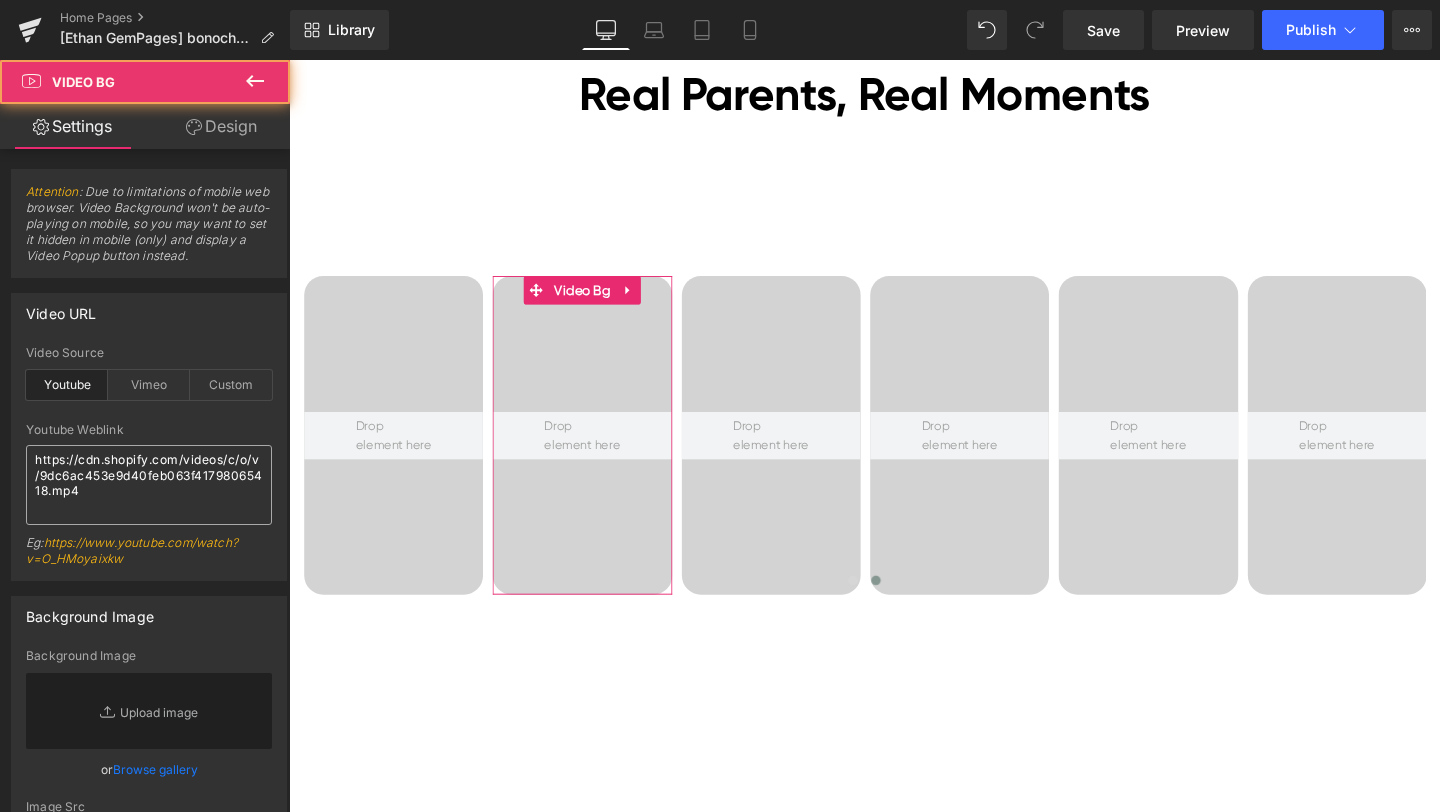 scroll, scrollTop: 1131, scrollLeft: 0, axis: vertical 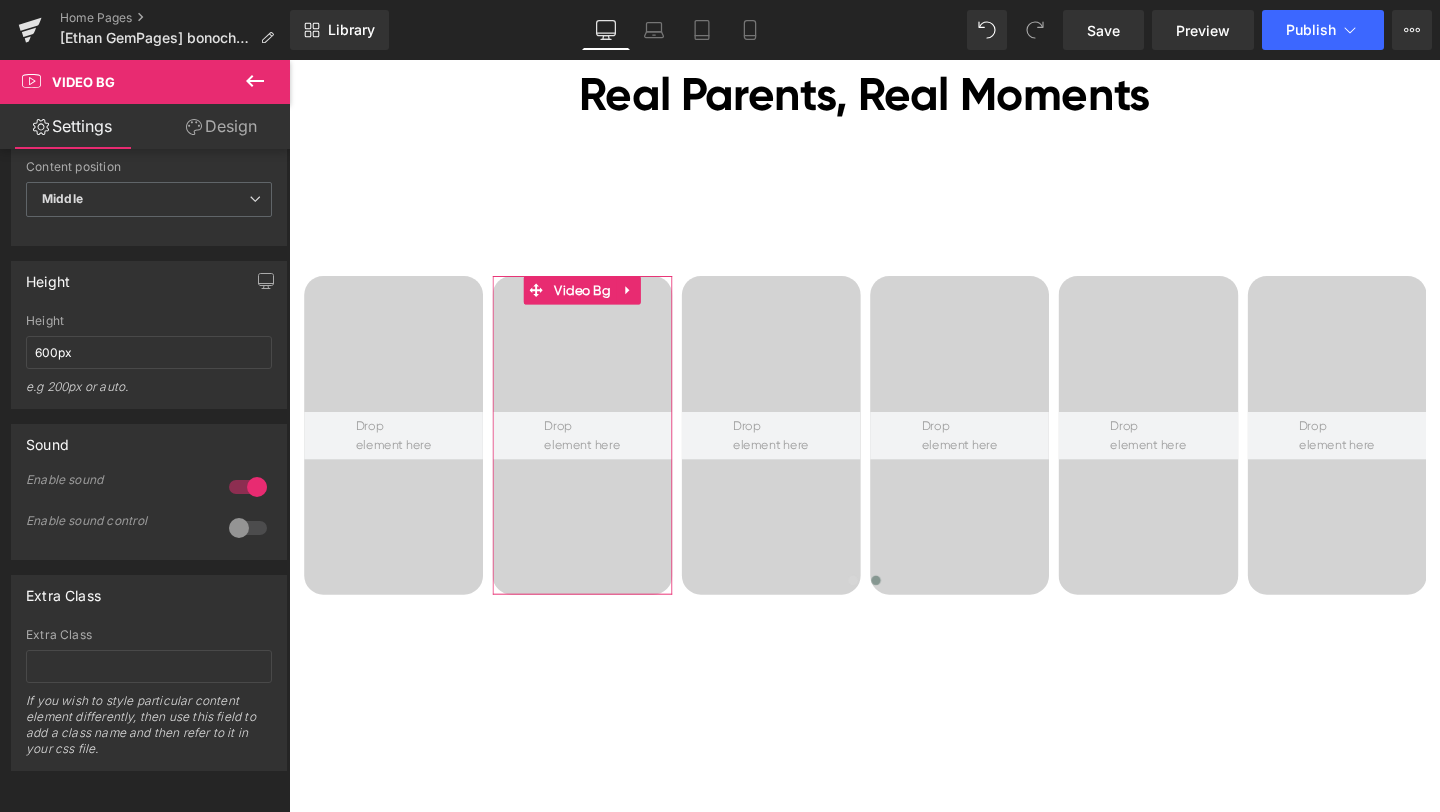 click at bounding box center (248, 487) 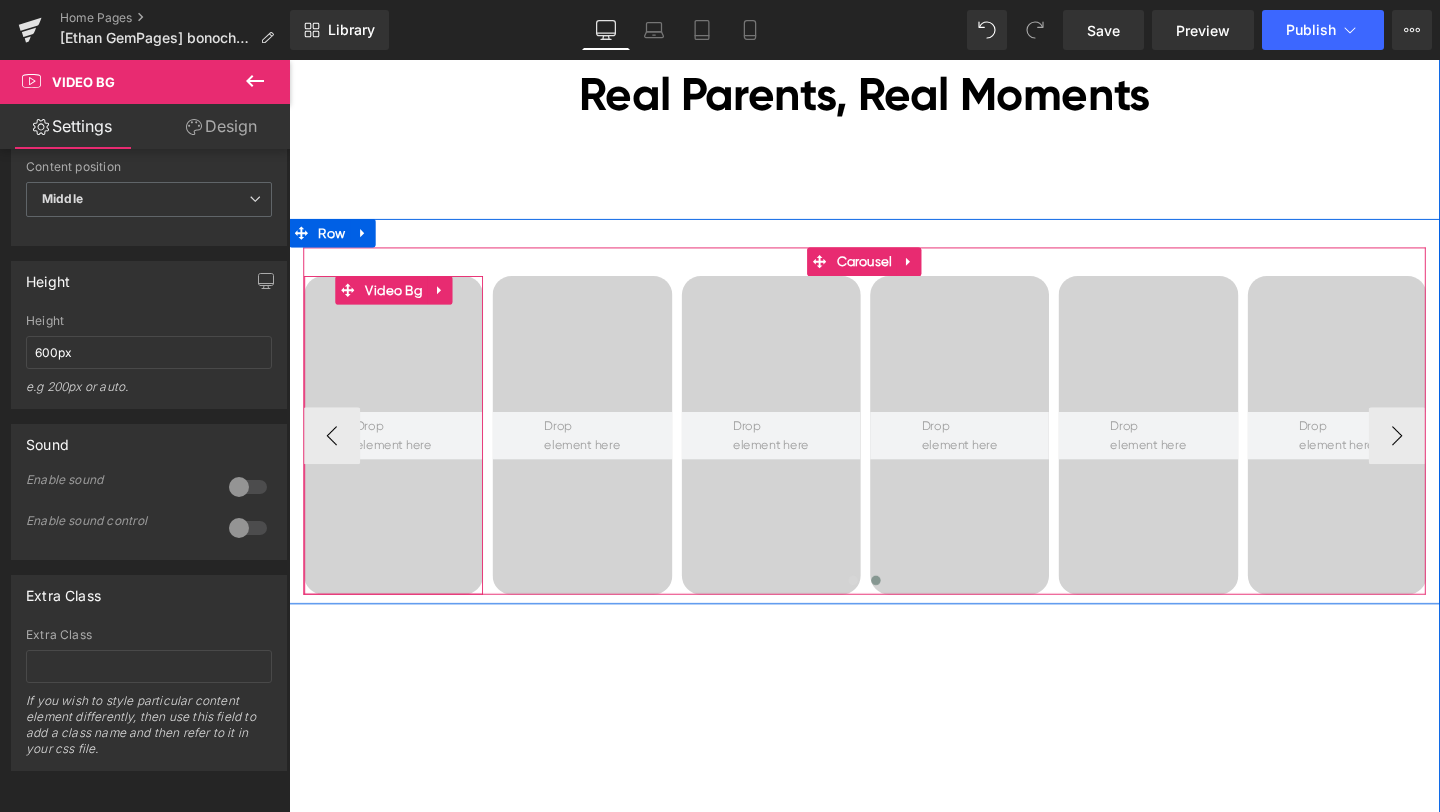 click at bounding box center (399, 454) 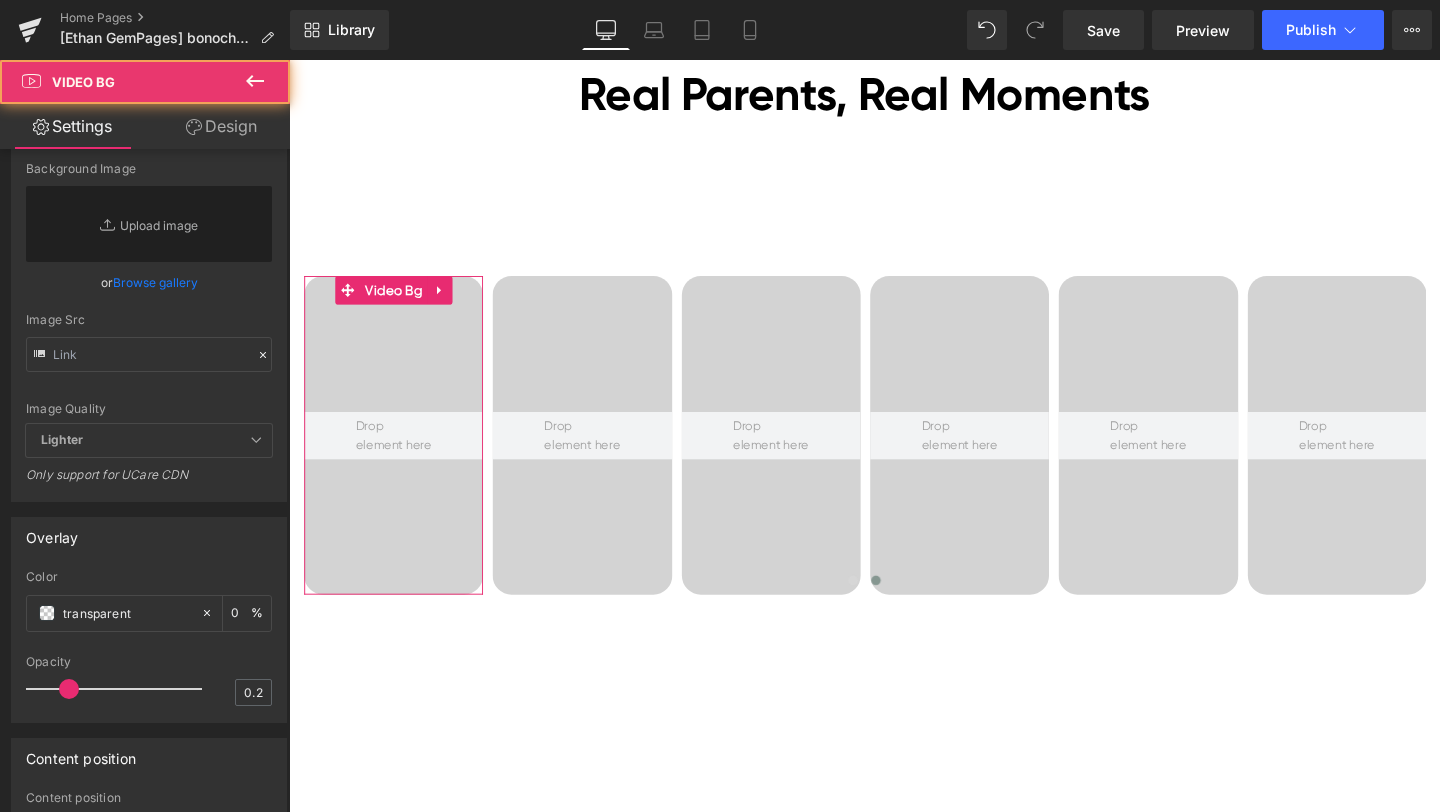 scroll, scrollTop: 1163, scrollLeft: 0, axis: vertical 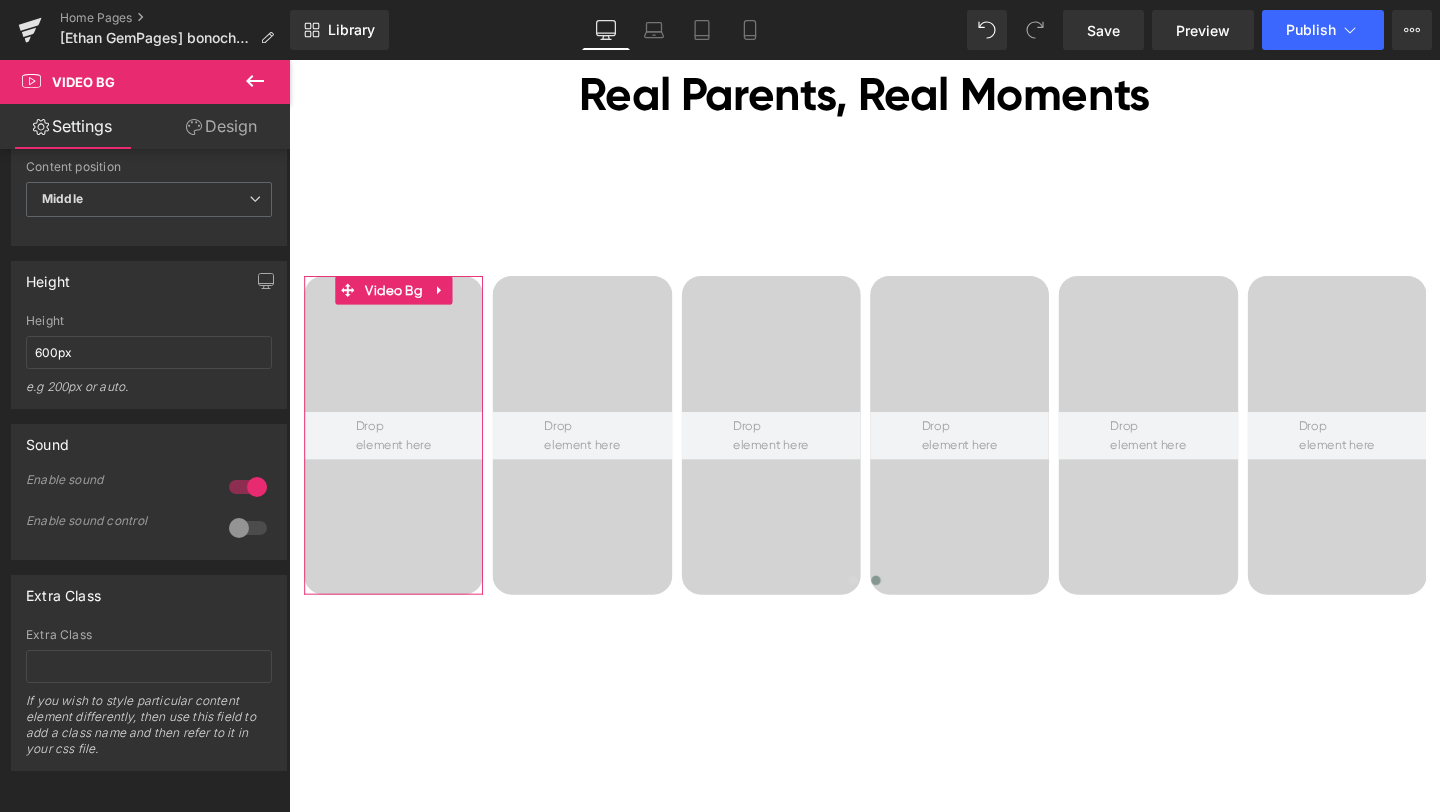 click at bounding box center [248, 487] 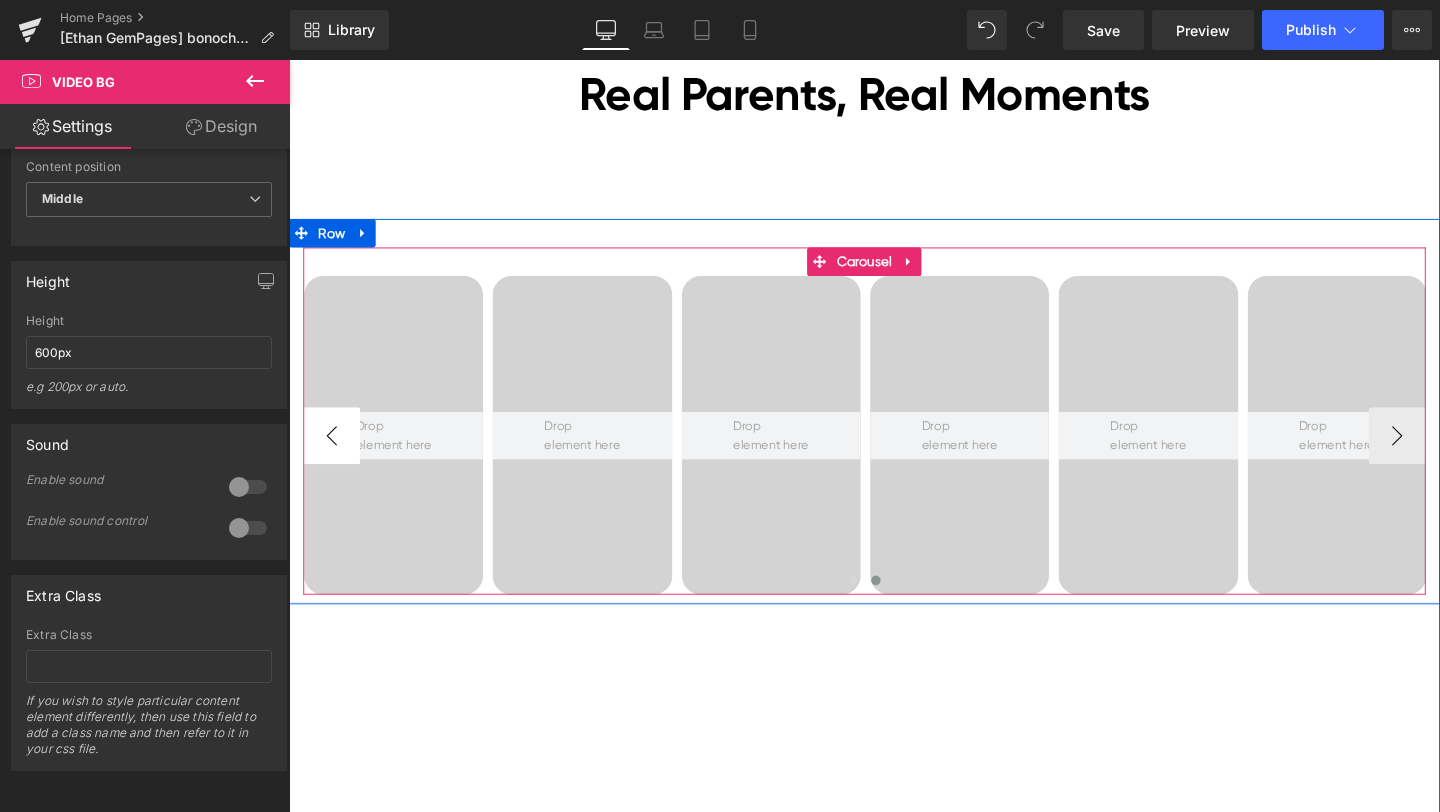 click on "‹" at bounding box center (334, 455) 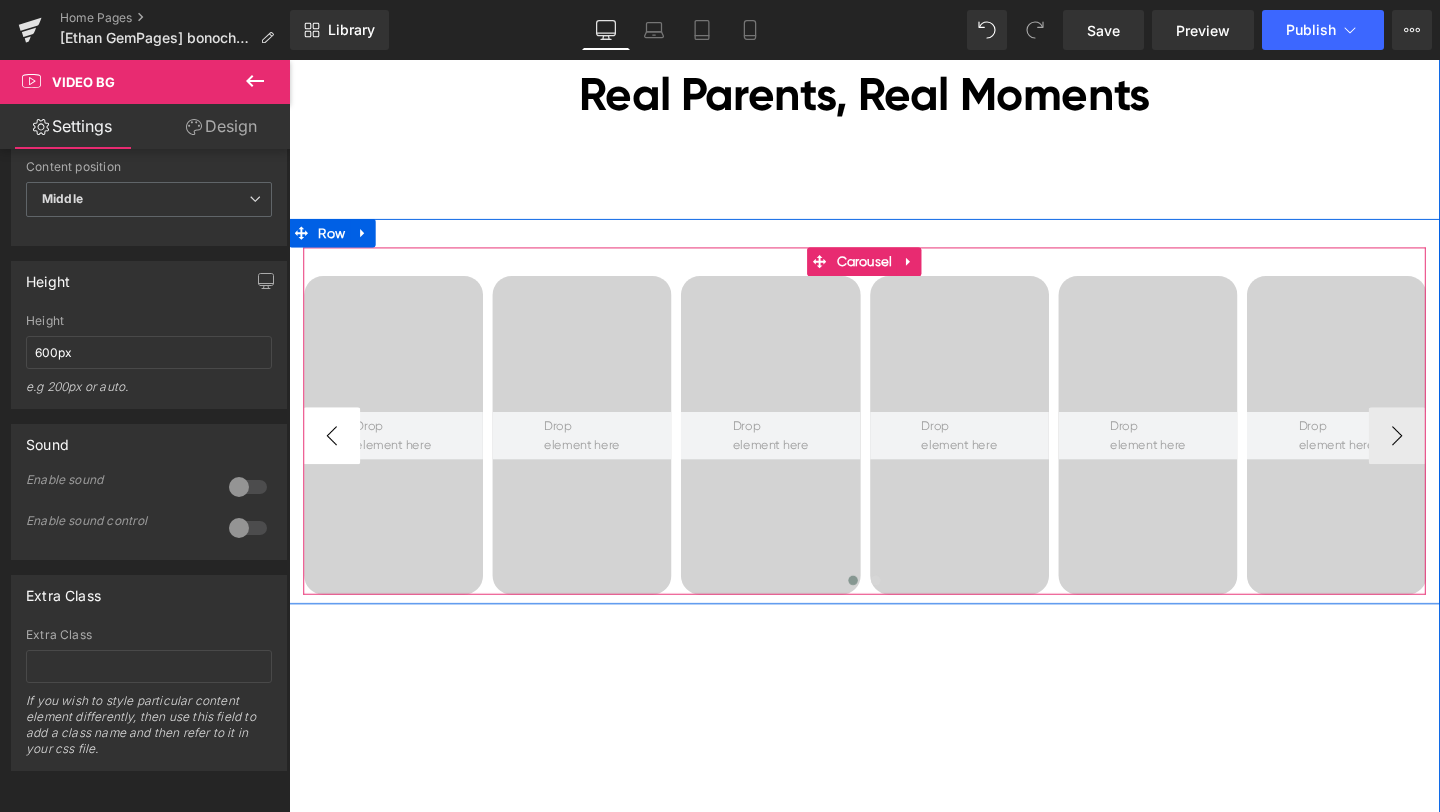 click on "‹" at bounding box center (334, 455) 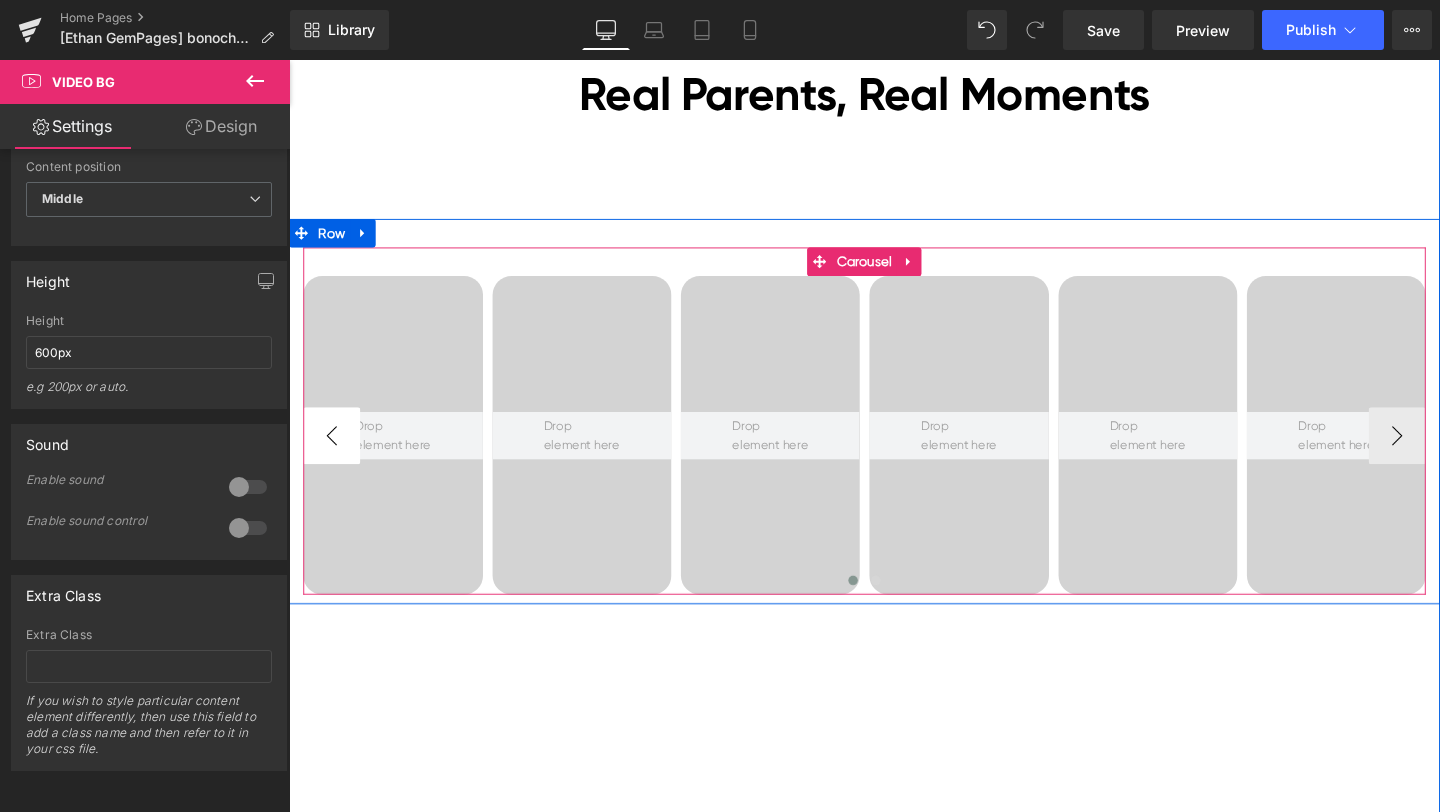 click on "‹" at bounding box center [334, 455] 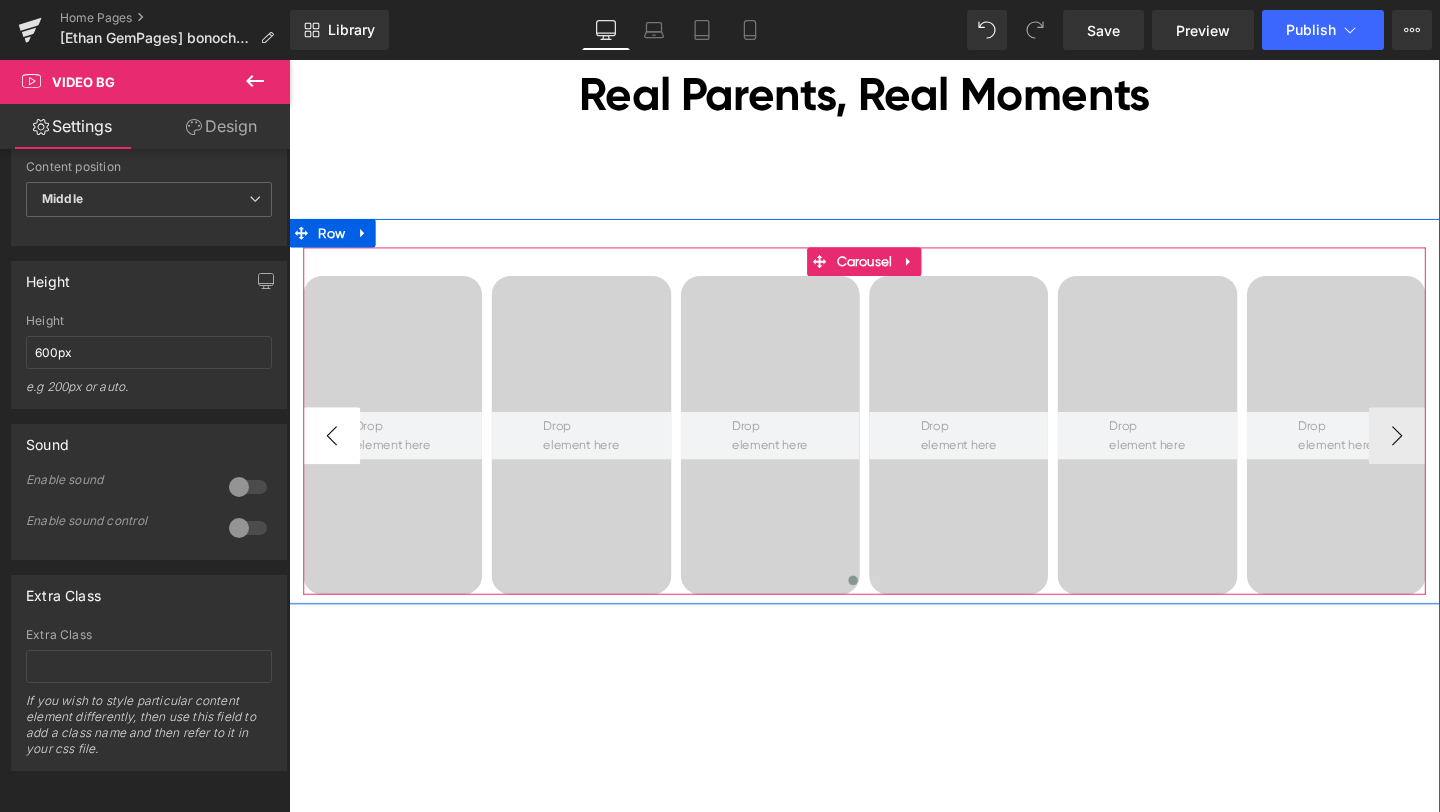 click on "‹" at bounding box center (334, 455) 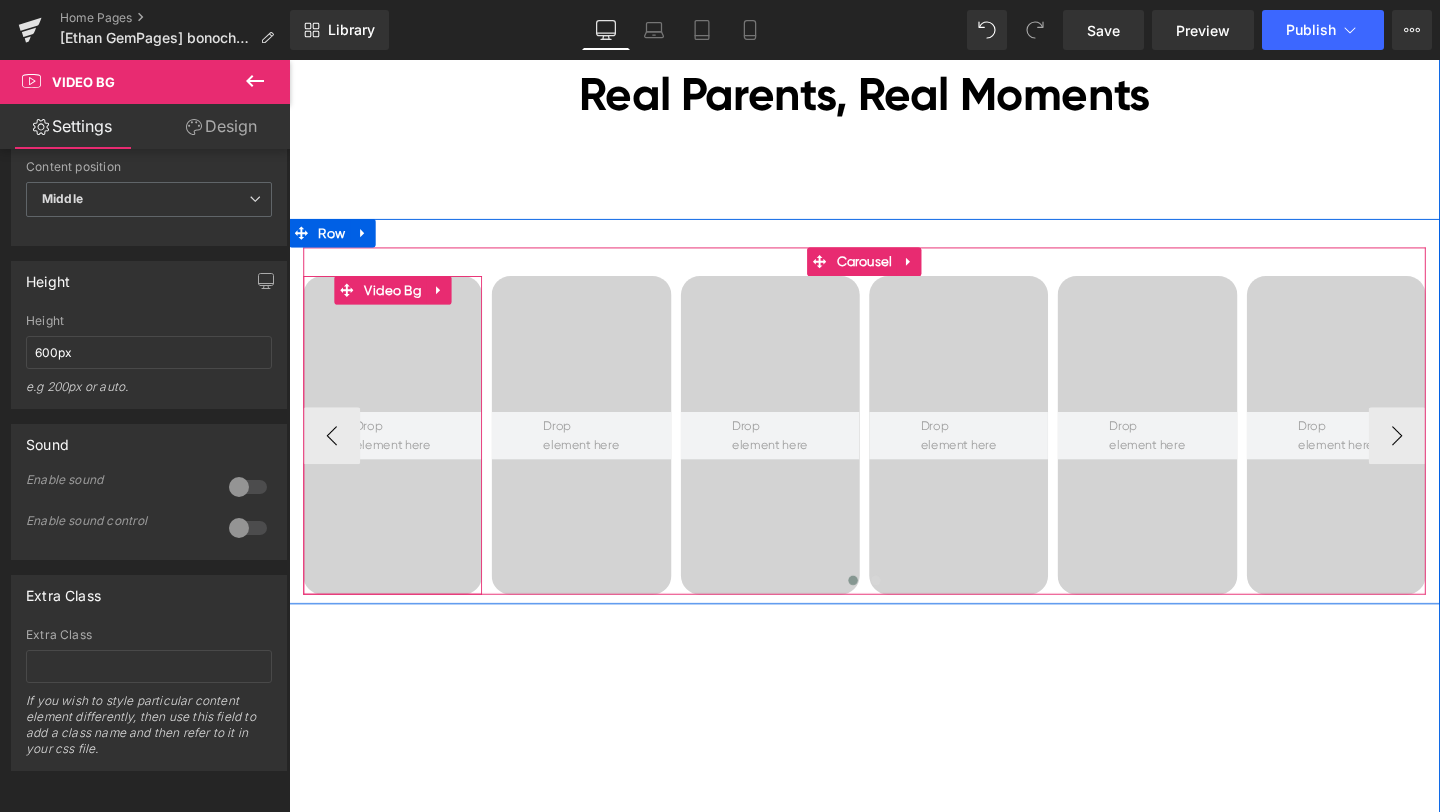 click at bounding box center [398, 454] 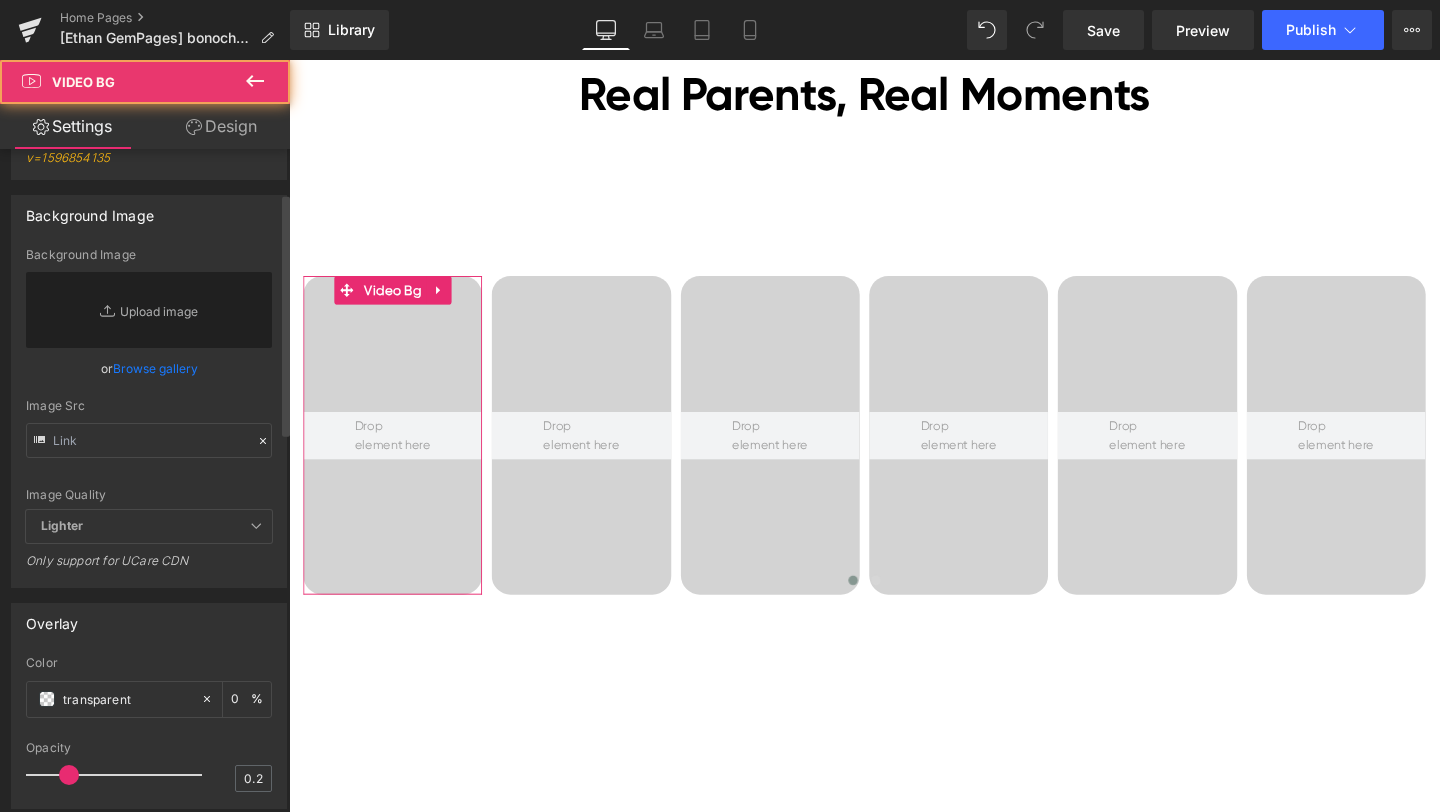 scroll, scrollTop: 1163, scrollLeft: 0, axis: vertical 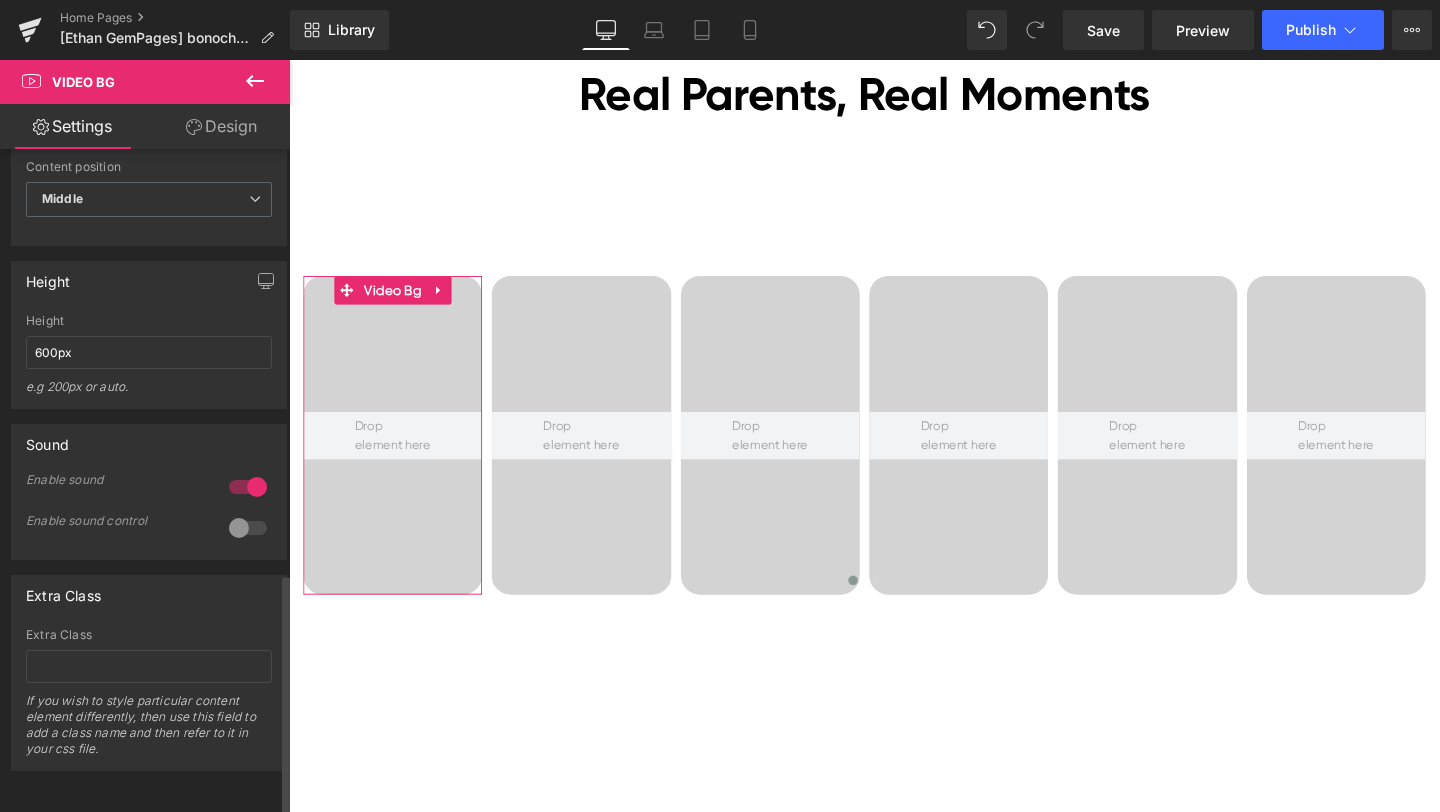 click on "Sound" at bounding box center [149, 444] 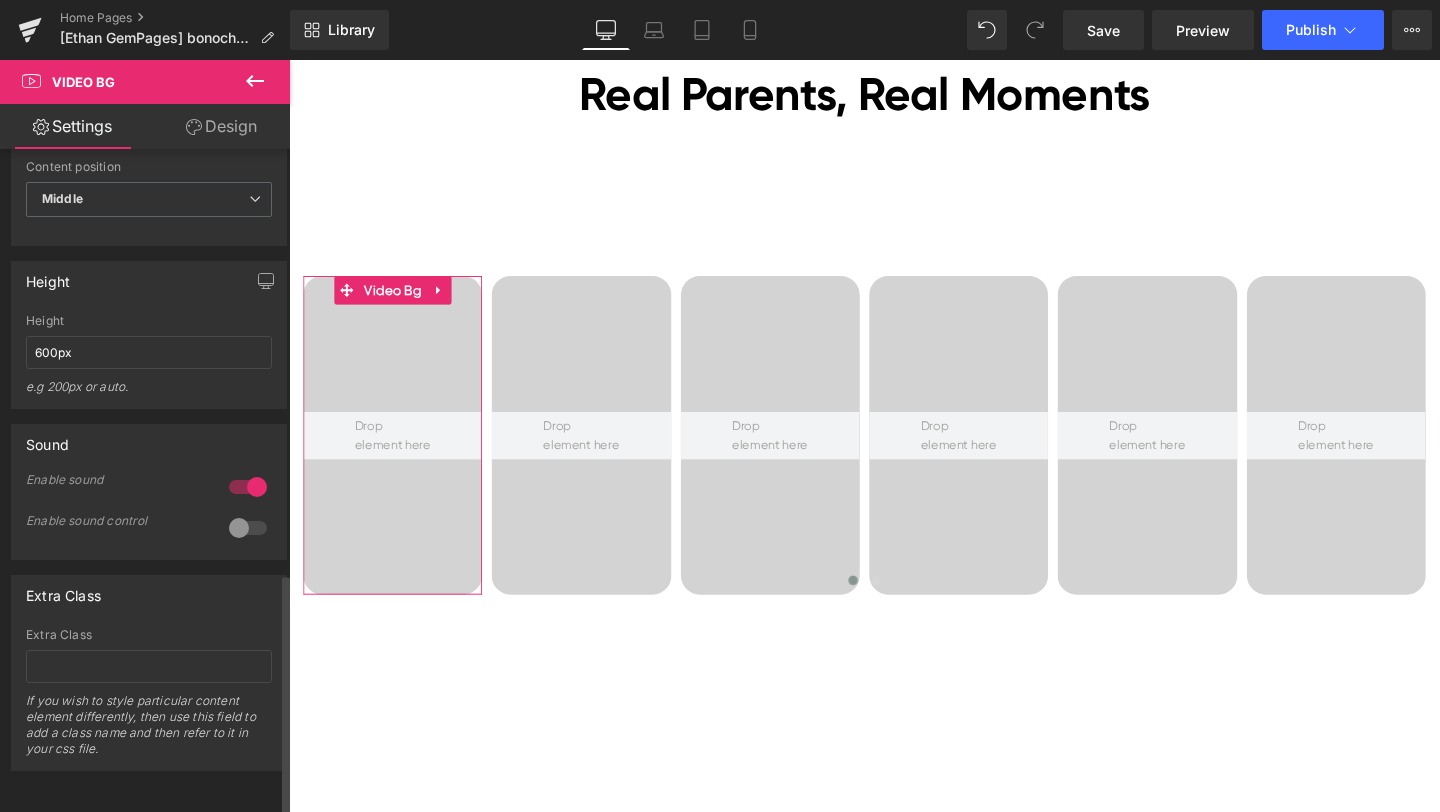 click at bounding box center (248, 487) 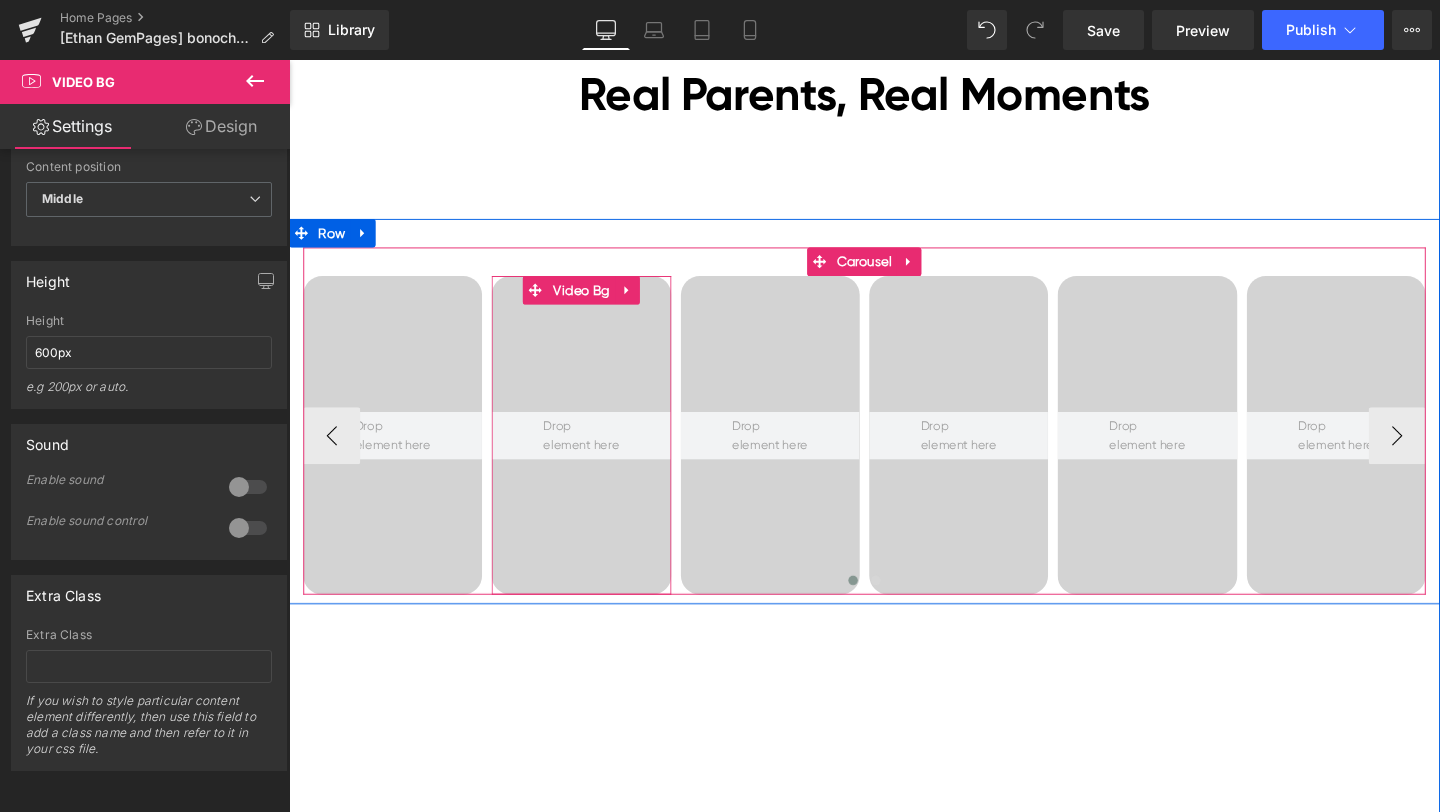 click at bounding box center [596, 454] 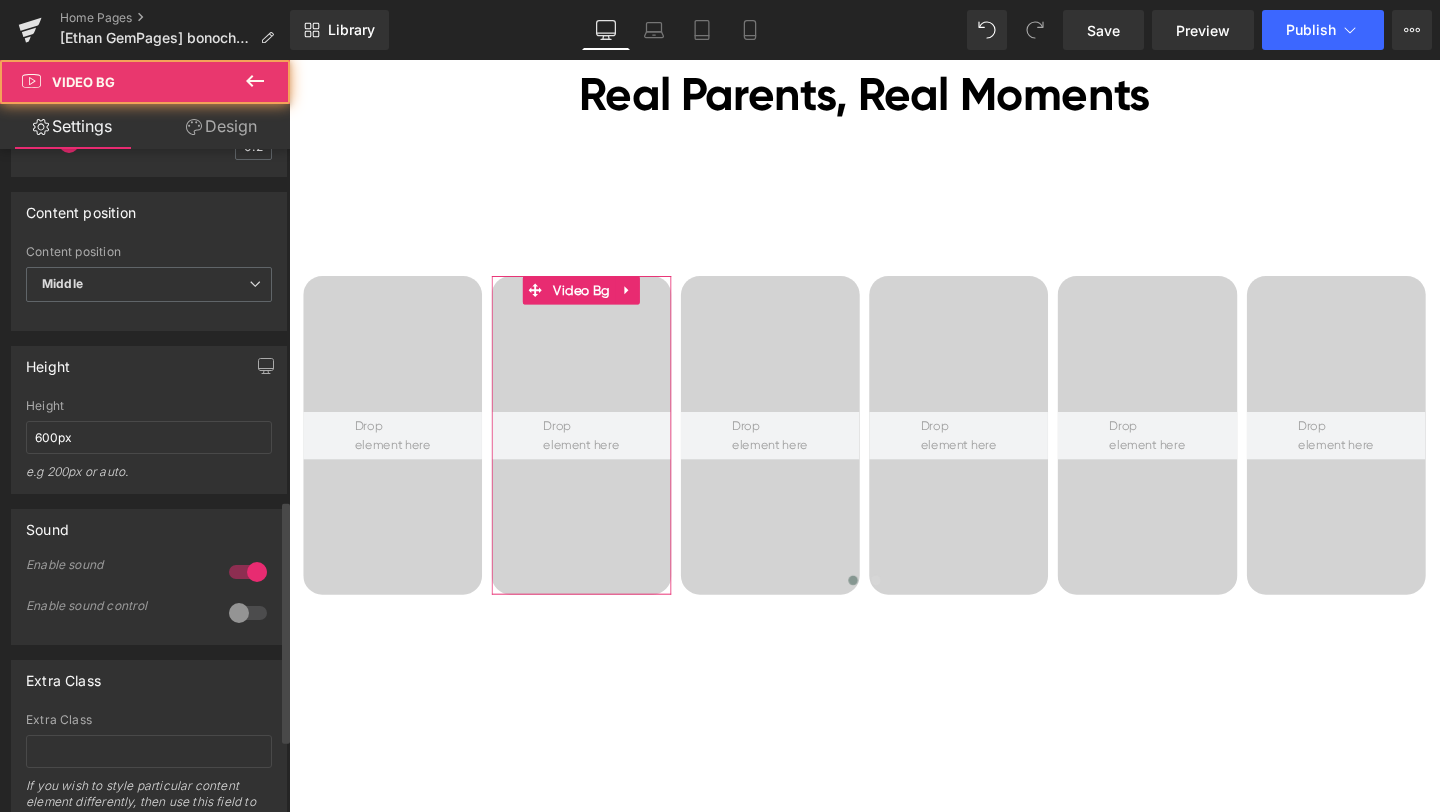 scroll, scrollTop: 1163, scrollLeft: 0, axis: vertical 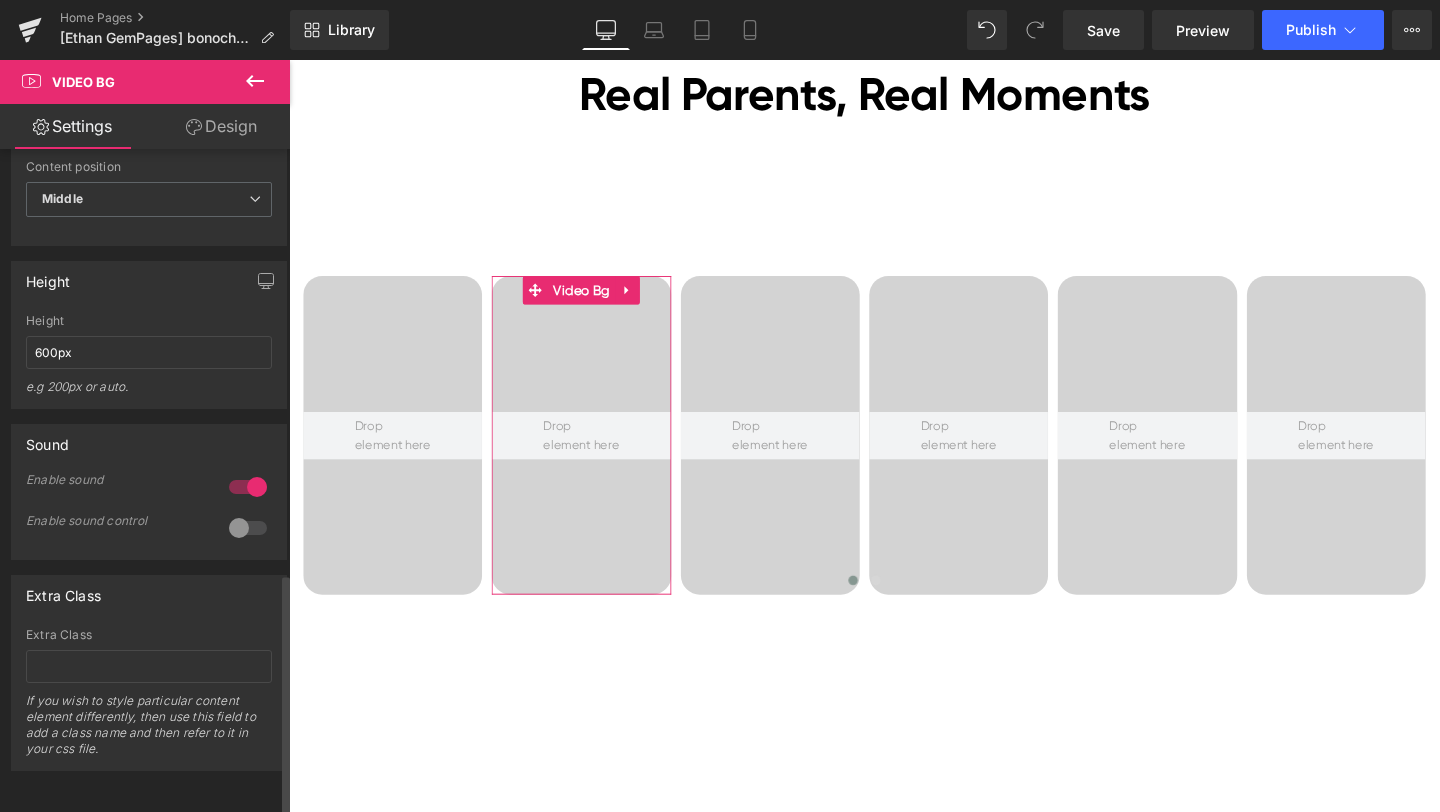 click at bounding box center (248, 487) 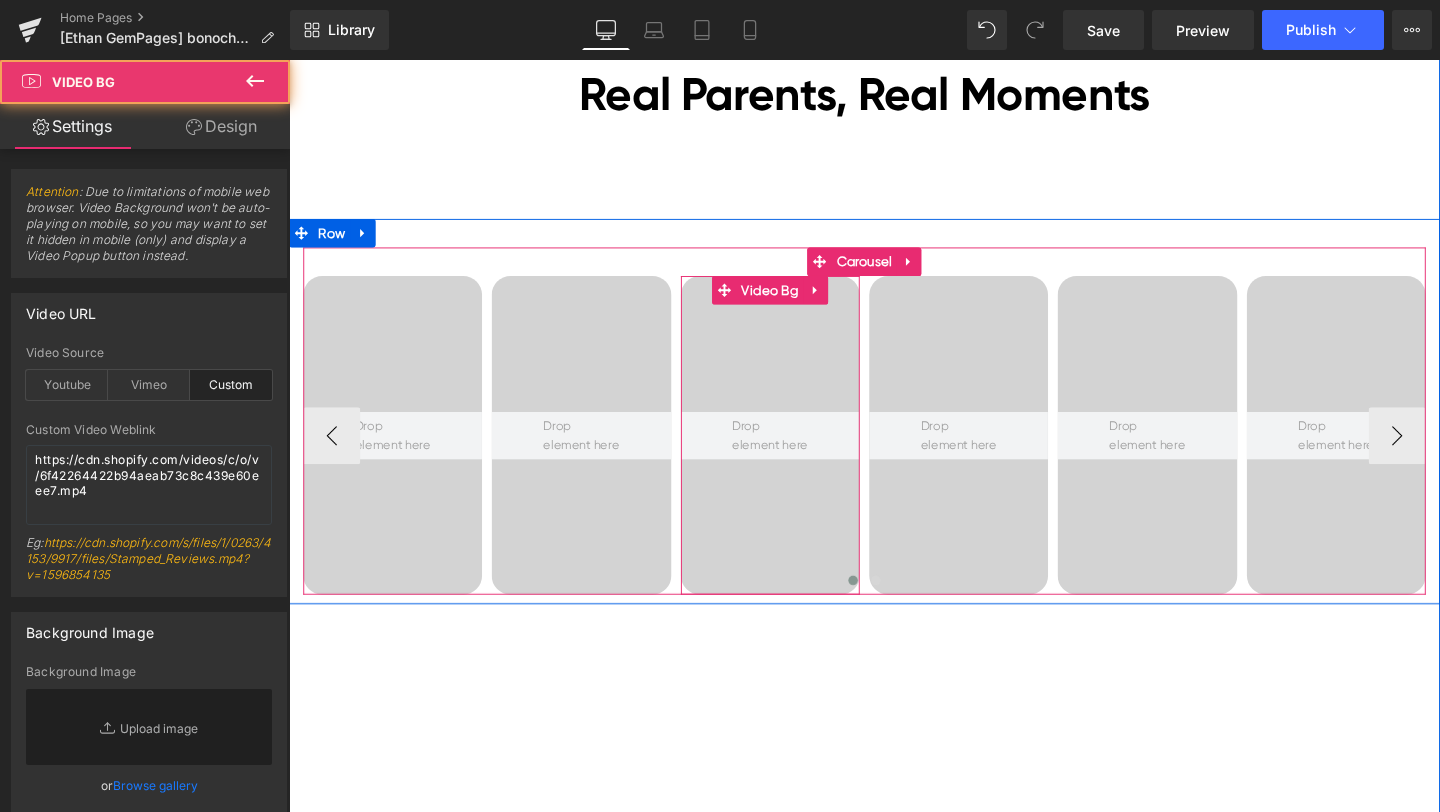 click at bounding box center (795, 454) 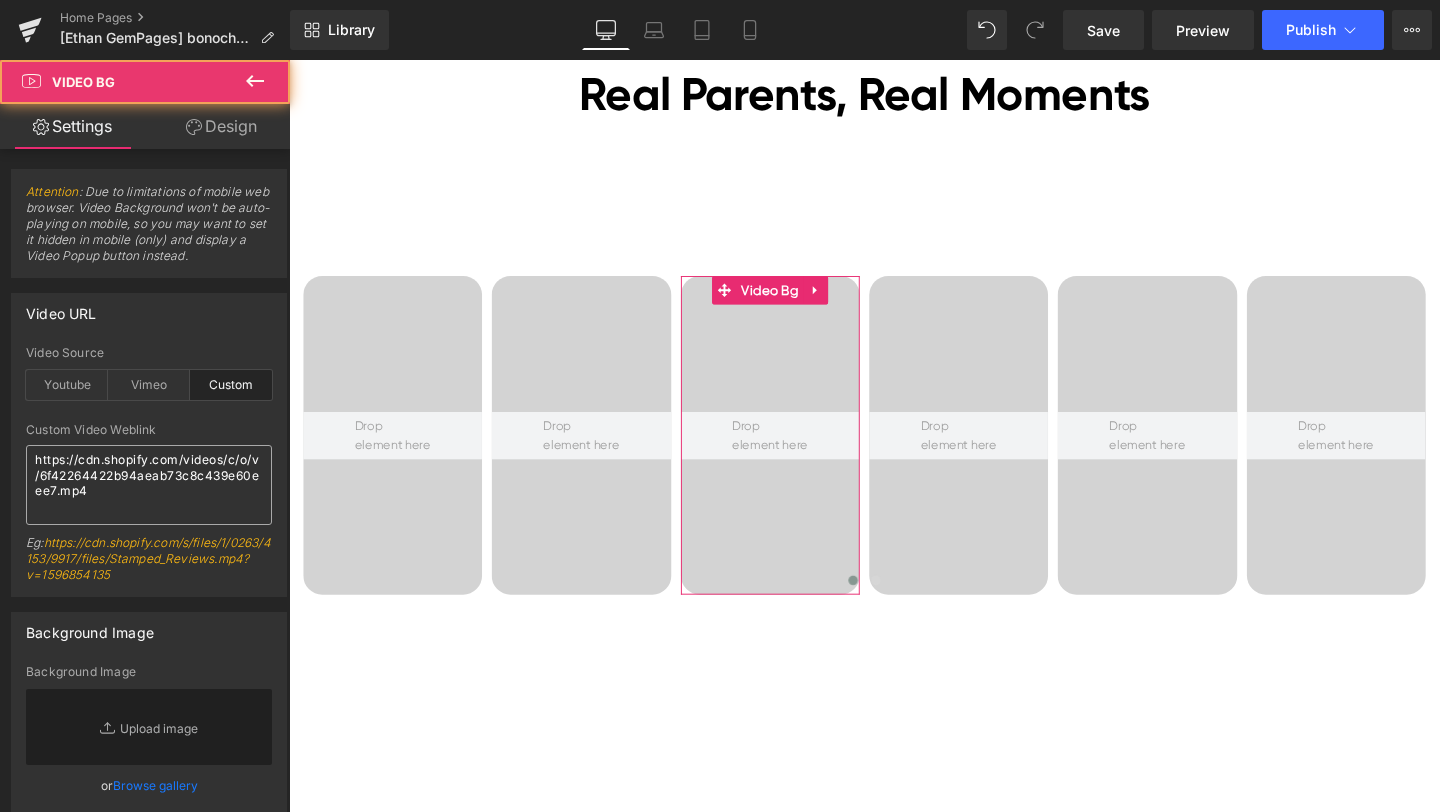 scroll, scrollTop: 1163, scrollLeft: 0, axis: vertical 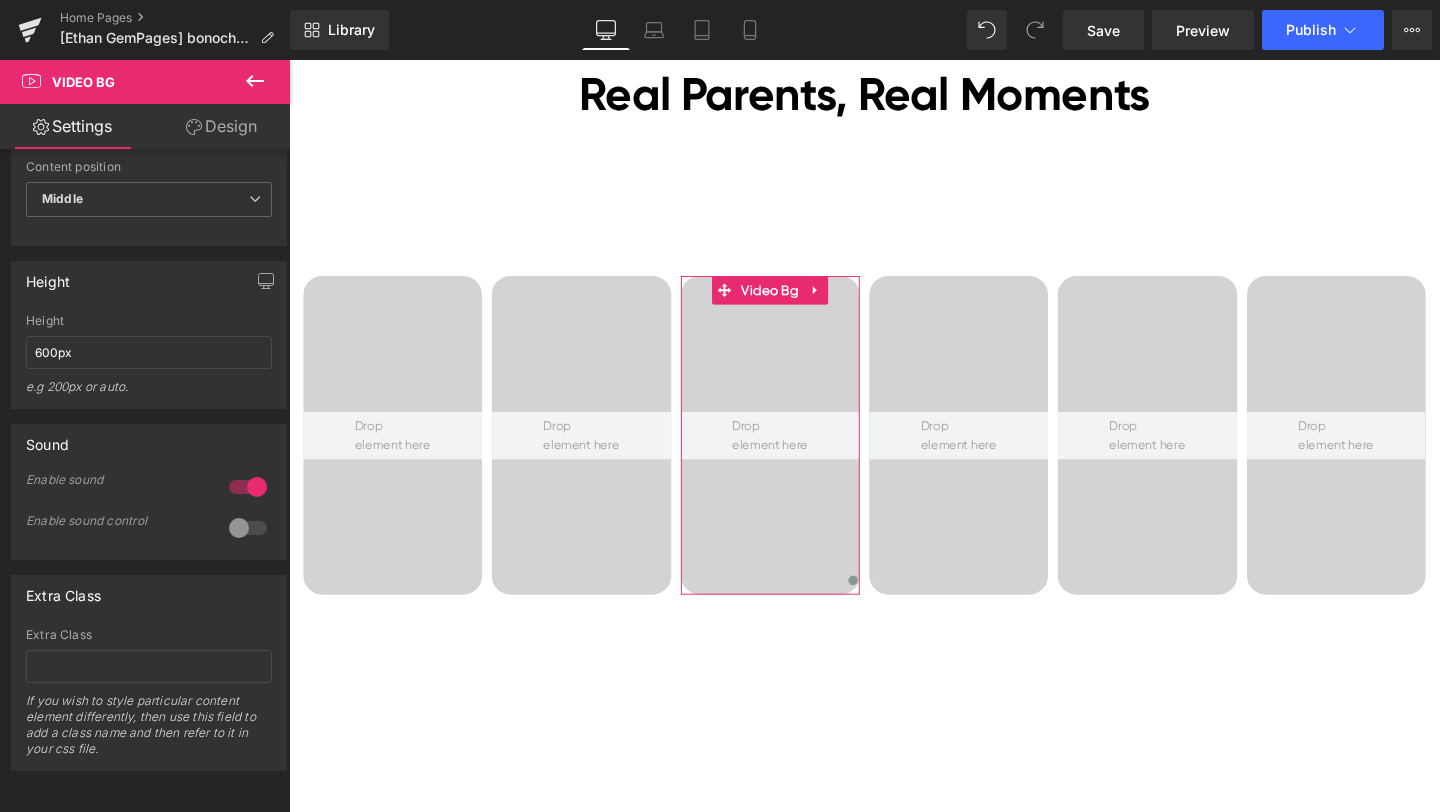 click at bounding box center (248, 487) 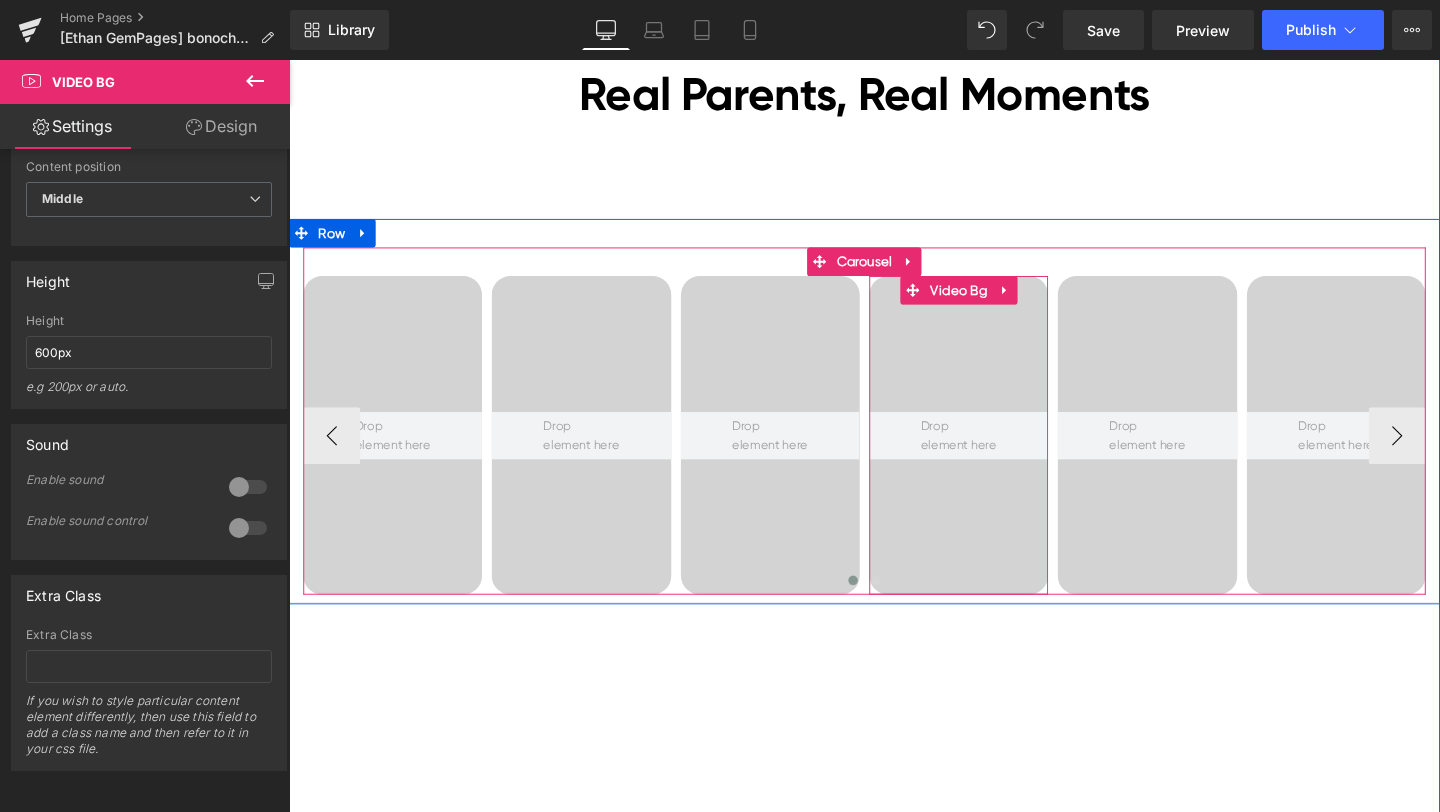 click at bounding box center [993, 454] 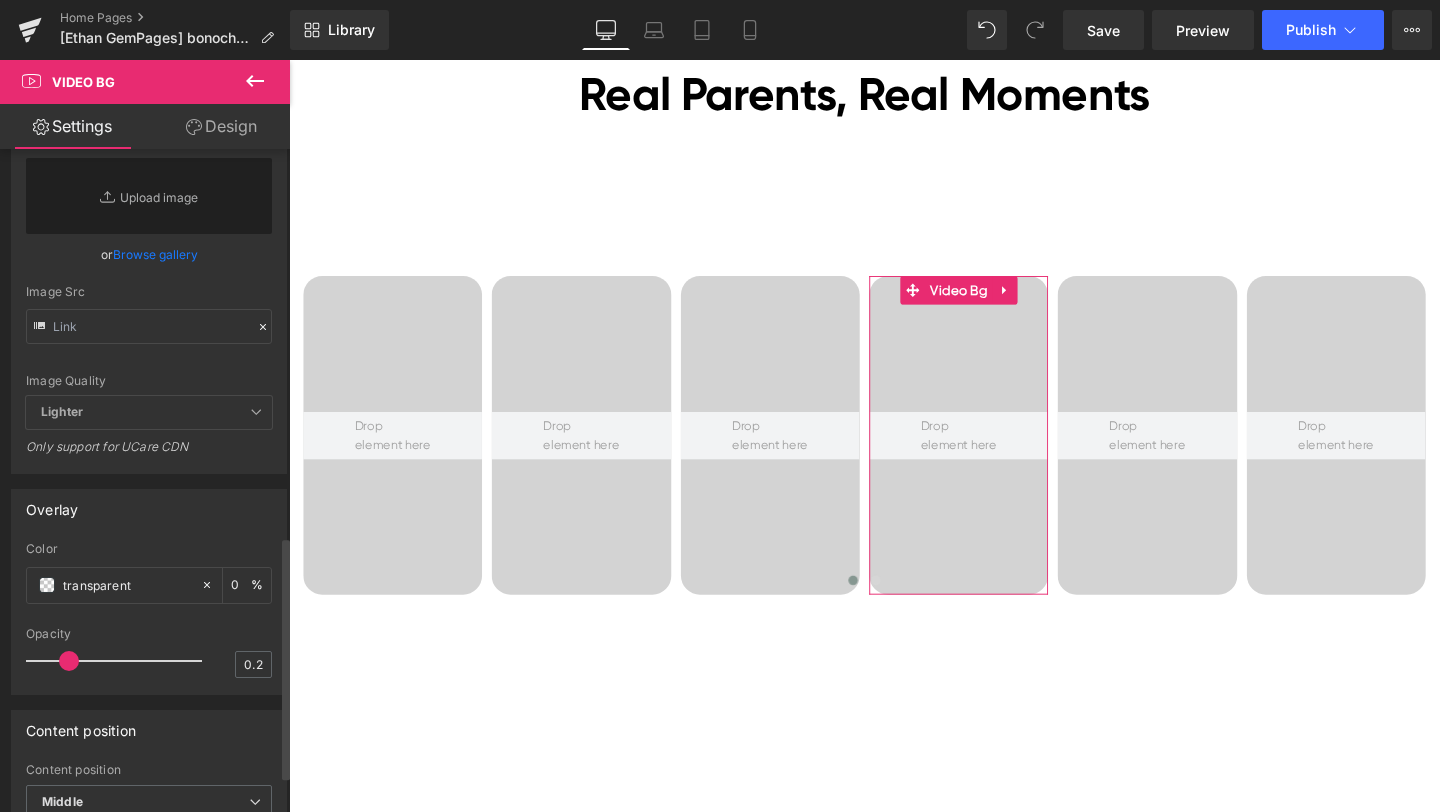 scroll, scrollTop: 1163, scrollLeft: 0, axis: vertical 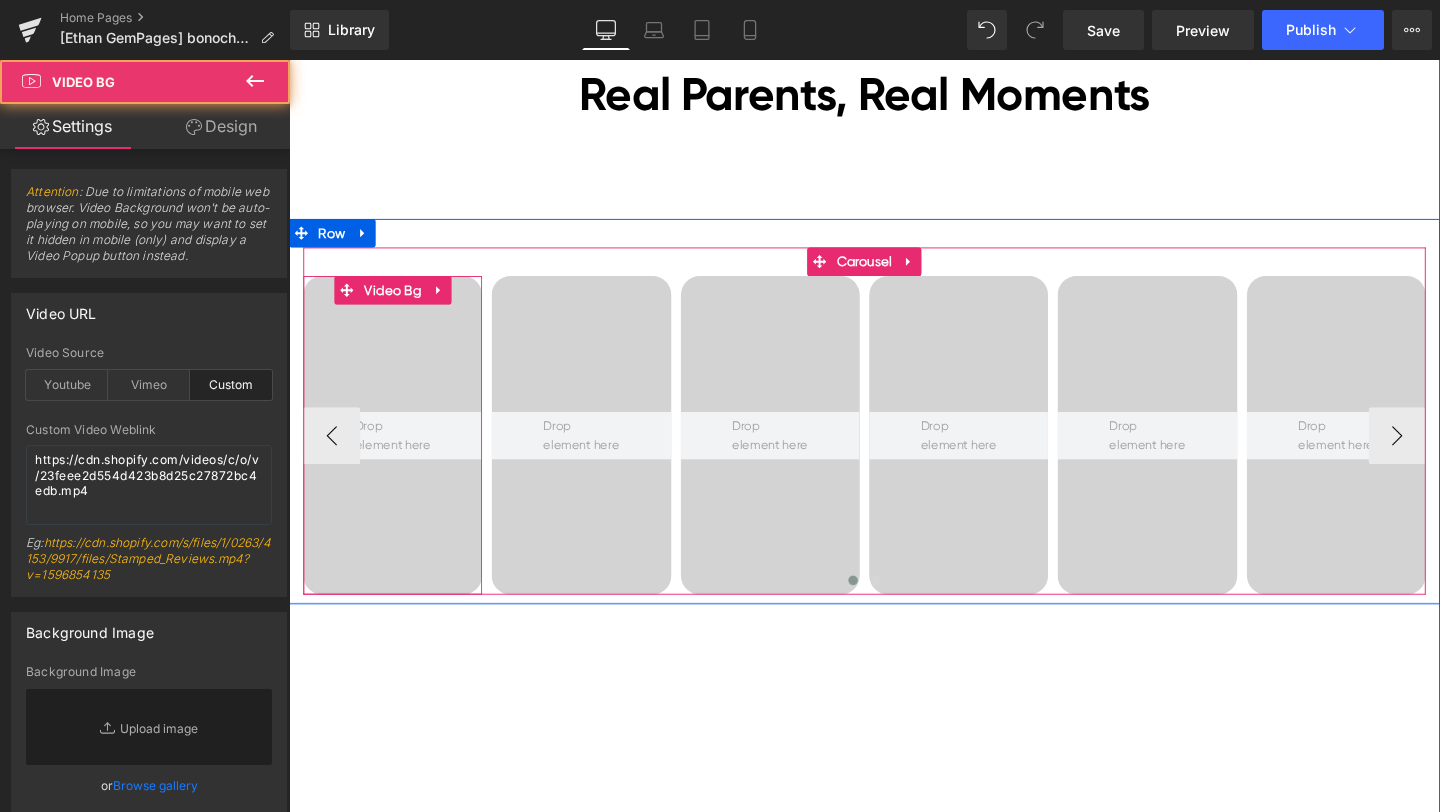 click at bounding box center (398, 454) 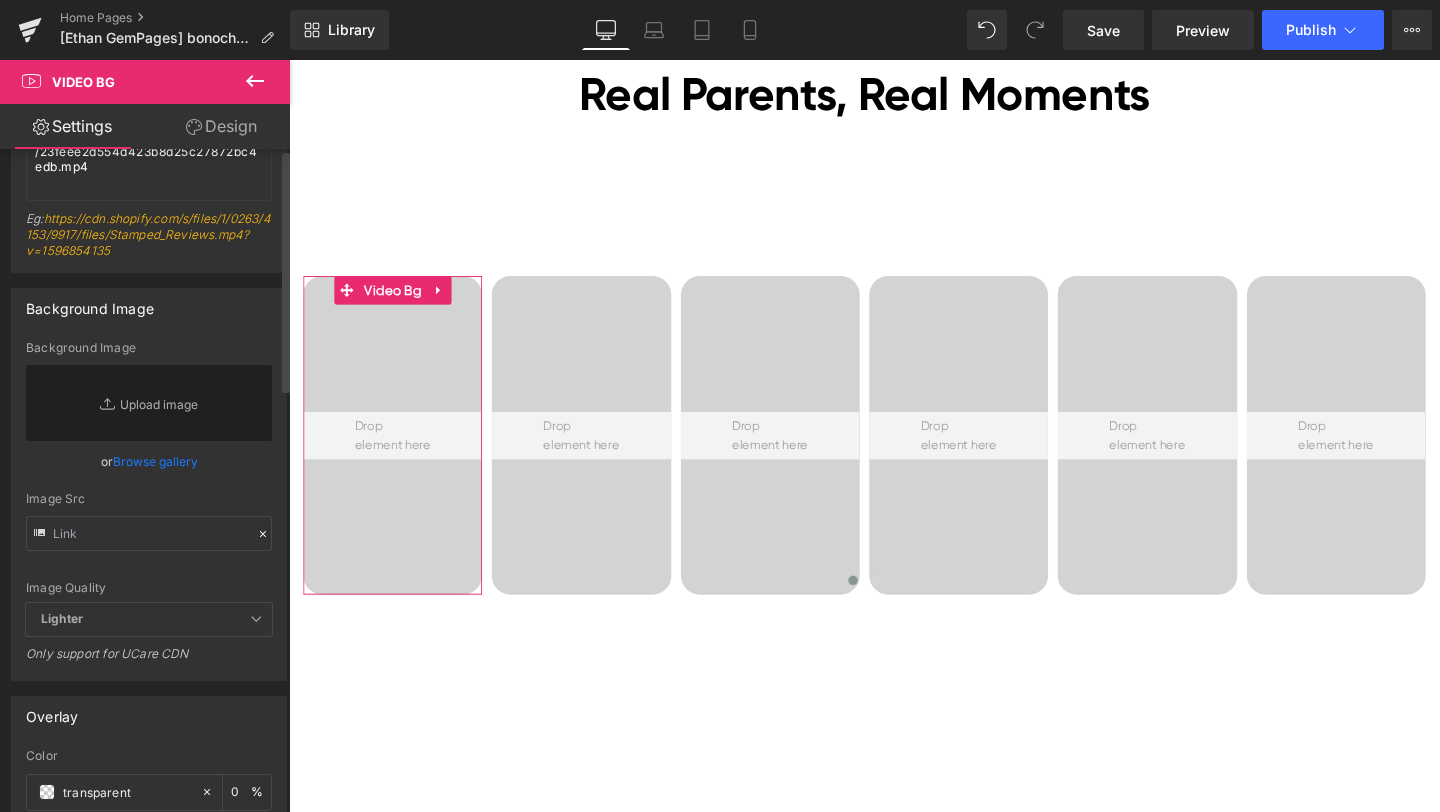 scroll, scrollTop: 1163, scrollLeft: 0, axis: vertical 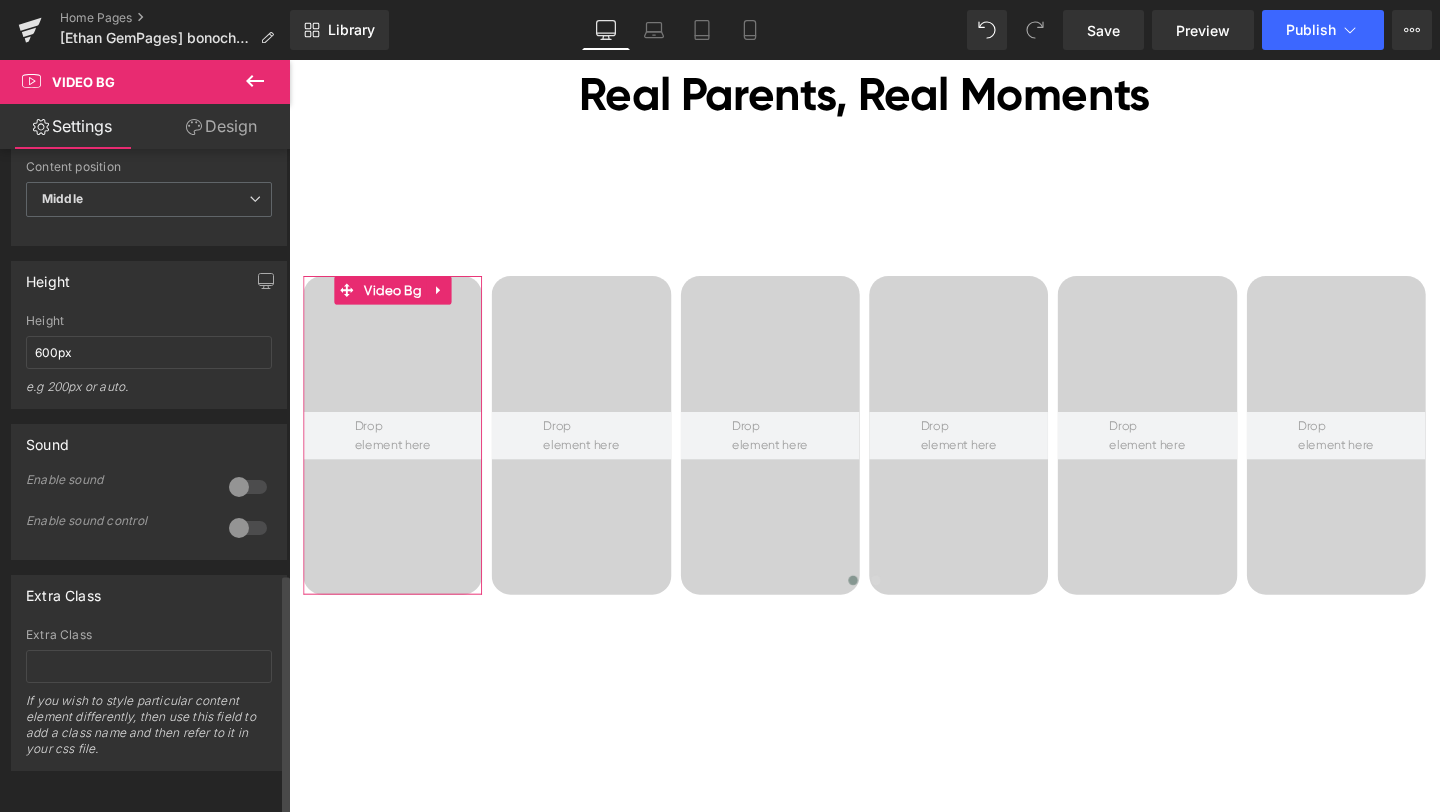 click at bounding box center [248, 528] 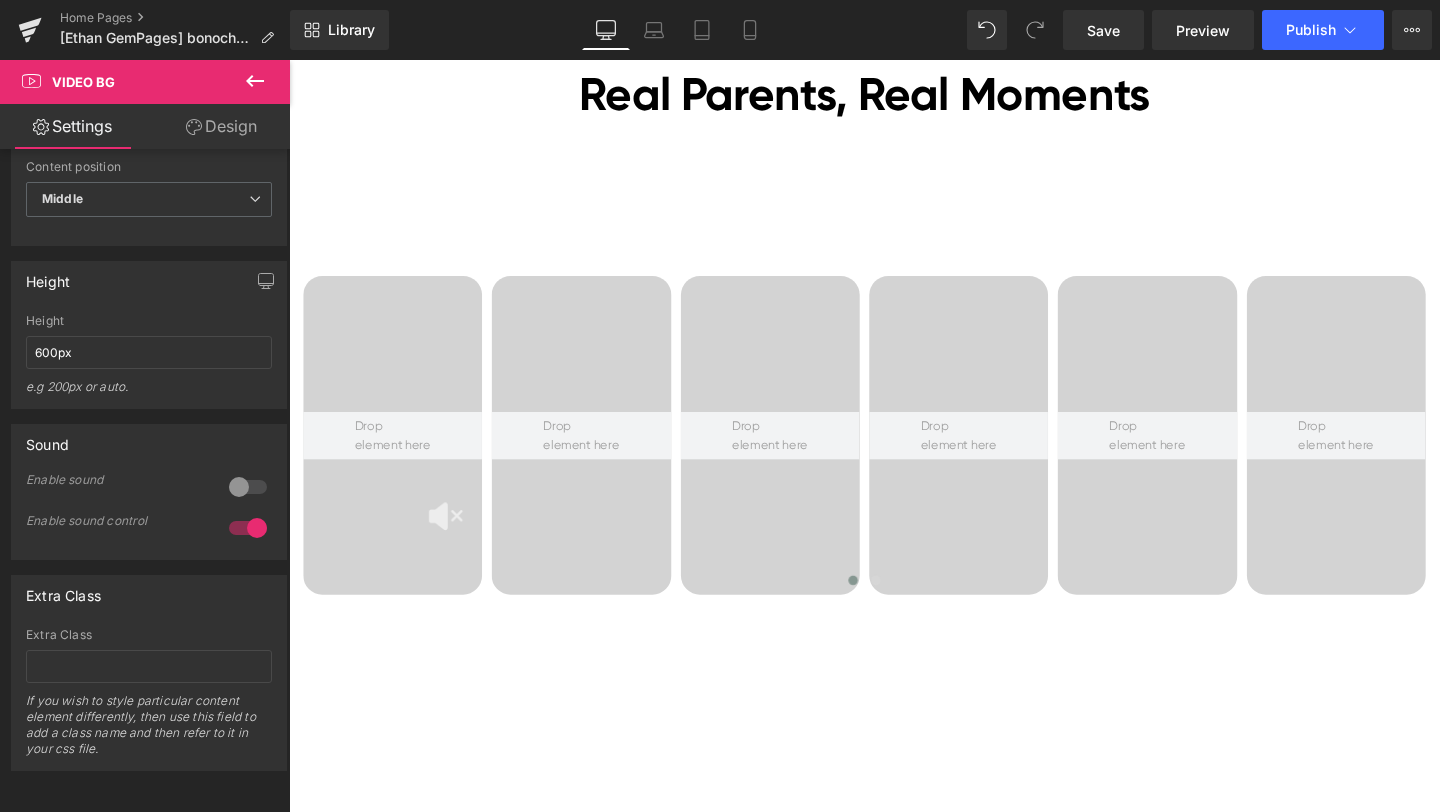 click on "Publish" at bounding box center (1311, 30) 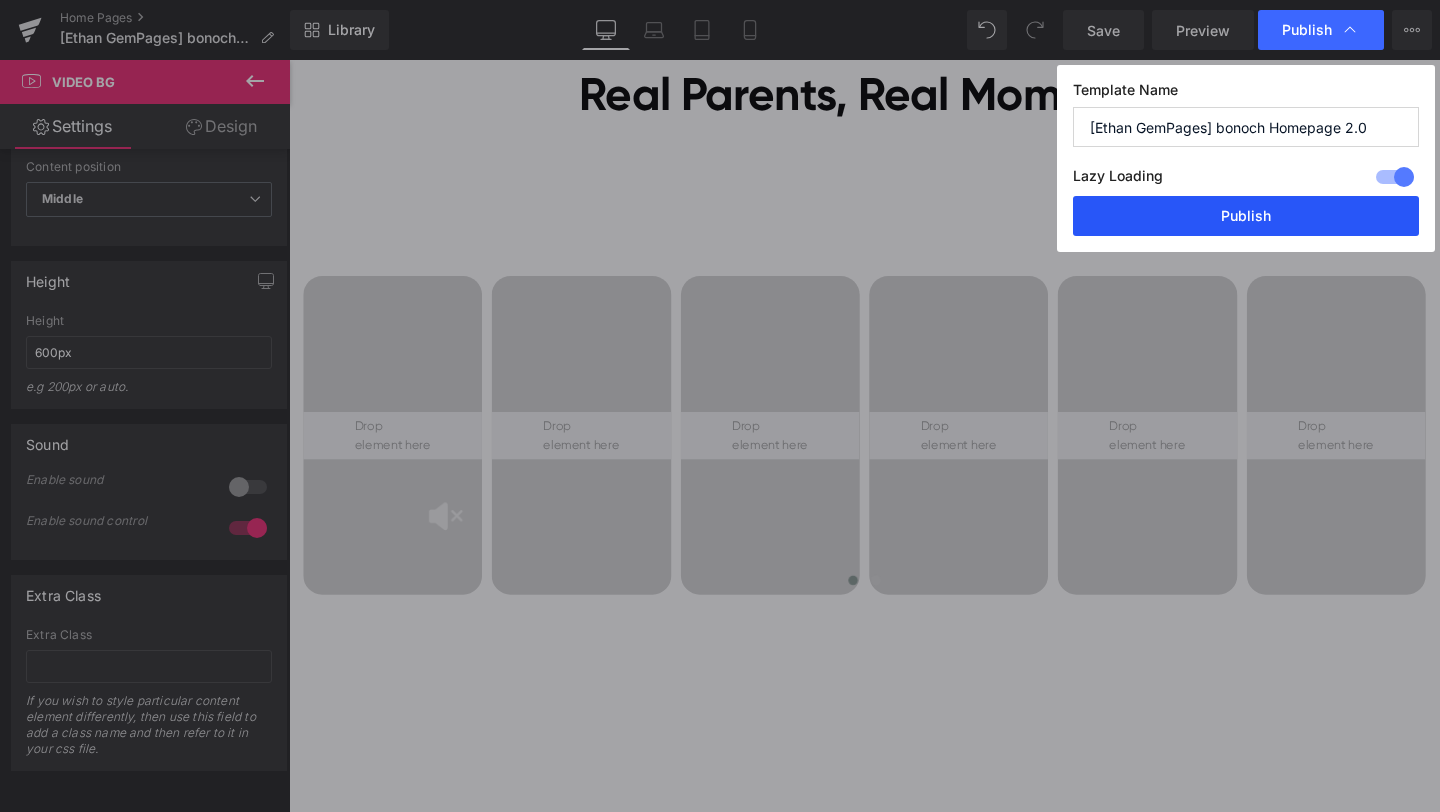 click on "Publish" at bounding box center (1246, 216) 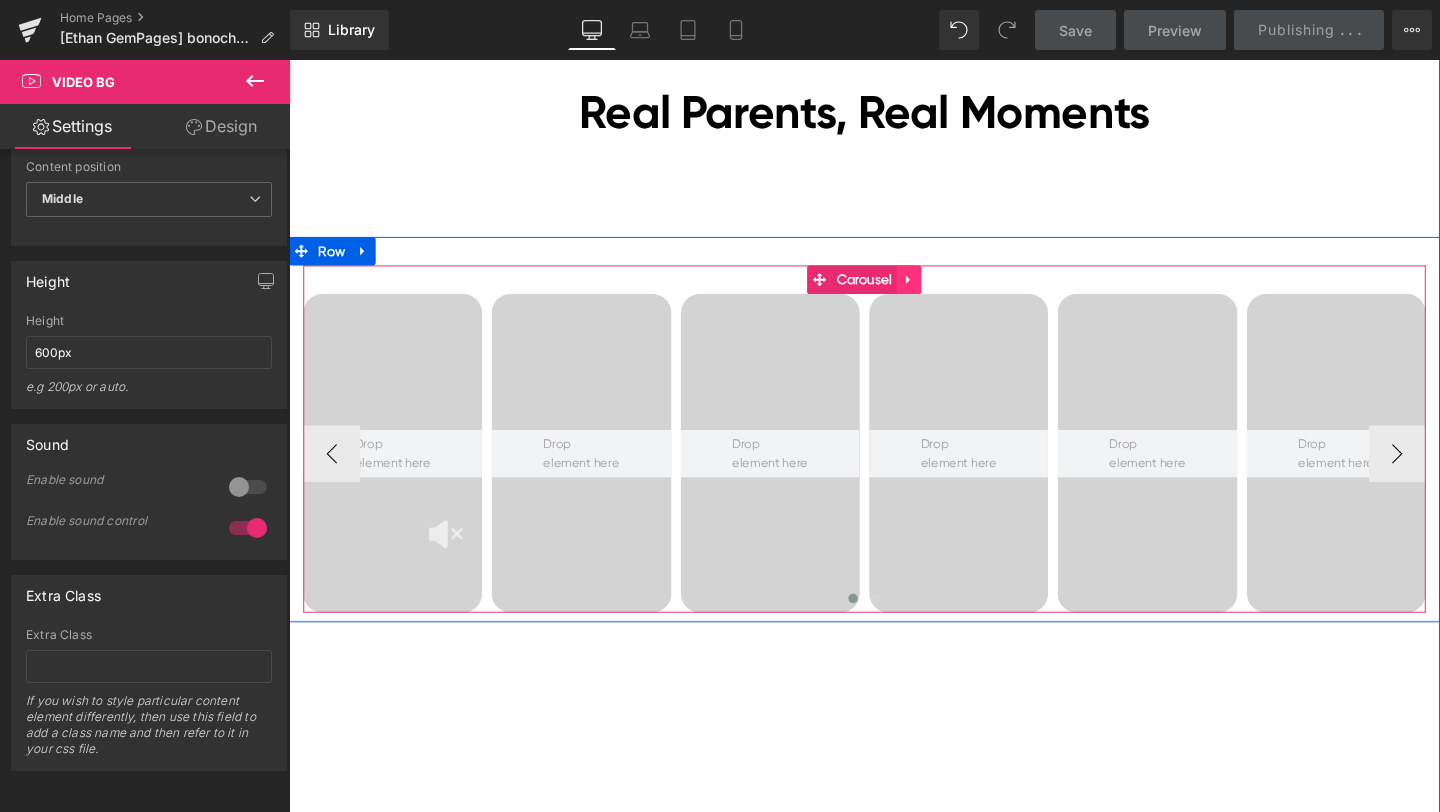 scroll, scrollTop: 8430, scrollLeft: 0, axis: vertical 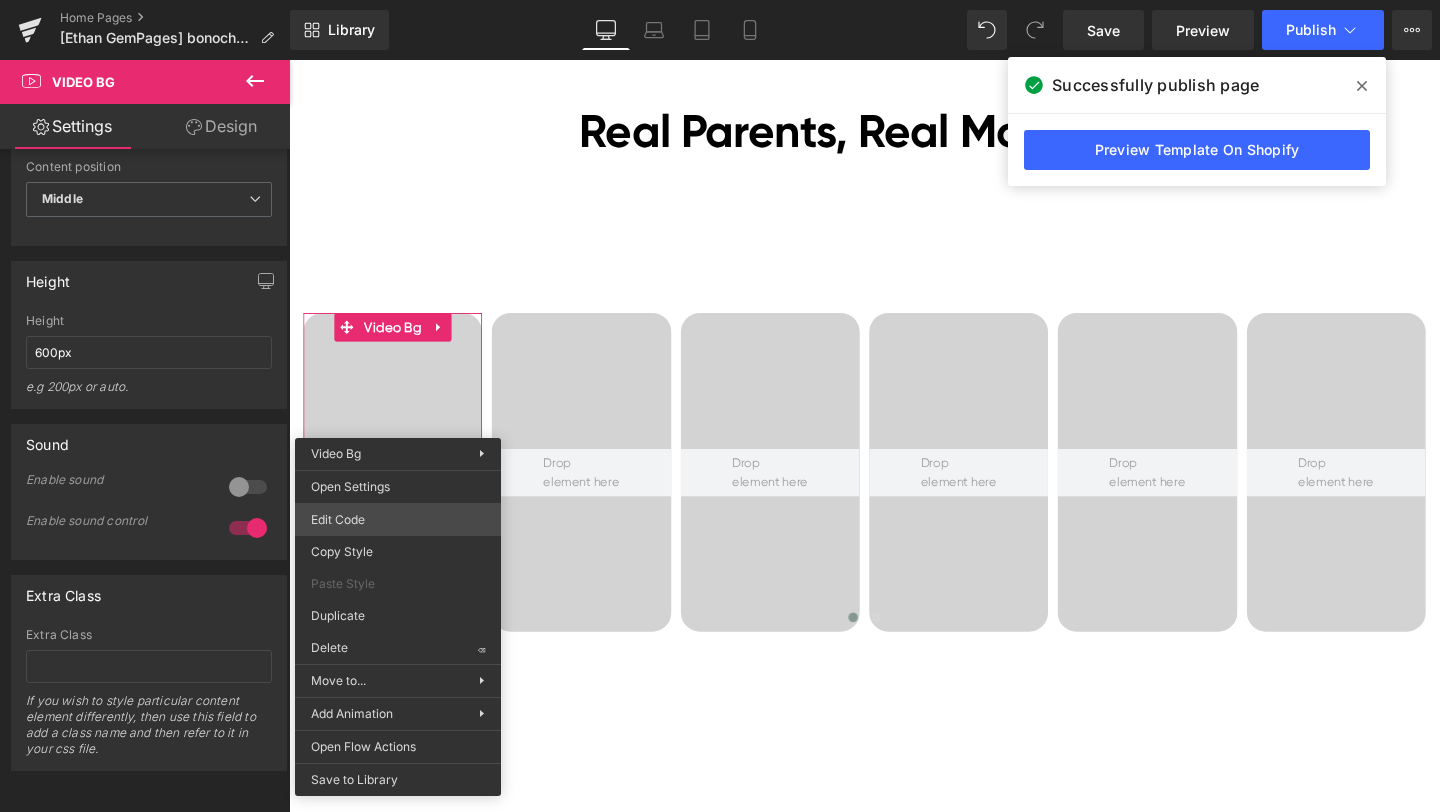 click on "Video Bg  You are previewing how the   will restyle your page. You can not edit Elements in Preset Preview Mode.  Home Pages [Ethan GemPages] bonoch Homepage 2.0 Library Desktop Desktop Laptop Tablet Mobile Save Preview Publish Scheduled View Live Page View with current Template Save Template to Library Schedule Publish  Optimize  Publish Settings Shortcuts  Your page can’t be published   You've reached the maximum number of published pages on your plan  (0/0).  You need to upgrade your plan or unpublish all your pages to get 1 publish slot.   Unpublish pages   Upgrade plan  Elements Global Style video Base Row  rows, columns, layouts, div Heading  headings, titles, h1,h2,h3,h4,h5,h6 Text Block  texts, paragraphs, contents, blocks Image  images, photos, alts, uploads Icon  icons, symbols Button  button, call to action, cta Separator  separators, dividers, horizontal lines Liquid  liquid, custom code, html, javascript, css, reviews, apps, applications, embeded, iframe Banner Parallax  Hero Banner  Stack app" at bounding box center (720, 0) 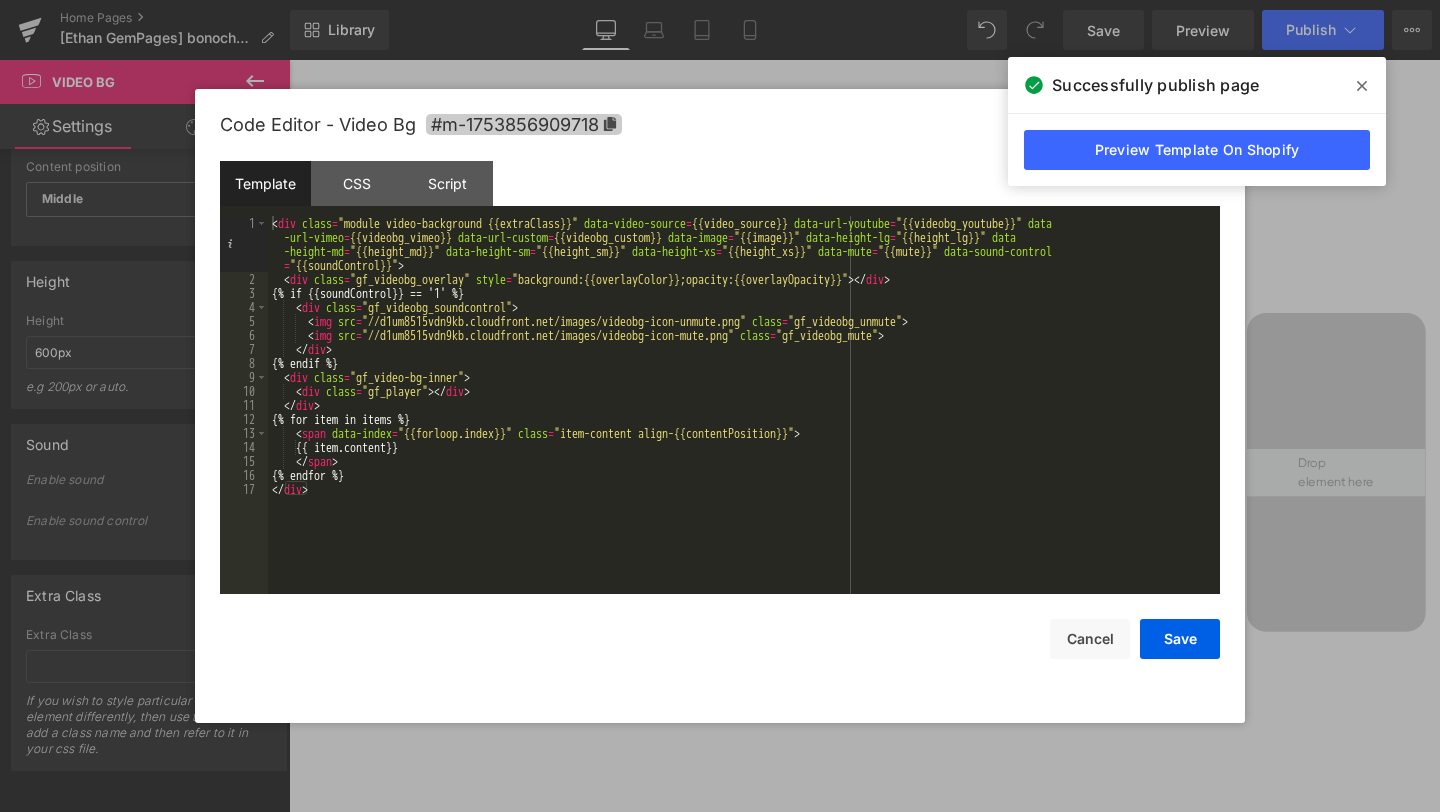 click on "#m-1753856909718" at bounding box center (524, 124) 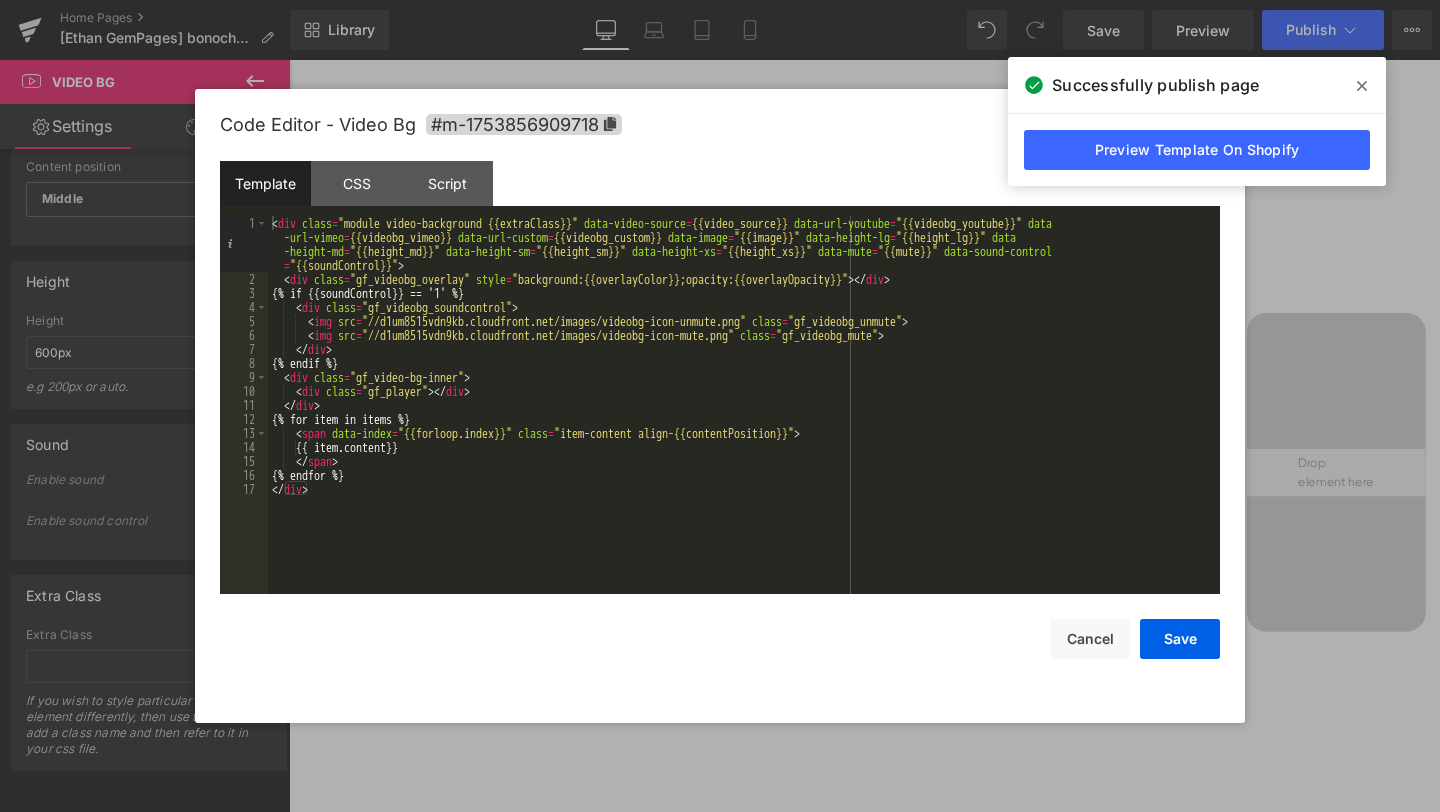 click on "< div class = "module video-background {{extraClass}}" data-video-source = {{video_source}} data-url-youtube = "{{videobg_youtube}}" data -url-vimeo = {{videobg_vimeo}} data-url-custom = {{videobg_custom}} data-image = "{{image}}" data-height-lg = "{{height_lg}}" data -height-md = "{{height_md}}" data-height-sm = "{{height_sm}}" data-height-xs = "{{height_xs}}" data-mute = "{{mute}}" data-sound-control = "{{soundControl}}" > < div class = "gf_videobg_overlay" style = "background:{{overlayColor}};opacity:{{overlayOpacity}}" > < / div > {% if {{soundControl}} == '1' %} < div class = "gf_videobg_soundcontrol" > < img src = "//d1um8515vdn9kb.cloudfront.net/images/videobg-icon-unmute.png" class = "gf_videobg_unmute" > < img src = "//d1um8515vdn9kb.cloudfront.net/images/videobg-icon-mute.png" class = "gf_videobg_mute" > < / div > {% endif %} < div class = "gf_video-bg-inner" > < div class = "gf_player" > < / div >" at bounding box center (744, 440) 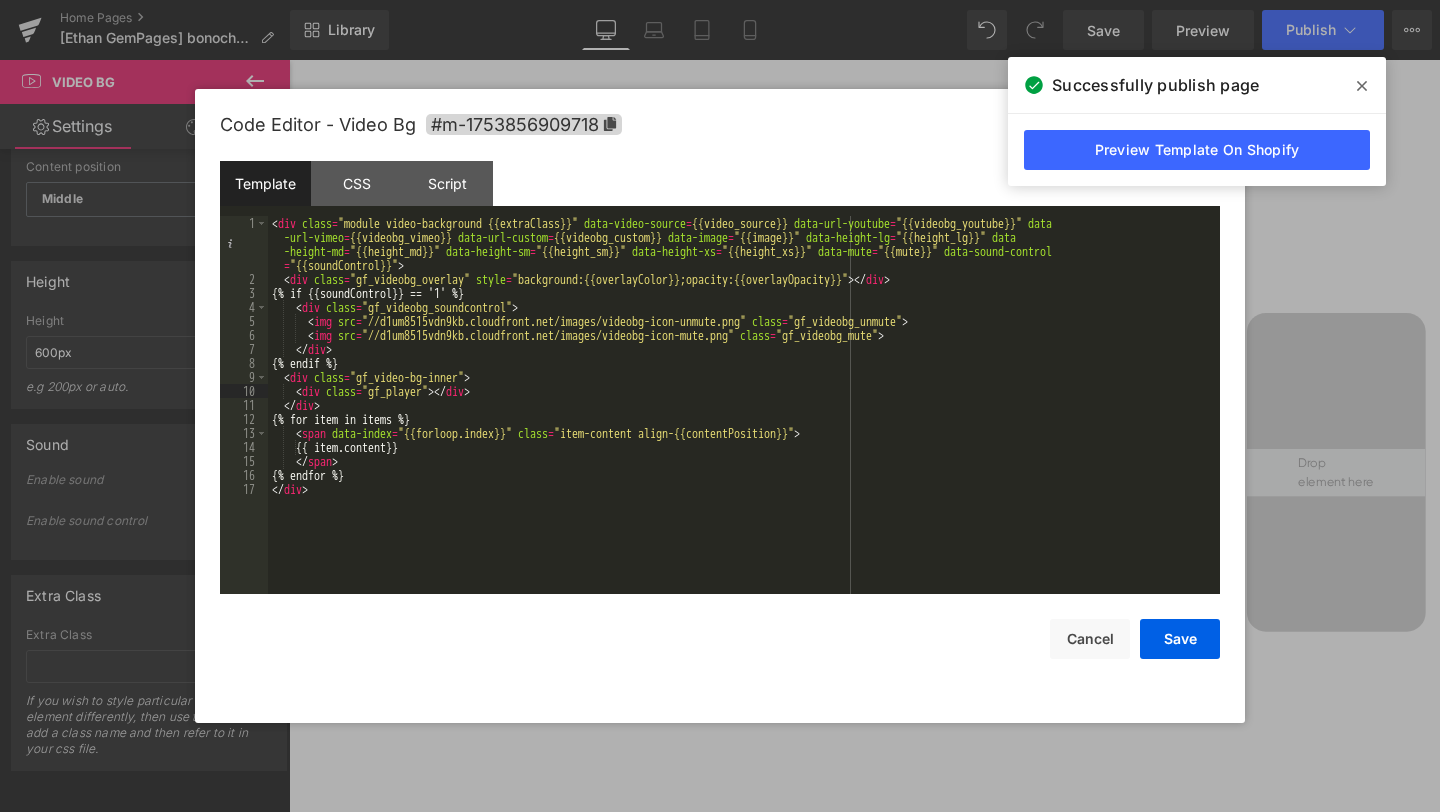type 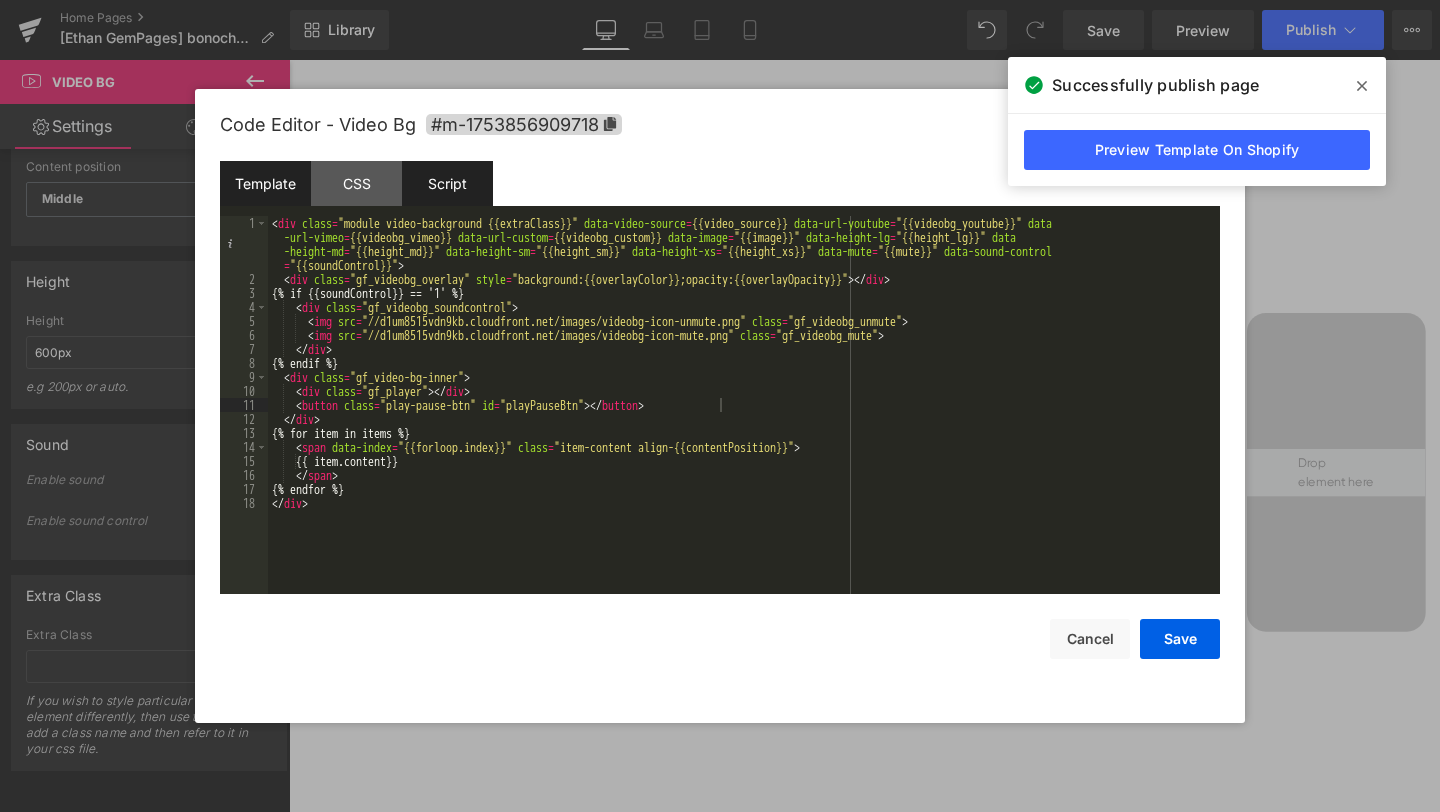 click on "Script" at bounding box center (447, 183) 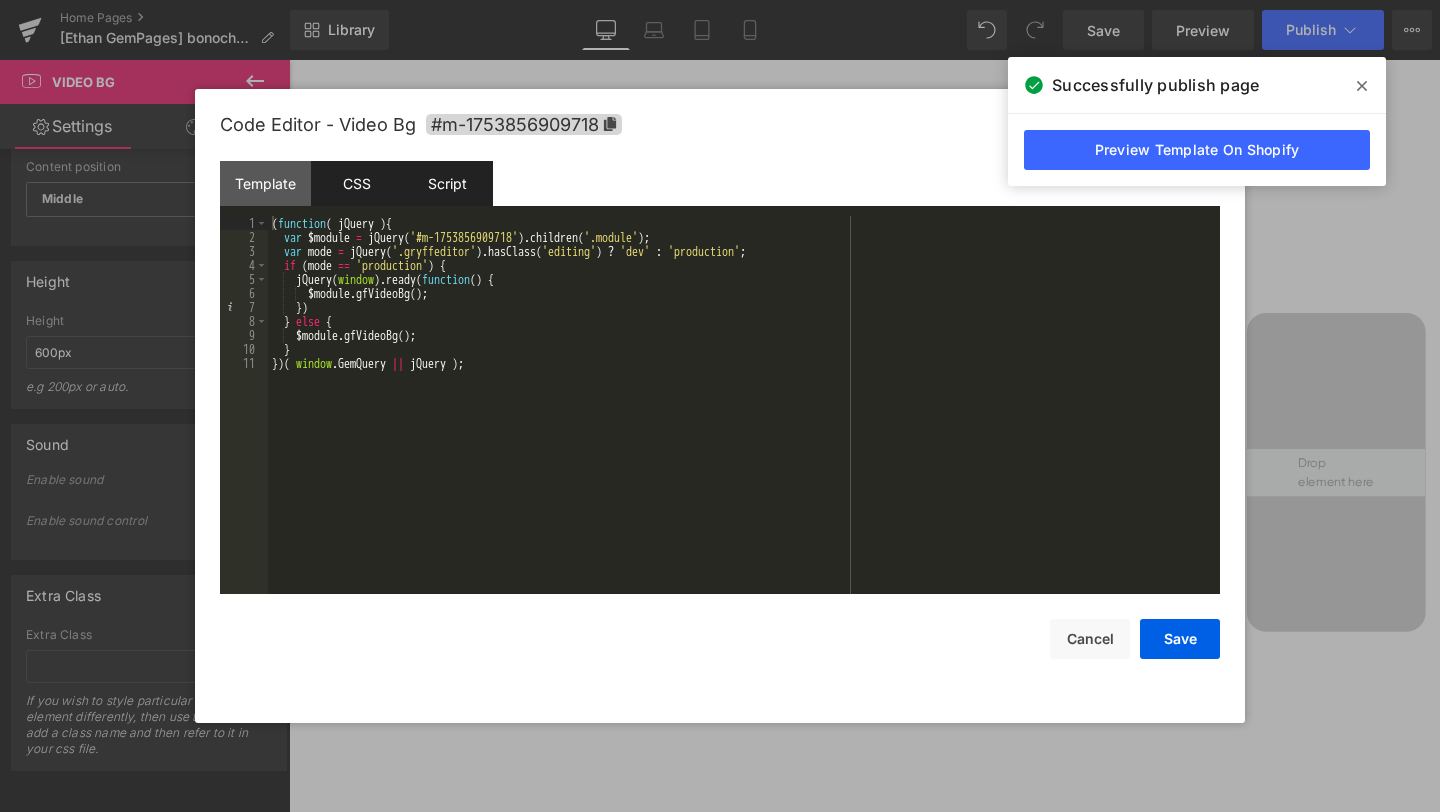 click on "CSS" at bounding box center (356, 183) 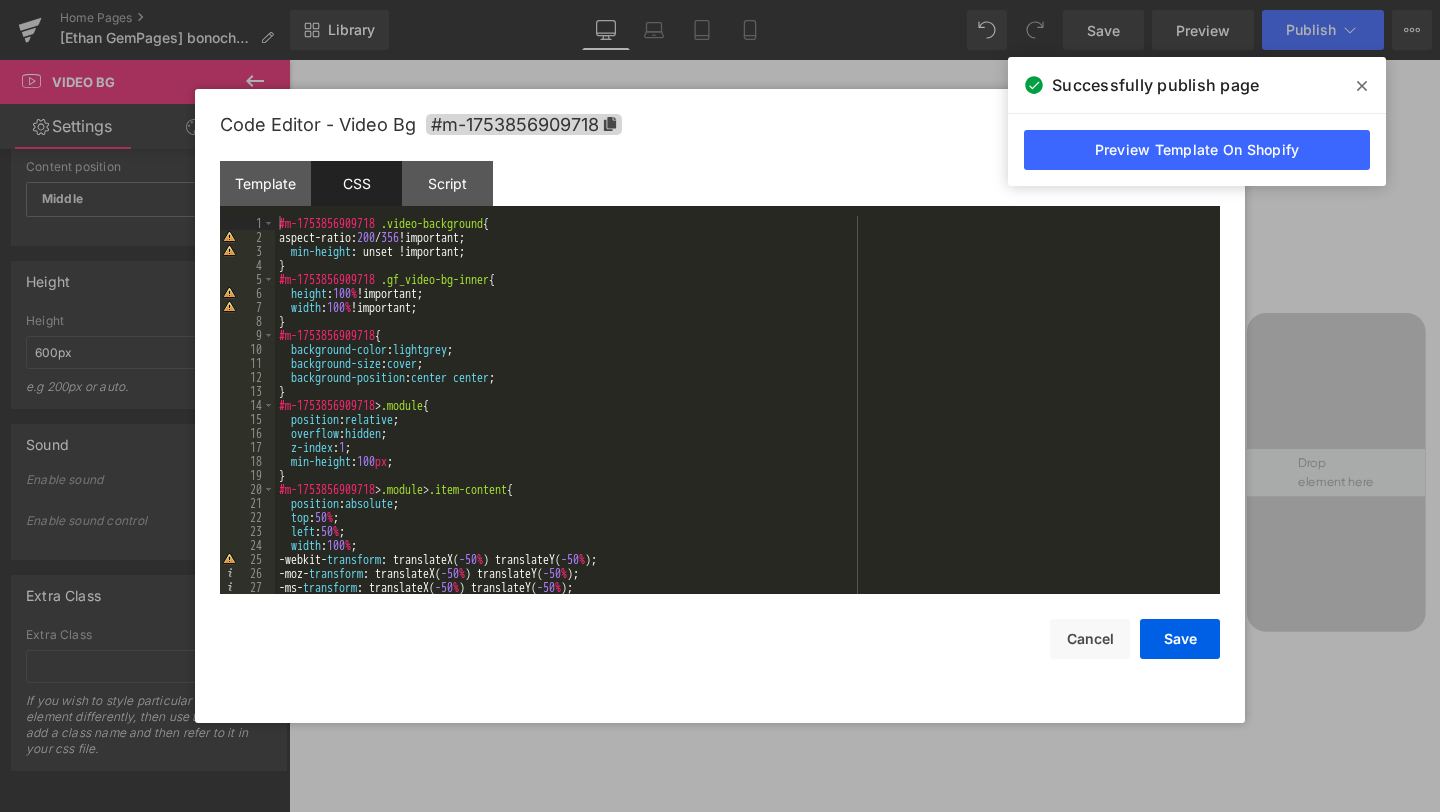 click on "#m-1753856909718   .video-background {   aspect-ratio:  200  /  356  !important;    min-height : unset !important; } #m-1753856909718   .gf_video-bg-inner {    height :  100 %  !important;    width :  100 %  !important; } #m-1753856909718 {    background-color :  lightgrey ;    background-size :  cover ;    background-position :  center   center ; } #m-1753856909718  >  .module {    position :  relative ;    overflow :  hidden ;    z-index :  1 ;    min-height :  100 px ; } #m-1753856909718  >  .module  >  .item-content {    position :  absolute ;    top :  50 % ;    left :  50 % ;    width : 100 % ;   -webkit- transform : translateX( -50 % ) translateY( -50 % );   -moz- transform : translateX( -50 % ) translateY( -50 % );   -ms- transform : translateX( -50 % ) translateY( -50 % );    z-index :  10 ;" at bounding box center [743, 419] 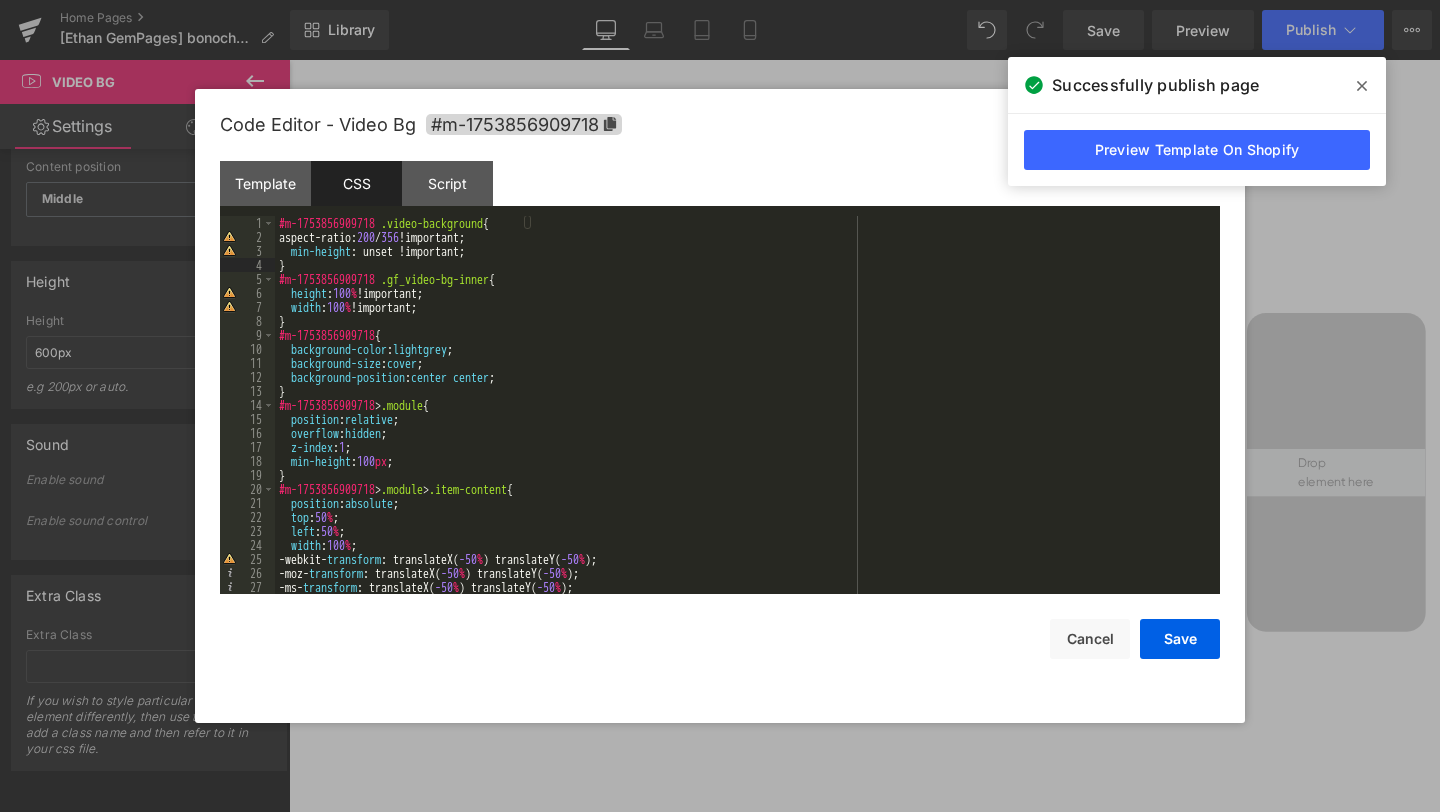 click on "#m-1753856909718   .video-background {   aspect-ratio:  200  /  356  !important;    min-height : unset !important; } #m-1753856909718   .gf_video-bg-inner {    height :  100 %  !important;    width :  100 %  !important; } #m-1753856909718 {    background-color :  lightgrey ;    background-size :  cover ;    background-position :  center   center ; } #m-1753856909718  >  .module {    position :  relative ;    overflow :  hidden ;    z-index :  1 ;    min-height :  100 px ; } #m-1753856909718  >  .module  >  .item-content {    position :  absolute ;    top :  50 % ;    left :  50 % ;    width : 100 % ;   -webkit- transform : translateX( -50 % ) translateY( -50 % );   -moz- transform : translateX( -50 % ) translateY( -50 % );   -ms- transform : translateX( -50 % ) translateY( -50 % );    z-index :  10 ;" at bounding box center [743, 419] 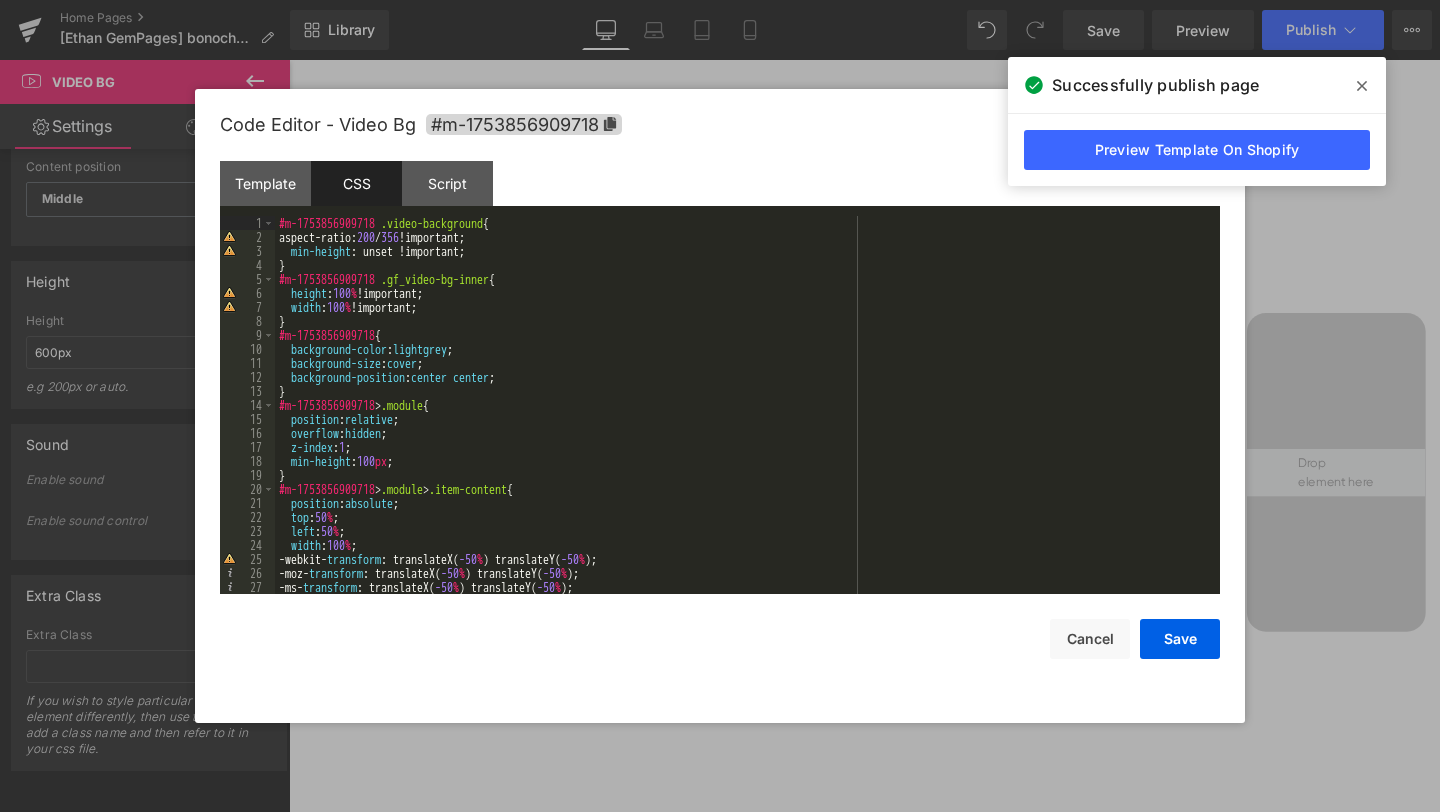 type 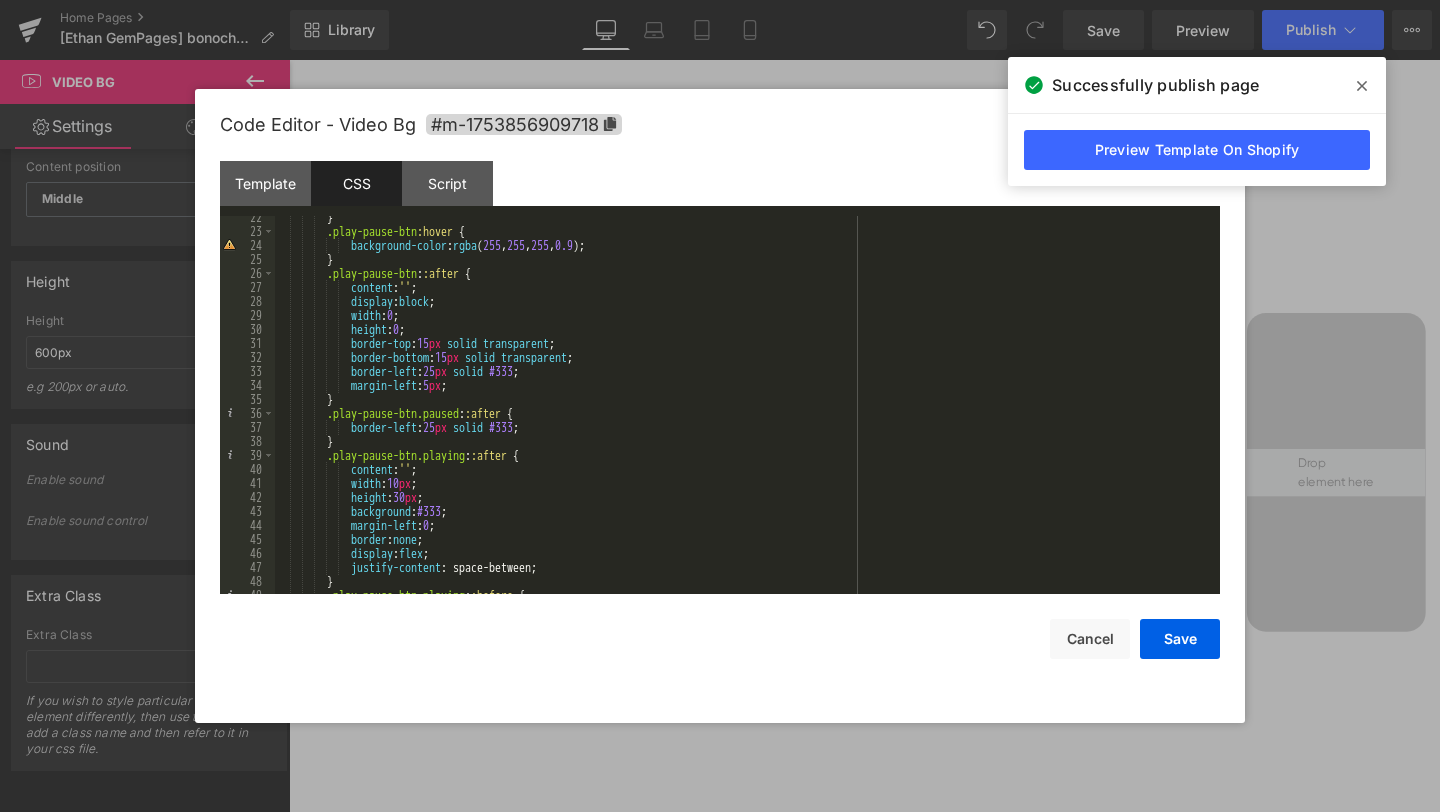scroll, scrollTop: 0, scrollLeft: 0, axis: both 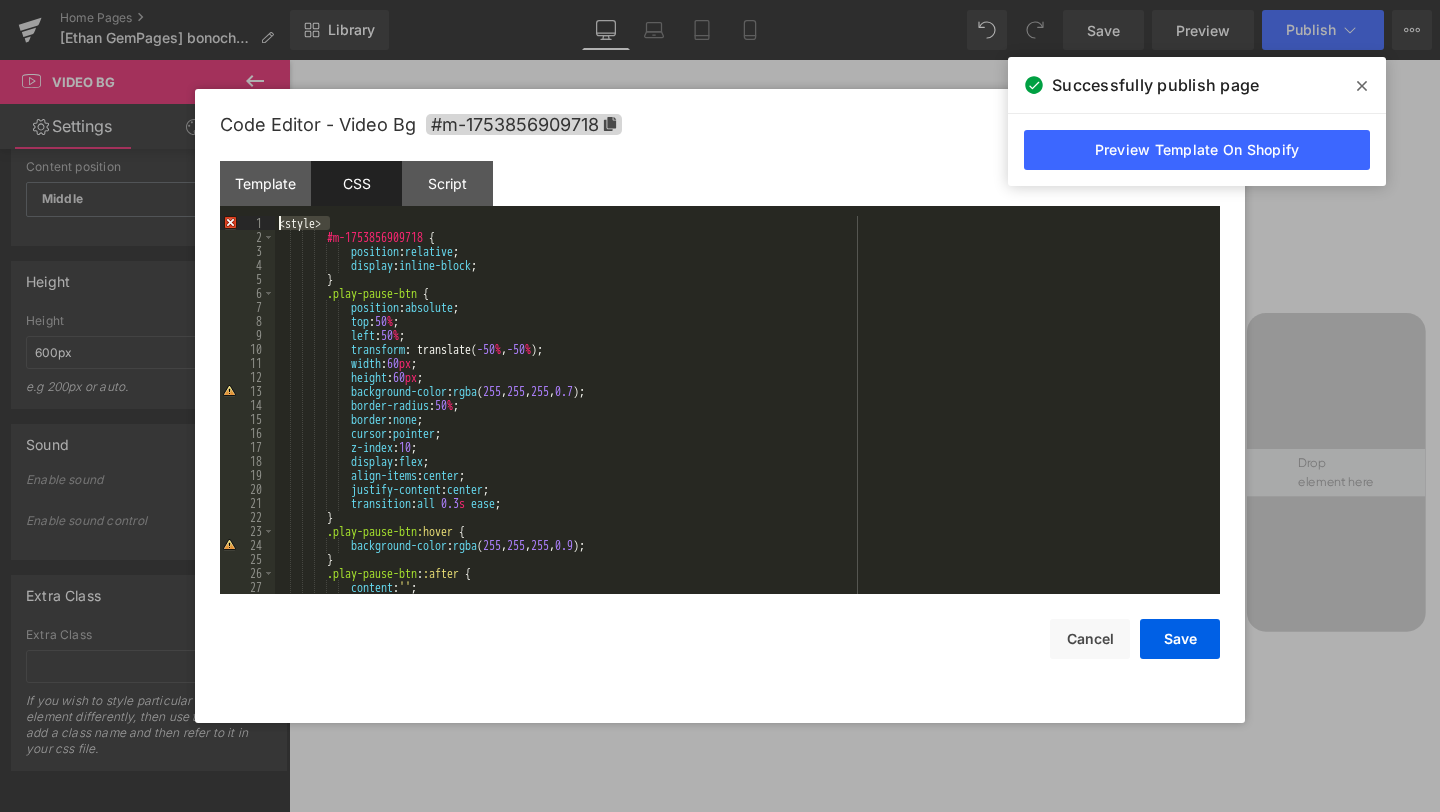 drag, startPoint x: 377, startPoint y: 217, endPoint x: 211, endPoint y: 217, distance: 166 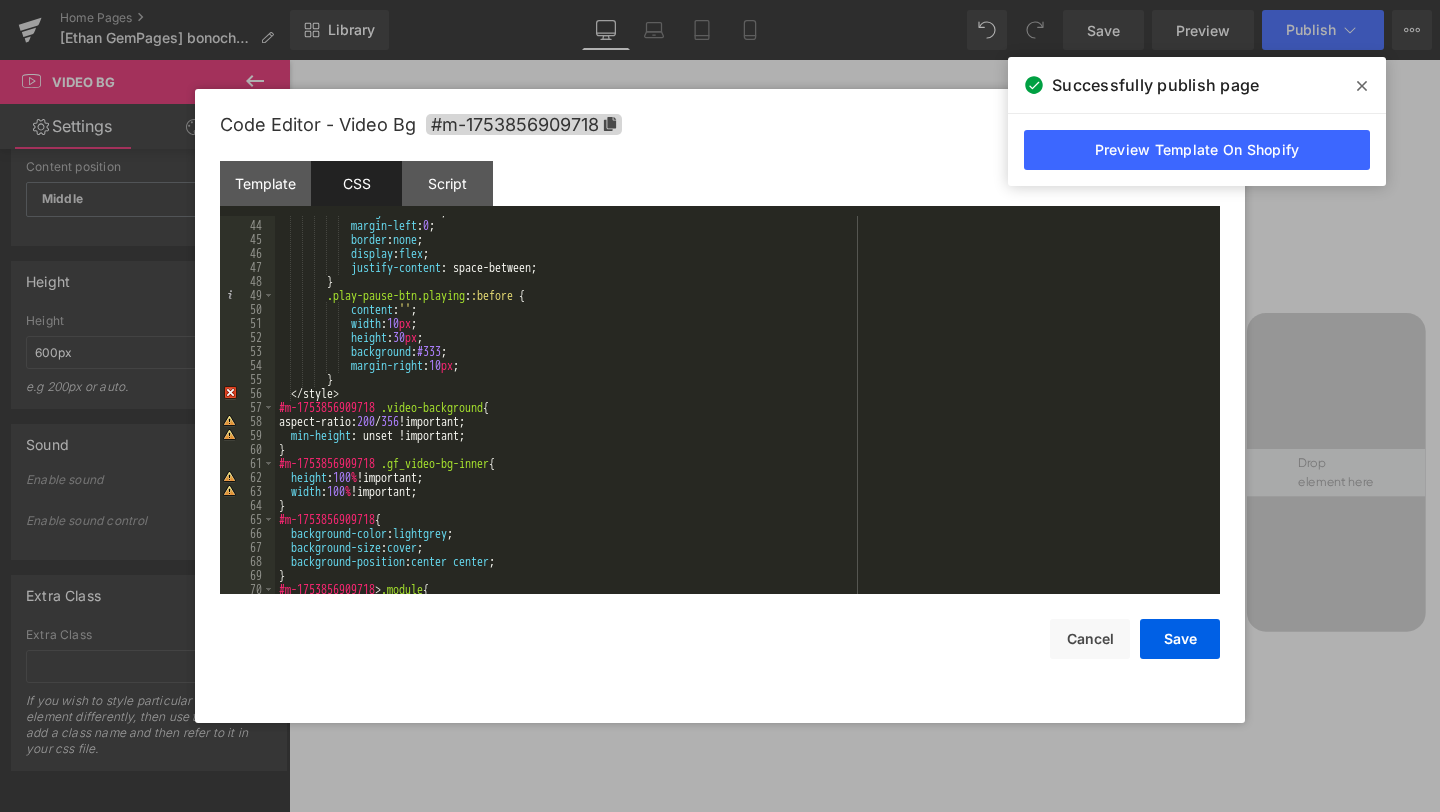 scroll, scrollTop: 600, scrollLeft: 0, axis: vertical 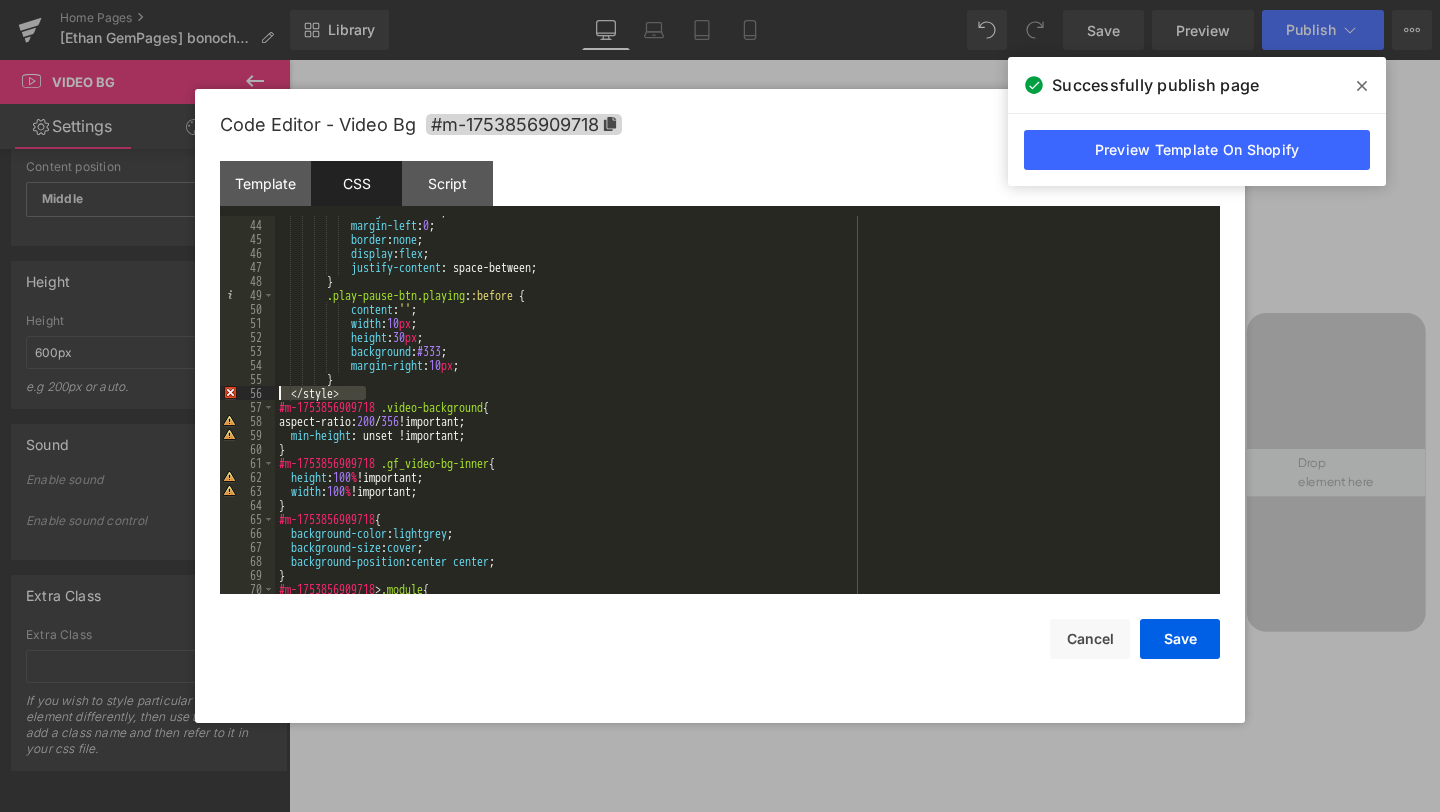 drag, startPoint x: 386, startPoint y: 390, endPoint x: 201, endPoint y: 394, distance: 185.04324 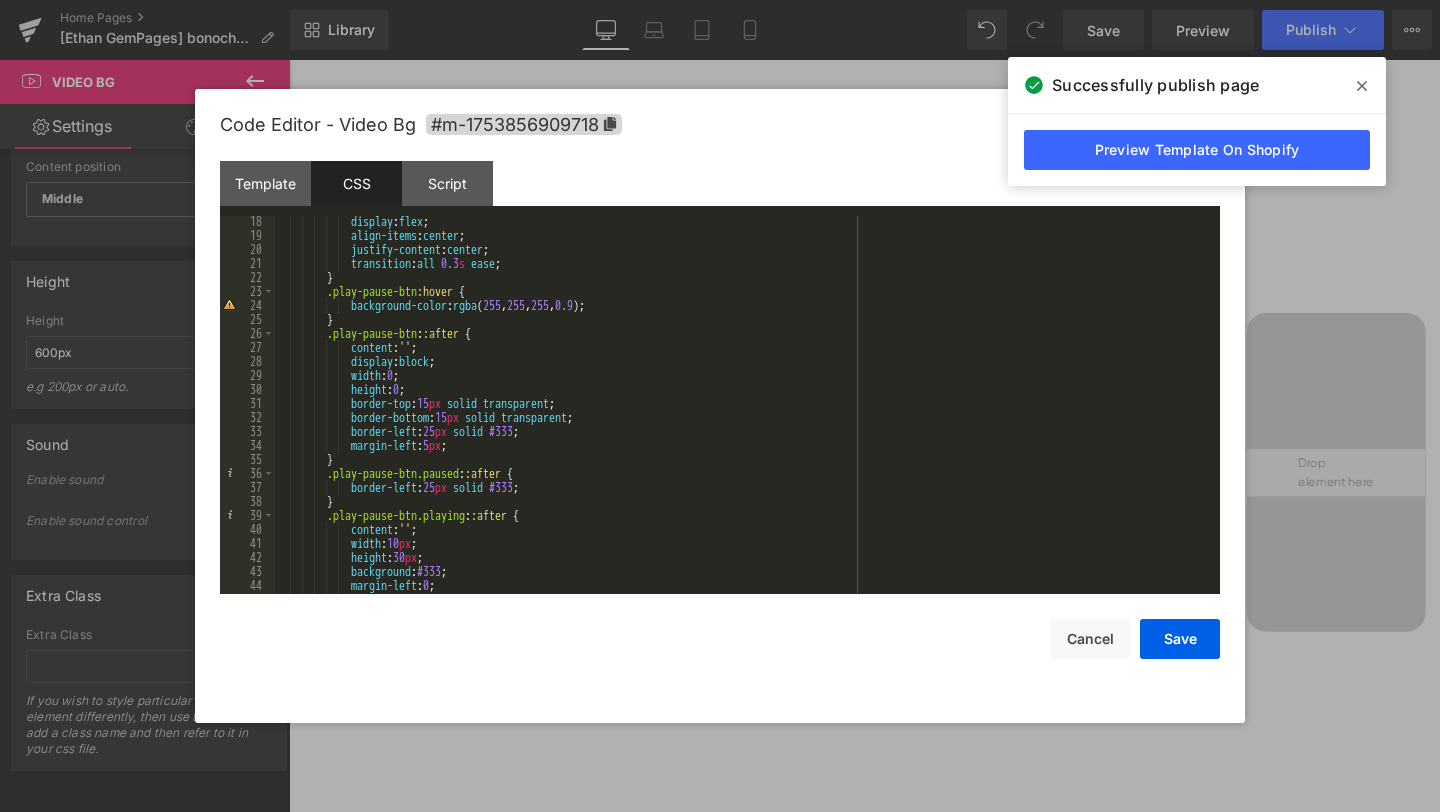 scroll, scrollTop: 0, scrollLeft: 0, axis: both 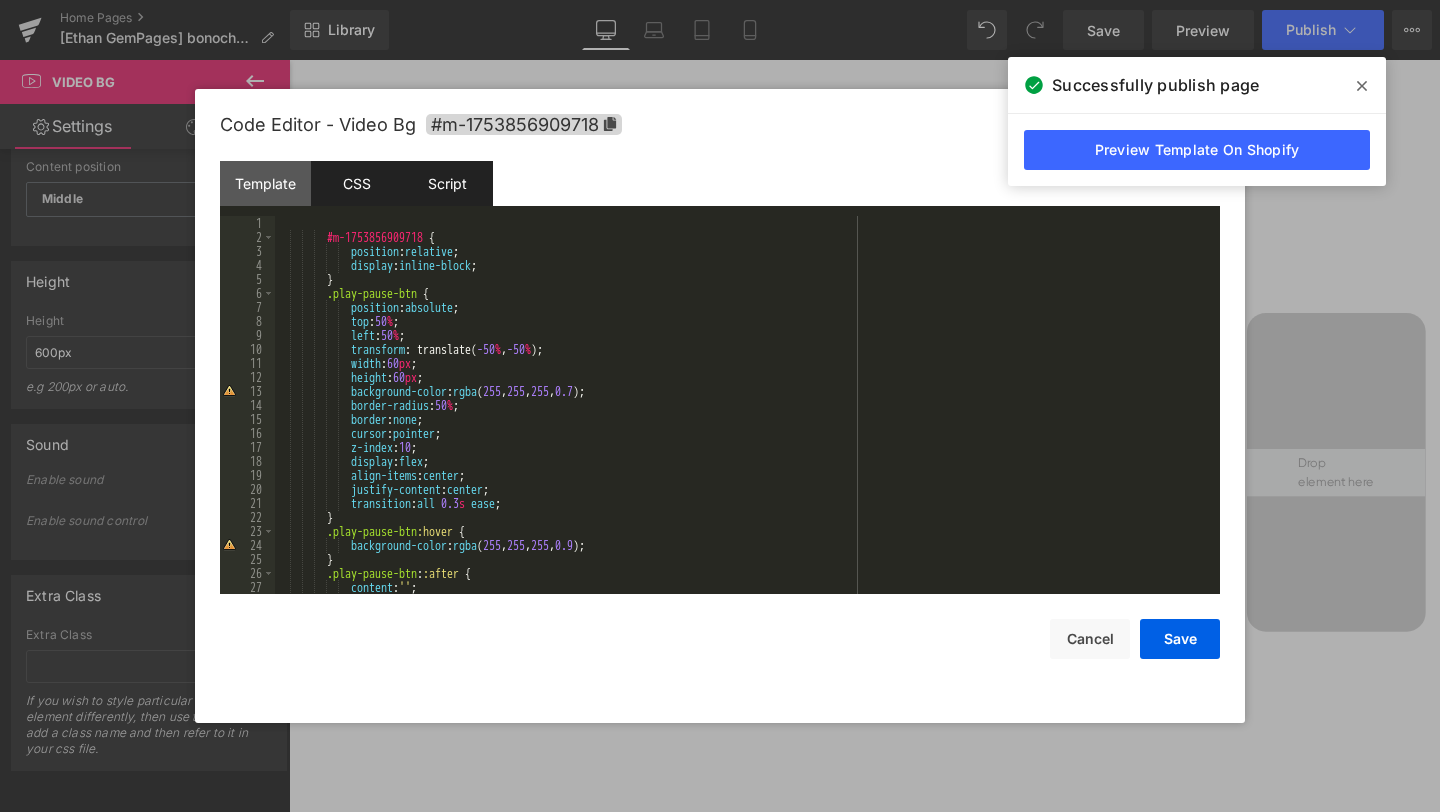 click on "Script" at bounding box center (447, 183) 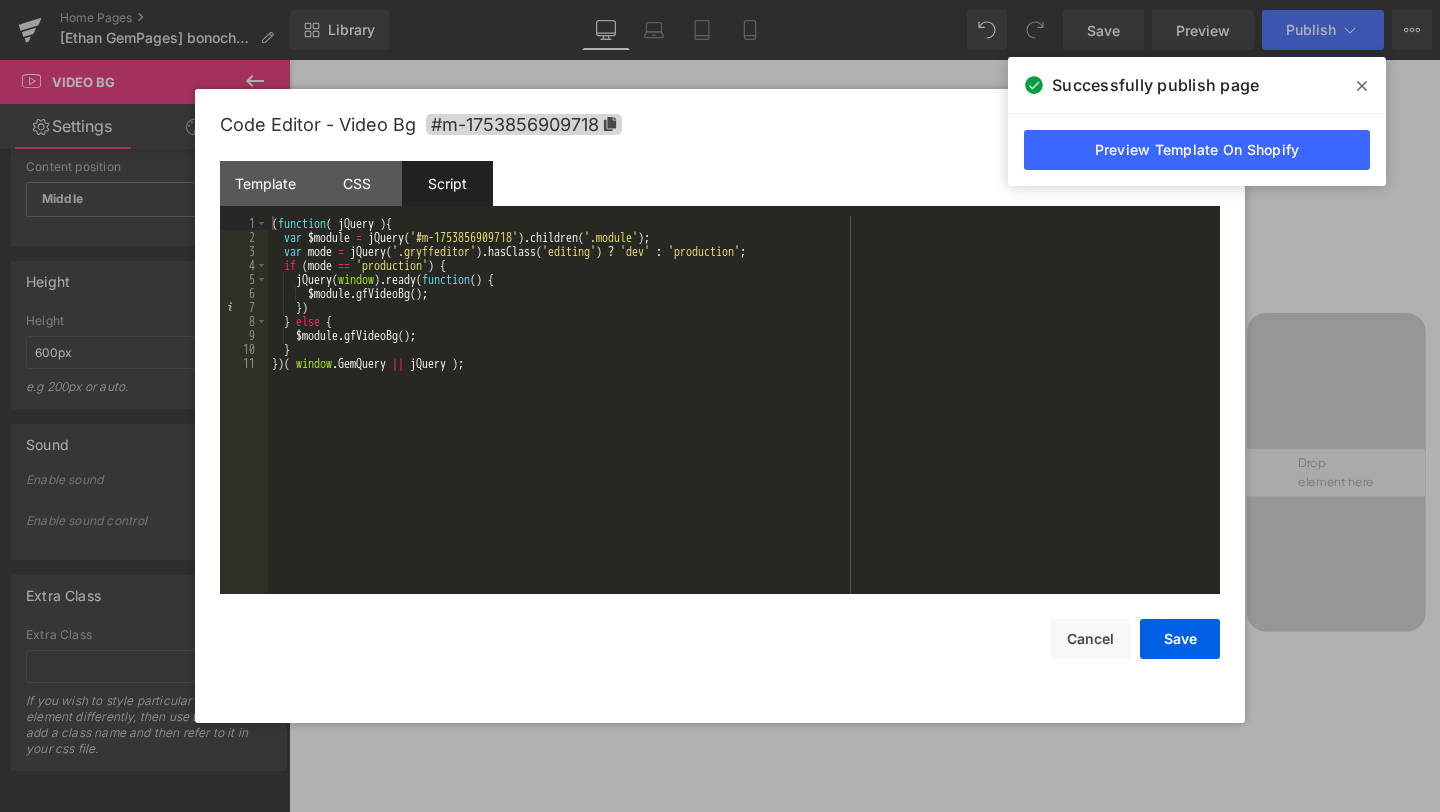 click on "( function (   jQuery   ) {    var   $module   =   jQuery ( '#m-1753856909718' ) . children ( '.module' ) ;    var   mode   =   jQuery ( '.gryffeditor' ) . hasClass ( 'editing' )   ?   'dev'   :   'production' ;    if   ( mode   ==   'production' )   {       jQuery ( window ) . ready ( function ( )   {          $module . gfVideoBg ( ) ;       })    }   else   {       $module . gfVideoBg ( ) ;    } }) (   window . GemQuery   ||   jQuery   ) ;" at bounding box center (744, 419) 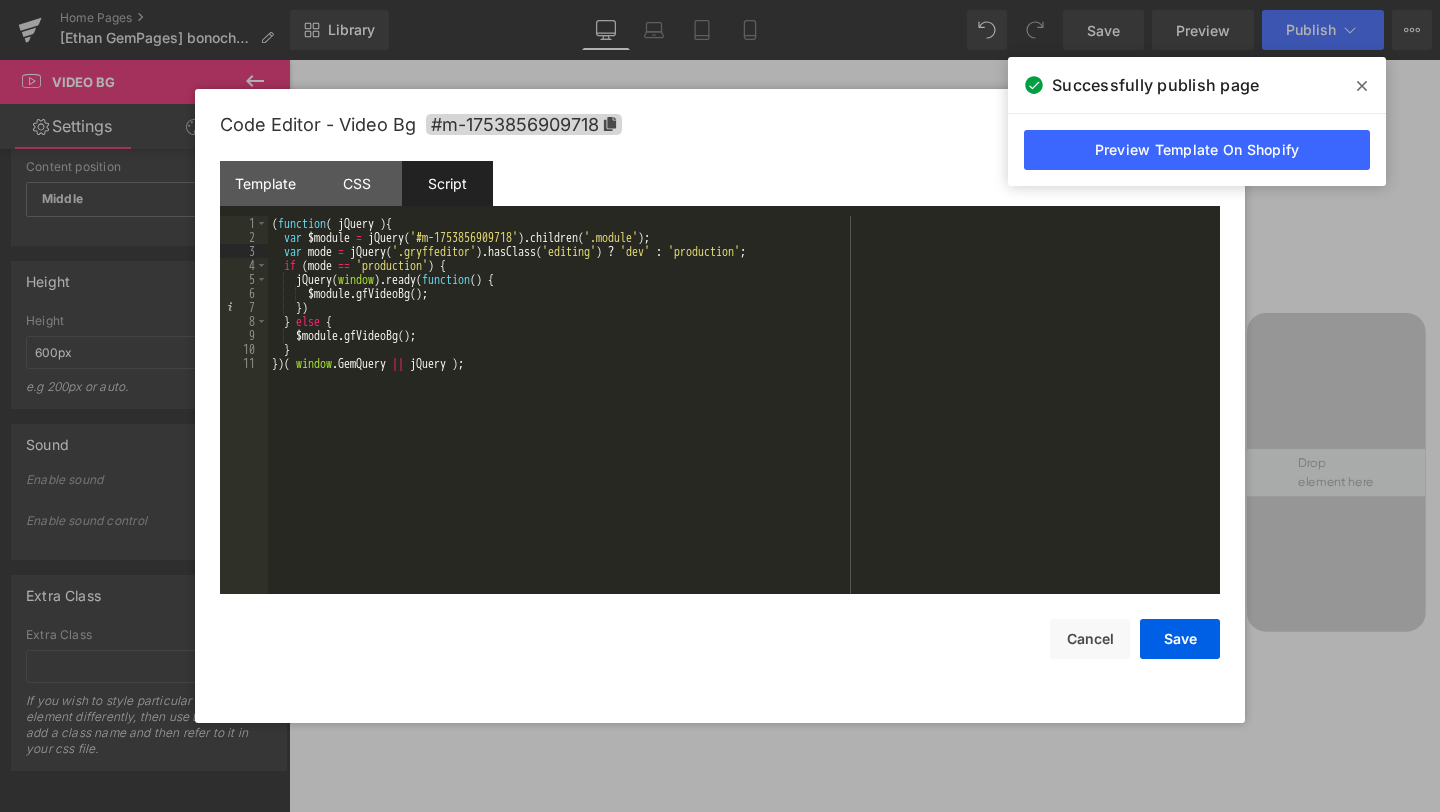type 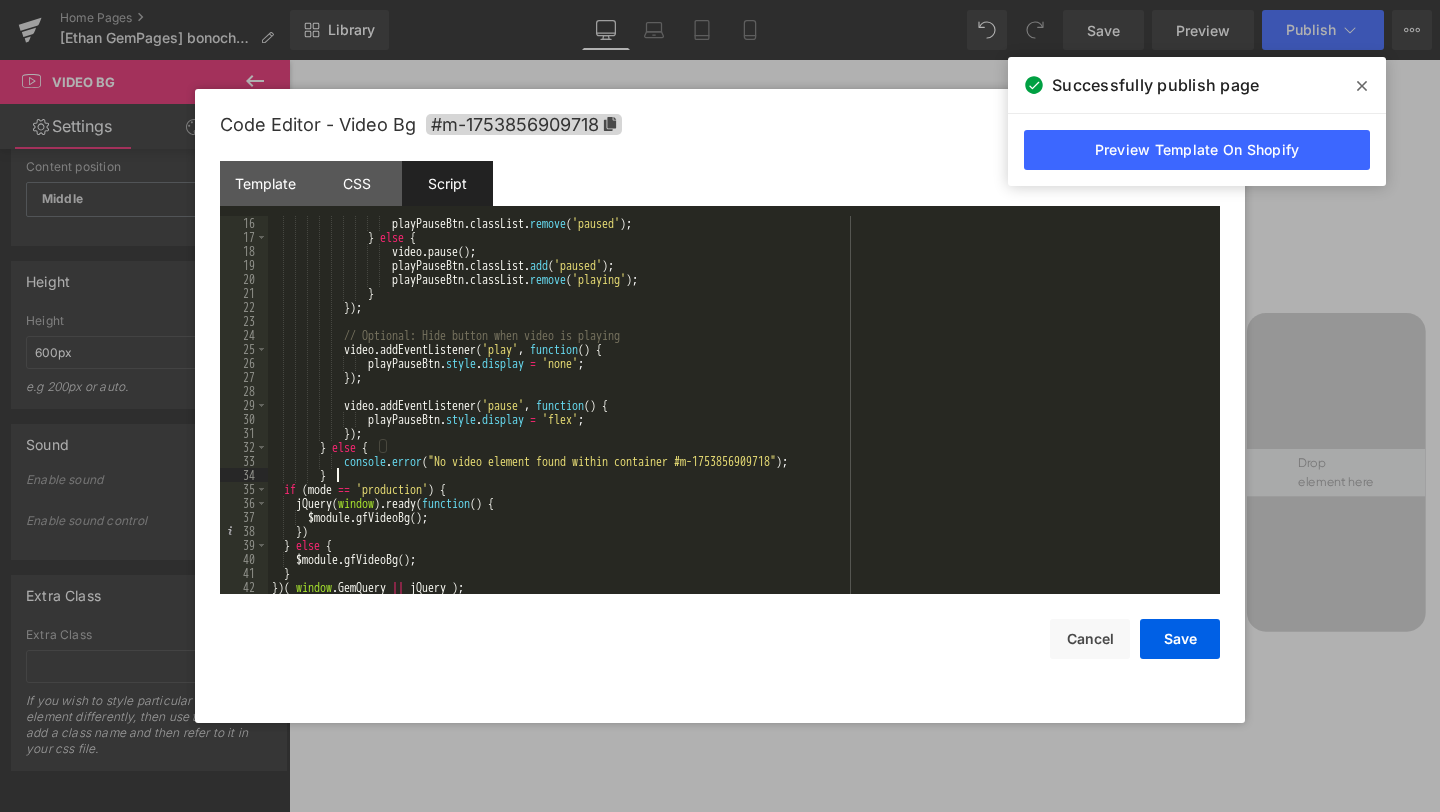 scroll, scrollTop: 0, scrollLeft: 0, axis: both 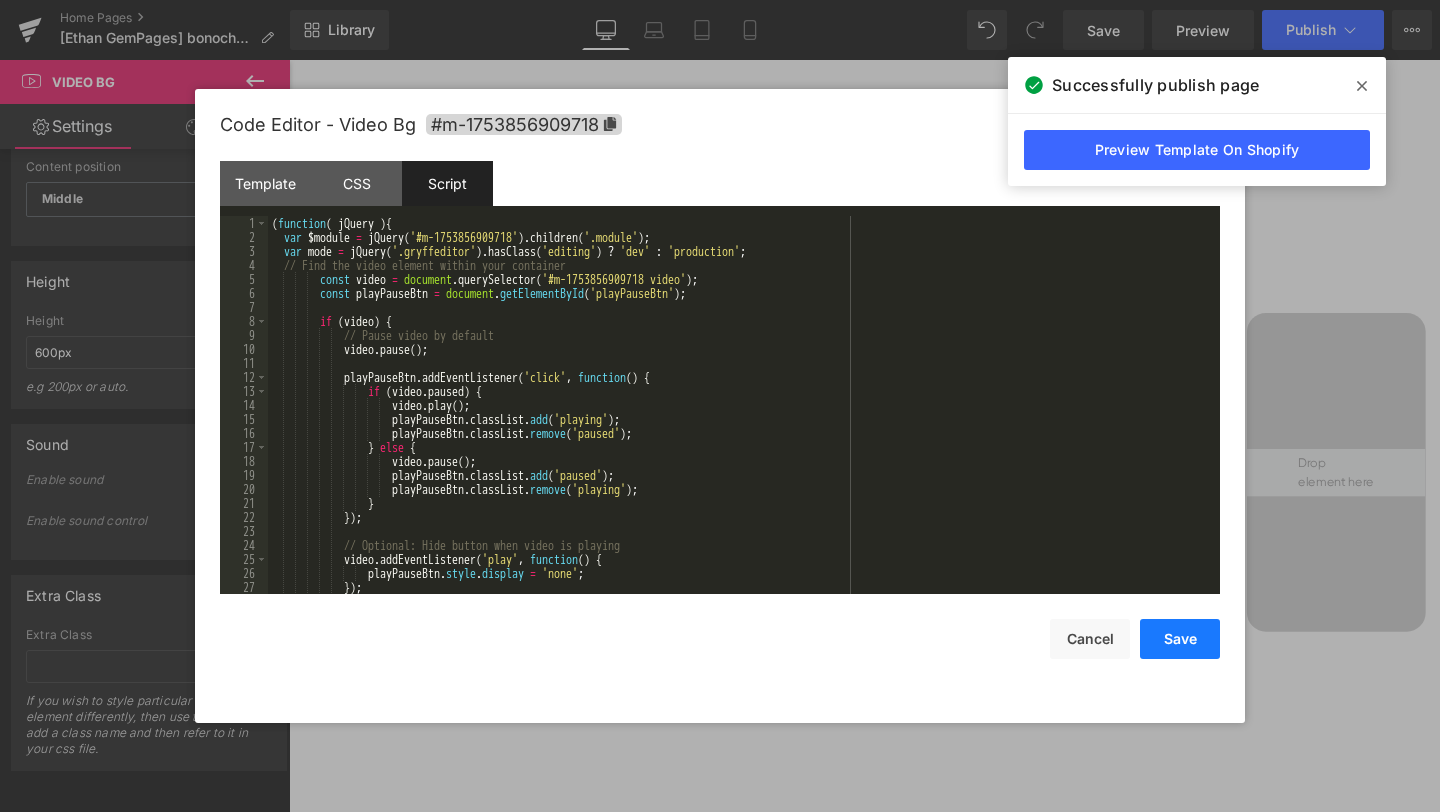 click on "Save" at bounding box center [1180, 639] 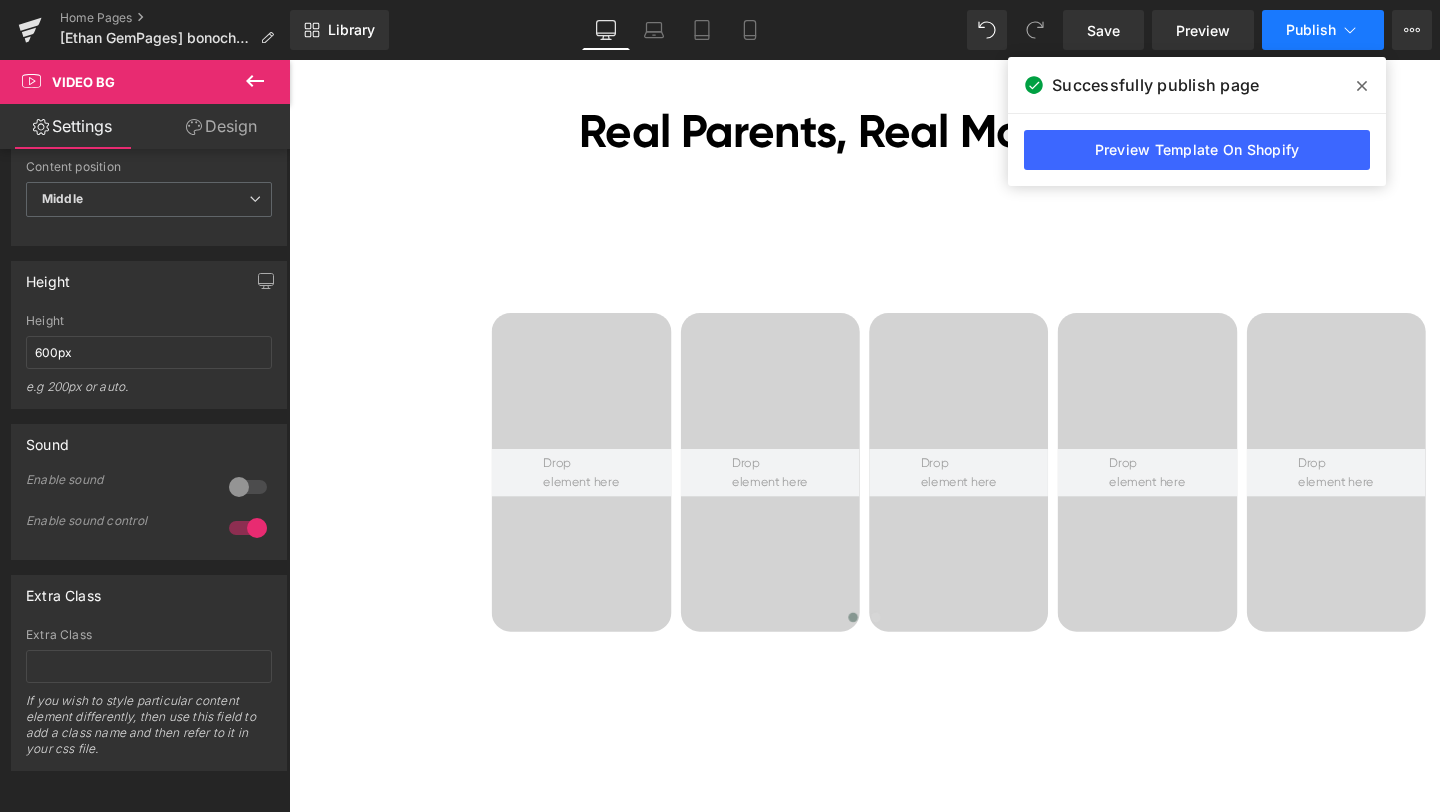 click on "Publish" at bounding box center (1311, 30) 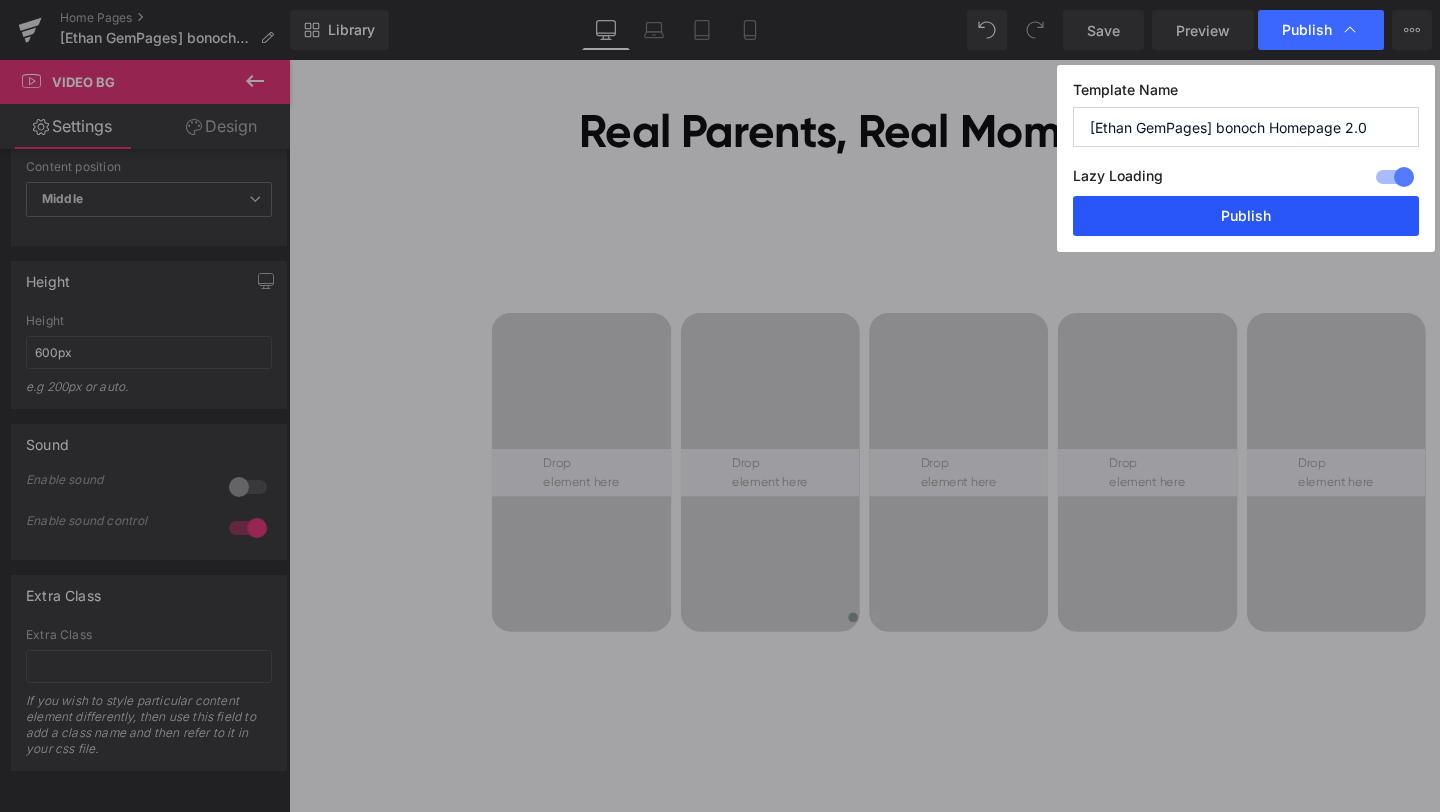 drag, startPoint x: 1202, startPoint y: 215, endPoint x: 960, endPoint y: 162, distance: 247.73575 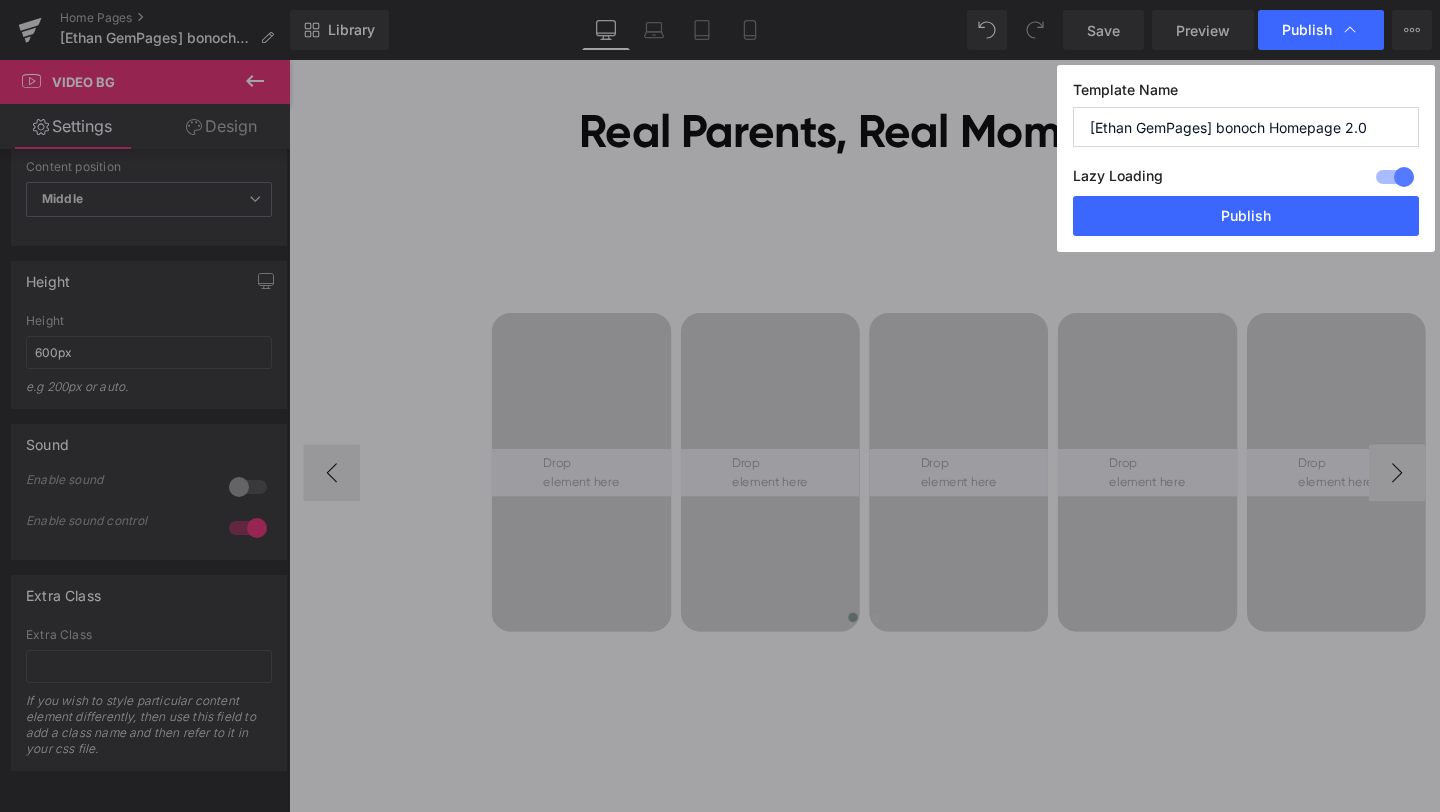 click on "Video Bg" at bounding box center [596, 493] 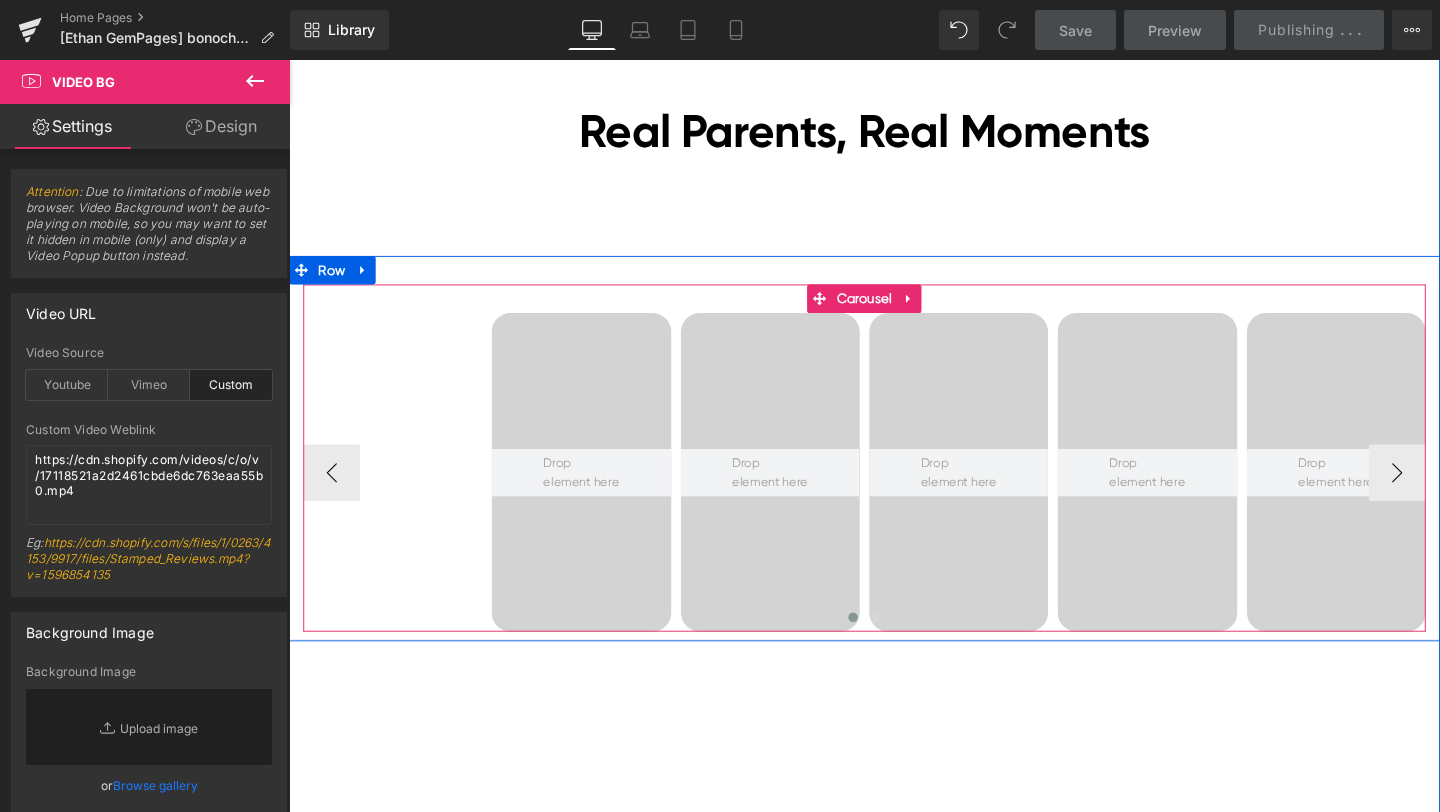 click on "Video Bg
Video Bg
Video Bg
Video Bg
Video Bg
Video Bg" at bounding box center [1196, 493] 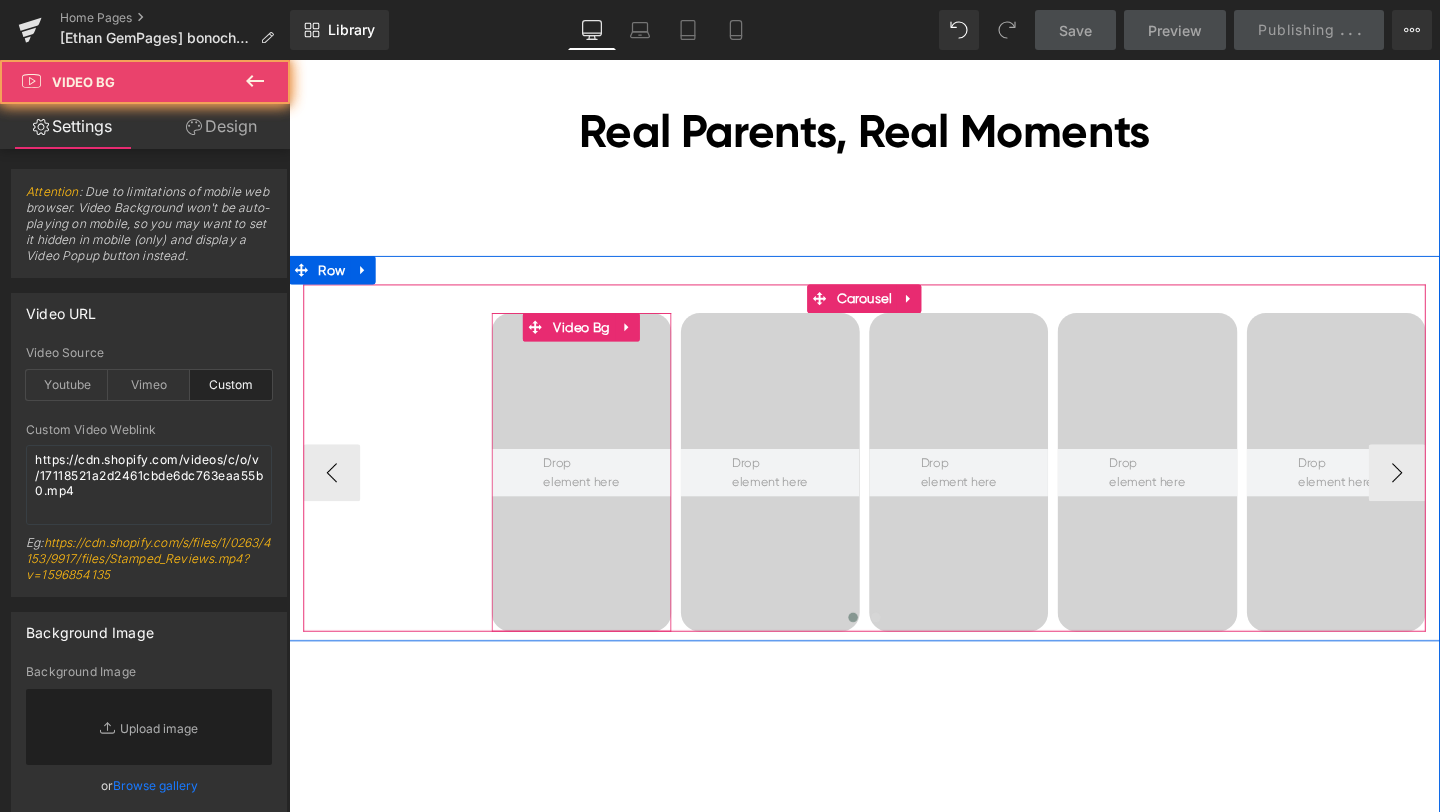 click at bounding box center (596, 493) 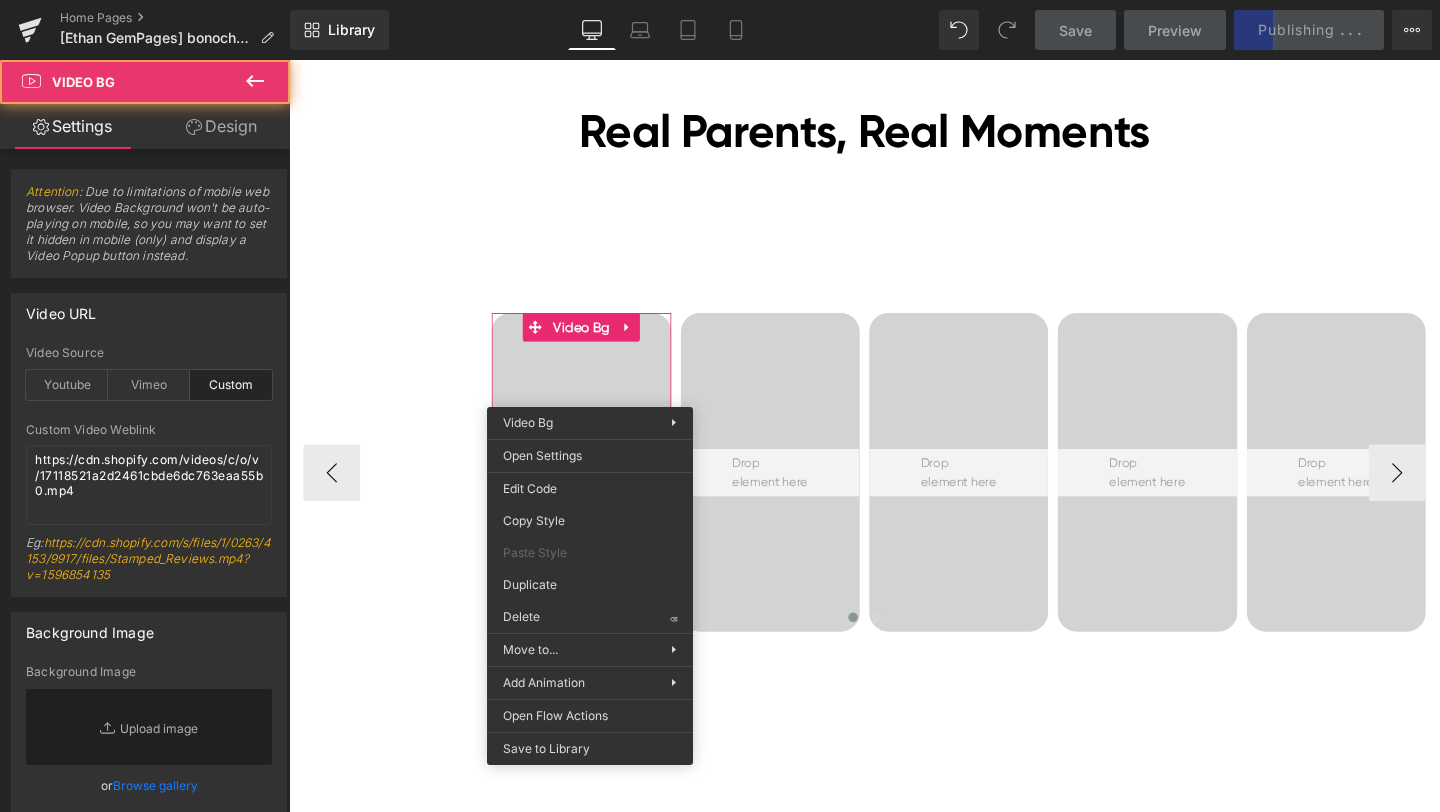 click at bounding box center [596, 494] 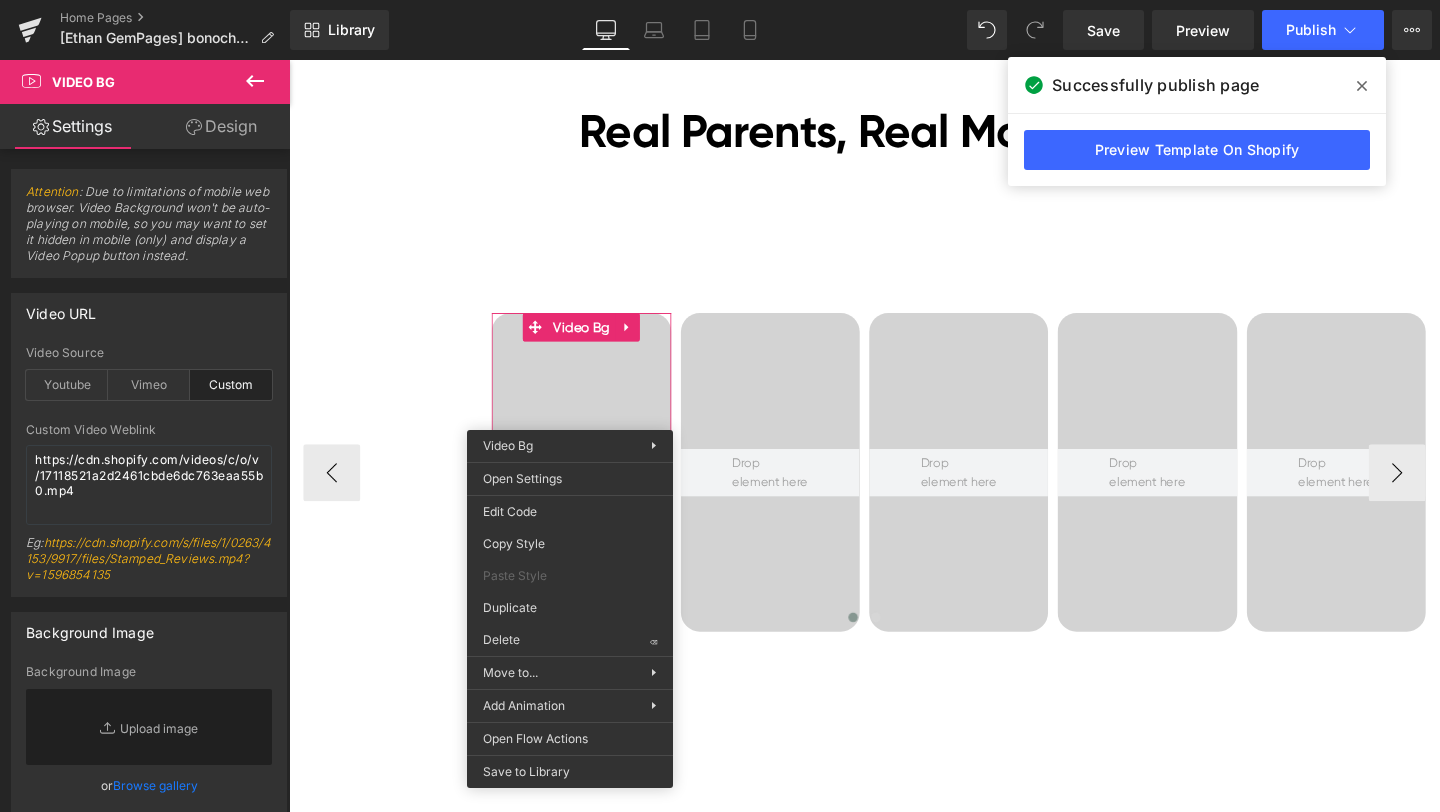 click on "Video Bg
Video Bg
Video Bg
Video Bg
Video Bg
Video Bg" at bounding box center [1196, 493] 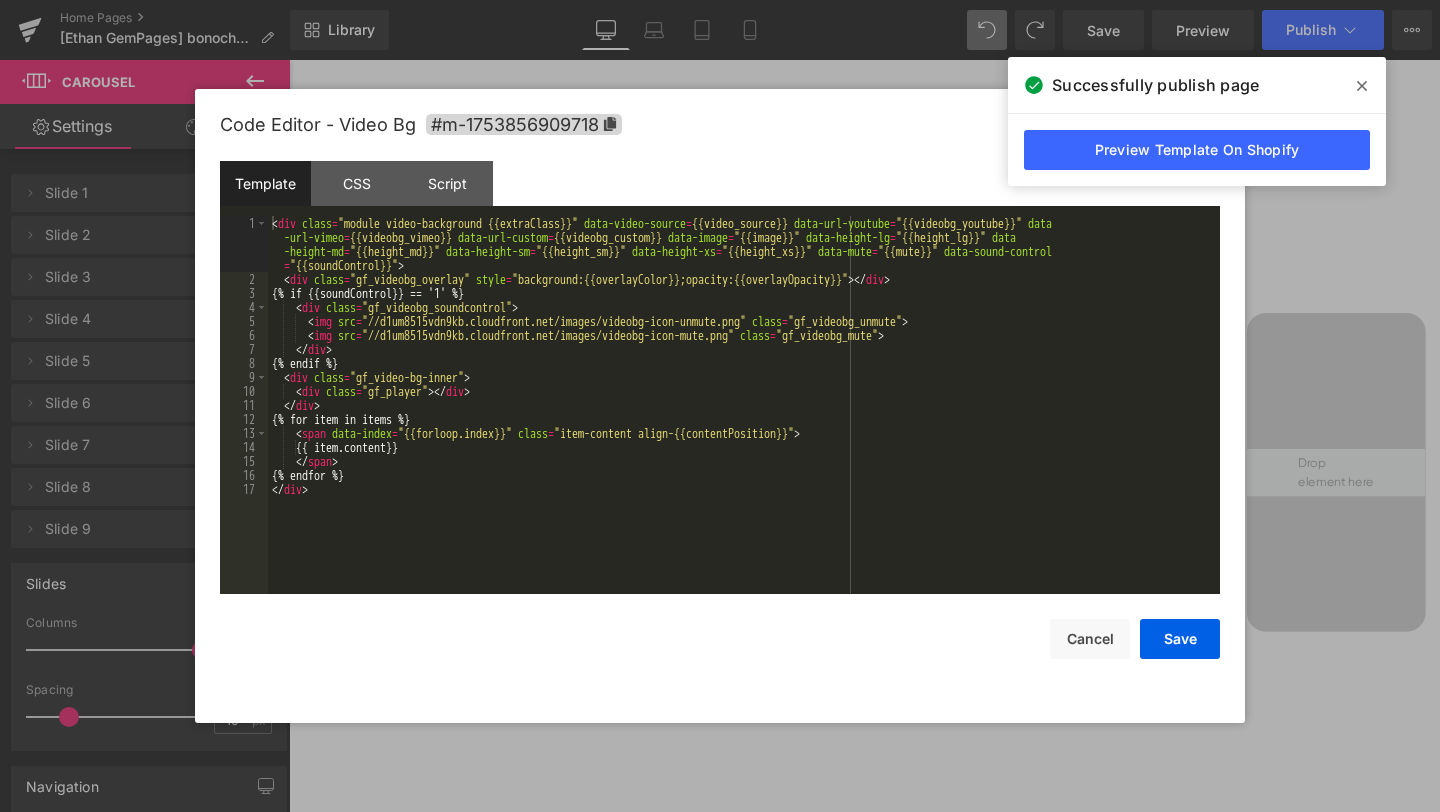 click on "Video Bg  You are previewing how the   will restyle your page. You can not edit Elements in Preset Preview Mode.  Home Pages [Ethan GemPages] bonoch Homepage 2.0 Library Desktop Desktop Laptop Tablet Mobile Save Preview Publish Scheduled View Live Page View with current Template Save Template to Library Schedule Publish  Optimize  Publish Settings Shortcuts  Your page can’t be published   You've reached the maximum number of published pages on your plan  (0/0).  You need to upgrade your plan or unpublish all your pages to get 1 publish slot.   Unpublish pages   Upgrade plan  Elements Global Style video Base Row  rows, columns, layouts, div Heading  headings, titles, h1,h2,h3,h4,h5,h6 Text Block  texts, paragraphs, contents, blocks Image  images, photos, alts, uploads Icon  icons, symbols Button  button, call to action, cta Separator  separators, dividers, horizontal lines Liquid  liquid, custom code, html, javascript, css, reviews, apps, applications, embeded, iframe Banner Parallax  Hero Banner  Stack app" at bounding box center (720, 0) 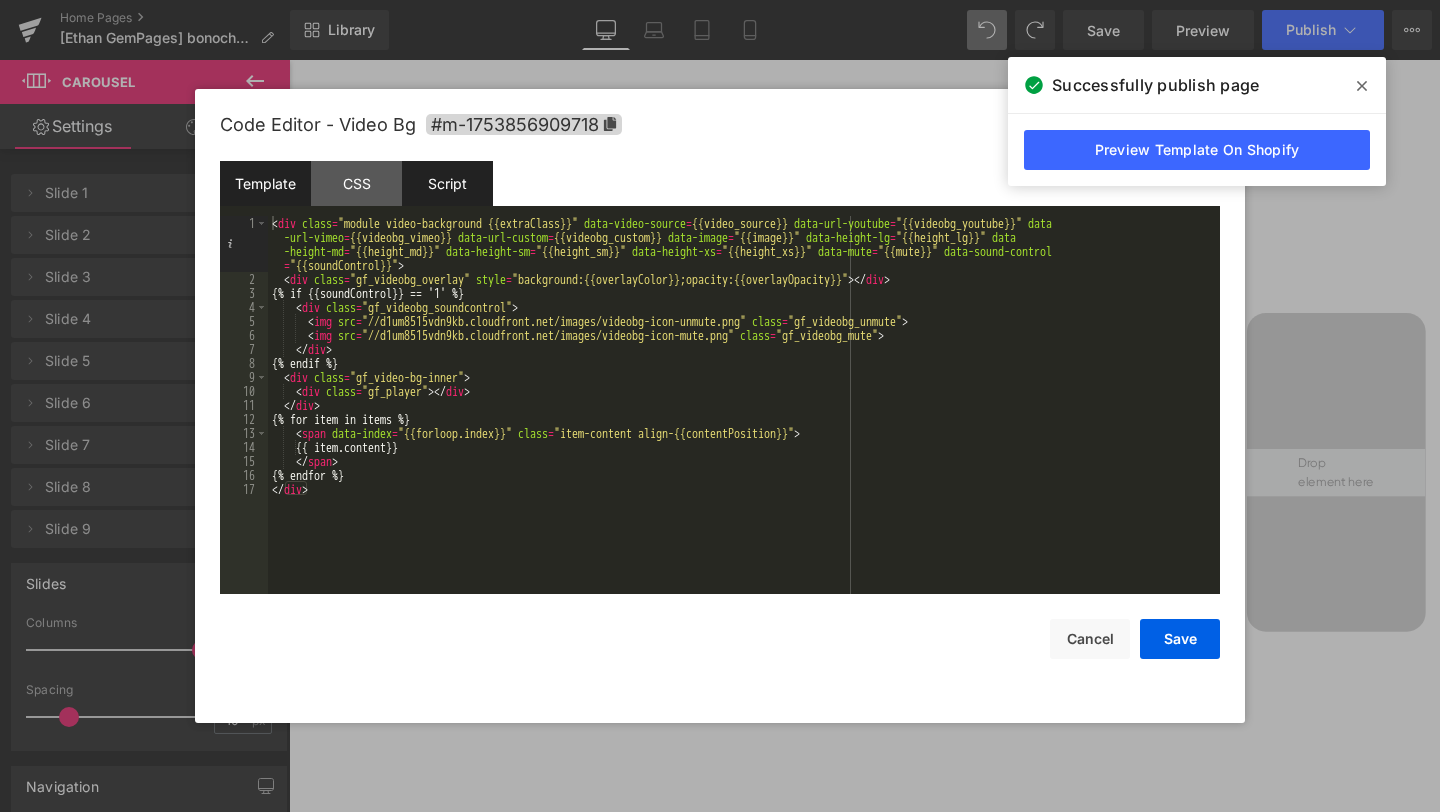 click on "Script" at bounding box center (447, 183) 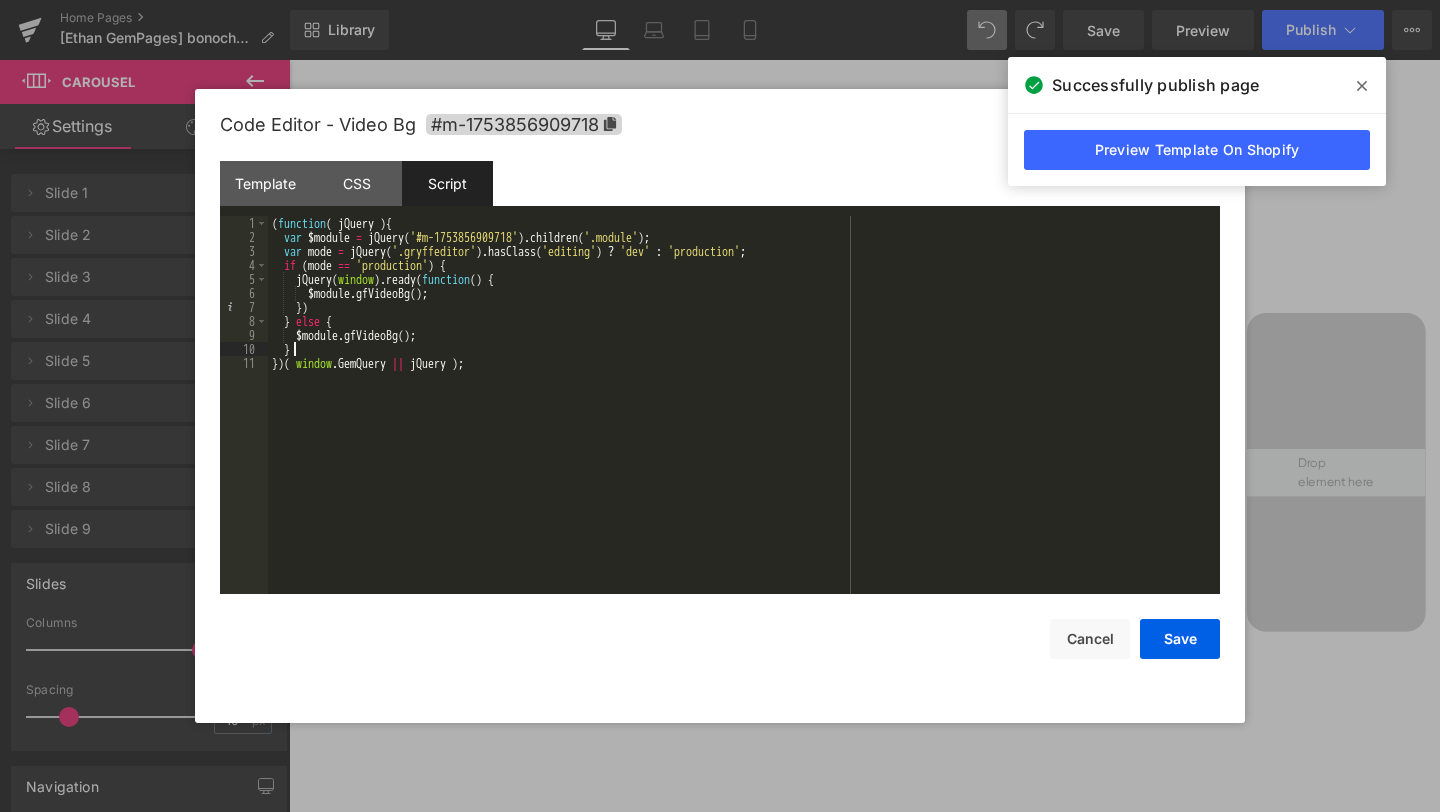click on "( function (   jQuery   ) {    var   $module   =   jQuery ( '#m-1753856909718' ) . children ( '.module' ) ;    var   mode   =   jQuery ( '.gryffeditor' ) . hasClass ( 'editing' )   ?   'dev'   :   'production' ;    if   ( mode   ==   'production' )   {       jQuery ( window ) . ready ( function ( )   {          $module . gfVideoBg ( ) ;       })    }   else   {       $module . gfVideoBg ( ) ;    } }) (   window . GemQuery   ||   jQuery   ) ;" at bounding box center [744, 419] 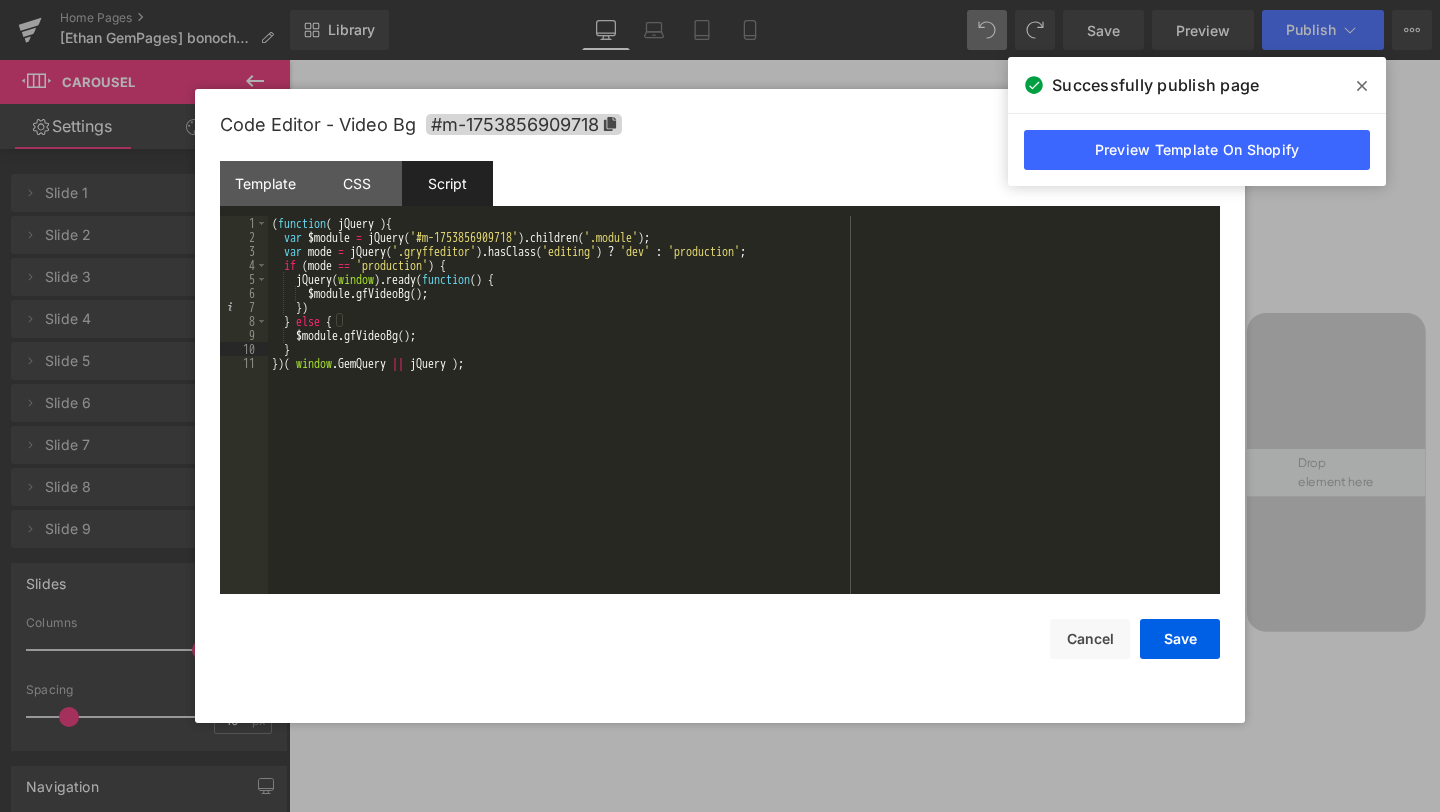 type 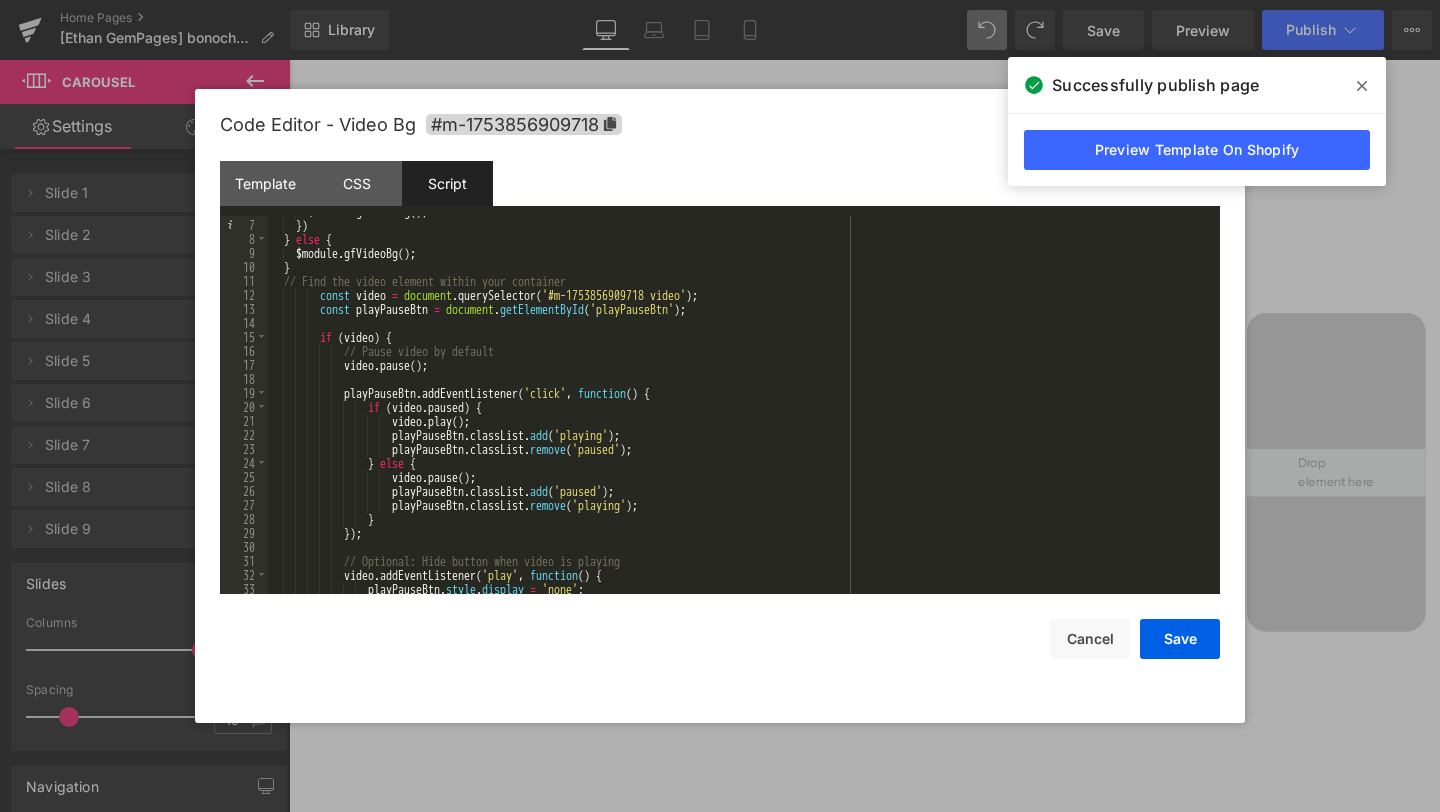scroll, scrollTop: 0, scrollLeft: 0, axis: both 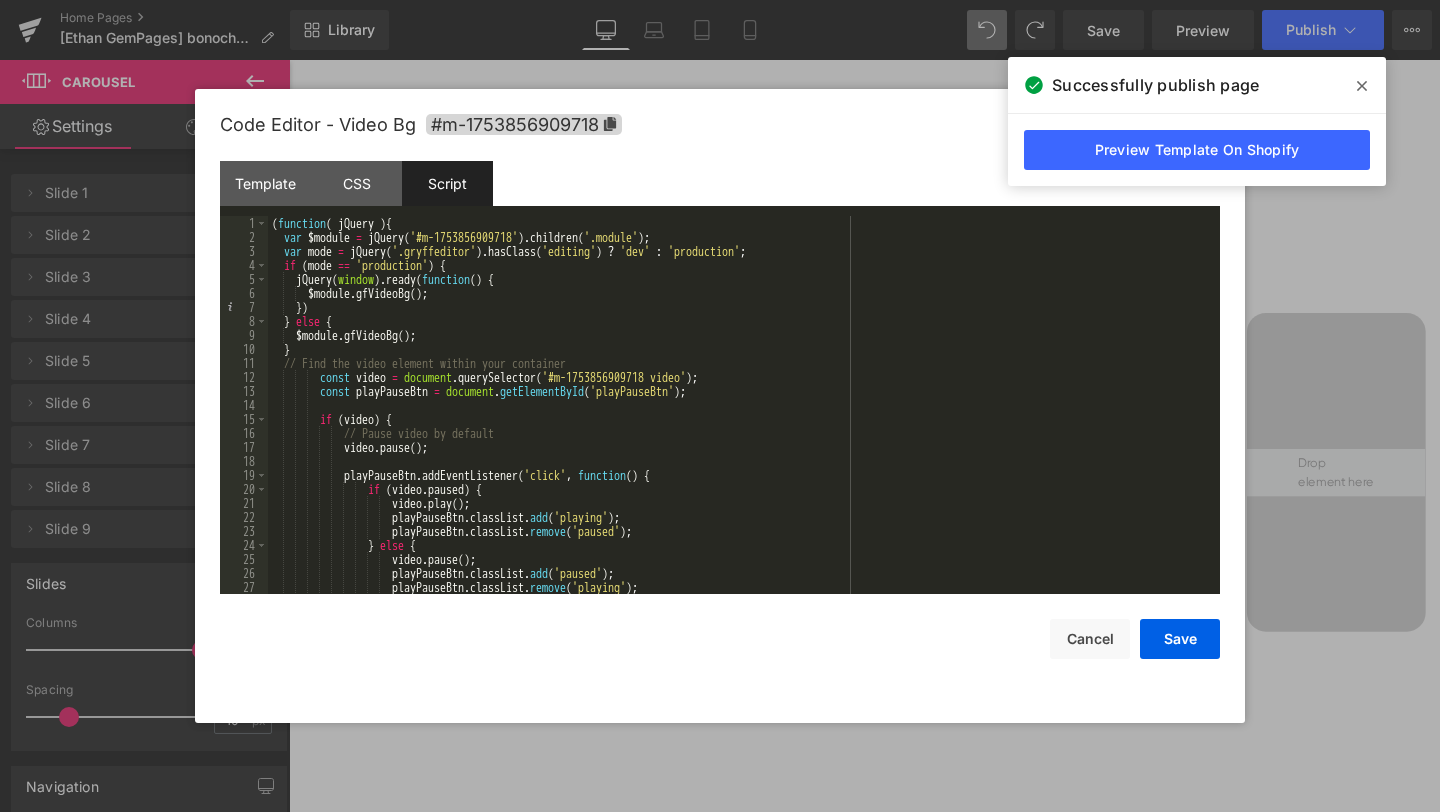 click 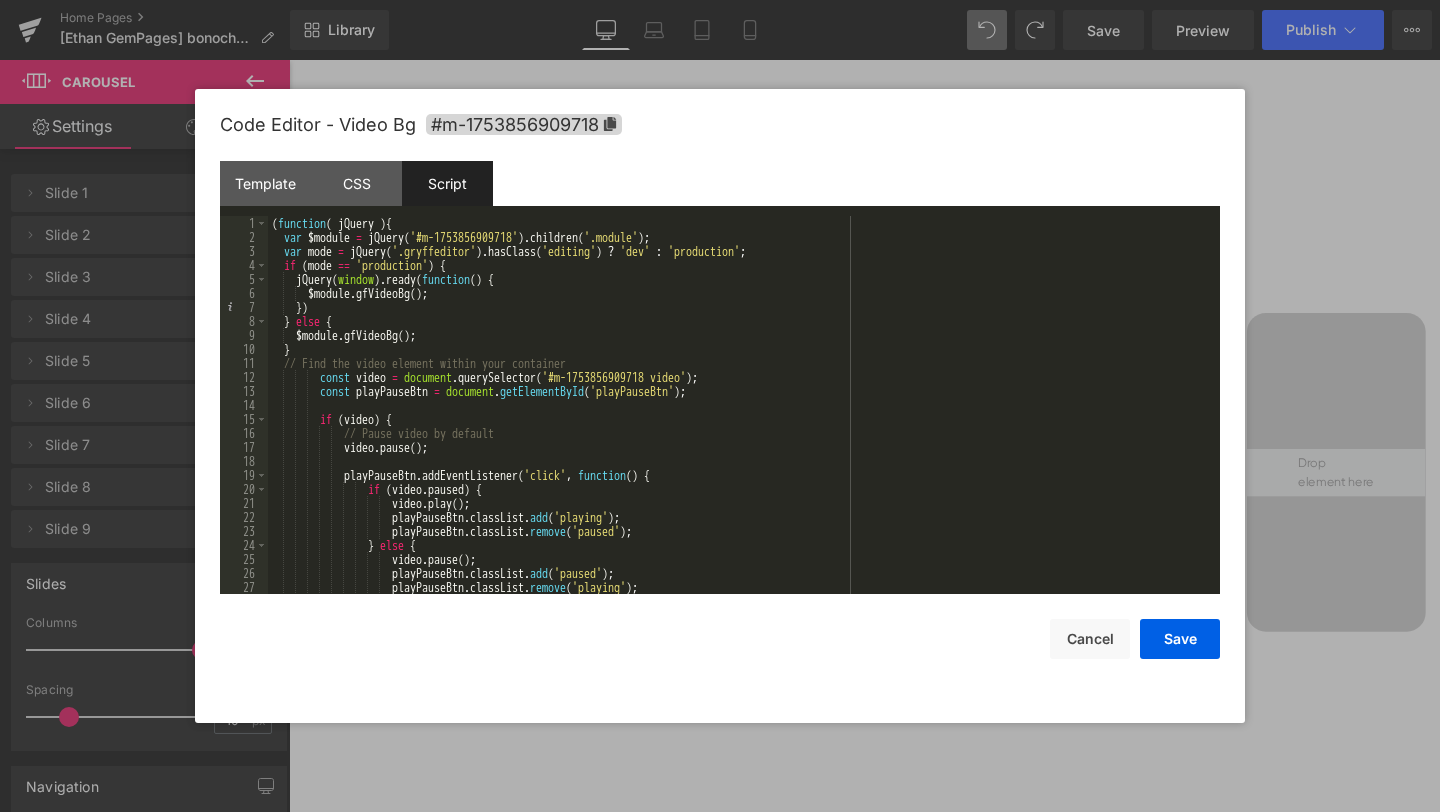 click at bounding box center (720, 406) 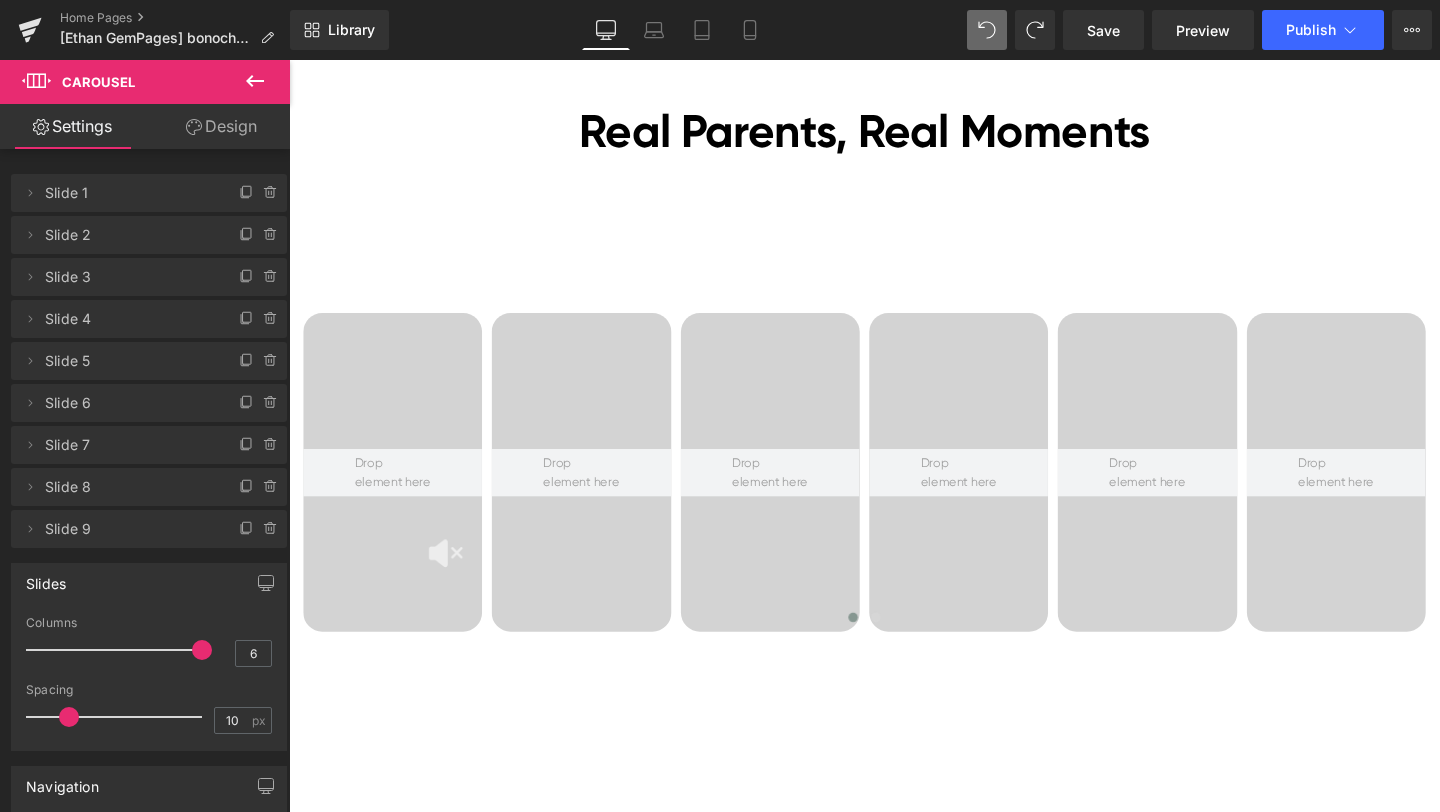 click at bounding box center [255, 82] 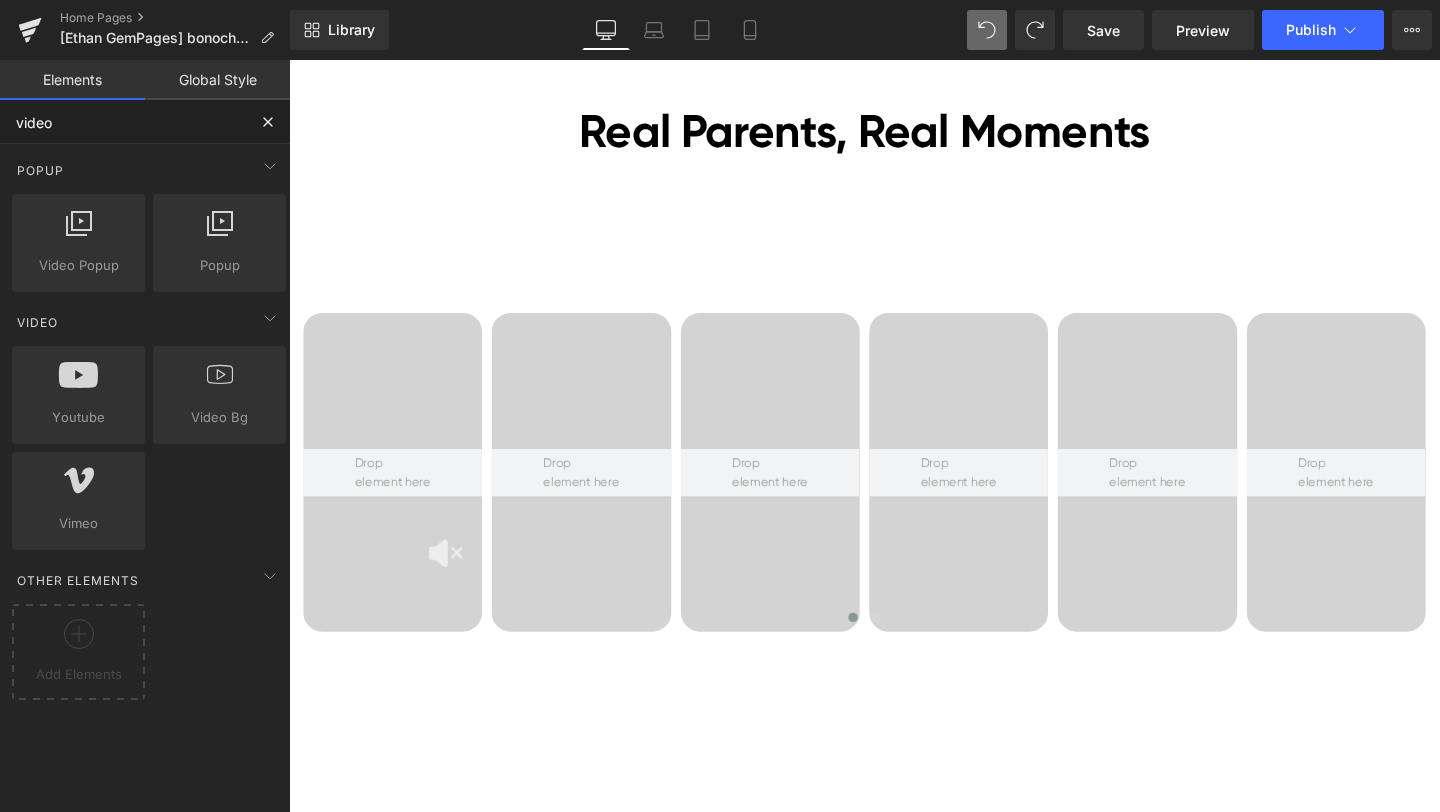 drag, startPoint x: 131, startPoint y: 130, endPoint x: 0, endPoint y: 125, distance: 131.09538 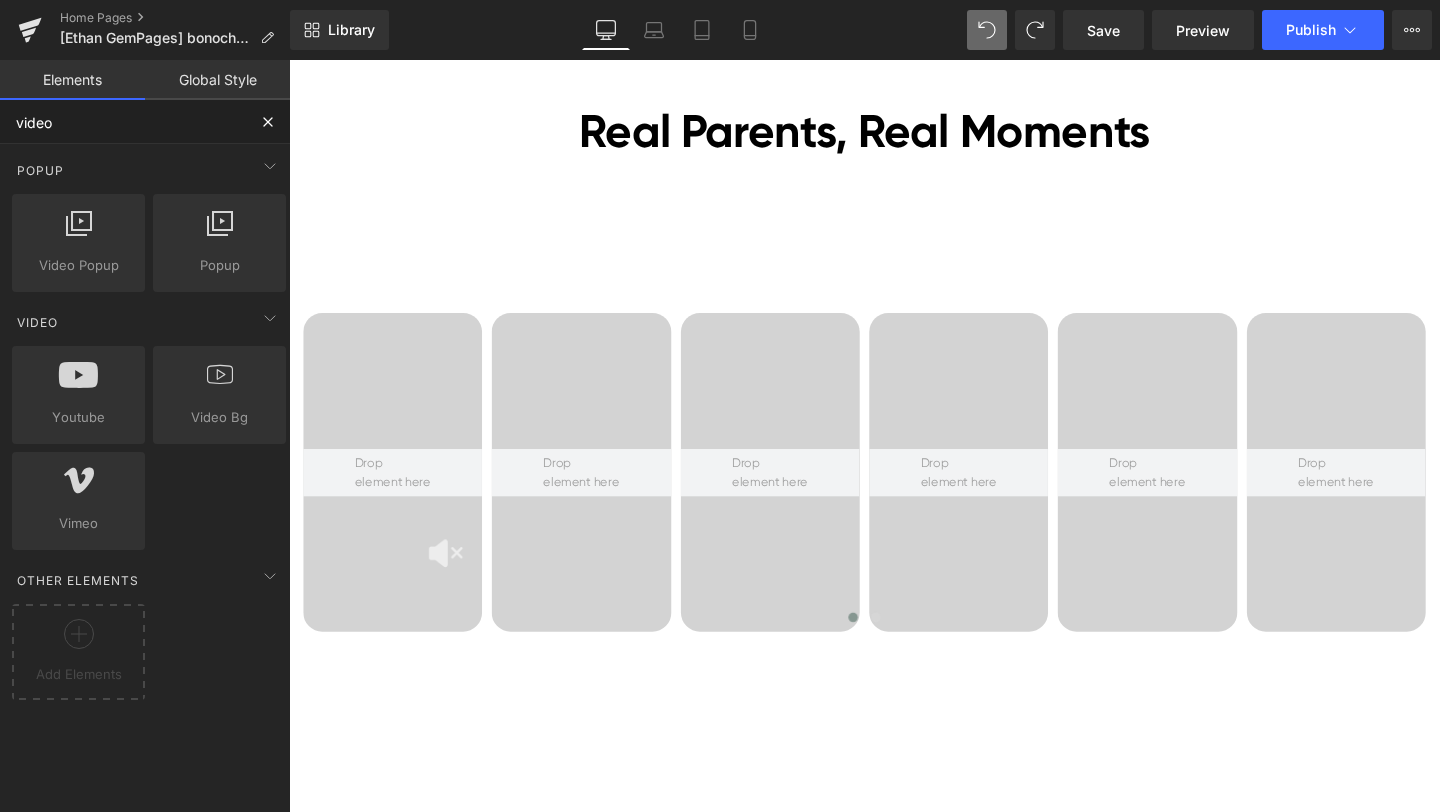 click on "video" at bounding box center (123, 122) 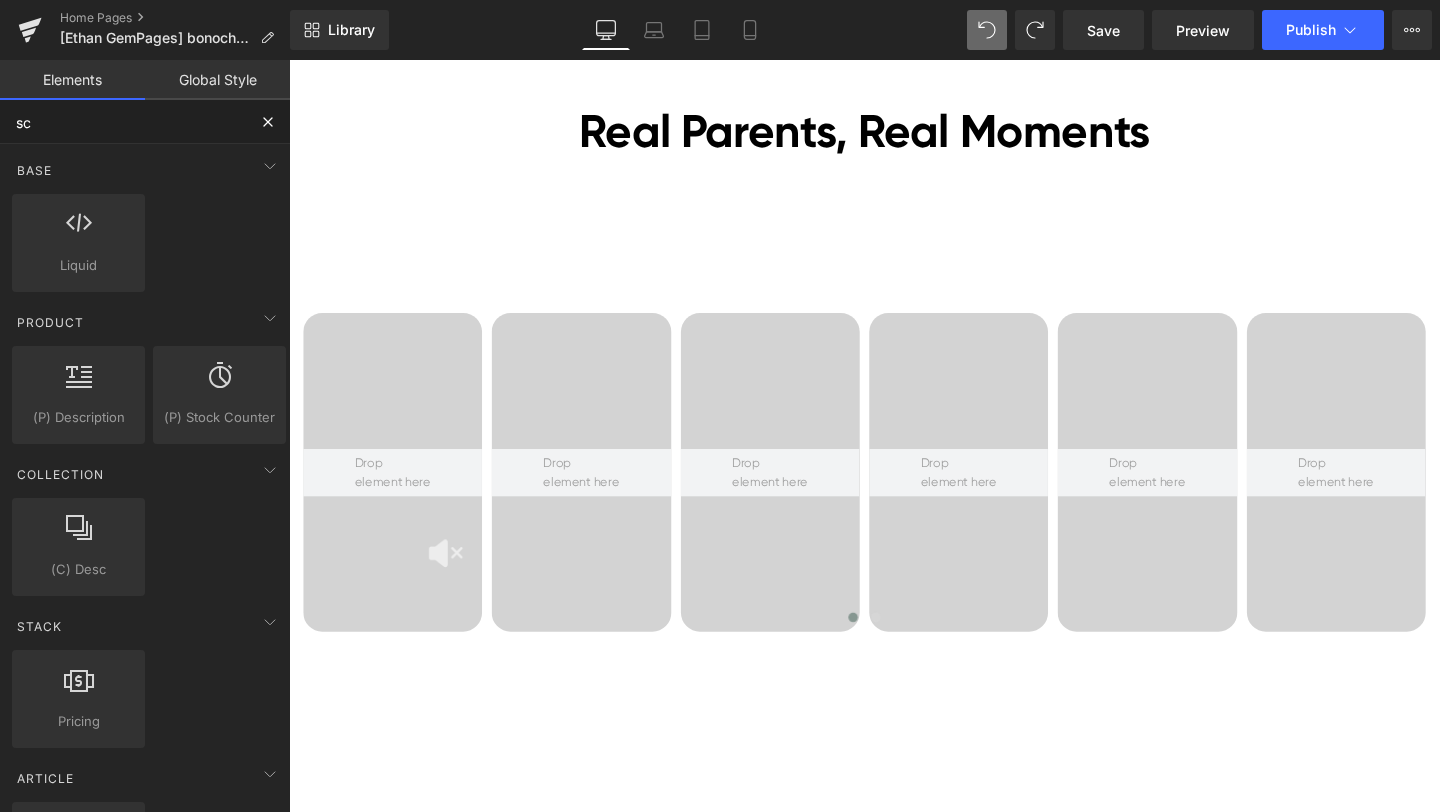 type on "scr" 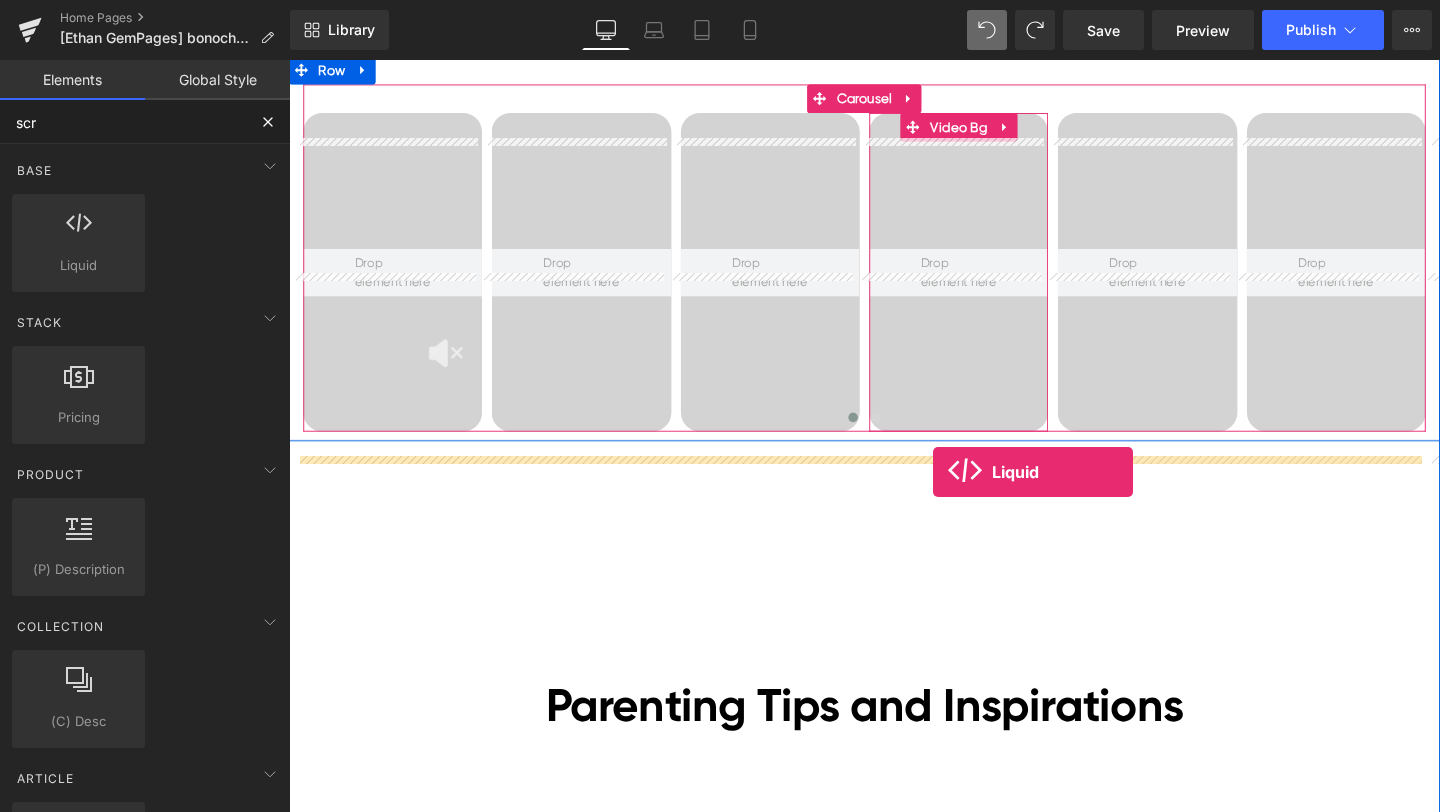 scroll, scrollTop: 8641, scrollLeft: 0, axis: vertical 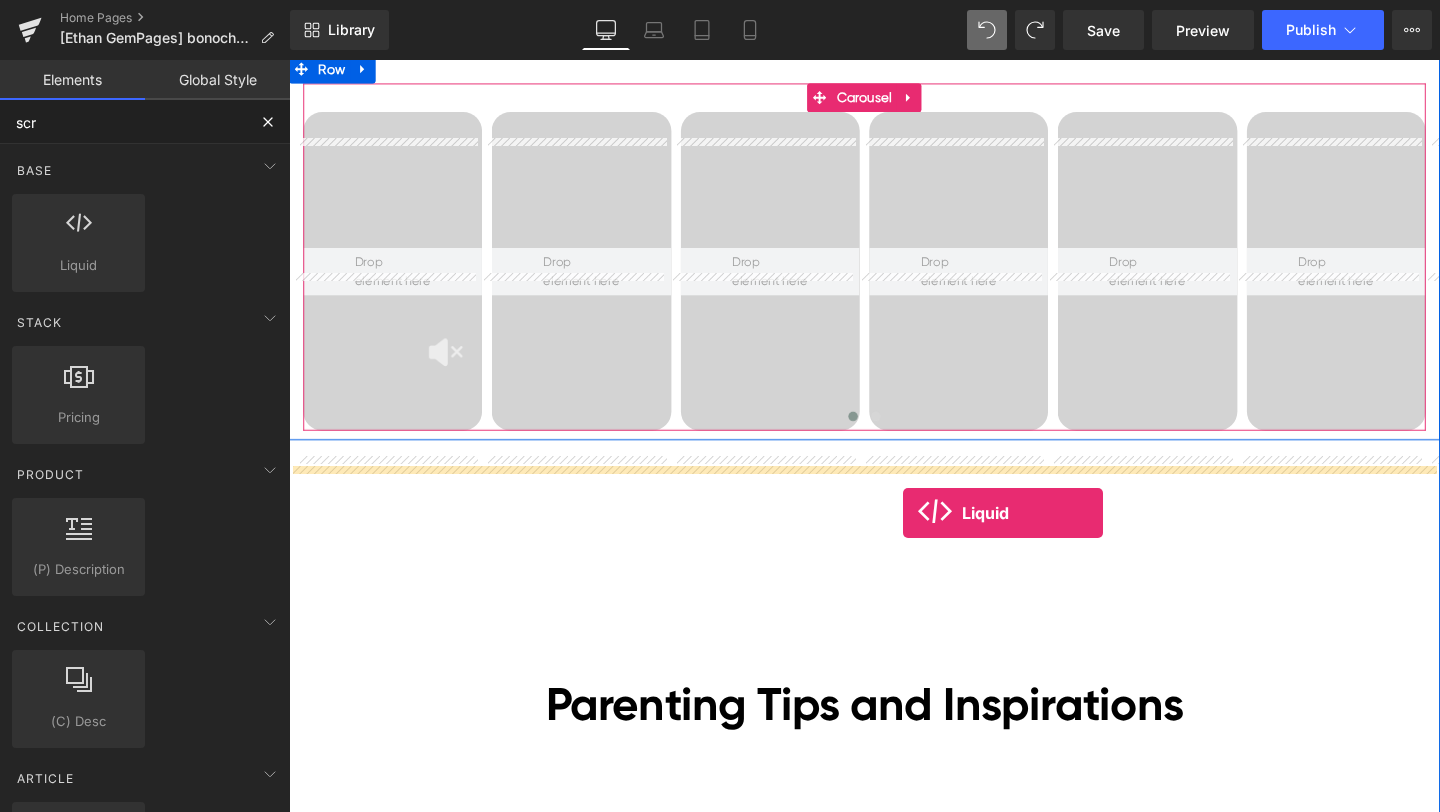 drag, startPoint x: 365, startPoint y: 305, endPoint x: 934, endPoint y: 537, distance: 614.47943 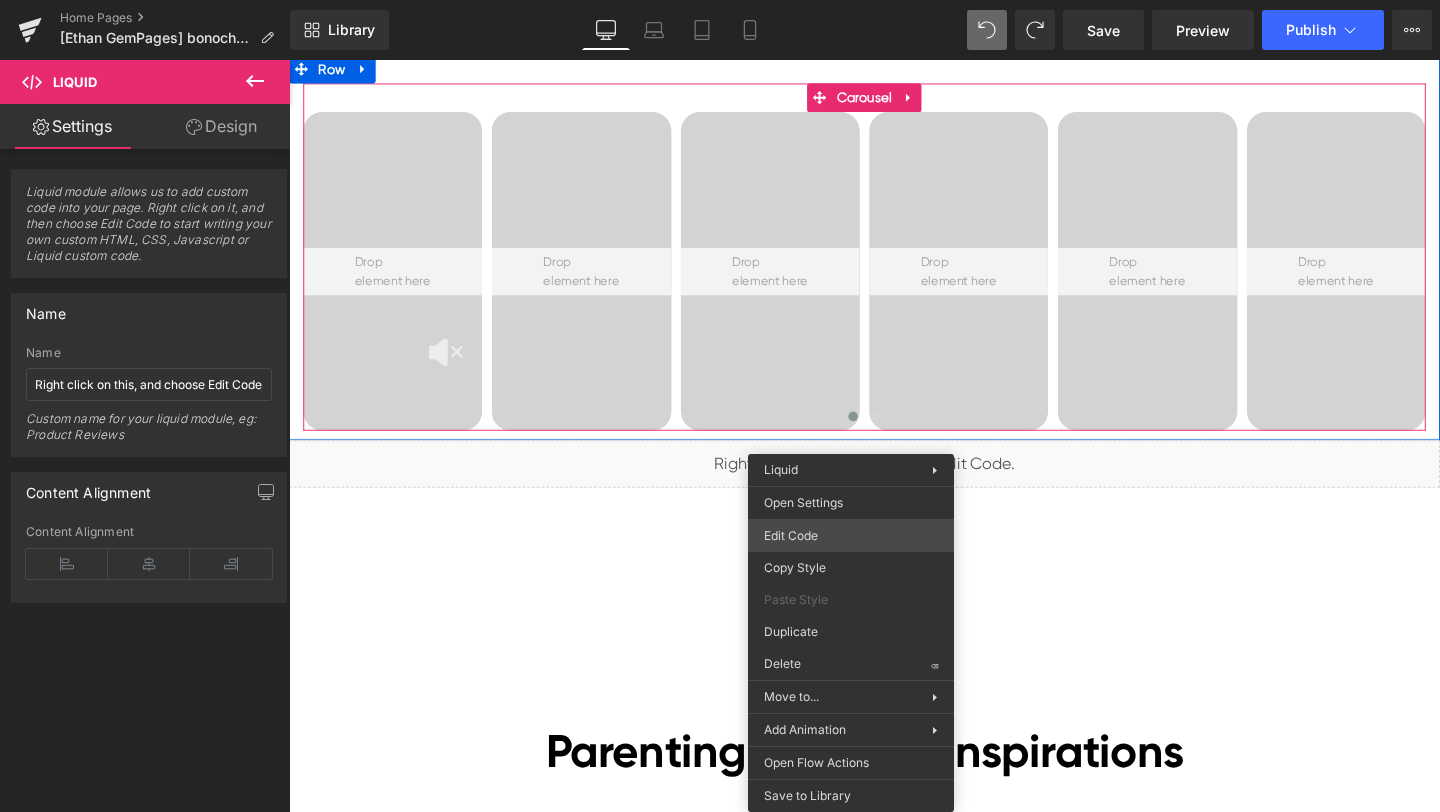 click on "Liquid  You are previewing how the   will restyle your page. You can not edit Elements in Preset Preview Mode.  Home Pages [Ethan GemPages] bonoch Homepage 2.0 Library Desktop Desktop Laptop Tablet Mobile Save Preview Publish Scheduled View Live Page View with current Template Save Template to Library Schedule Publish  Optimize  Publish Settings Shortcuts  Your page can’t be published   You've reached the maximum number of published pages on your plan  (0/0).  You need to upgrade your plan or unpublish all your pages to get 1 publish slot.   Unpublish pages   Upgrade plan  Elements Global Style scr Base Row  rows, columns, layouts, div Heading  headings, titles, h1,h2,h3,h4,h5,h6 Text Block  texts, paragraphs, contents, blocks Image  images, photos, alts, uploads Icon  icons, symbols Button  button, call to action, cta Separator  separators, dividers, horizontal lines Liquid  liquid, custom code, html, javascript, css, reviews, apps, applications, embeded, iframe Banner Parallax  Hero Banner  Stack Tabs" at bounding box center (720, 0) 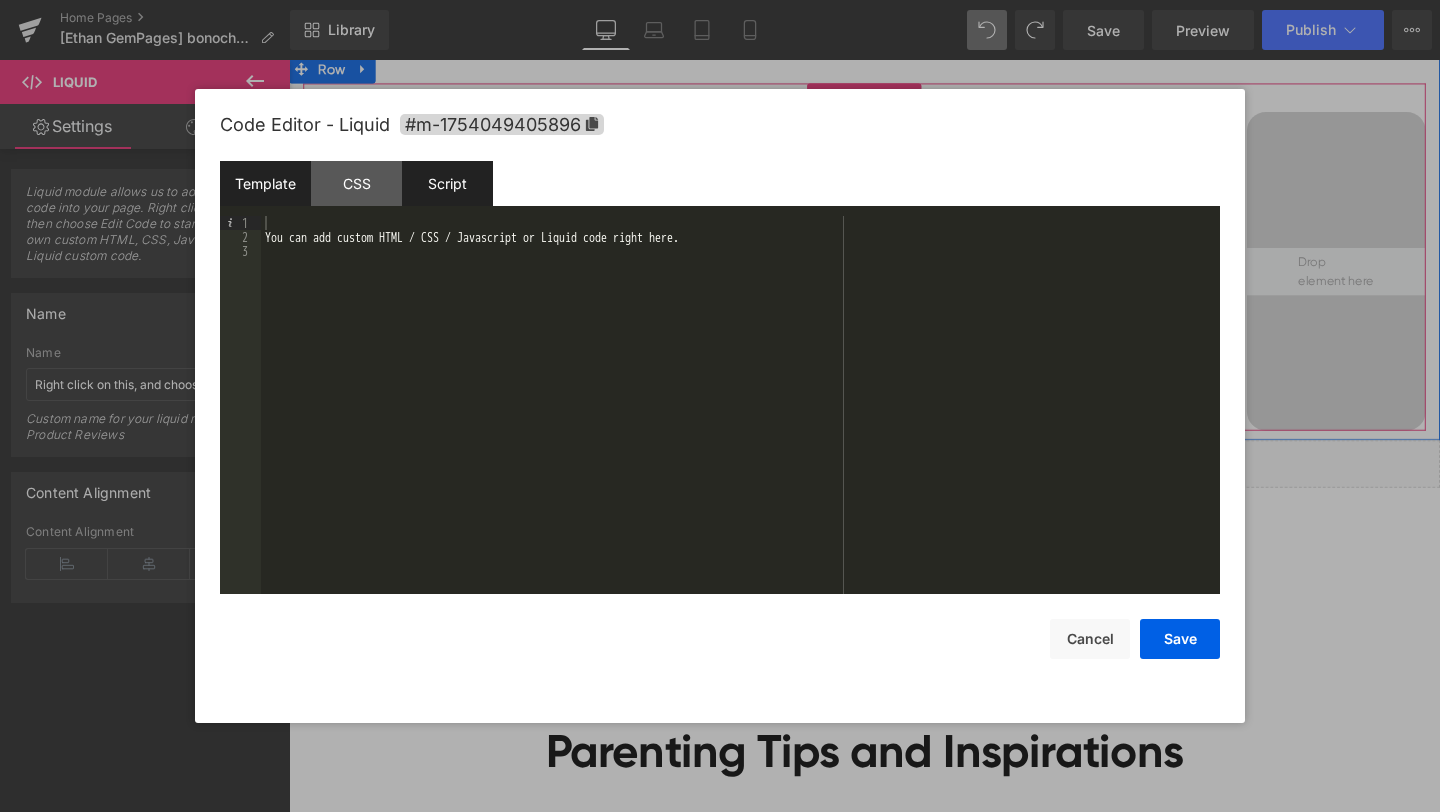 click on "Script" at bounding box center (447, 183) 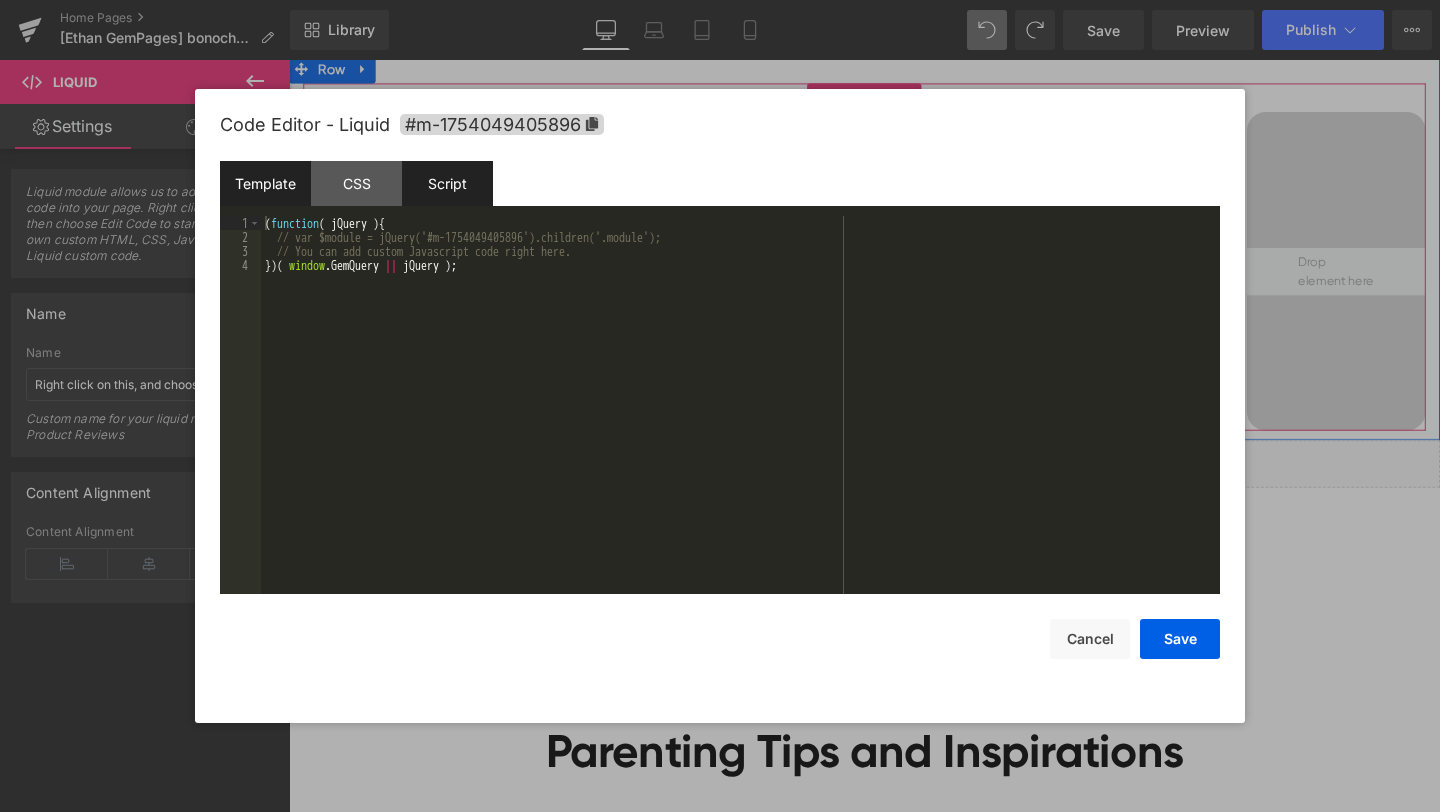 click on "Template" at bounding box center (265, 183) 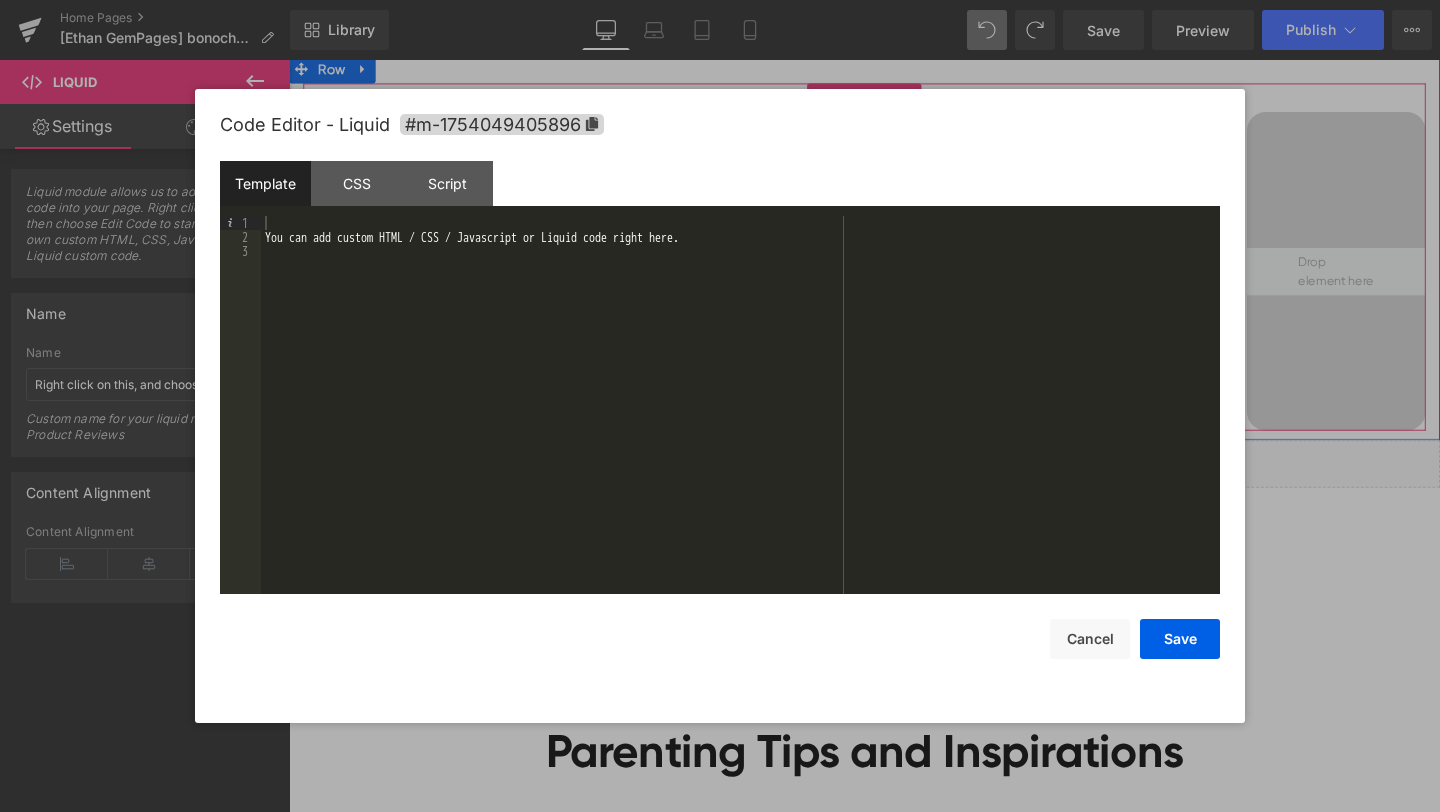 click on "You can add custom HTML / CSS / Javascript or Liquid code right here." at bounding box center (740, 419) 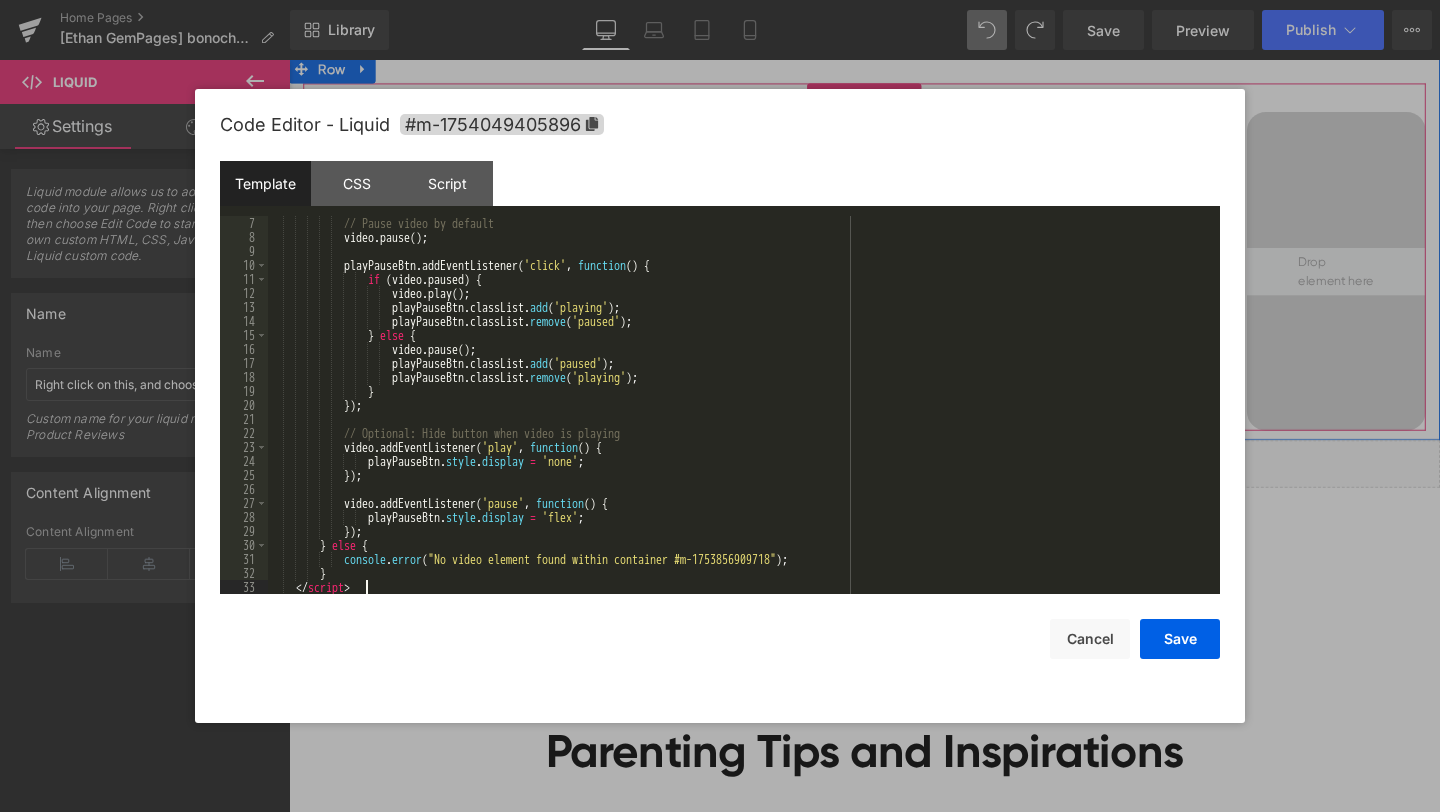 scroll, scrollTop: 0, scrollLeft: 0, axis: both 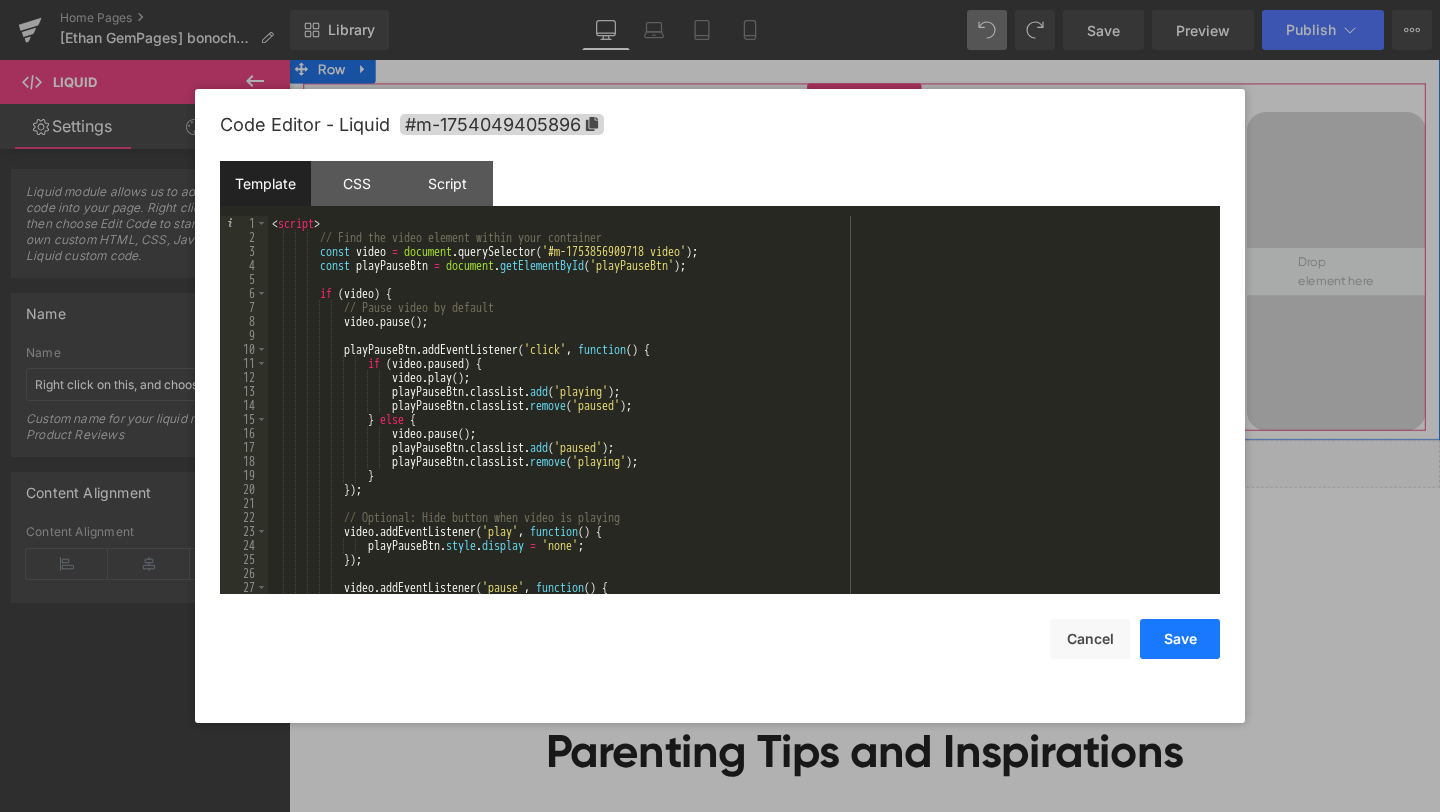 click on "Save" at bounding box center [1180, 639] 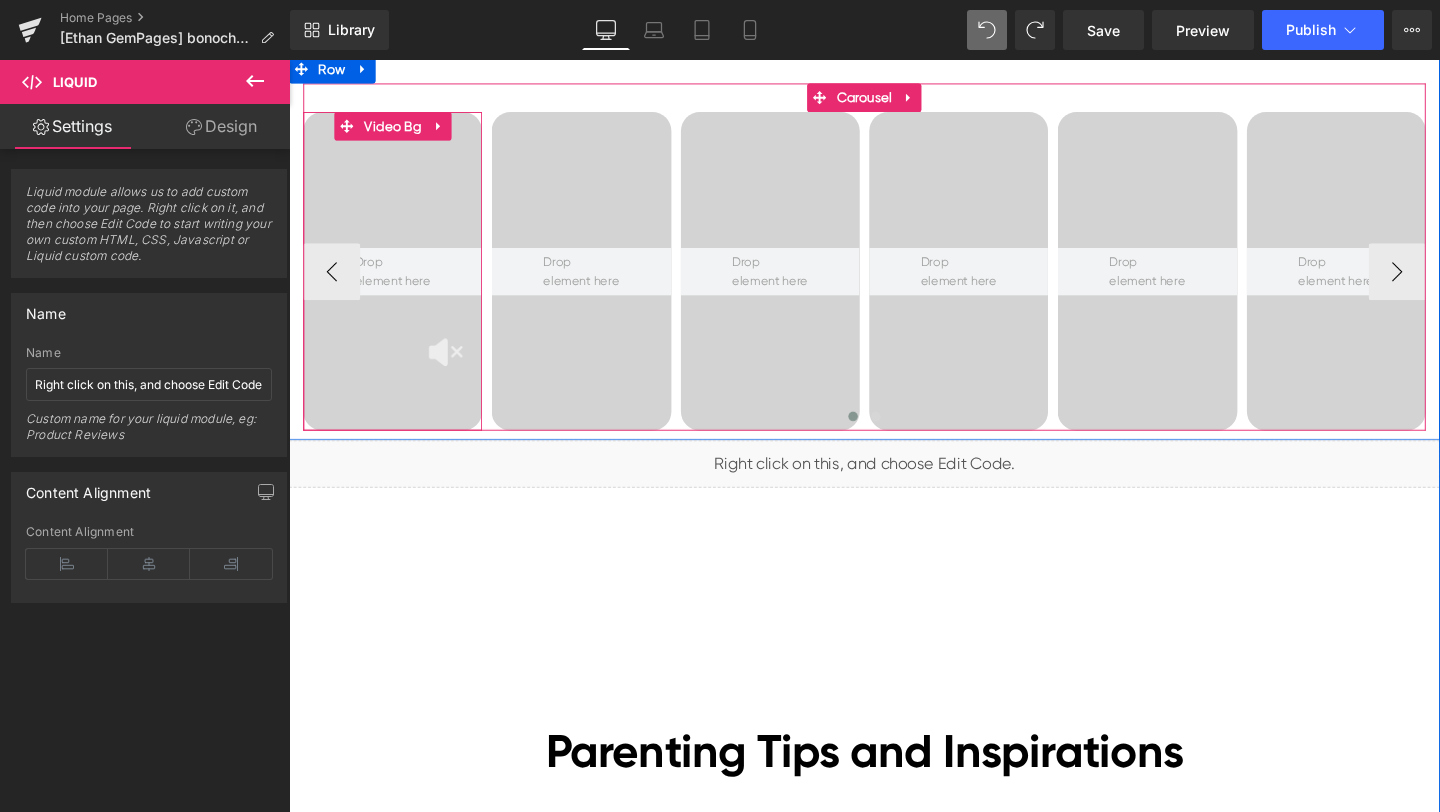 click at bounding box center [398, 282] 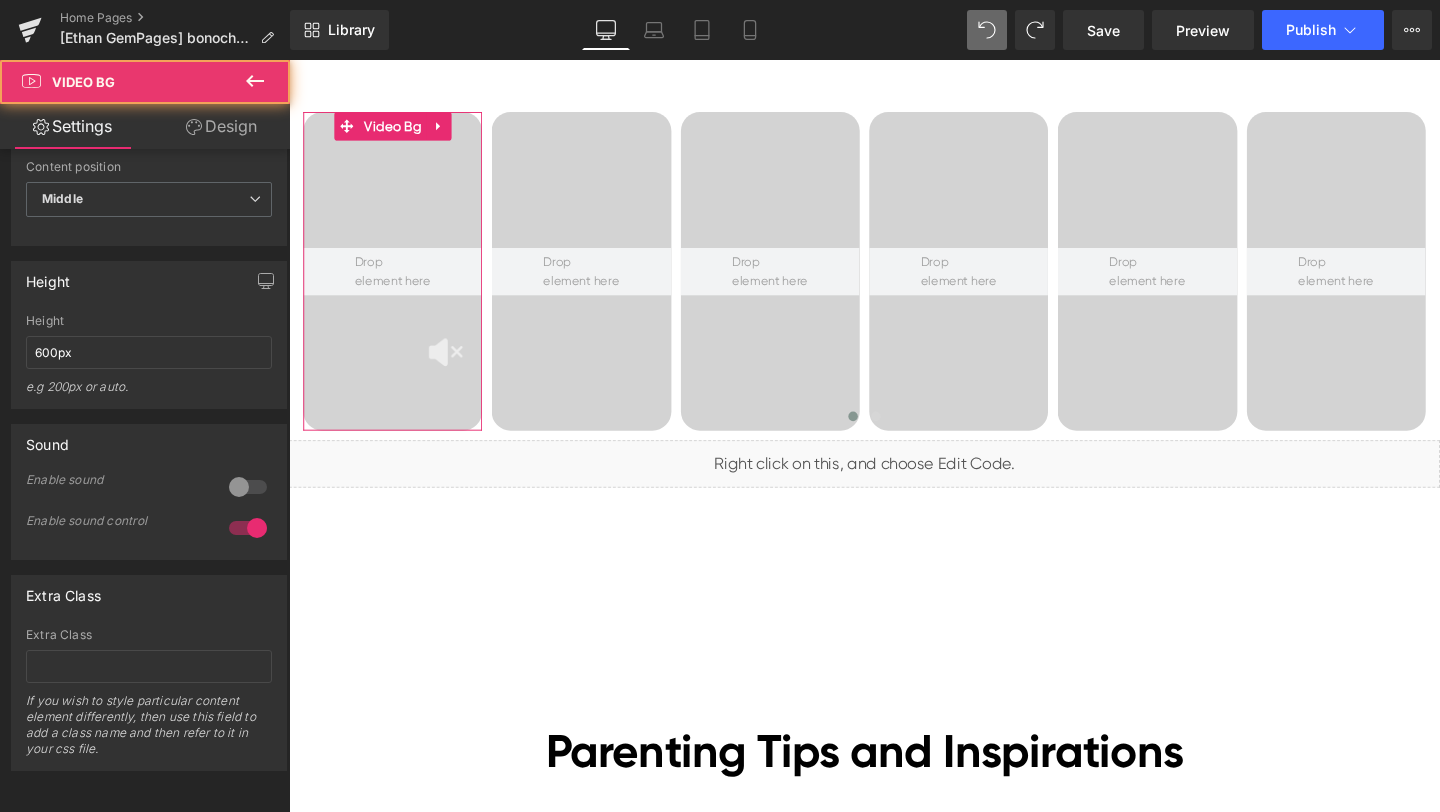 scroll, scrollTop: 1163, scrollLeft: 0, axis: vertical 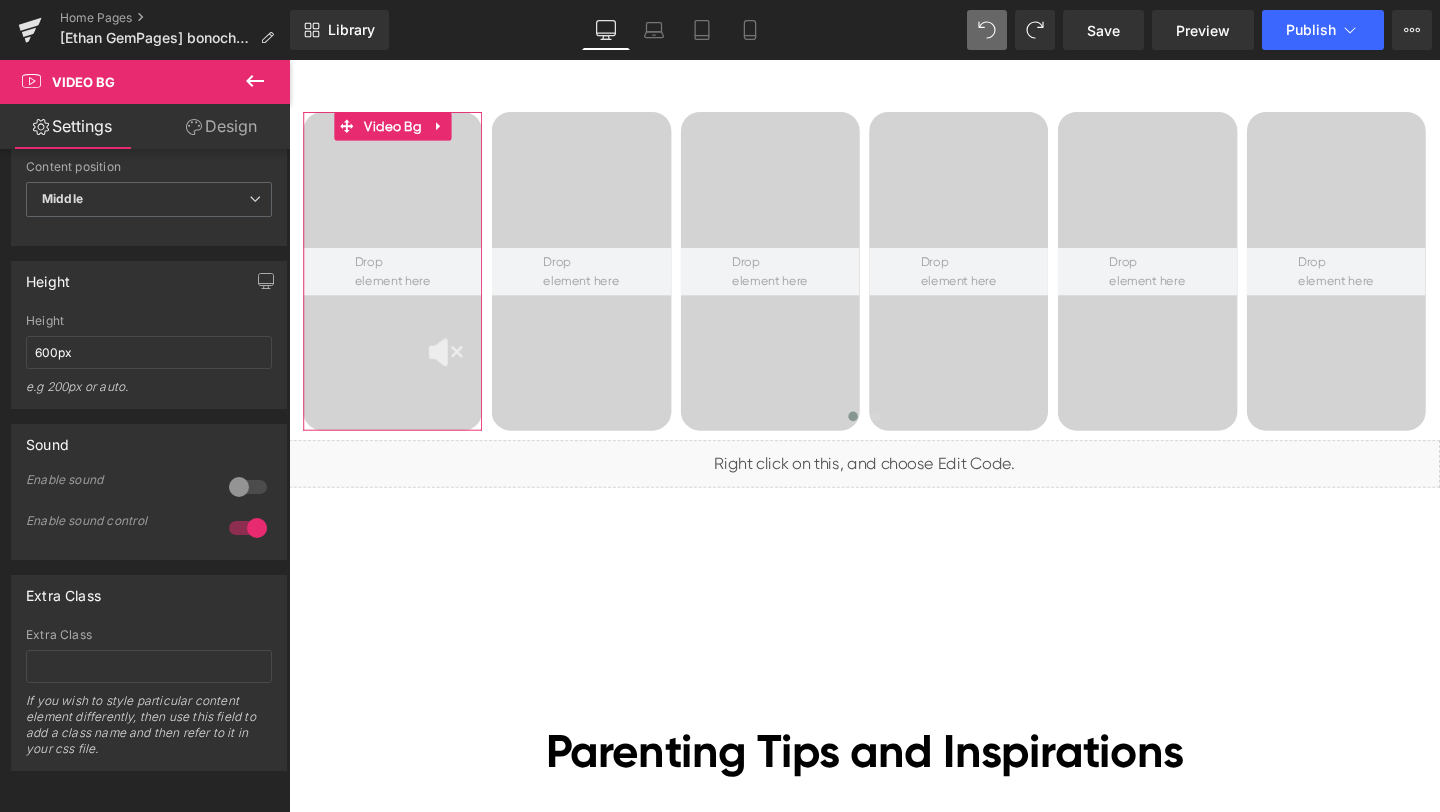 click at bounding box center (248, 528) 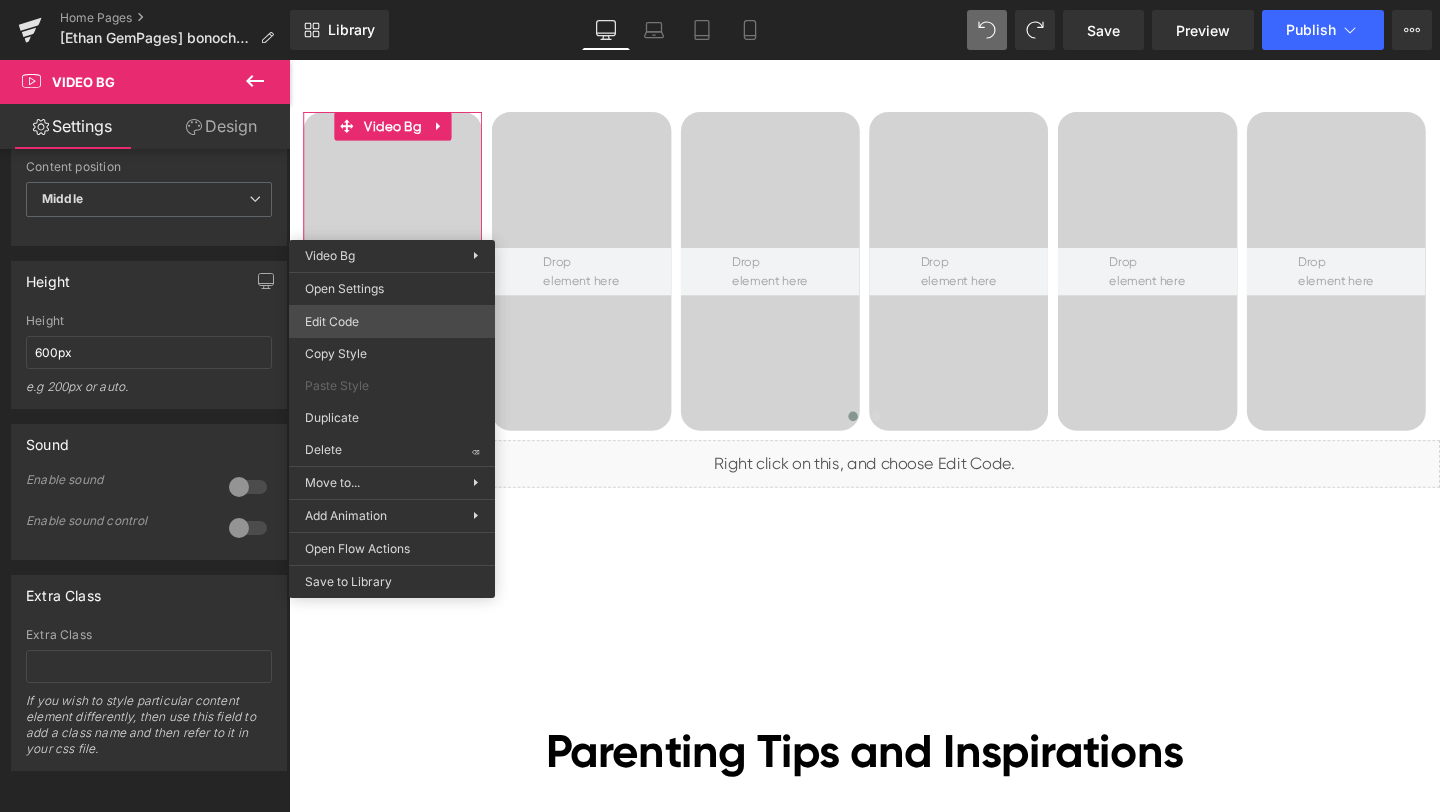 click on "Liquid  You are previewing how the   will restyle your page. You can not edit Elements in Preset Preview Mode.  Home Pages [Ethan GemPages] bonoch Homepage 2.0 Library Desktop Desktop Laptop Tablet Mobile Save Preview Publish Scheduled View Live Page View with current Template Save Template to Library Schedule Publish  Optimize  Publish Settings Shortcuts  Your page can’t be published   You've reached the maximum number of published pages on your plan  (0/0).  You need to upgrade your plan or unpublish all your pages to get 1 publish slot.   Unpublish pages   Upgrade plan  Elements Global Style scr Base Row  rows, columns, layouts, div Heading  headings, titles, h1,h2,h3,h4,h5,h6 Text Block  texts, paragraphs, contents, blocks Image  images, photos, alts, uploads Icon  icons, symbols Button  button, call to action, cta Separator  separators, dividers, horizontal lines Liquid  liquid, custom code, html, javascript, css, reviews, apps, applications, embeded, iframe Banner Parallax  Hero Banner  Stack Tabs" at bounding box center (720, 0) 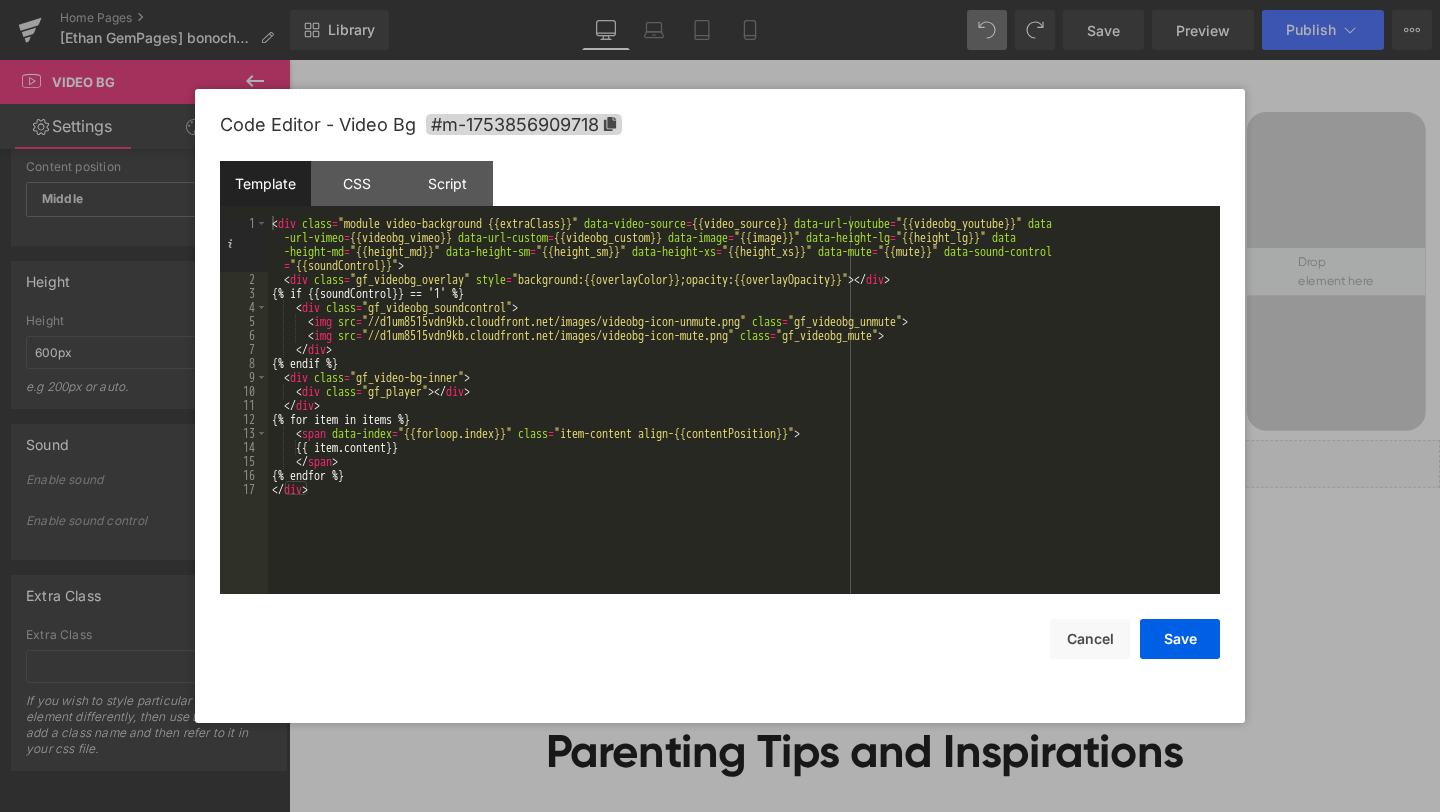 drag, startPoint x: 1378, startPoint y: 425, endPoint x: 721, endPoint y: 459, distance: 657.87915 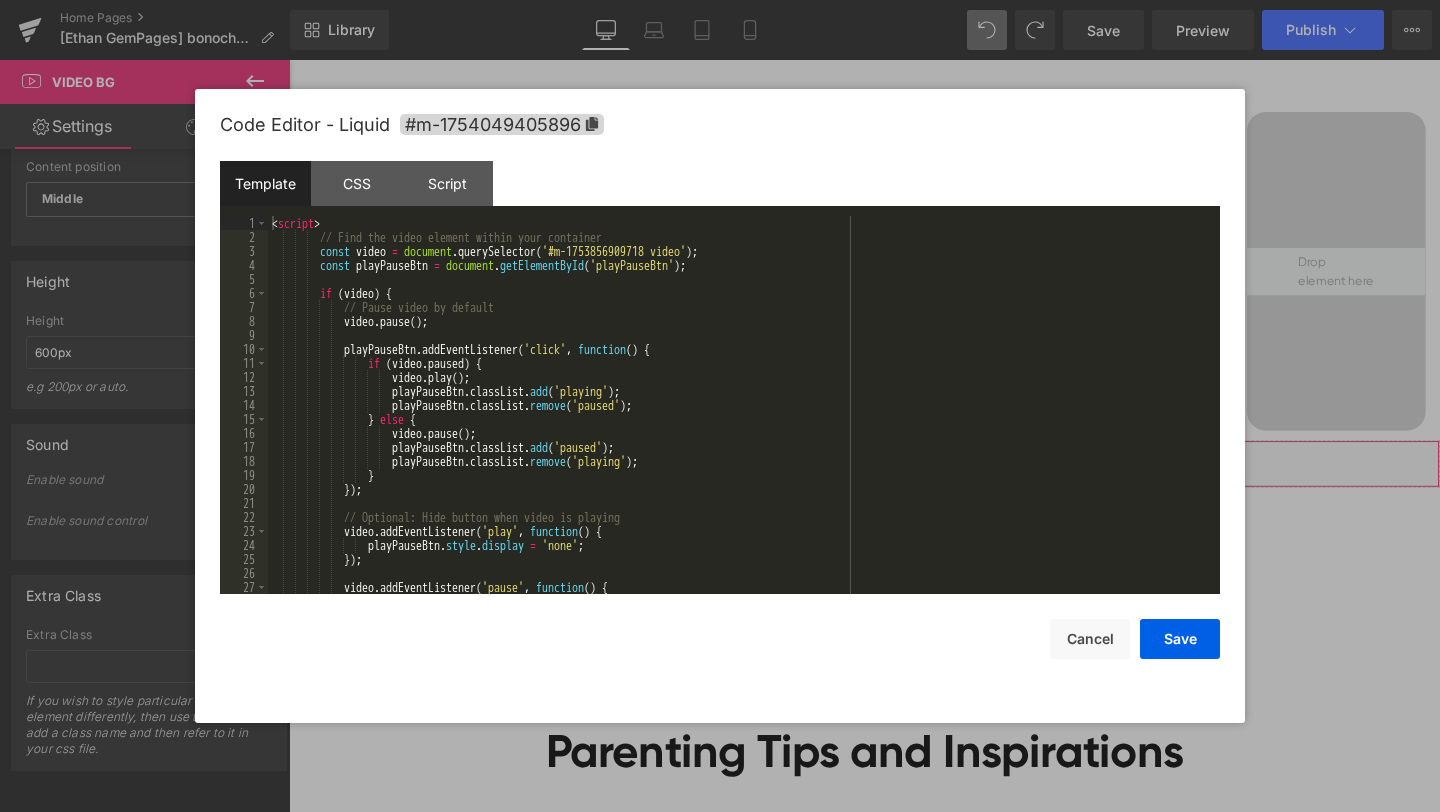 click on "Liquid  You are previewing how the   will restyle your page. You can not edit Elements in Preset Preview Mode.  Home Pages [Ethan GemPages] bonoch Homepage 2.0 Library Desktop Desktop Laptop Tablet Mobile Save Preview Publish Scheduled View Live Page View with current Template Save Template to Library Schedule Publish  Optimize  Publish Settings Shortcuts  Your page can’t be published   You've reached the maximum number of published pages on your plan  (0/0).  You need to upgrade your plan or unpublish all your pages to get 1 publish slot.   Unpublish pages   Upgrade plan  Elements Global Style scr Base Row  rows, columns, layouts, div Heading  headings, titles, h1,h2,h3,h4,h5,h6 Text Block  texts, paragraphs, contents, blocks Image  images, photos, alts, uploads Icon  icons, symbols Button  button, call to action, cta Separator  separators, dividers, horizontal lines Liquid  liquid, custom code, html, javascript, css, reviews, apps, applications, embeded, iframe Banner Parallax  Hero Banner  Stack Tabs" at bounding box center (720, 0) 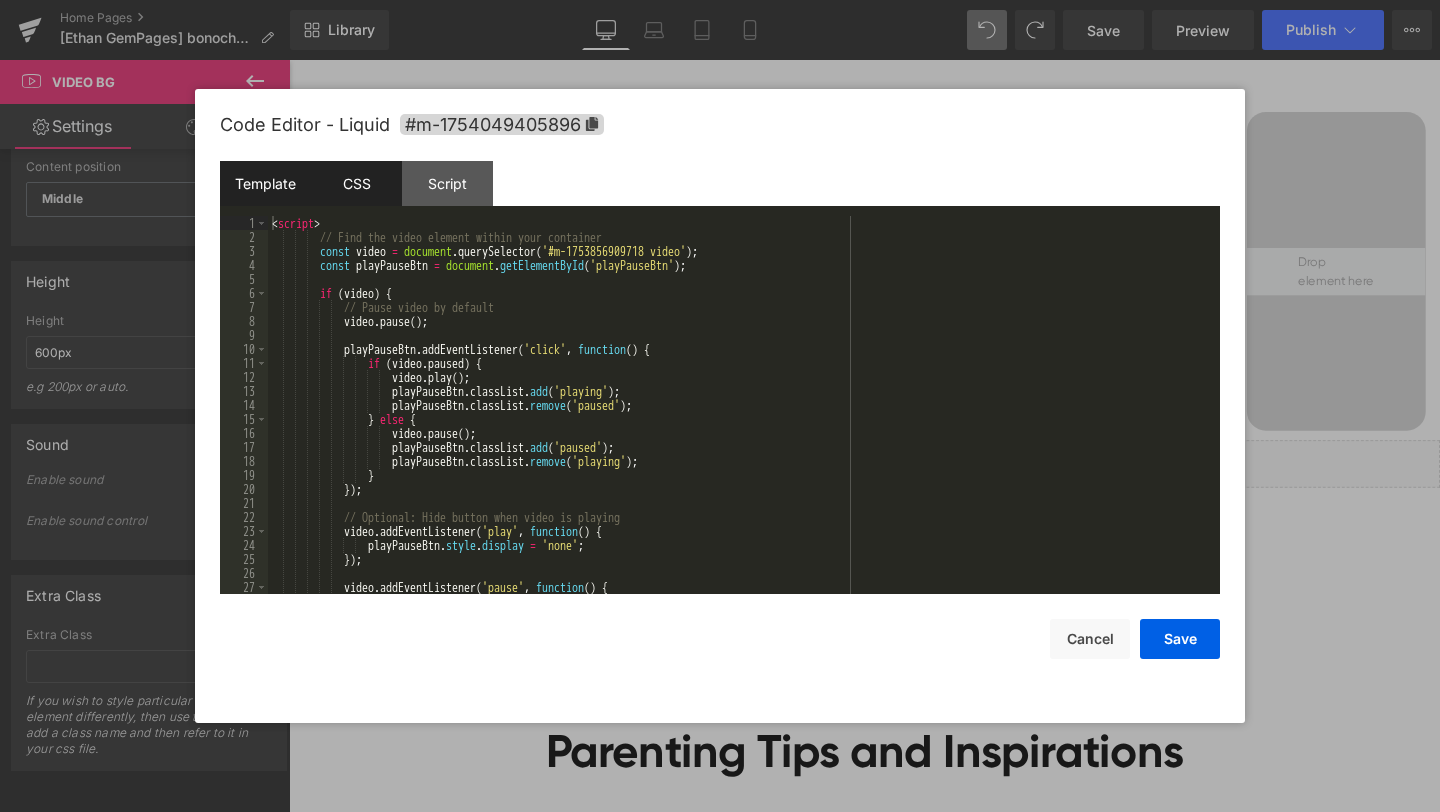 click on "CSS" at bounding box center [356, 183] 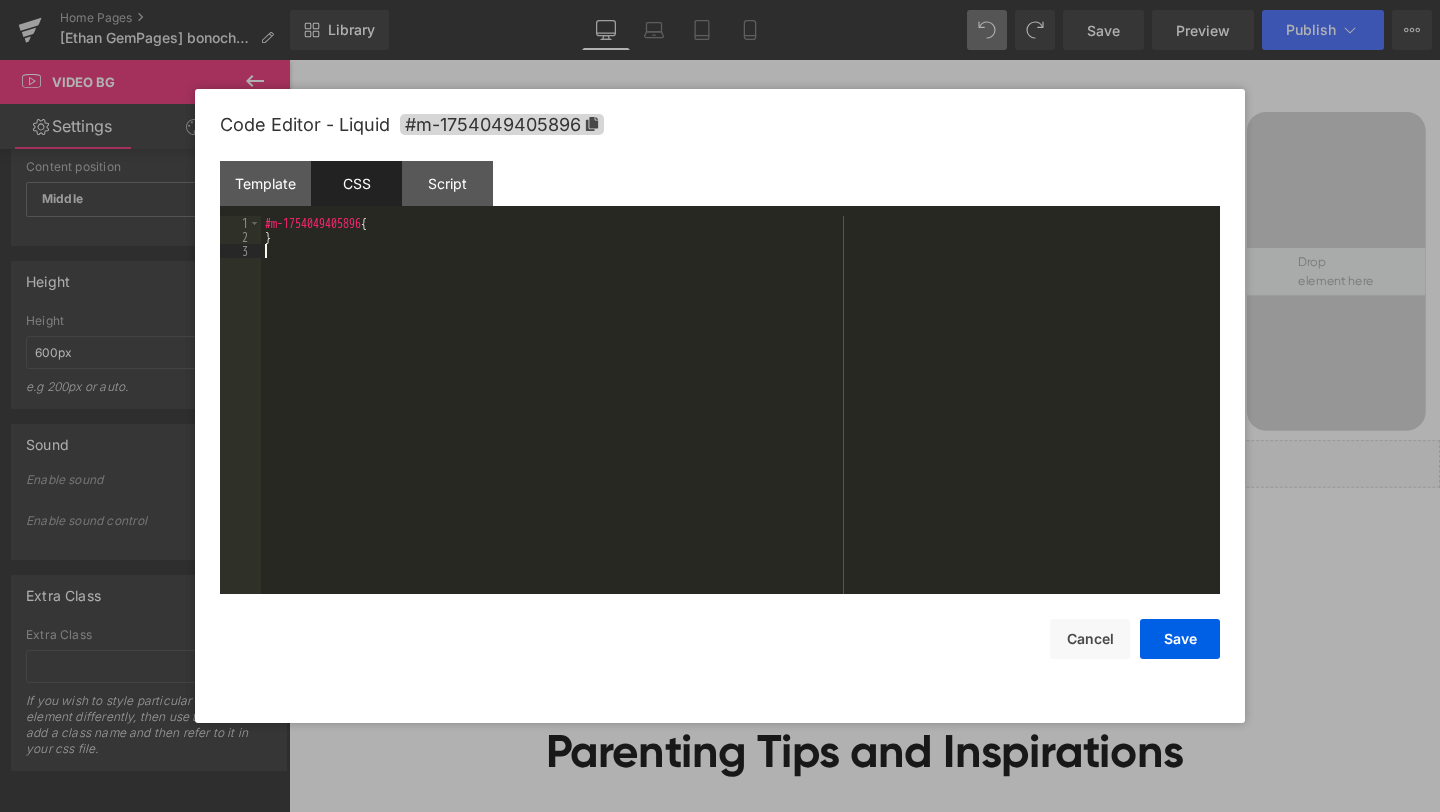 click on "#m-1754049405896 { }" at bounding box center (740, 419) 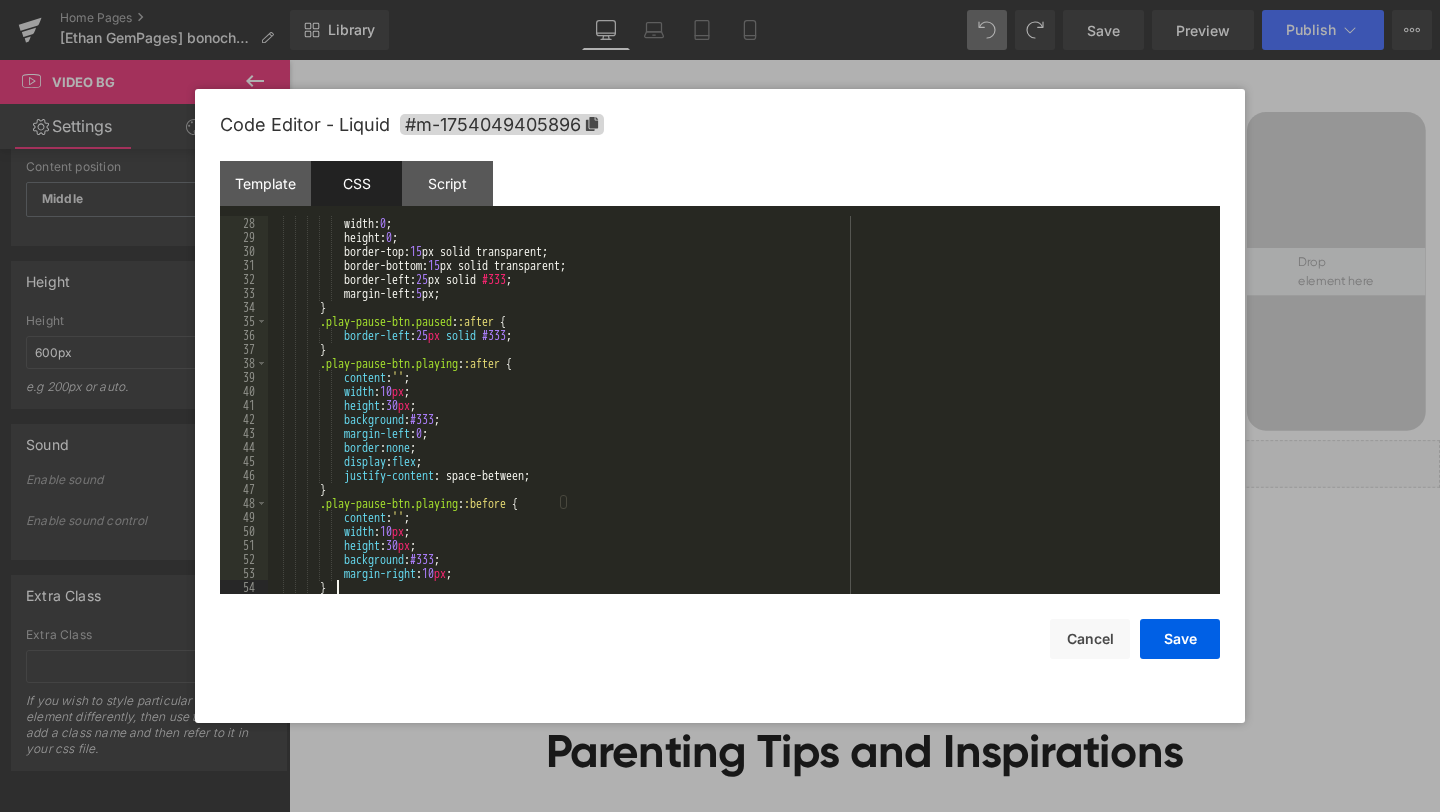 scroll, scrollTop: 378, scrollLeft: 0, axis: vertical 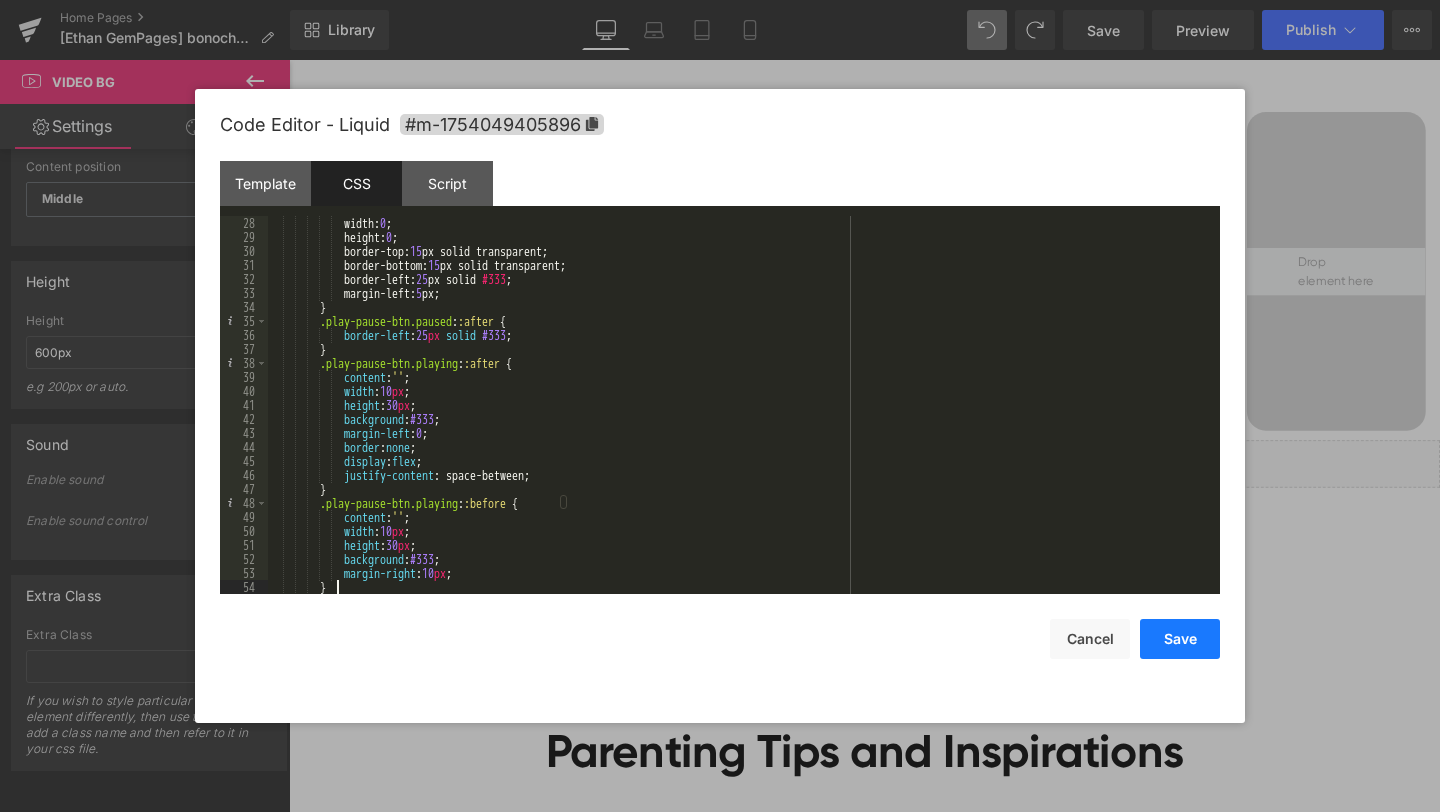 click on "Save" at bounding box center [1180, 639] 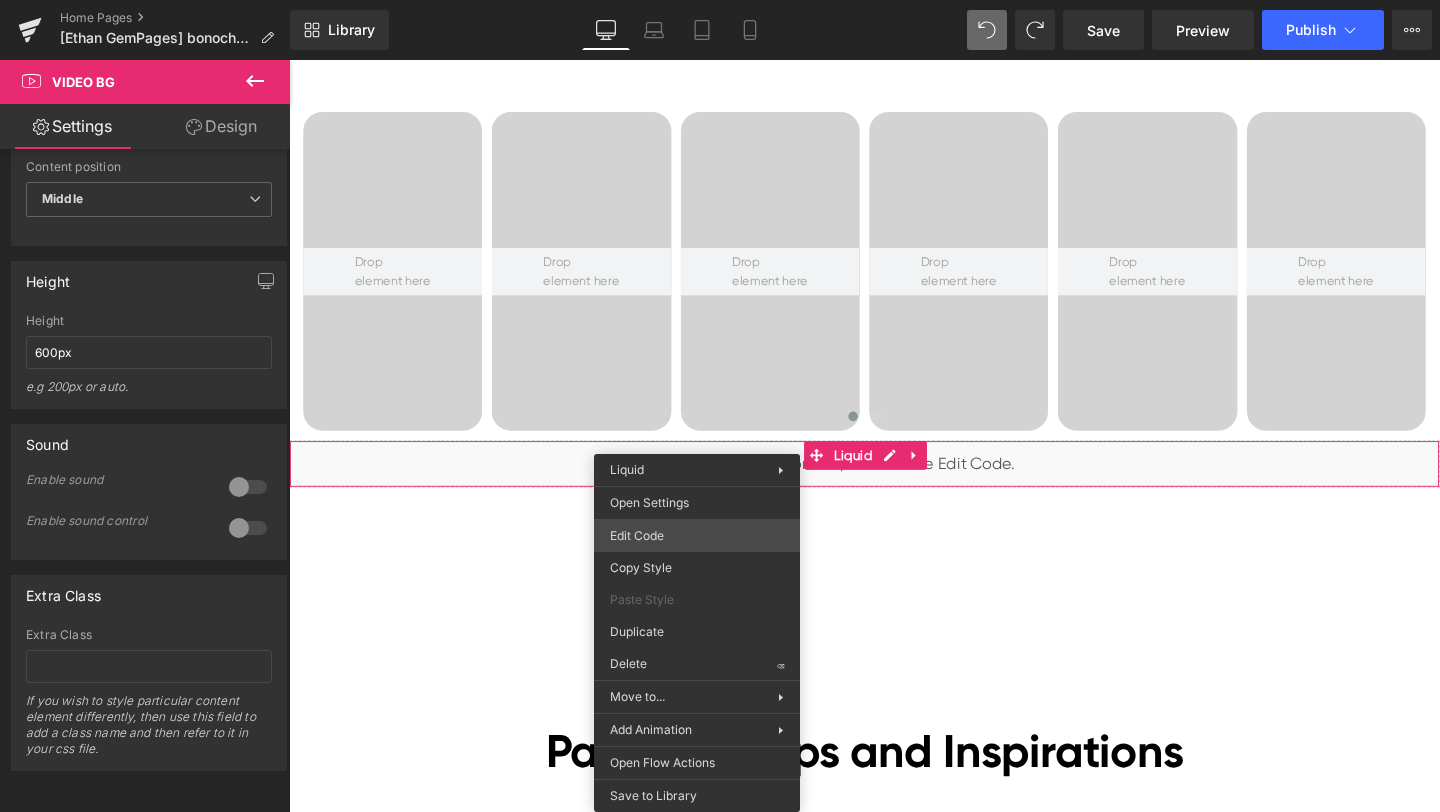 click on "Liquid  You are previewing how the   will restyle your page. You can not edit Elements in Preset Preview Mode.  Home Pages [Ethan GemPages] bonoch Homepage 2.0 Library Desktop Desktop Laptop Tablet Mobile Save Preview Publish Scheduled View Live Page View with current Template Save Template to Library Schedule Publish  Optimize  Publish Settings Shortcuts  Your page can’t be published   You've reached the maximum number of published pages on your plan  (0/0).  You need to upgrade your plan or unpublish all your pages to get 1 publish slot.   Unpublish pages   Upgrade plan  Elements Global Style scr Base Row  rows, columns, layouts, div Heading  headings, titles, h1,h2,h3,h4,h5,h6 Text Block  texts, paragraphs, contents, blocks Image  images, photos, alts, uploads Icon  icons, symbols Button  button, call to action, cta Separator  separators, dividers, horizontal lines Liquid  liquid, custom code, html, javascript, css, reviews, apps, applications, embeded, iframe Banner Parallax  Hero Banner  Stack Tabs" at bounding box center [720, 0] 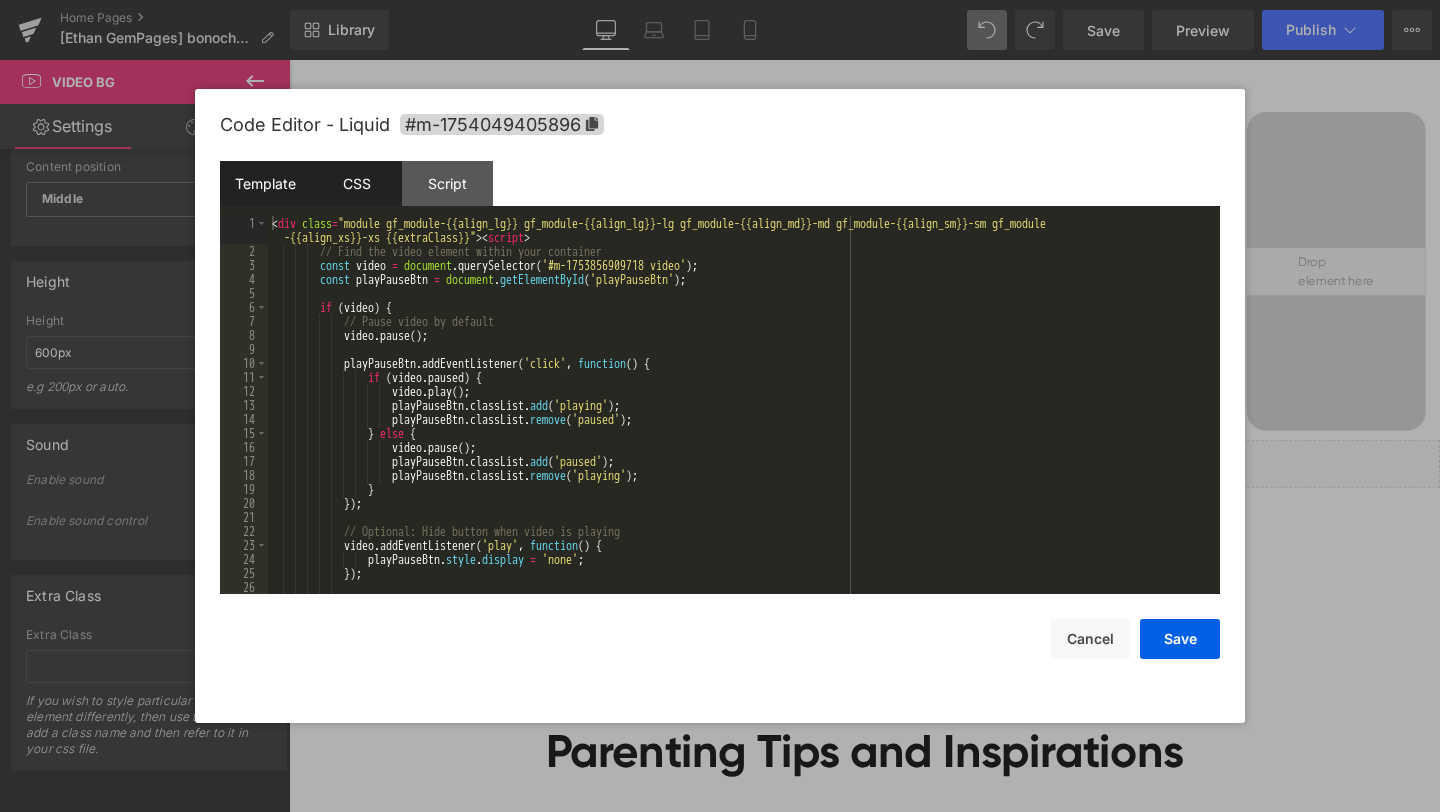 click on "CSS" at bounding box center [356, 183] 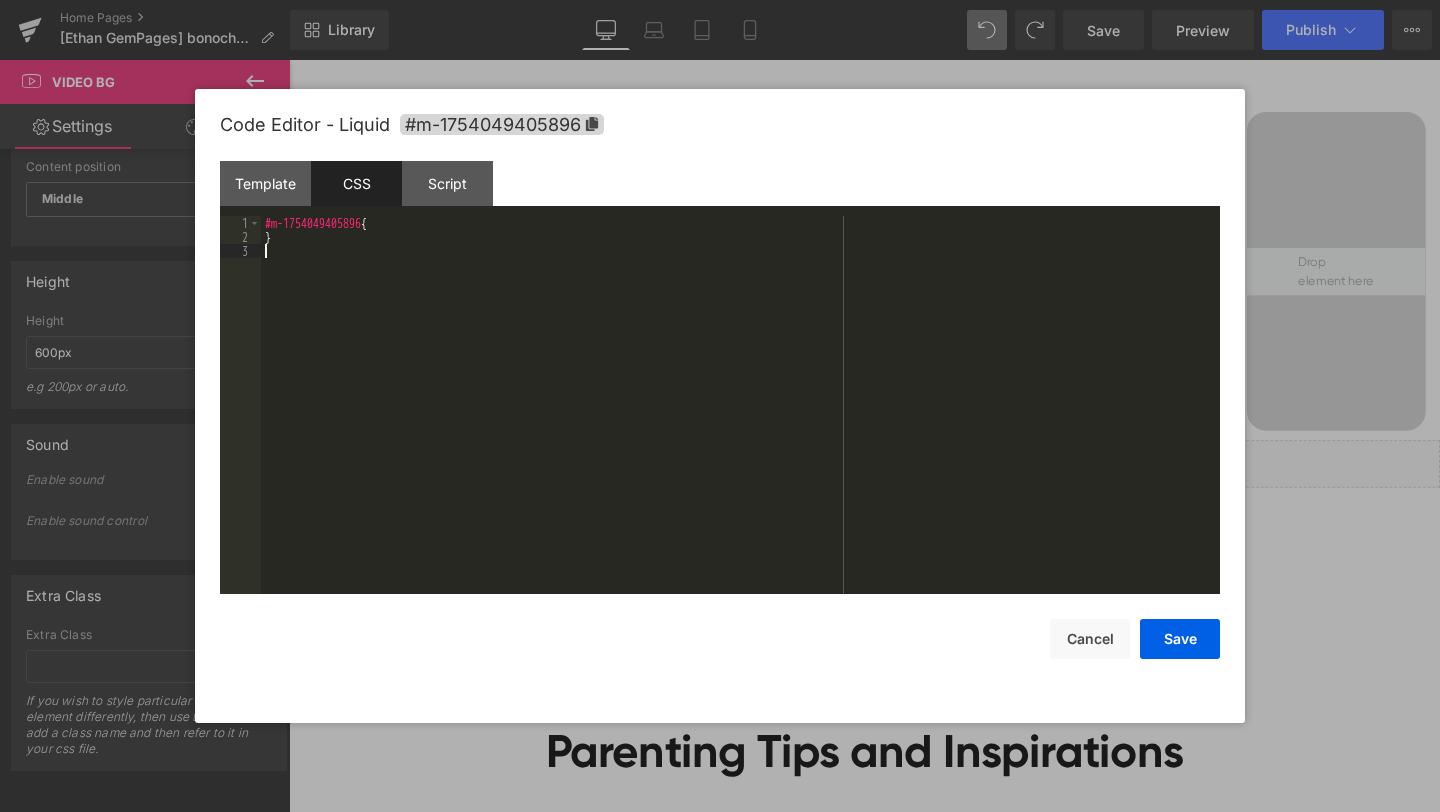 click on "#m-1754049405896 { }" at bounding box center [740, 419] 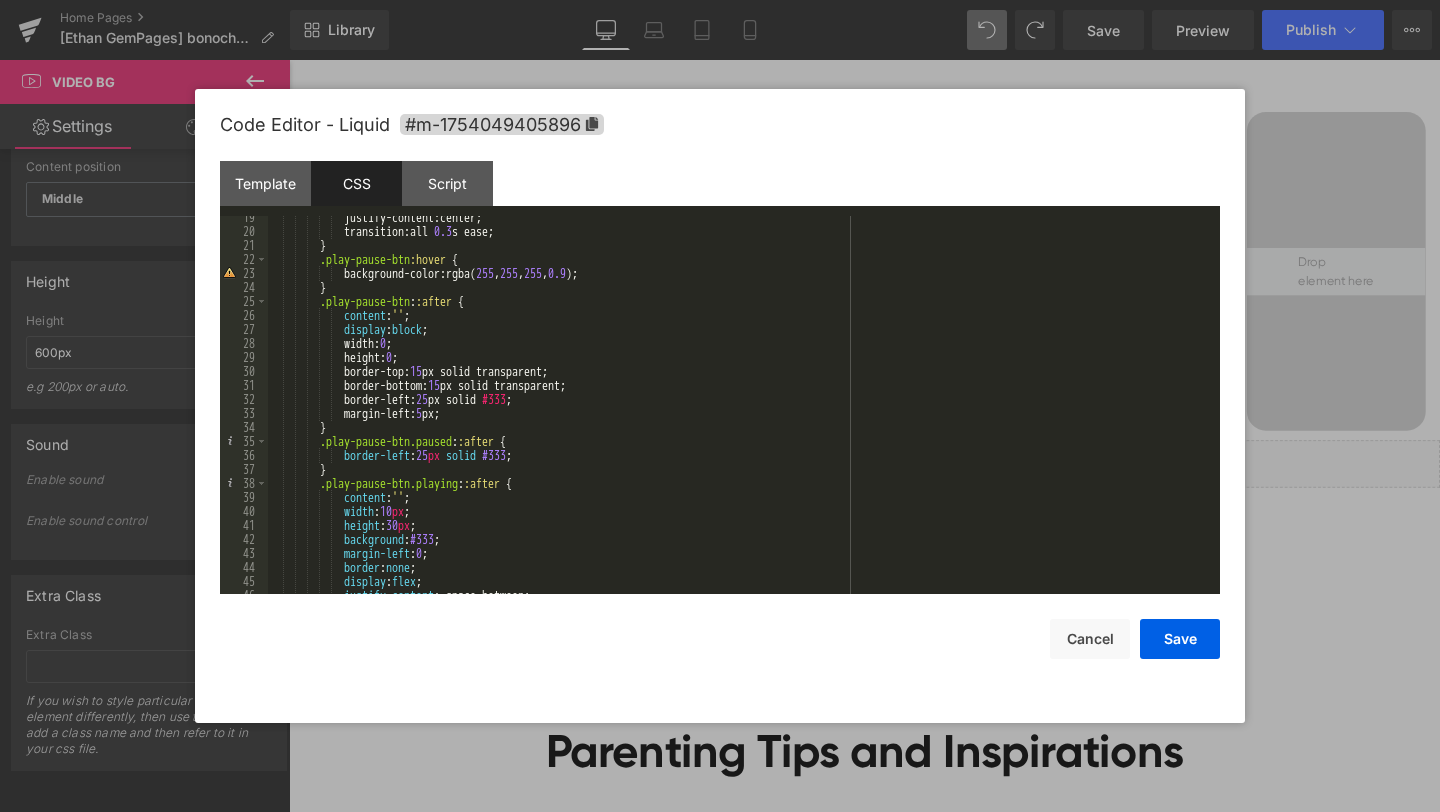 scroll, scrollTop: 0, scrollLeft: 0, axis: both 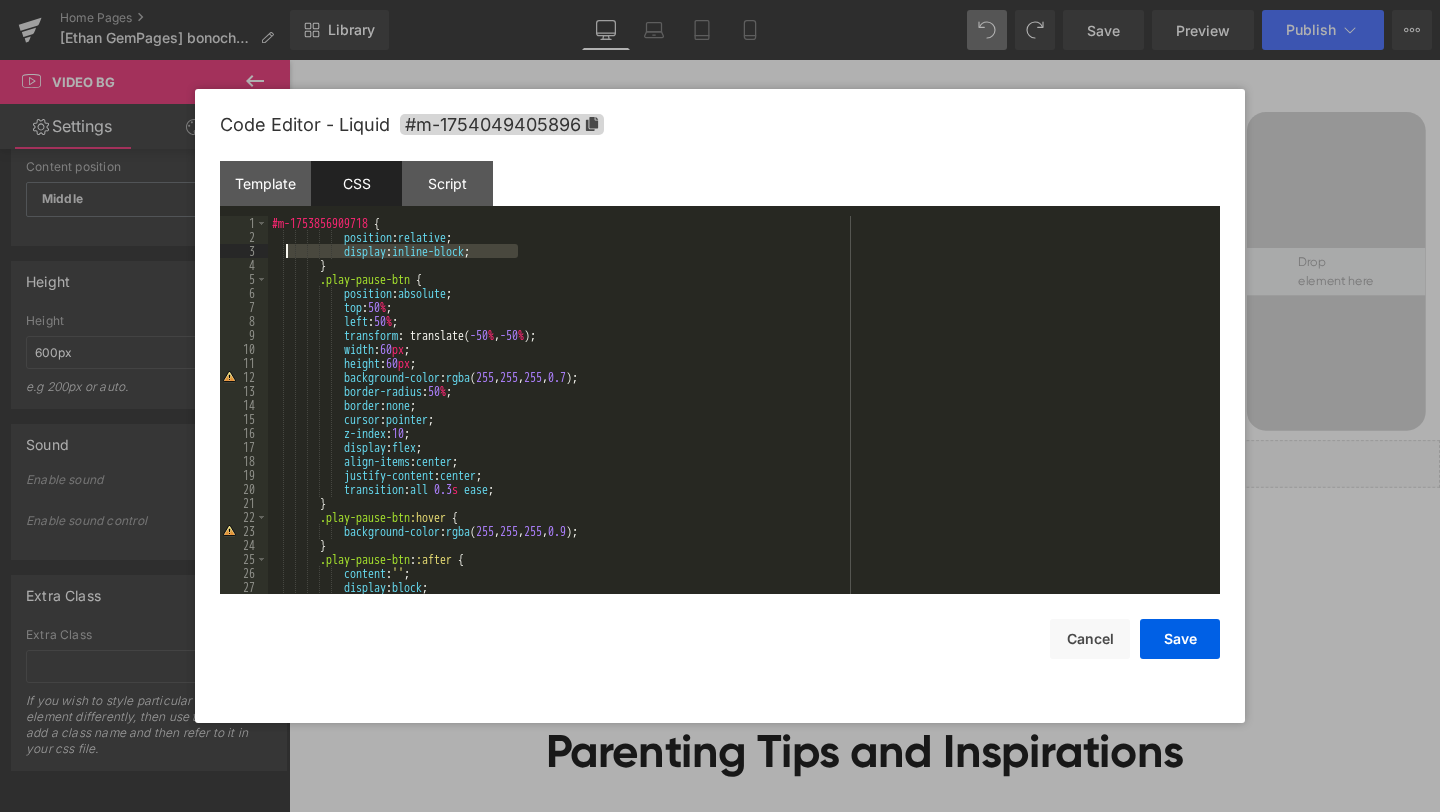 drag, startPoint x: 528, startPoint y: 249, endPoint x: 285, endPoint y: 252, distance: 243.01852 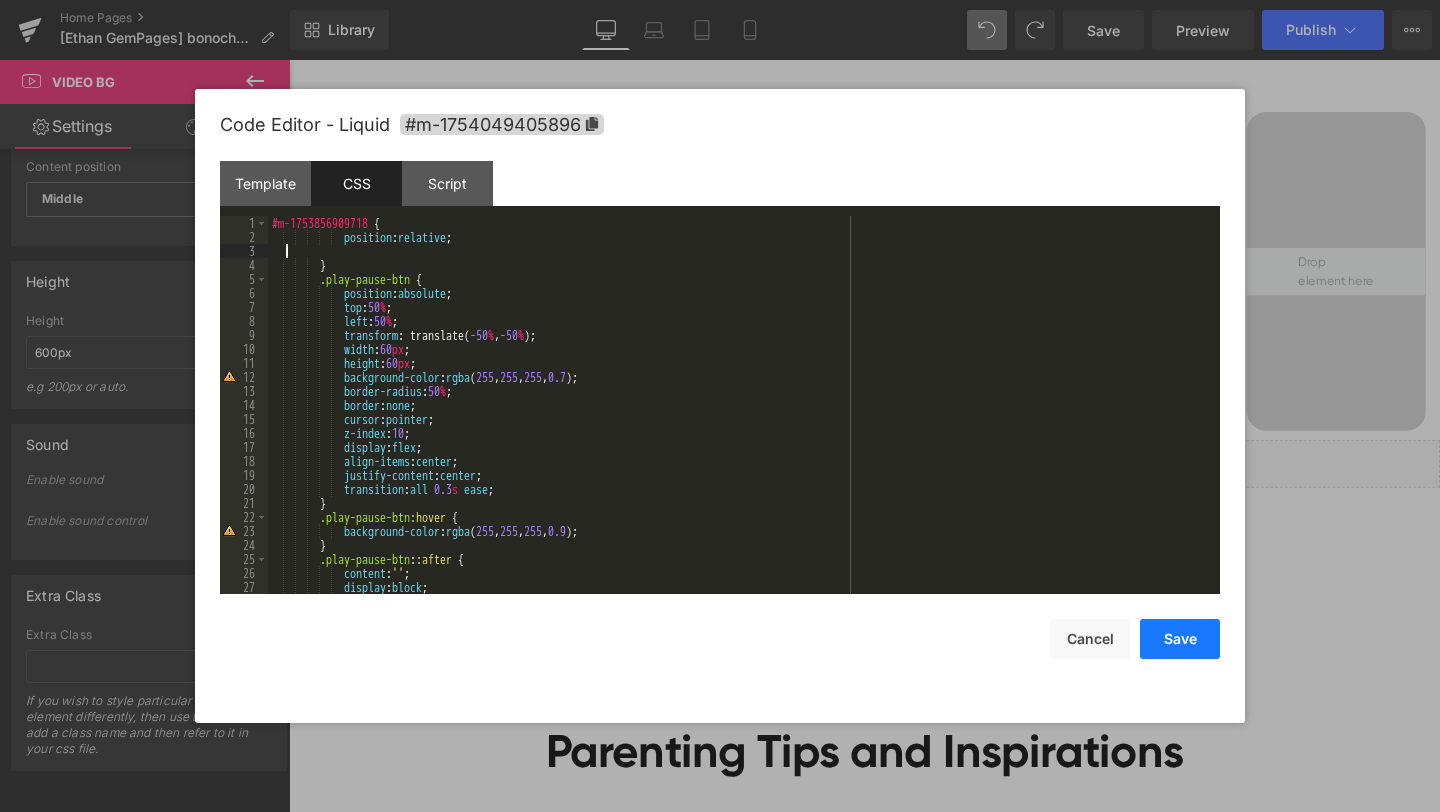 click on "Save" at bounding box center (1180, 639) 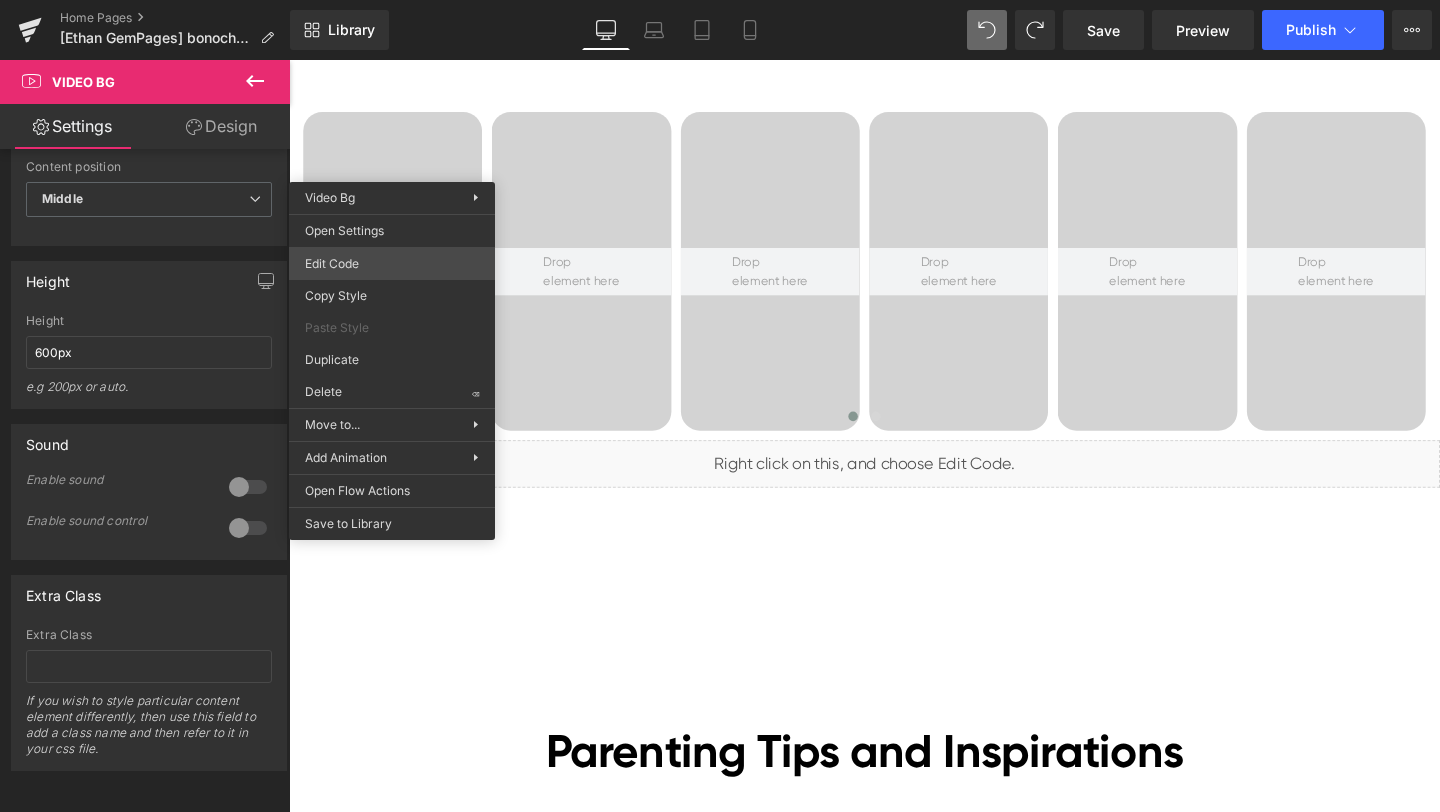 click on "Liquid  You are previewing how the   will restyle your page. You can not edit Elements in Preset Preview Mode.  Home Pages [Ethan GemPages] bonoch Homepage 2.0 Library Desktop Desktop Laptop Tablet Mobile Save Preview Publish Scheduled View Live Page View with current Template Save Template to Library Schedule Publish  Optimize  Publish Settings Shortcuts  Your page can’t be published   You've reached the maximum number of published pages on your plan  (0/0).  You need to upgrade your plan or unpublish all your pages to get 1 publish slot.   Unpublish pages   Upgrade plan  Elements Global Style scr Base Row  rows, columns, layouts, div Heading  headings, titles, h1,h2,h3,h4,h5,h6 Text Block  texts, paragraphs, contents, blocks Image  images, photos, alts, uploads Icon  icons, symbols Button  button, call to action, cta Separator  separators, dividers, horizontal lines Liquid  liquid, custom code, html, javascript, css, reviews, apps, applications, embeded, iframe Banner Parallax  Hero Banner  Stack Tabs" at bounding box center [720, 0] 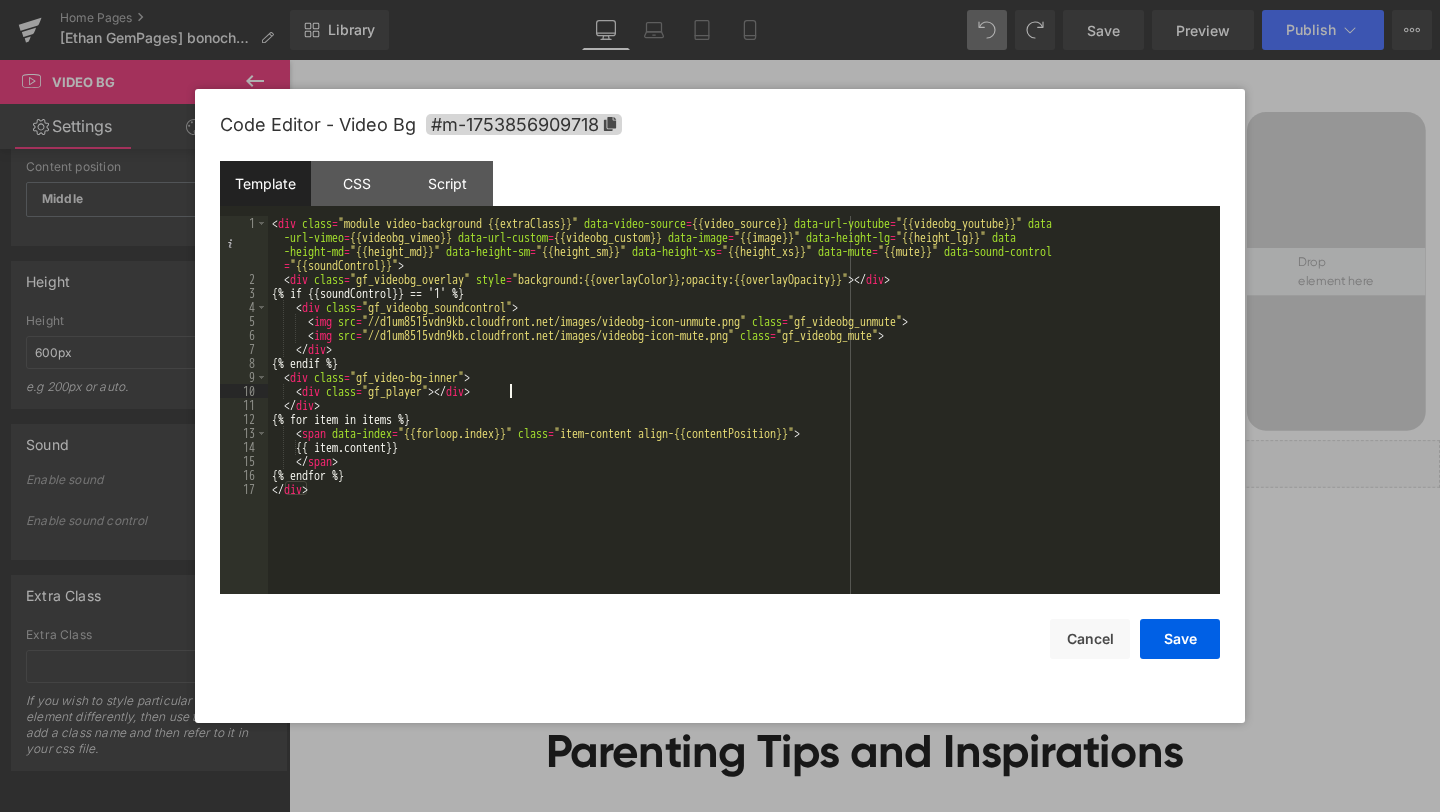 click on "< div class = "module video-background {{extraClass}}" data-video-source = {{video_source}} data-url-youtube = "{{videobg_youtube}}" data -url-vimeo = {{videobg_vimeo}} data-url-custom = {{videobg_custom}} data-image = "{{image}}" data-height-lg = "{{height_lg}}" data -height-md = "{{height_md}}" data-height-sm = "{{height_sm}}" data-height-xs = "{{height_xs}}" data-mute = "{{mute}}" data-sound-control = "{{soundControl}}" > < div class = "gf_videobg_overlay" style = "background:{{overlayColor}};opacity:{{overlayOpacity}}" > < / div > {% if {{soundControl}} == '1' %} < div class = "gf_videobg_soundcontrol" > < img src = "//d1um8515vdn9kb.cloudfront.net/images/videobg-icon-unmute.png" class = "gf_videobg_unmute" > < img src = "//d1um8515vdn9kb.cloudfront.net/images/videobg-icon-mute.png" class = "gf_videobg_mute" > < / div > {% endif %} < div class = "gf_video-bg-inner" > < div class = "gf_player" > < / div >" at bounding box center (744, 440) 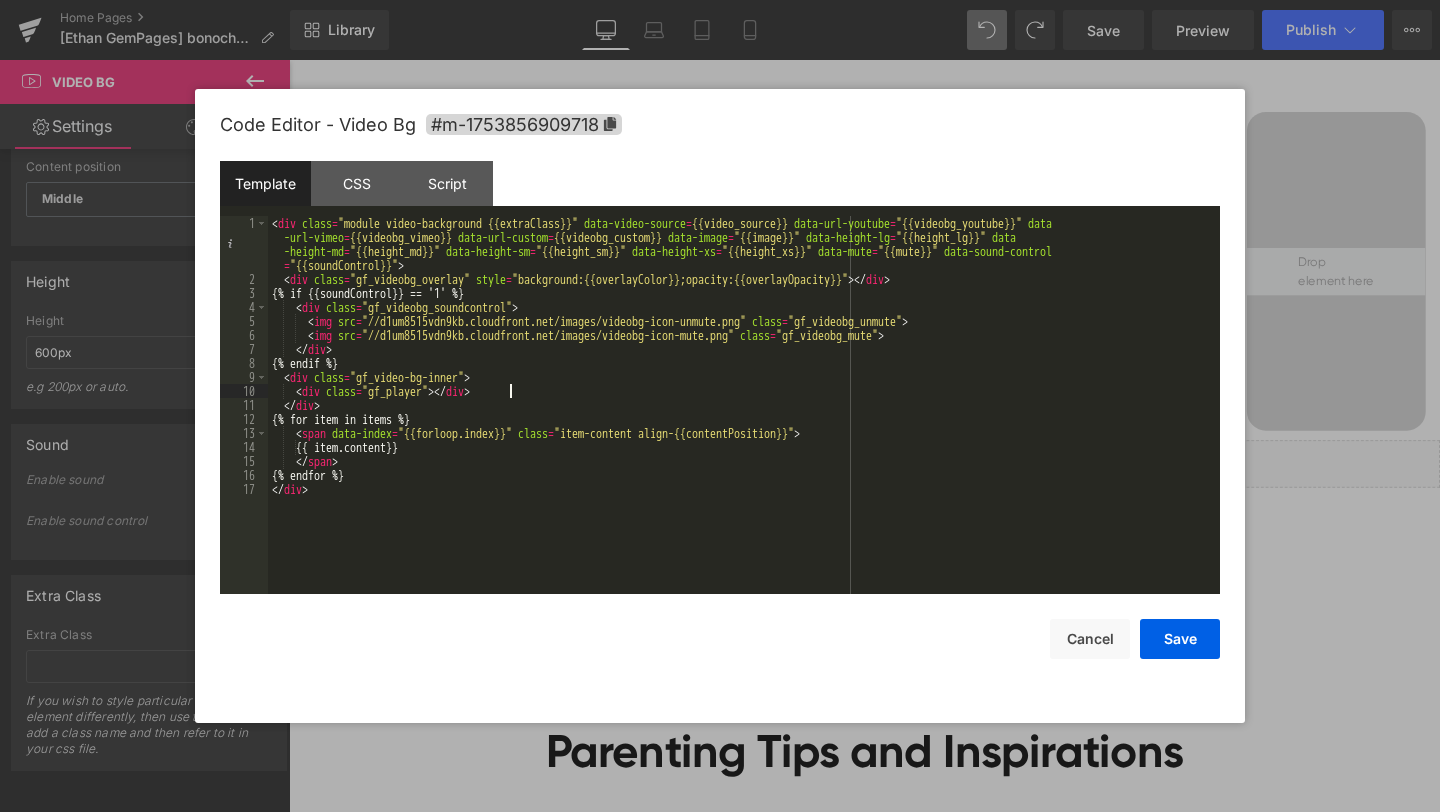 type 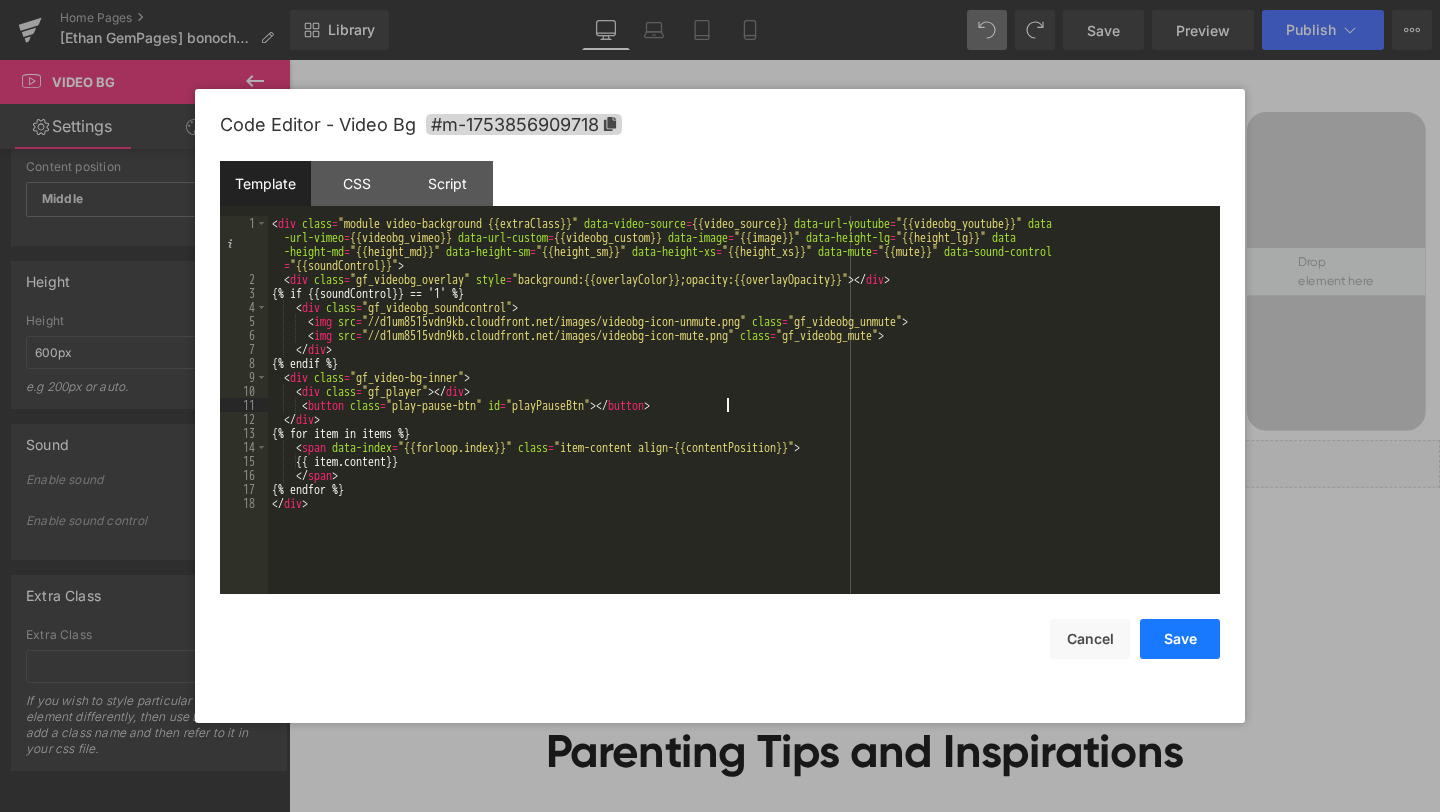 click on "Save" at bounding box center (1180, 639) 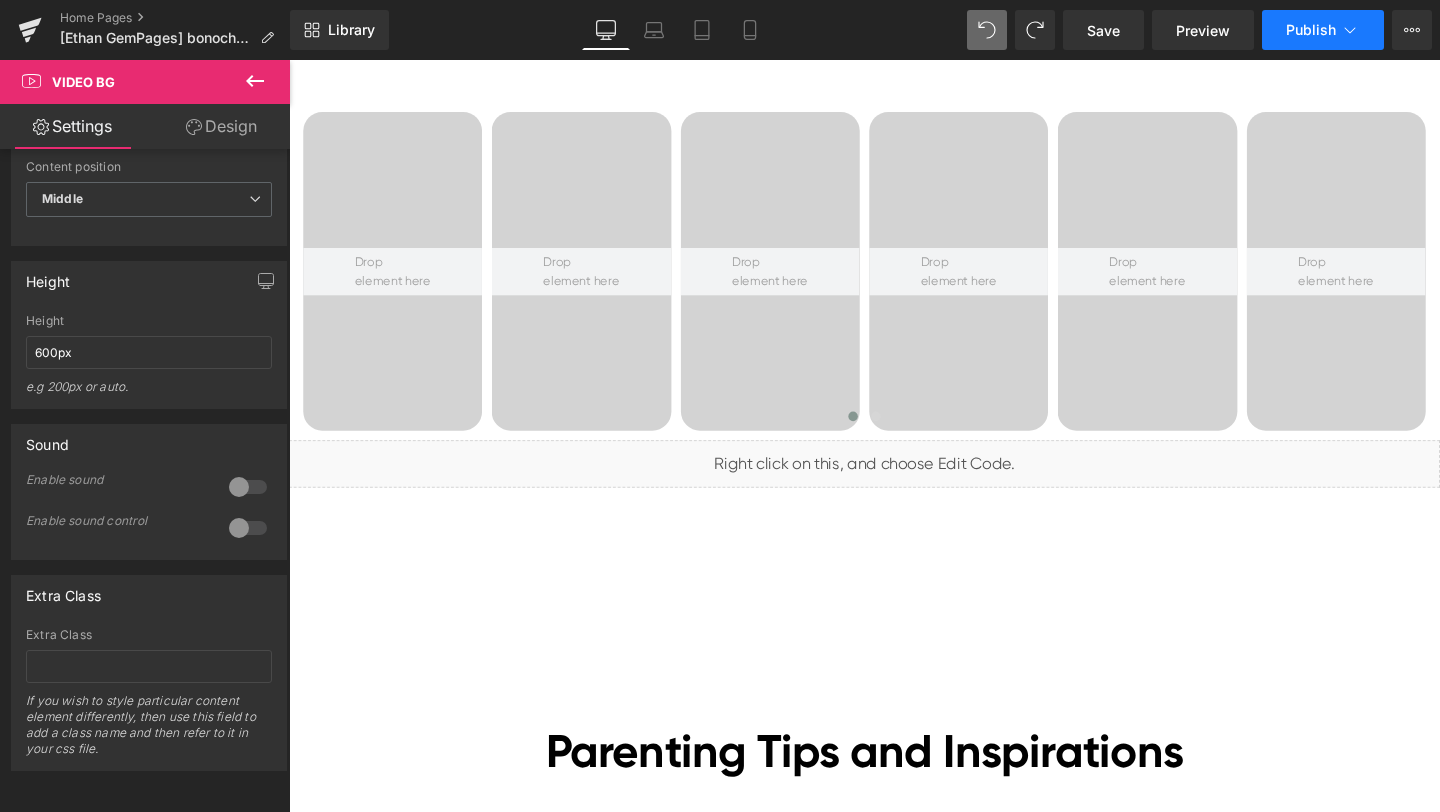 click on "Publish" at bounding box center (1311, 30) 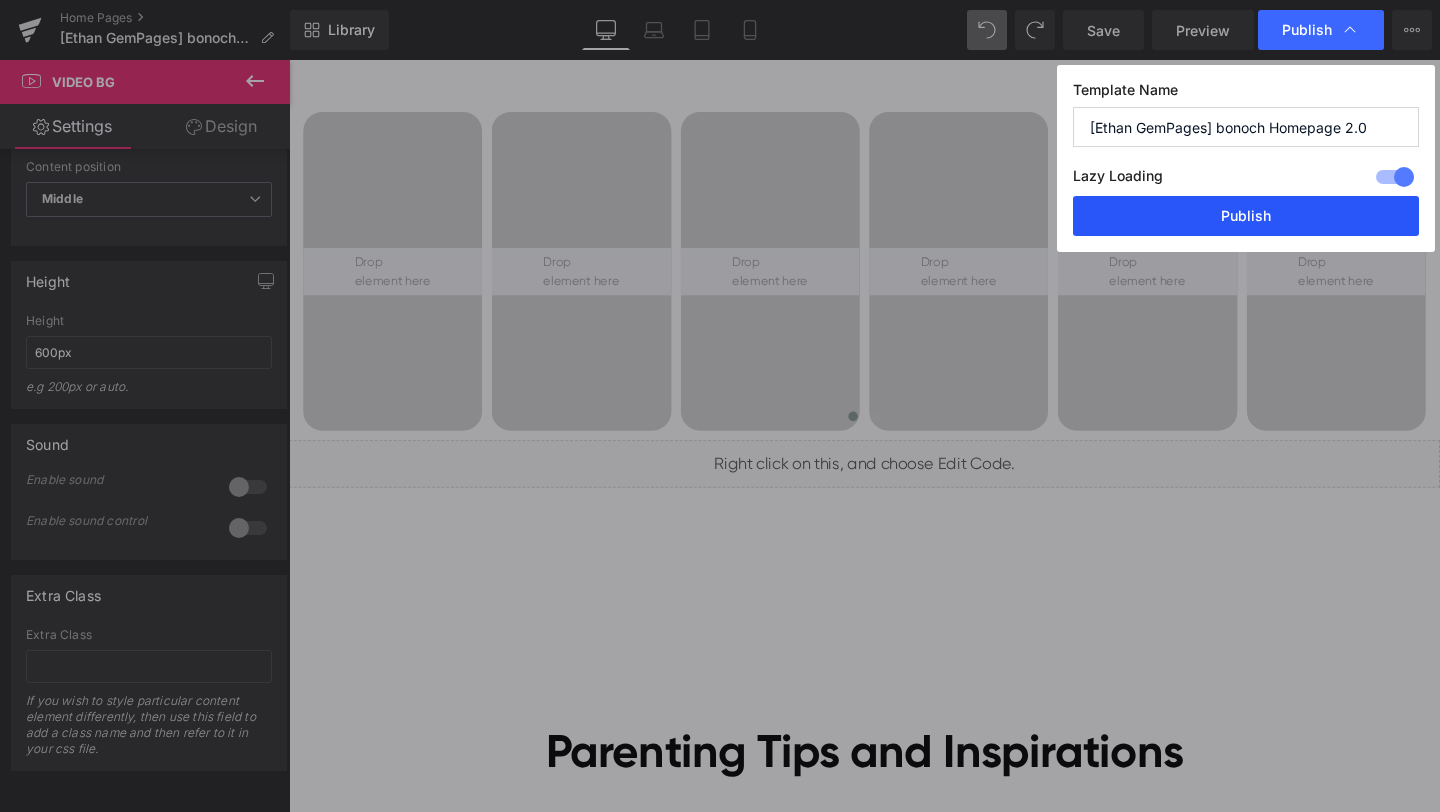 click on "Publish" at bounding box center (1246, 216) 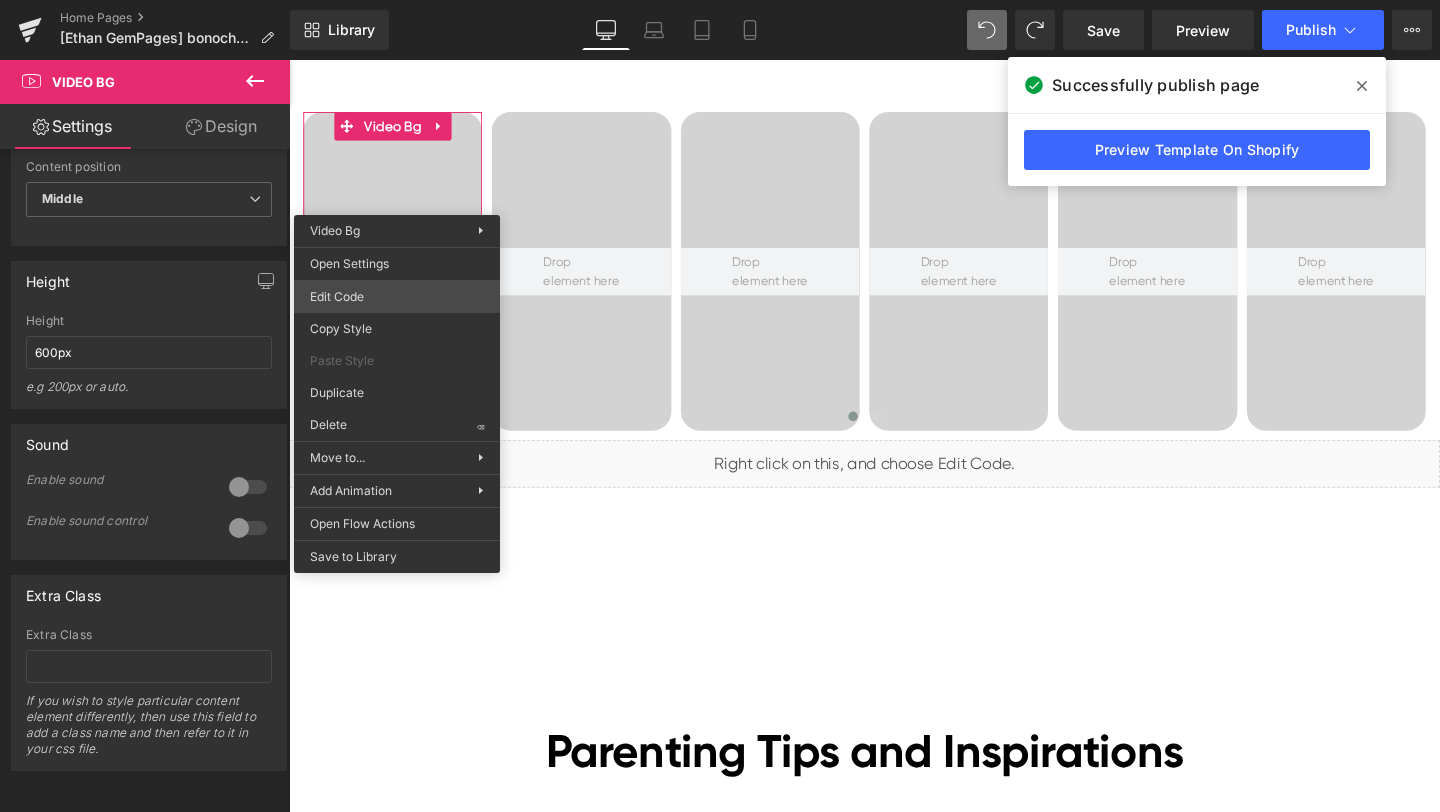 click on "Liquid  You are previewing how the   will restyle your page. You can not edit Elements in Preset Preview Mode.  Home Pages [Ethan GemPages] bonoch Homepage 2.0 Library Desktop Desktop Laptop Tablet Mobile Save Preview Publish Scheduled View Live Page View with current Template Save Template to Library Schedule Publish  Optimize  Publish Settings Shortcuts  Your page can’t be published   You've reached the maximum number of published pages on your plan  (0/0).  You need to upgrade your plan or unpublish all your pages to get 1 publish slot.   Unpublish pages   Upgrade plan  Elements Global Style scr Base Row  rows, columns, layouts, div Heading  headings, titles, h1,h2,h3,h4,h5,h6 Text Block  texts, paragraphs, contents, blocks Image  images, photos, alts, uploads Icon  icons, symbols Button  button, call to action, cta Separator  separators, dividers, horizontal lines Liquid  liquid, custom code, html, javascript, css, reviews, apps, applications, embeded, iframe Banner Parallax  Hero Banner  Stack Tabs" at bounding box center [720, 0] 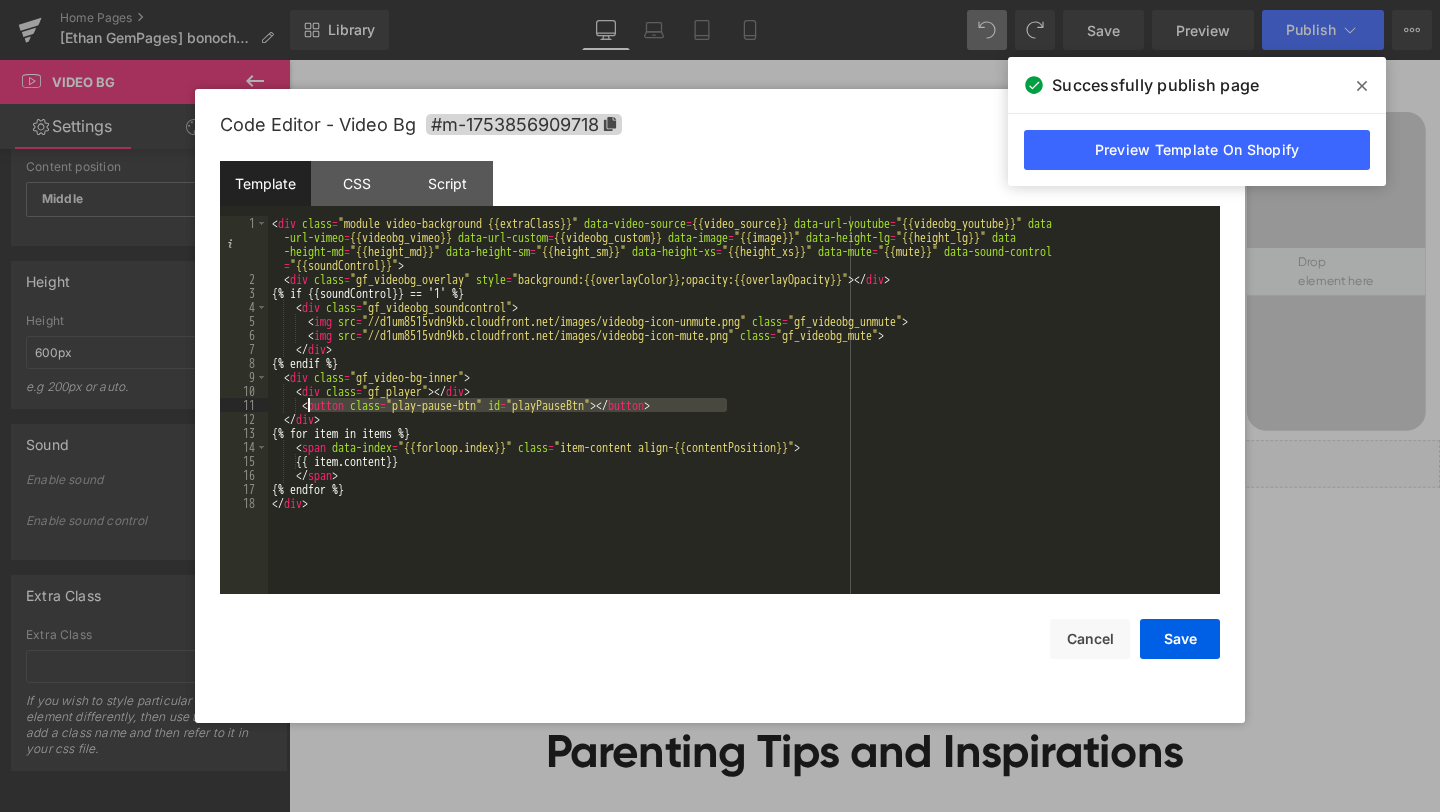 drag, startPoint x: 752, startPoint y: 405, endPoint x: 309, endPoint y: 407, distance: 443.00452 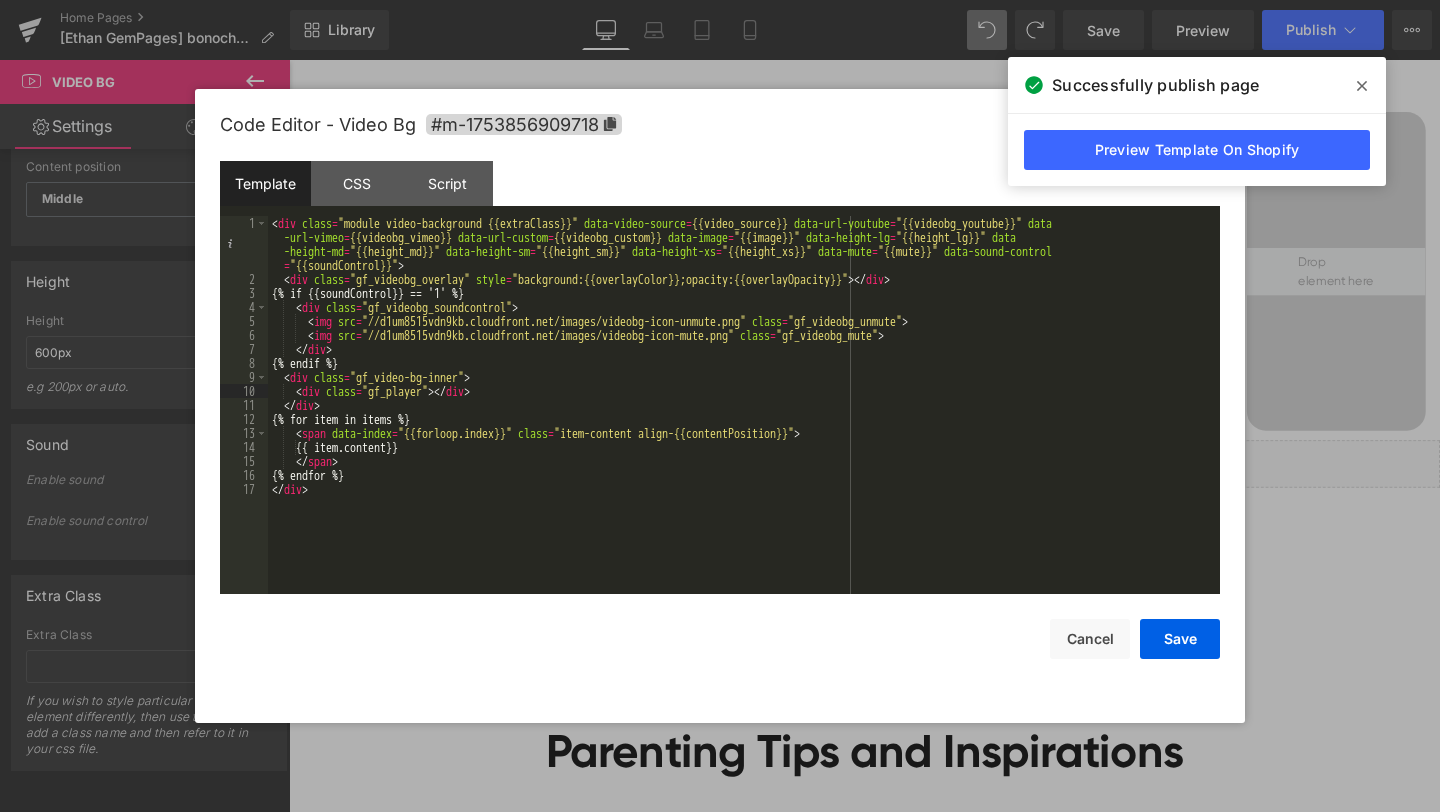 click on "< div class = "module video-background {{extraClass}}" data-video-source = {{video_source}} data-url-youtube = "{{videobg_youtube}}" data -url-vimeo = {{videobg_vimeo}} data-url-custom = {{videobg_custom}} data-image = "{{image}}" data-height-lg = "{{height_lg}}" data -height-md = "{{height_md}}" data-height-sm = "{{height_sm}}" data-height-xs = "{{height_xs}}" data-mute = "{{mute}}" data-sound-control = "{{soundControl}}" > < div class = "gf_videobg_overlay" style = "background:{{overlayColor}};opacity:{{overlayOpacity}}" > < / div > {% if {{soundControl}} == '1' %} < div class = "gf_videobg_soundcontrol" > < img src = "//d1um8515vdn9kb.cloudfront.net/images/videobg-icon-unmute.png" class = "gf_videobg_unmute" > < img src = "//d1um8515vdn9kb.cloudfront.net/images/videobg-icon-mute.png" class = "gf_videobg_mute" > < / div > {% endif %} < div class = "gf_video-bg-inner" > < div class = "gf_player" > < / div >" at bounding box center (744, 440) 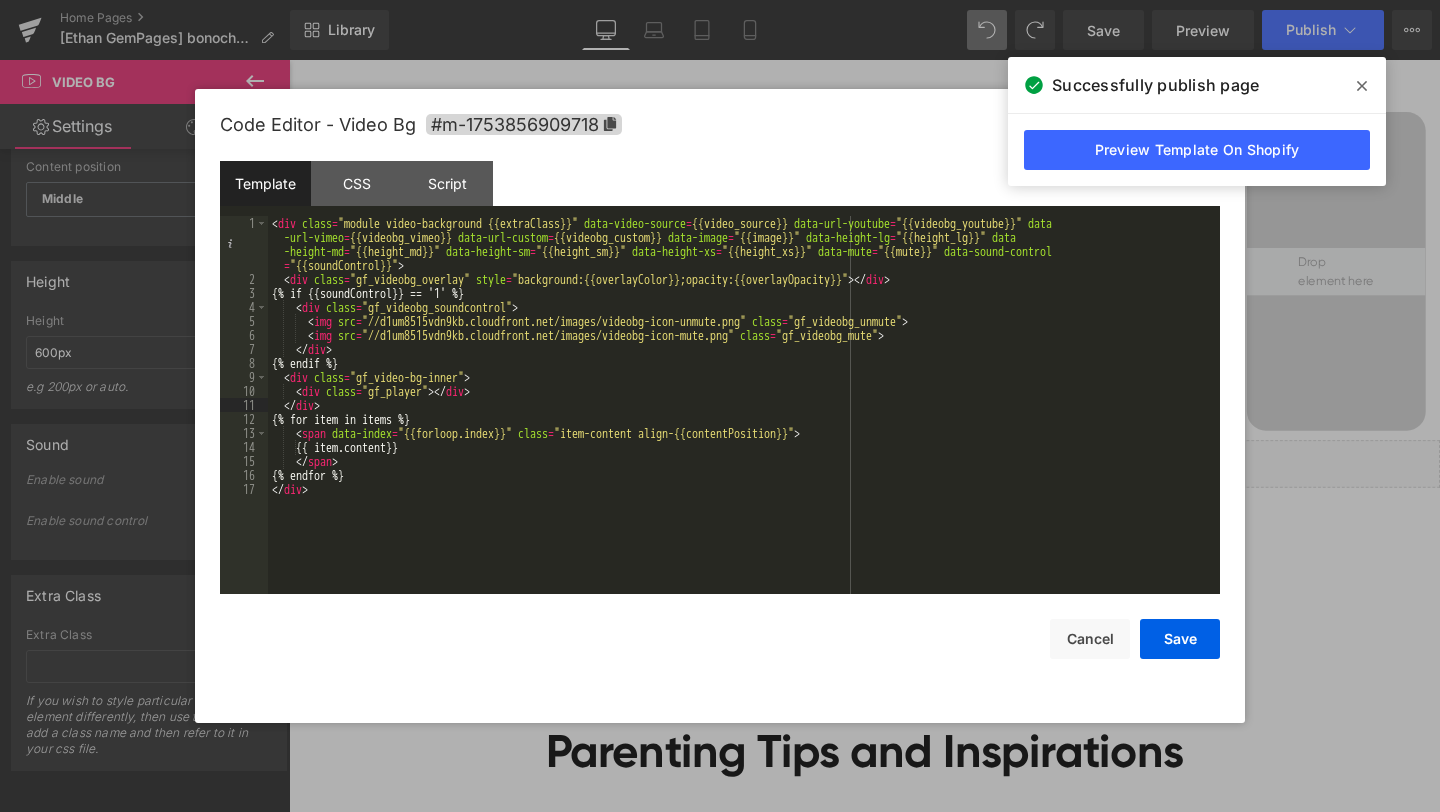 type 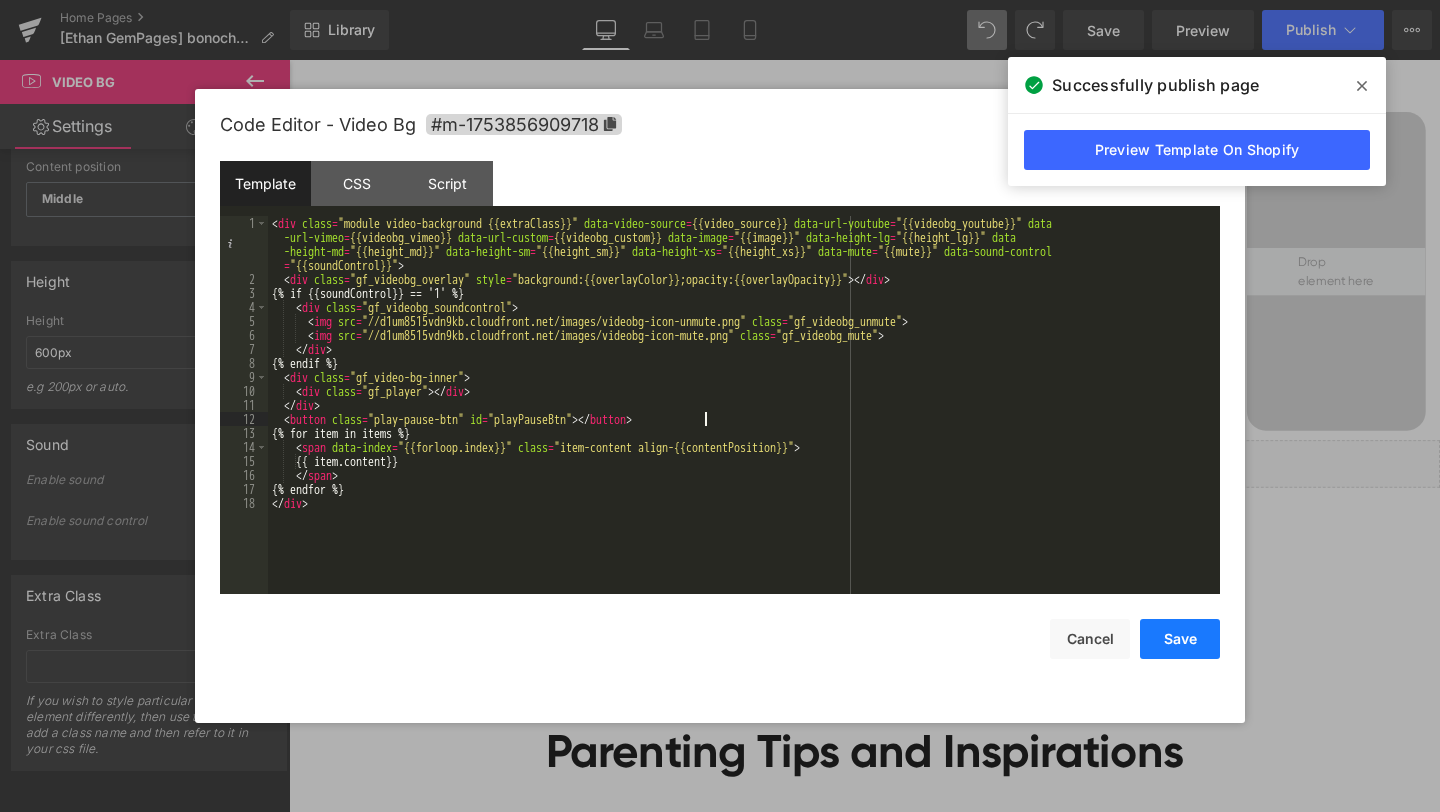 click on "Save" at bounding box center [1180, 639] 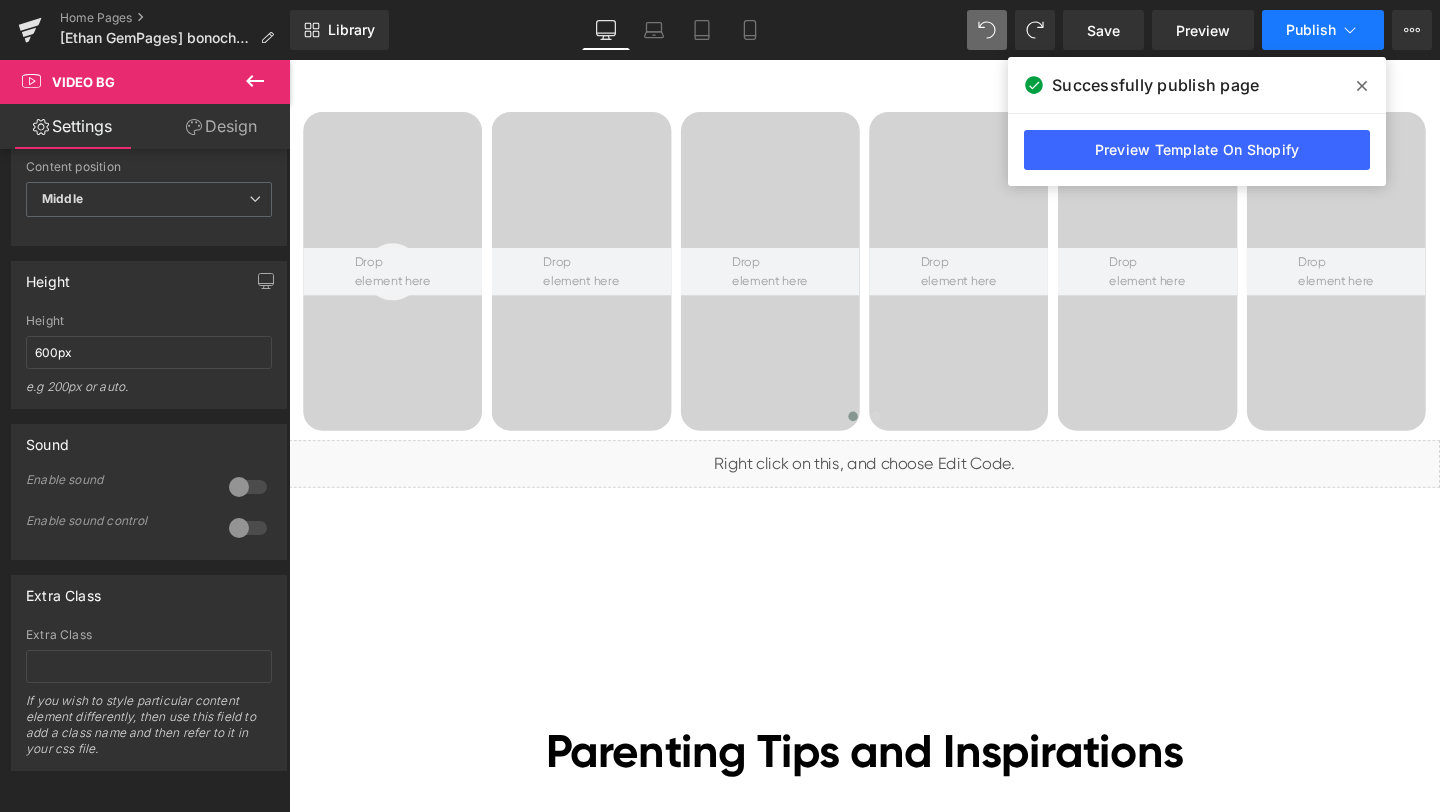 click on "Publish" at bounding box center [1311, 30] 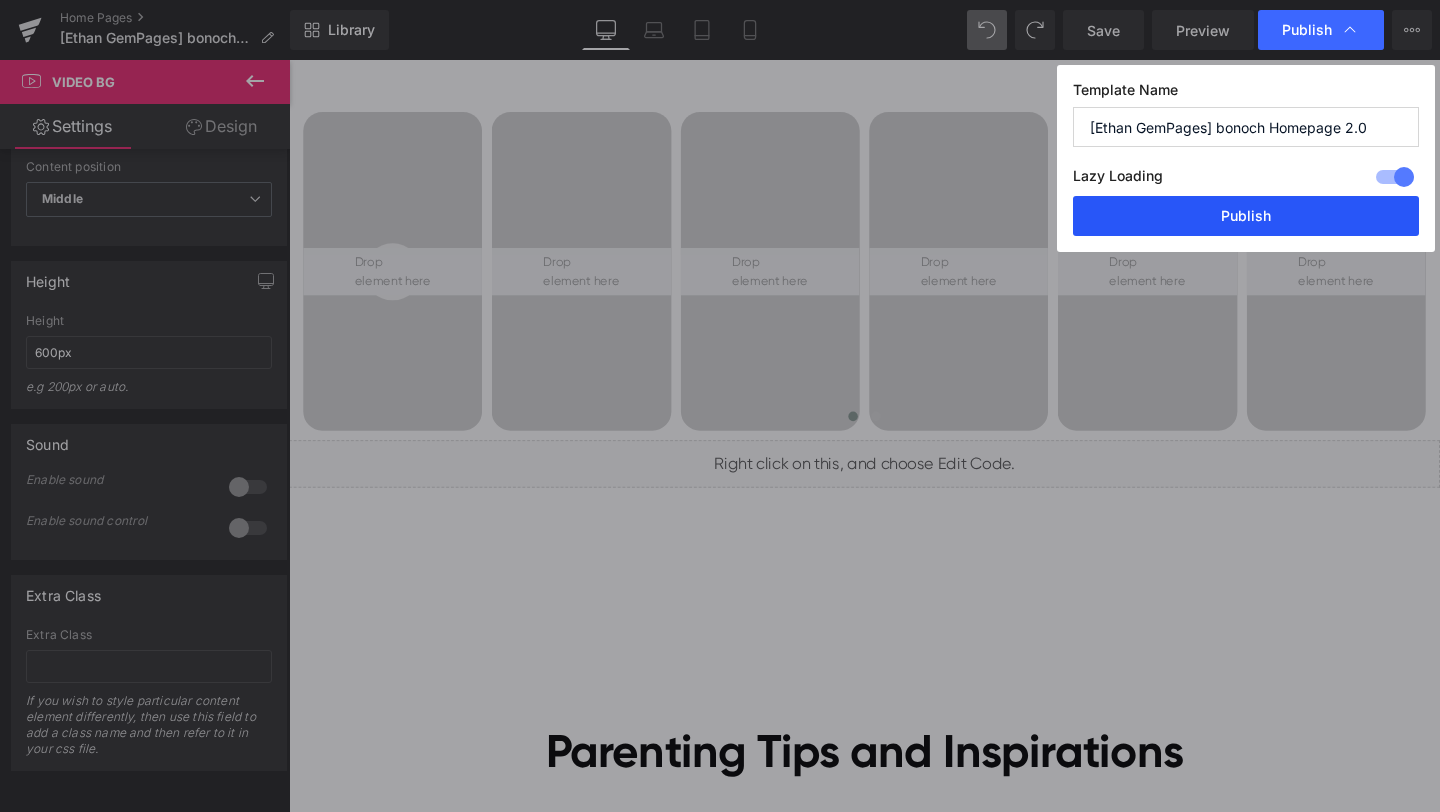 drag, startPoint x: 1197, startPoint y: 215, endPoint x: 731, endPoint y: 208, distance: 466.05258 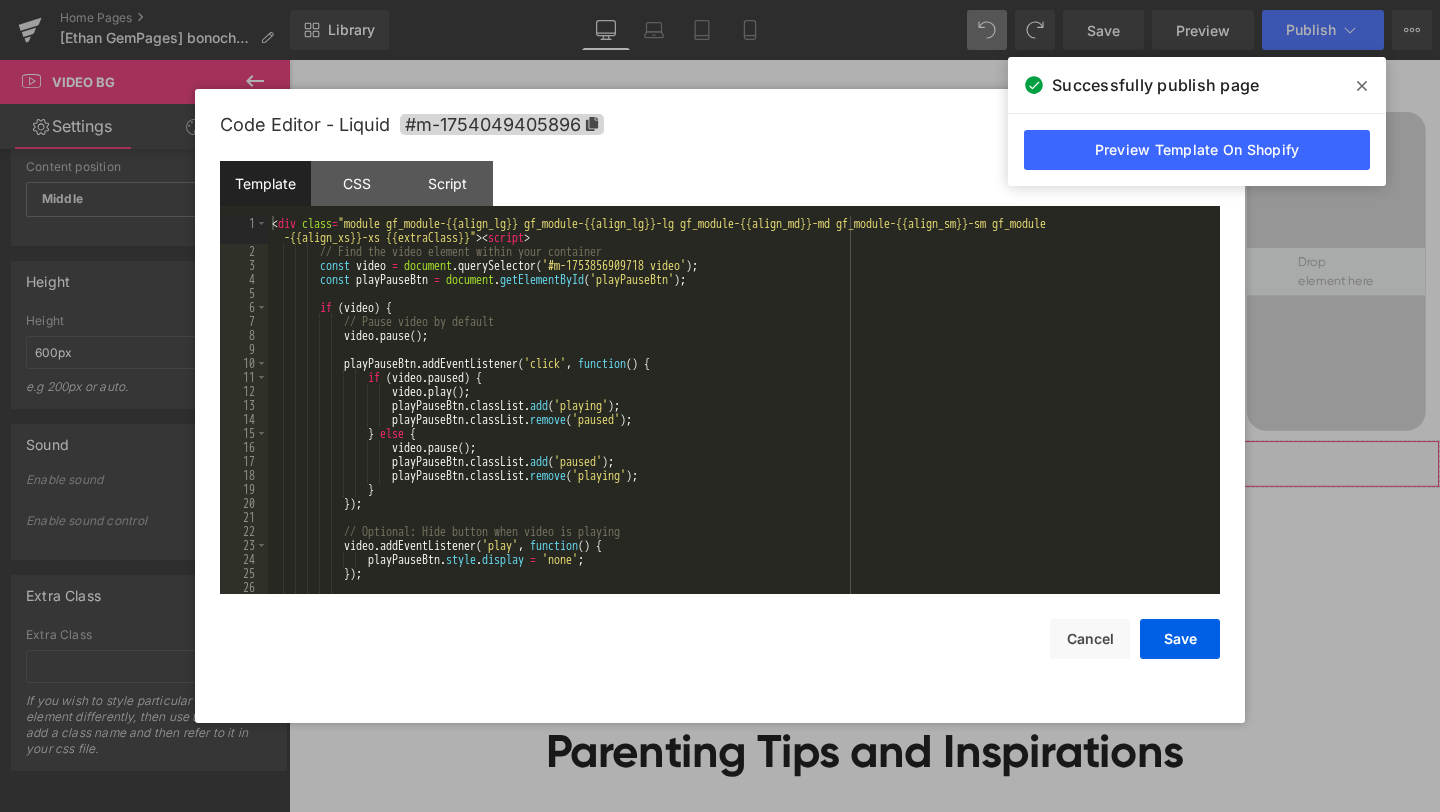 click on "Liquid  You are previewing how the   will restyle your page. You can not edit Elements in Preset Preview Mode.  Home Pages [Ethan GemPages] bonoch Homepage 2.0 Library Desktop Desktop Laptop Tablet Mobile Save Preview Publish Scheduled View Live Page View with current Template Save Template to Library Schedule Publish  Optimize  Publish Settings Shortcuts  Your page can’t be published   You've reached the maximum number of published pages on your plan  (0/0).  You need to upgrade your plan or unpublish all your pages to get 1 publish slot.   Unpublish pages   Upgrade plan  Elements Global Style scr Base Row  rows, columns, layouts, div Heading  headings, titles, h1,h2,h3,h4,h5,h6 Text Block  texts, paragraphs, contents, blocks Image  images, photos, alts, uploads Icon  icons, symbols Button  button, call to action, cta Separator  separators, dividers, horizontal lines Liquid  liquid, custom code, html, javascript, css, reviews, apps, applications, embeded, iframe Banner Parallax  Hero Banner  Stack Tabs" at bounding box center (720, 0) 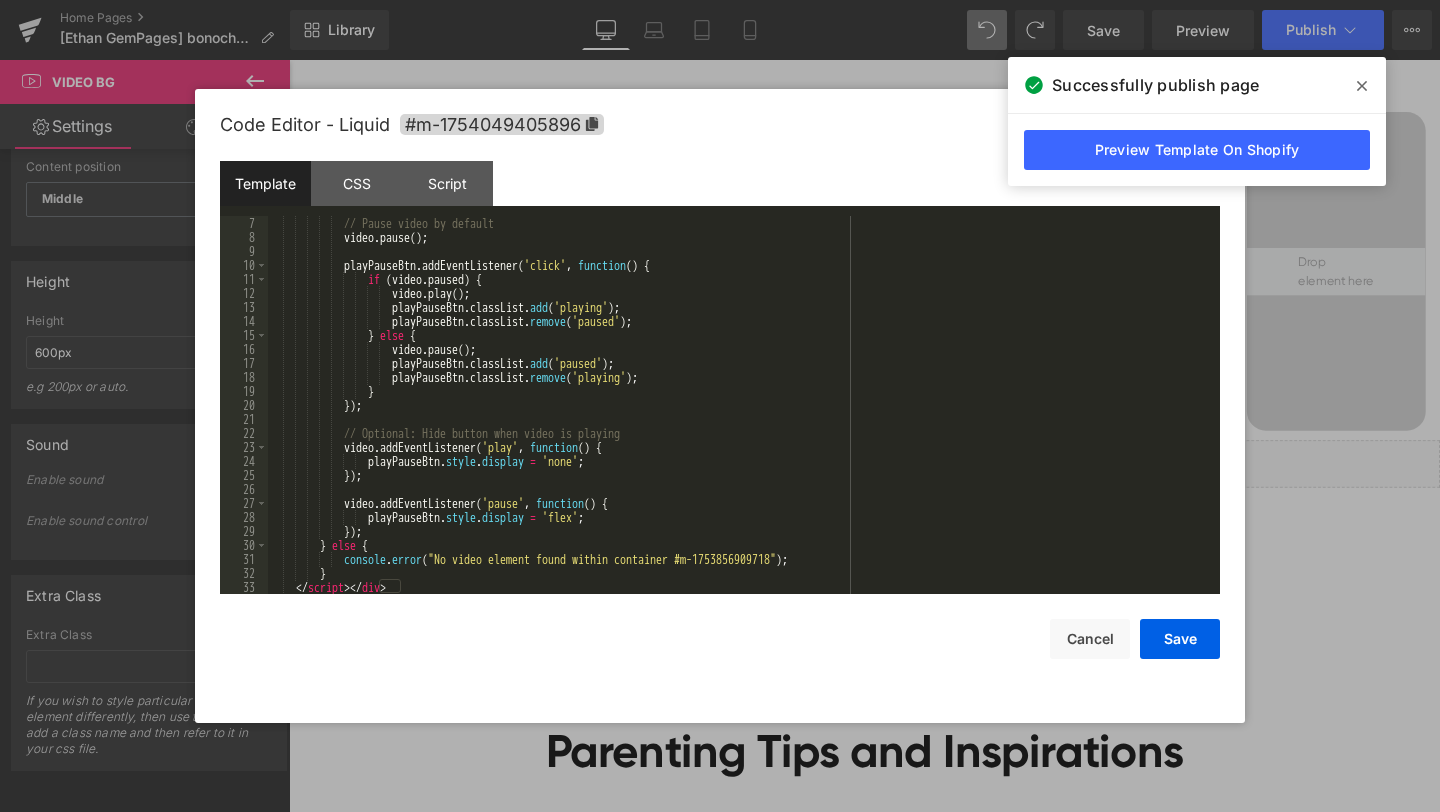 scroll, scrollTop: 0, scrollLeft: 0, axis: both 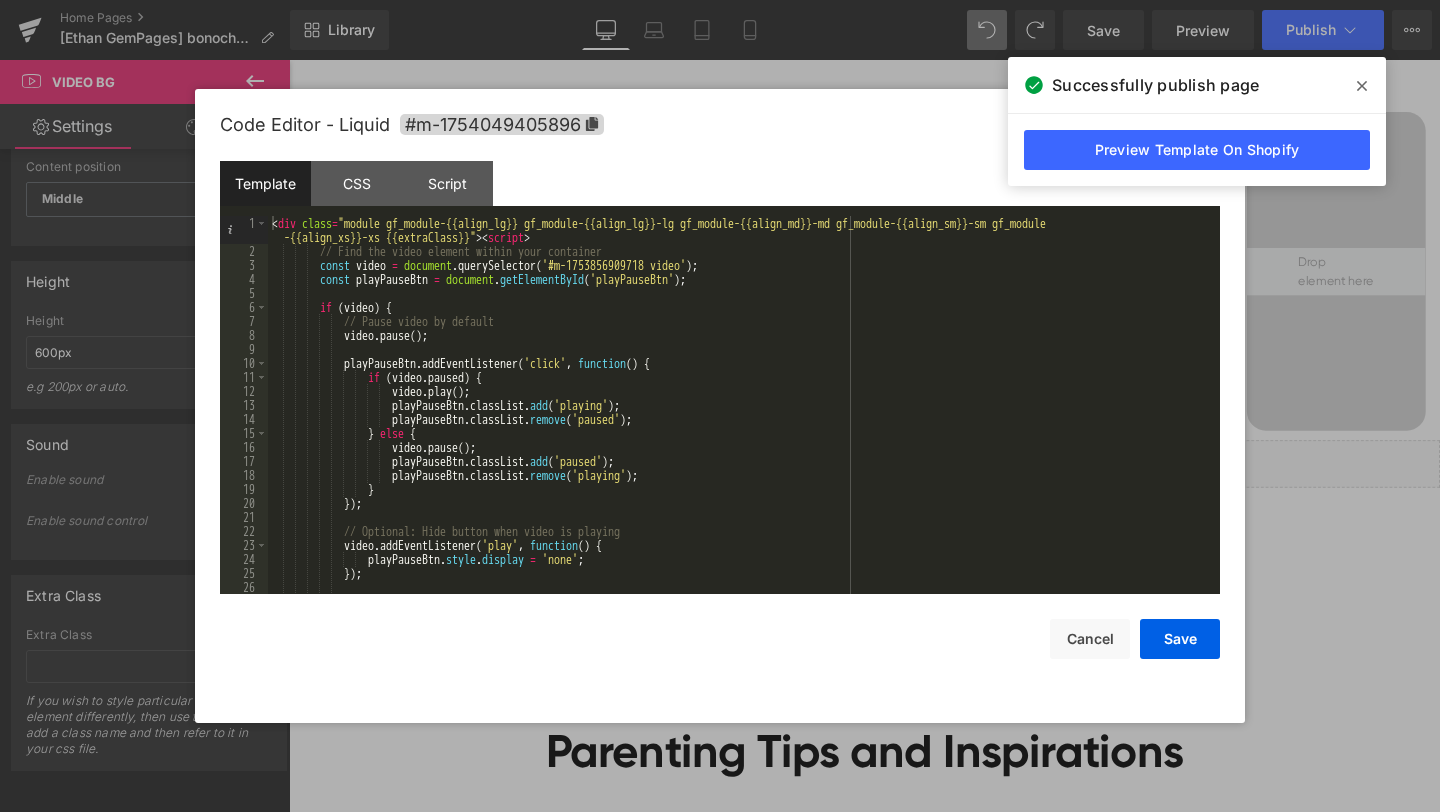 click 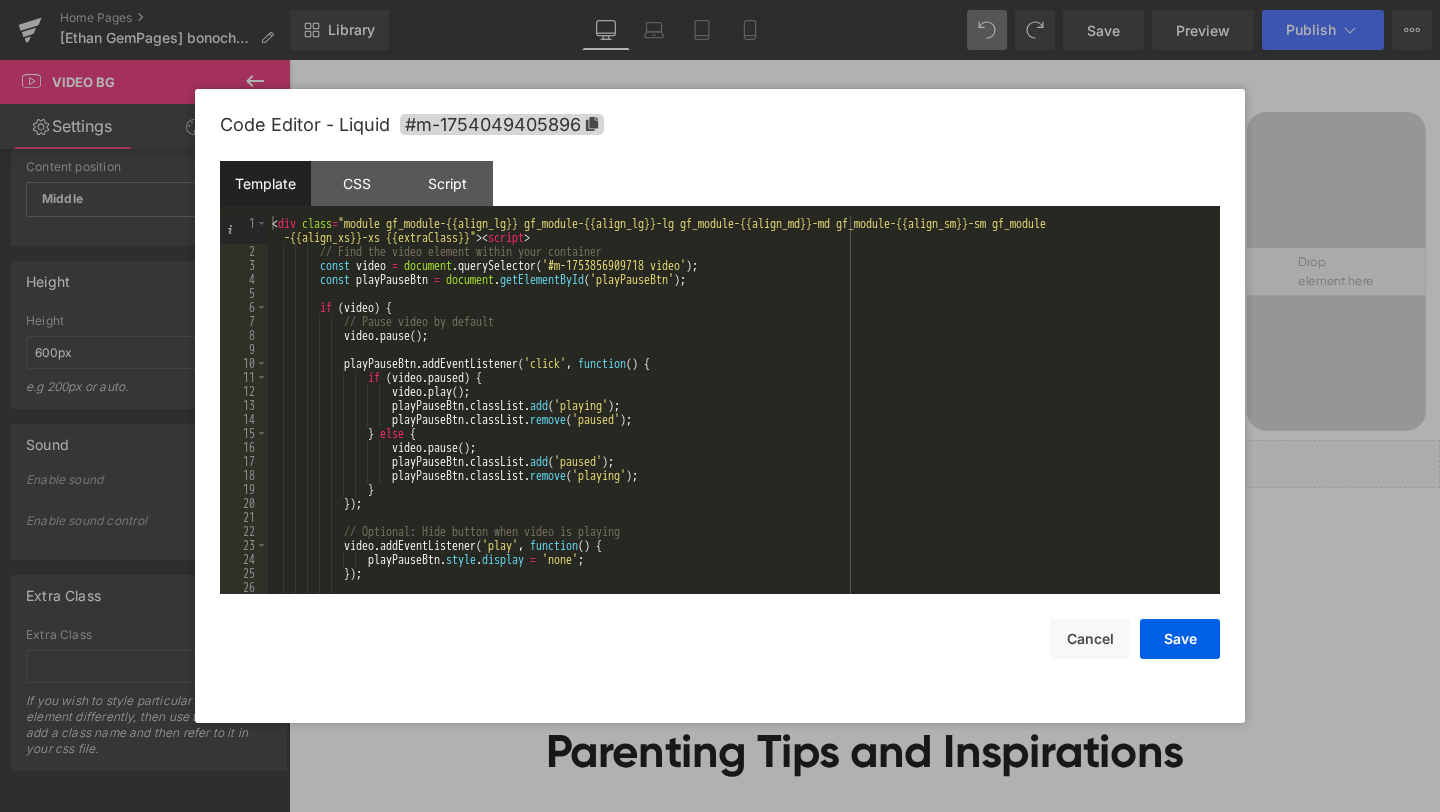 click at bounding box center [720, 406] 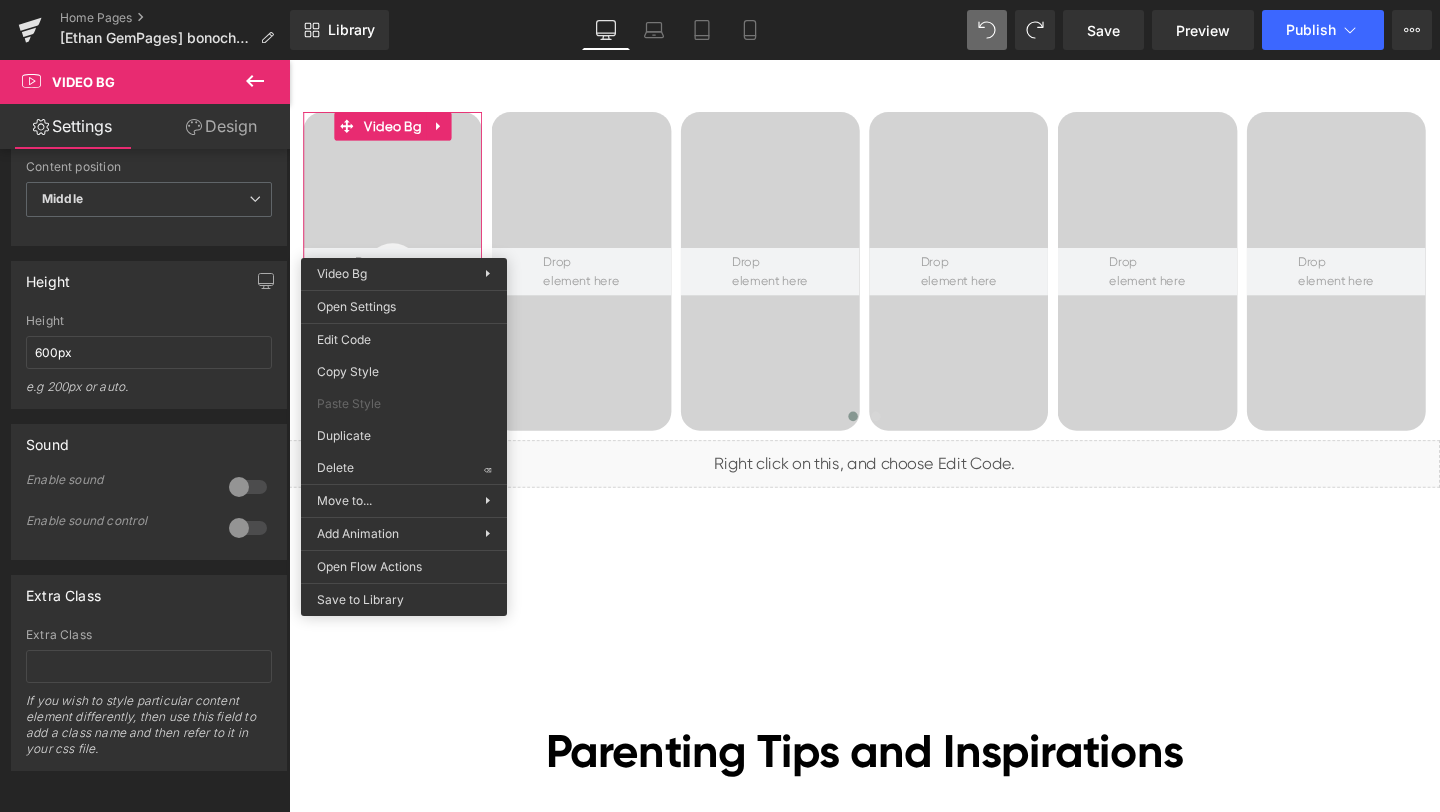 click 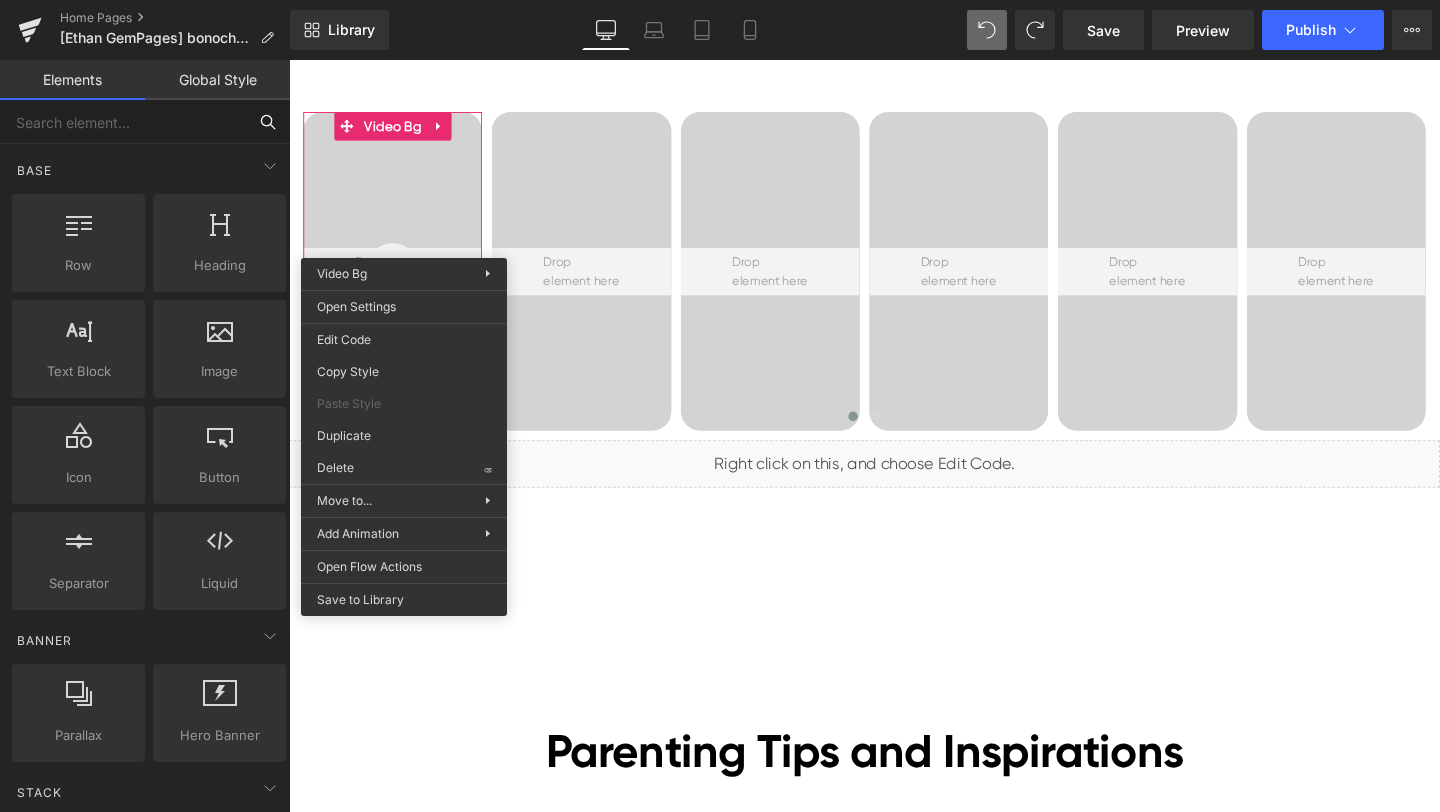 click at bounding box center (123, 122) 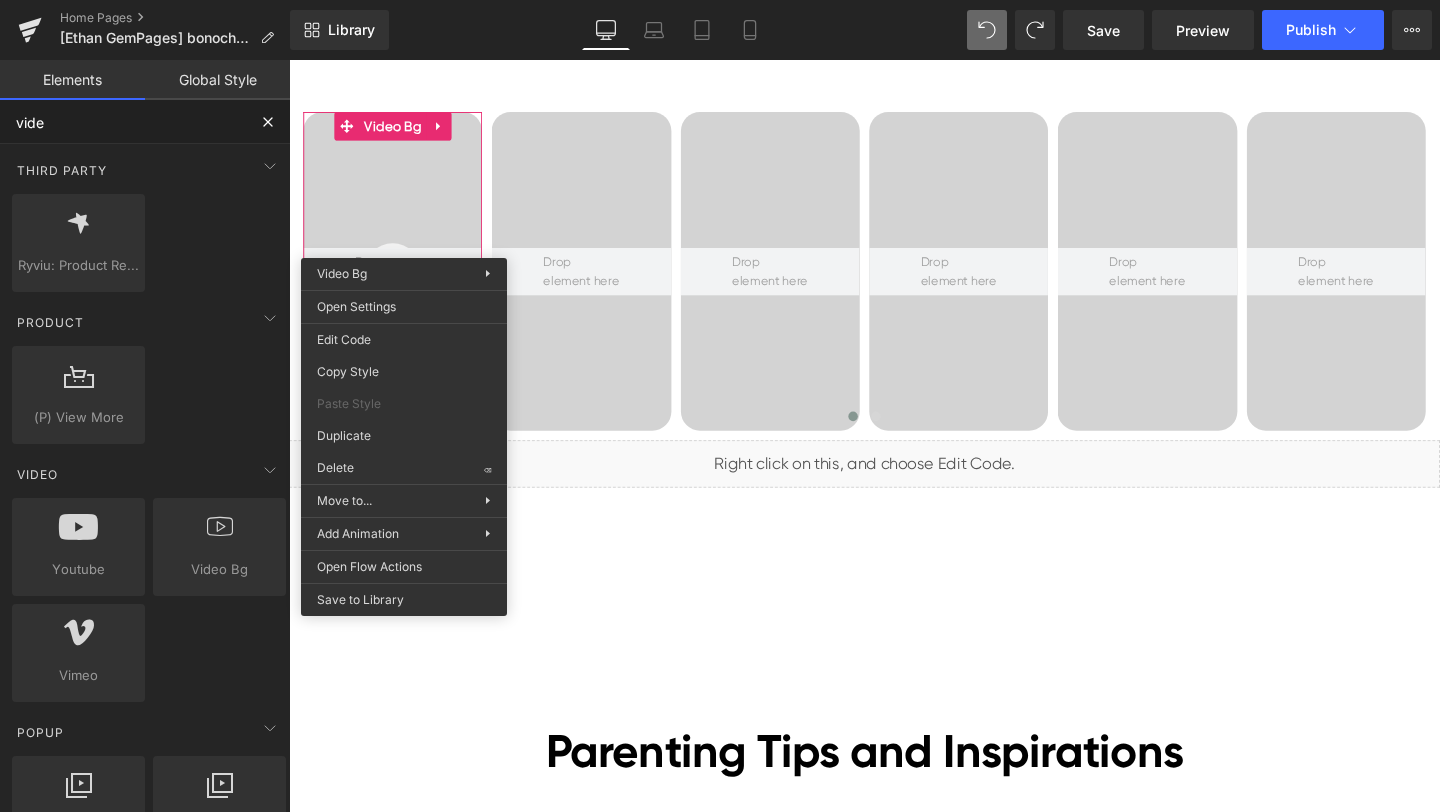 type on "video" 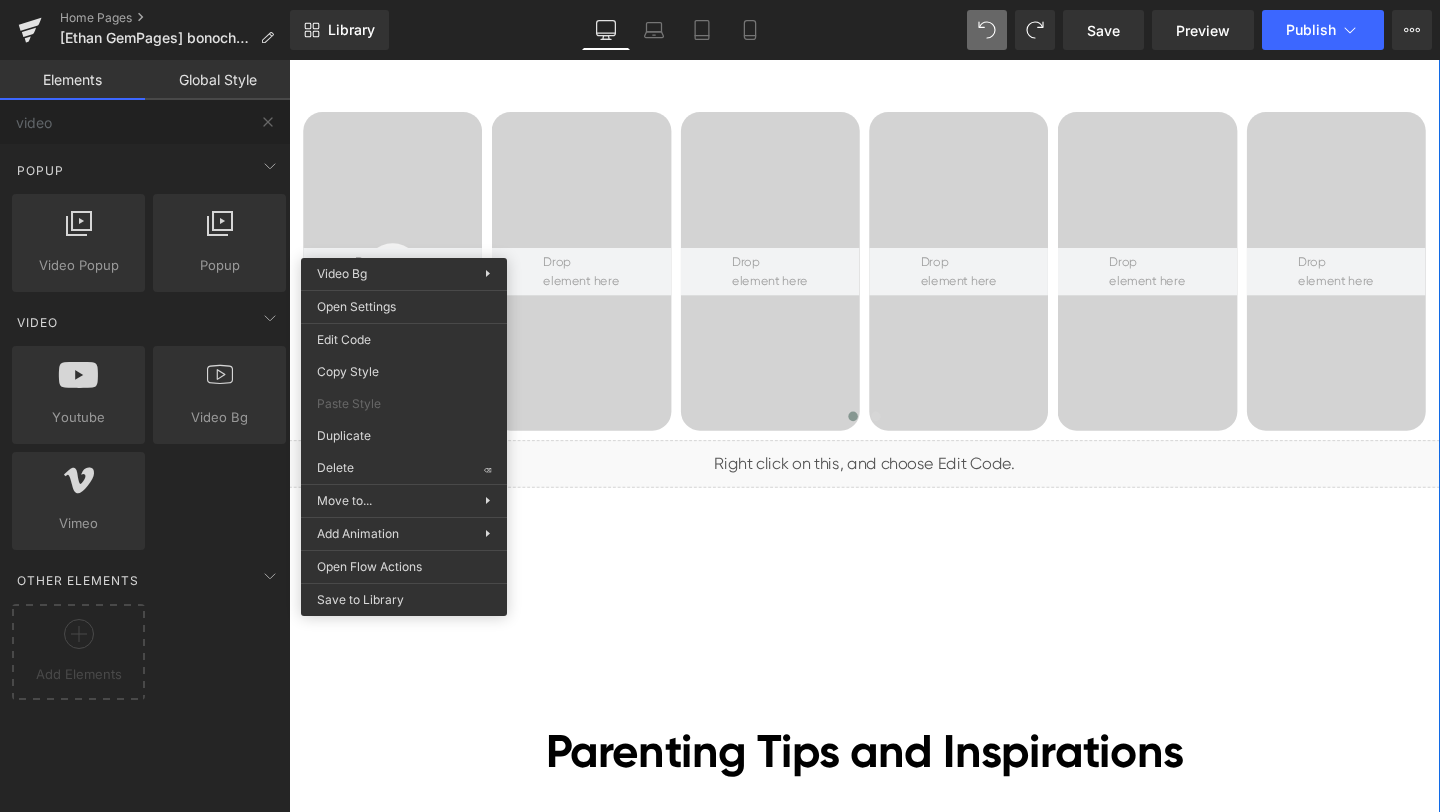 click on "Black Friday Sales Heading Lowest Prices of the Year! Heading Nov. 18–Dec. 5 Text Block Learn More Button Row Row Hero Banner Row Row bonoch Baby Monitor Pro Heading Baby's World. Fully Private. Fully Pro. Text Block Learn More Button Row Row Hero Banner Row Row Hero Banner Row Row Heading" at bounding box center [894, -3385] 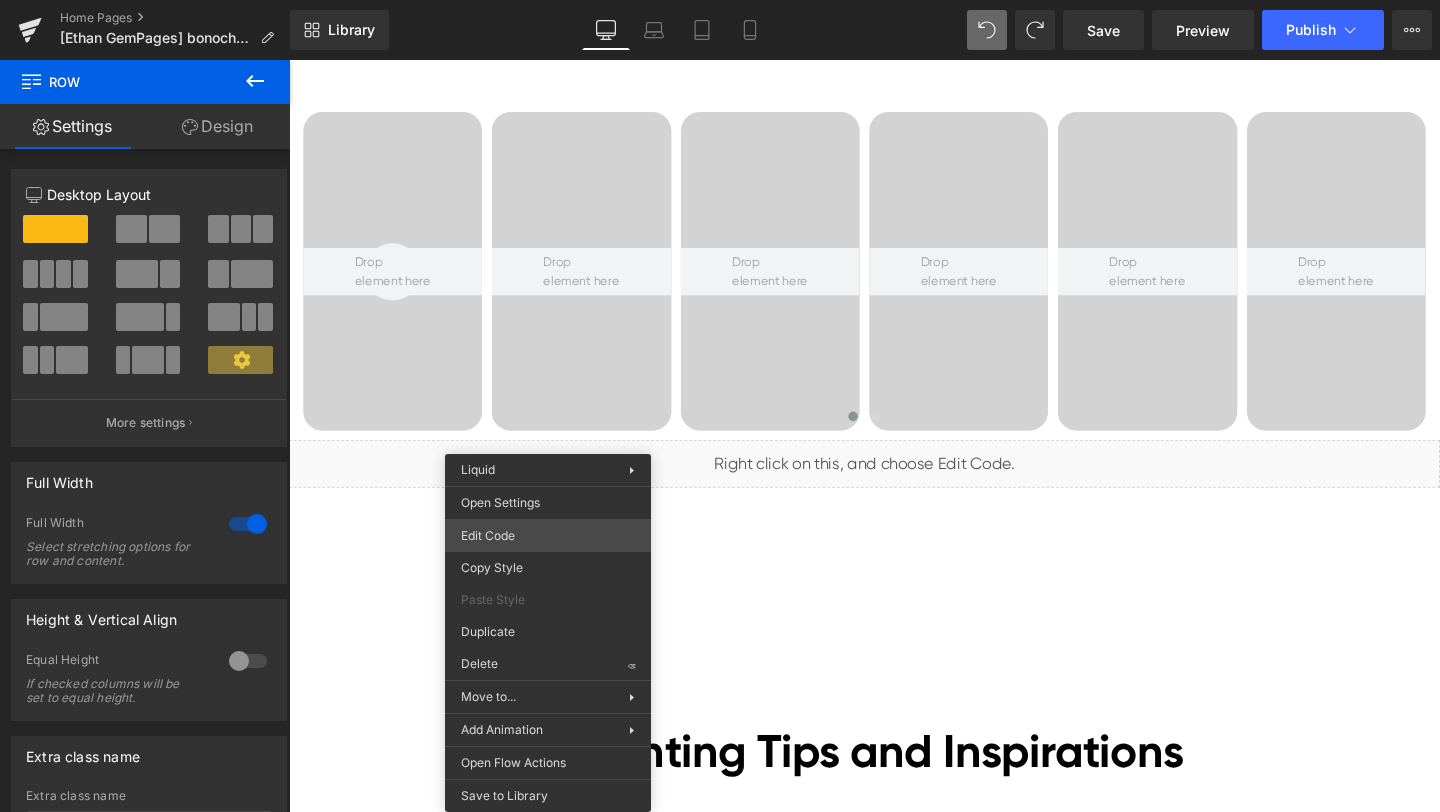 click on "Liquid  You are previewing how the   will restyle your page. You can not edit Elements in Preset Preview Mode.  Home Pages [Ethan GemPages] bonoch Homepage 2.0 Library Desktop Desktop Laptop Tablet Mobile Save Preview Publish Scheduled View Live Page View with current Template Save Template to Library Schedule Publish  Optimize  Publish Settings Shortcuts  Your page can’t be published   You've reached the maximum number of published pages on your plan  (0/0).  You need to upgrade your plan or unpublish all your pages to get 1 publish slot.   Unpublish pages   Upgrade plan  Elements Global Style video Base Row  rows, columns, layouts, div Heading  headings, titles, h1,h2,h3,h4,h5,h6 Text Block  texts, paragraphs, contents, blocks Image  images, photos, alts, uploads Icon  icons, symbols Button  button, call to action, cta Separator  separators, dividers, horizontal lines Liquid  liquid, custom code, html, javascript, css, reviews, apps, applications, embeded, iframe Banner Parallax  Hero Banner  Stack Tabs" at bounding box center [720, 0] 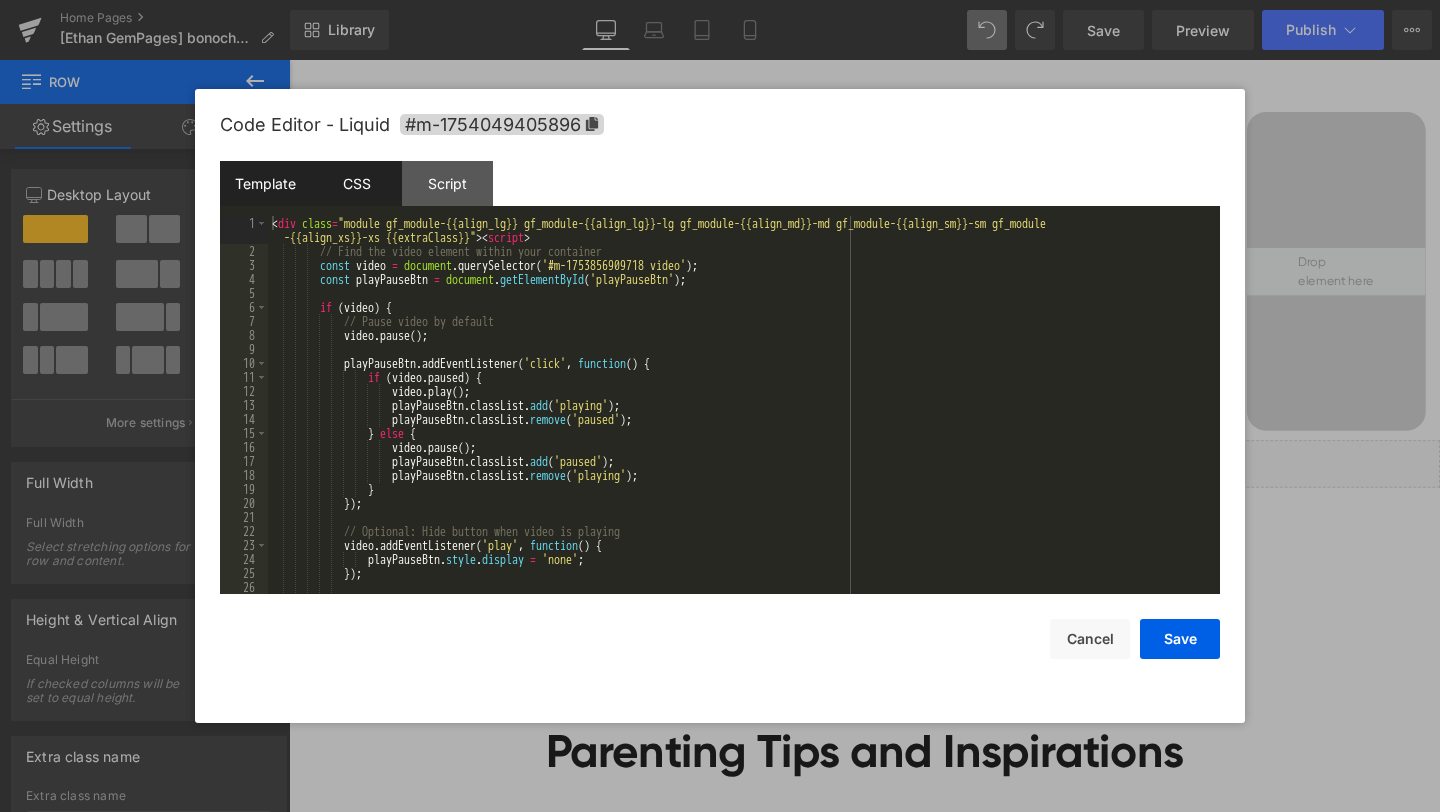 click on "CSS" at bounding box center (356, 183) 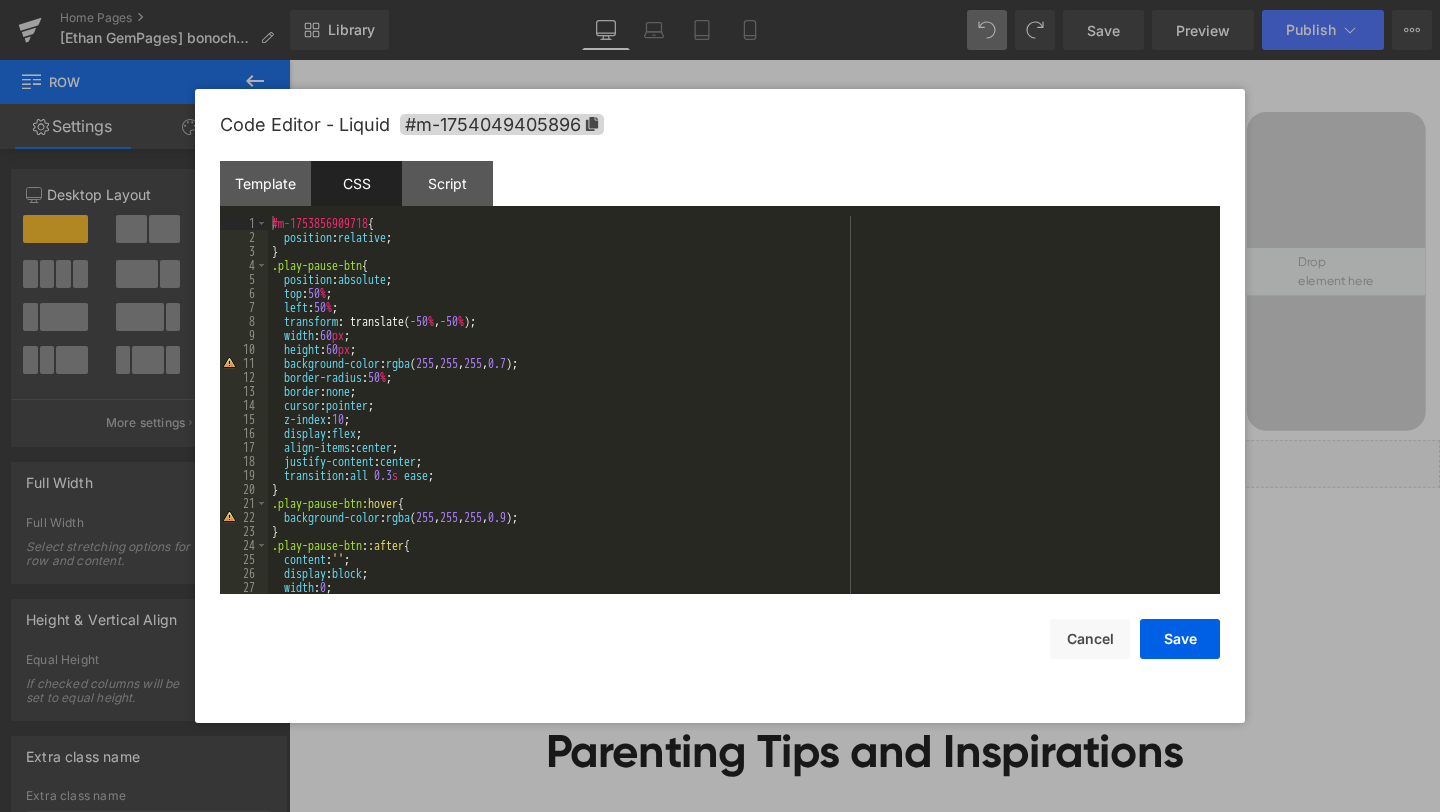 click at bounding box center [720, 406] 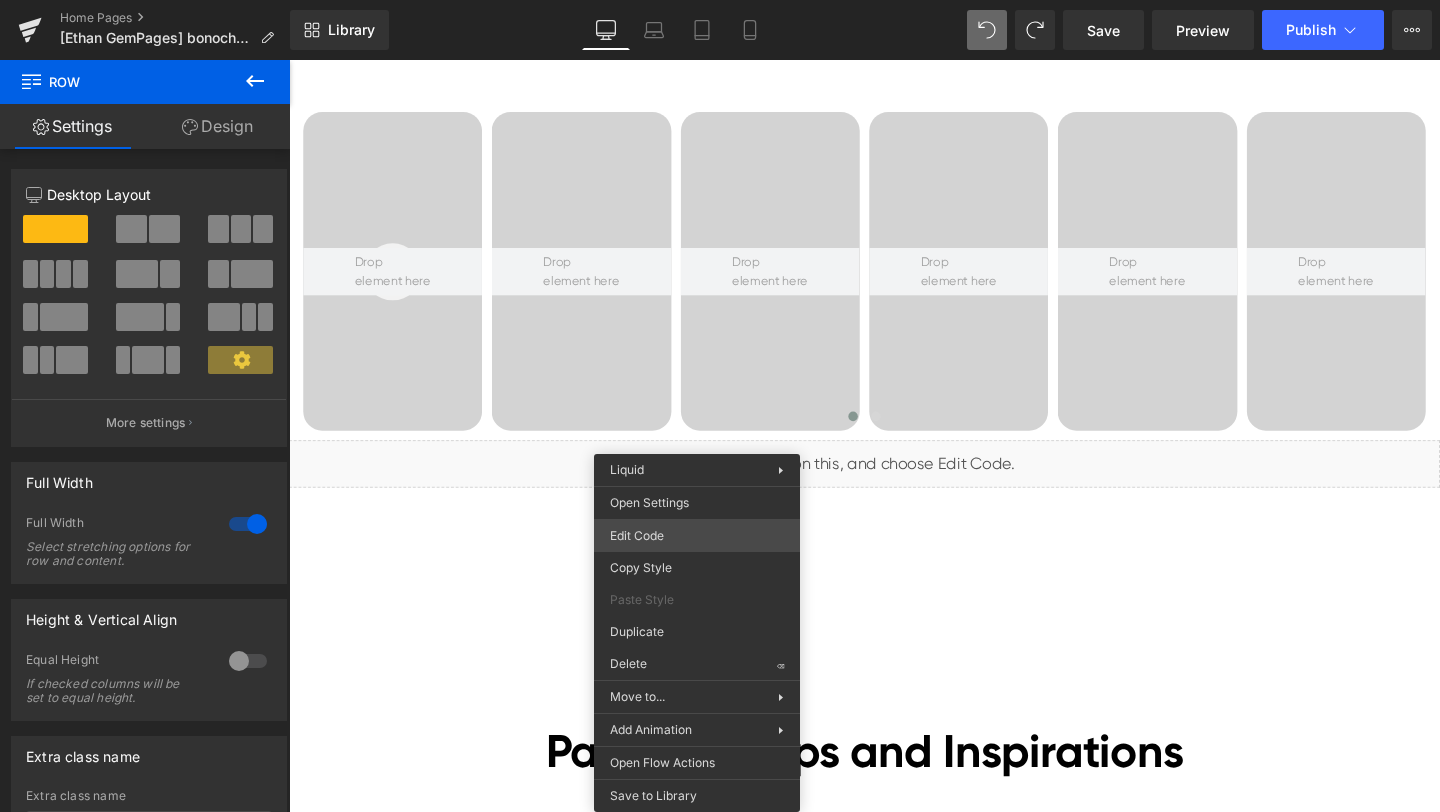 click on "Liquid  You are previewing how the   will restyle your page. You can not edit Elements in Preset Preview Mode.  Home Pages [Ethan GemPages] bonoch Homepage 2.0 Library Desktop Desktop Laptop Tablet Mobile Save Preview Publish Scheduled View Live Page View with current Template Save Template to Library Schedule Publish  Optimize  Publish Settings Shortcuts  Your page can’t be published   You've reached the maximum number of published pages on your plan  (0/0).  You need to upgrade your plan or unpublish all your pages to get 1 publish slot.   Unpublish pages   Upgrade plan  Elements Global Style video Base Row  rows, columns, layouts, div Heading  headings, titles, h1,h2,h3,h4,h5,h6 Text Block  texts, paragraphs, contents, blocks Image  images, photos, alts, uploads Icon  icons, symbols Button  button, call to action, cta Separator  separators, dividers, horizontal lines Liquid  liquid, custom code, html, javascript, css, reviews, apps, applications, embeded, iframe Banner Parallax  Hero Banner  Stack Tabs" at bounding box center (720, 0) 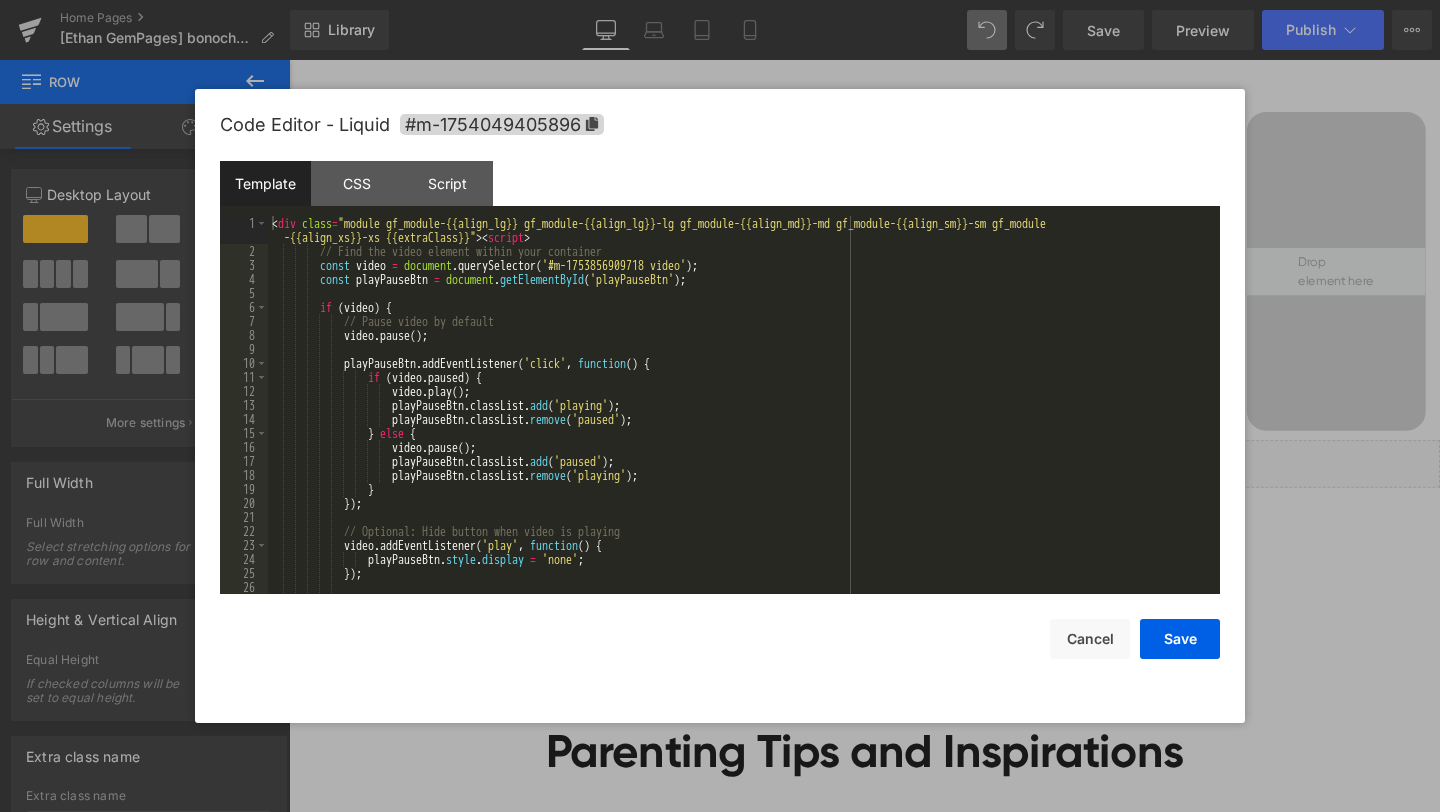 click on "< div class = "module gf_module-{{align_lg}} gf_module-{{align_lg}}-lg gf_module-{{align_md}}-md gf_module-{{align_sm}}-sm gf_module -{{align_xs}}-xs {{extraClass}}" > < script > // Find the video element within your container const video = document . querySelector ( '#m-1753856909718 video' ) ; const playPauseBtn = document . getElementById ( 'playPauseBtn' ) ; if ( video ) { // Pause video by default video . pause ( ) ; playPauseBtn . addEventListener ( 'click' , function ( ) { if ( video . paused ) { video . play ( ) ; playPauseBtn . classList . add ( 'playing' ) ; playPauseBtn . classList . remove ( 'paused' ) ; } else { video . pause ( ) ; . ." at bounding box center (740, 426) 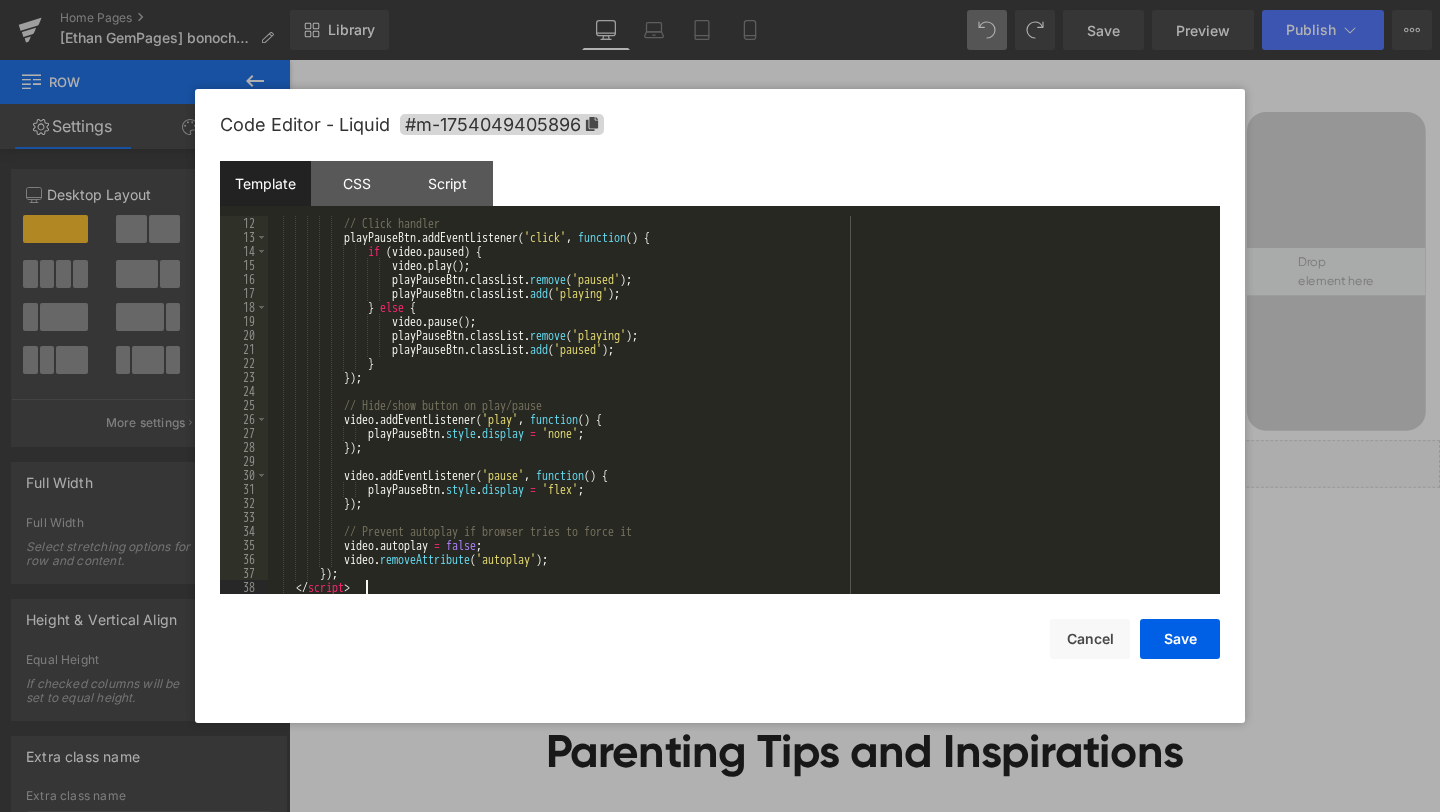 scroll, scrollTop: 0, scrollLeft: 0, axis: both 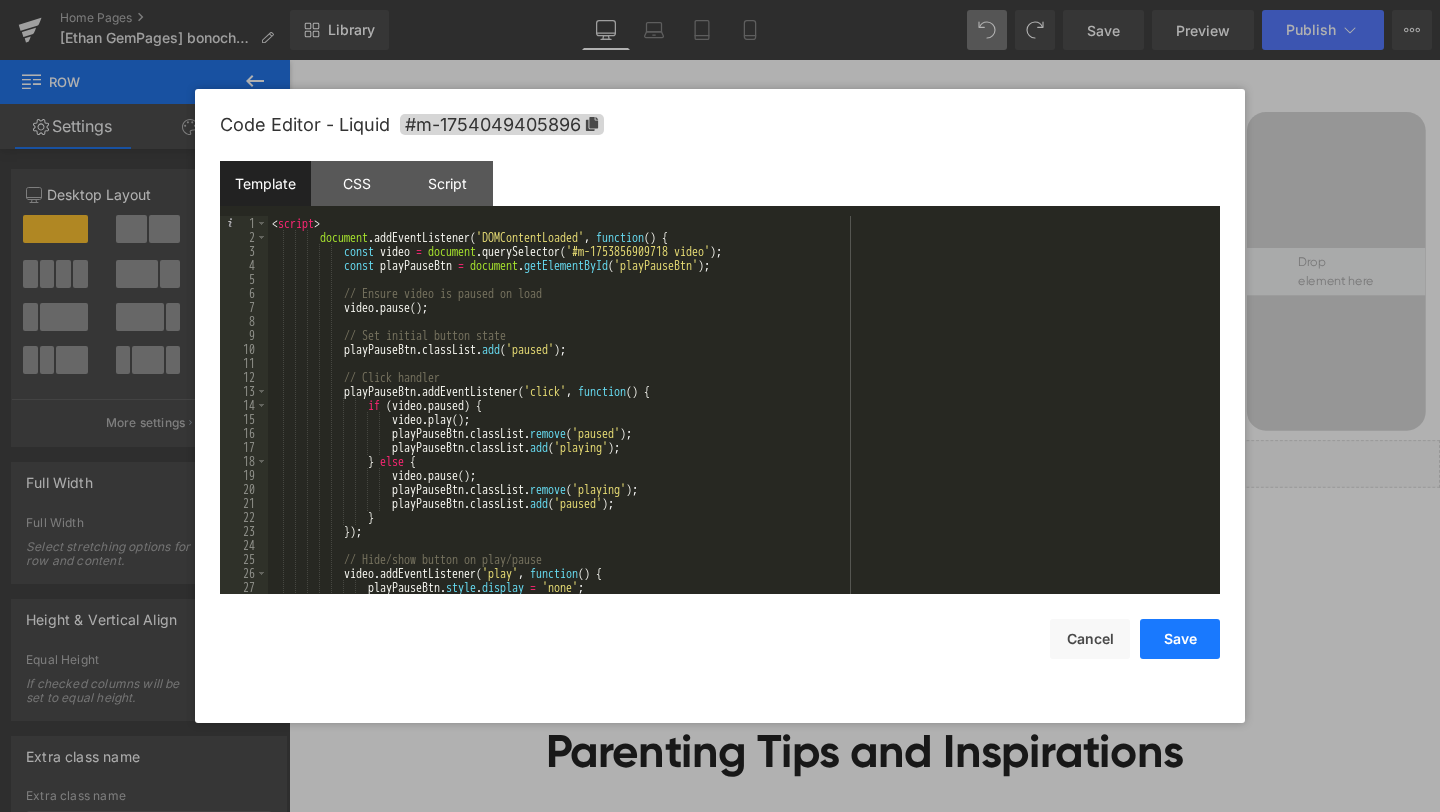 click on "Save" at bounding box center [1180, 639] 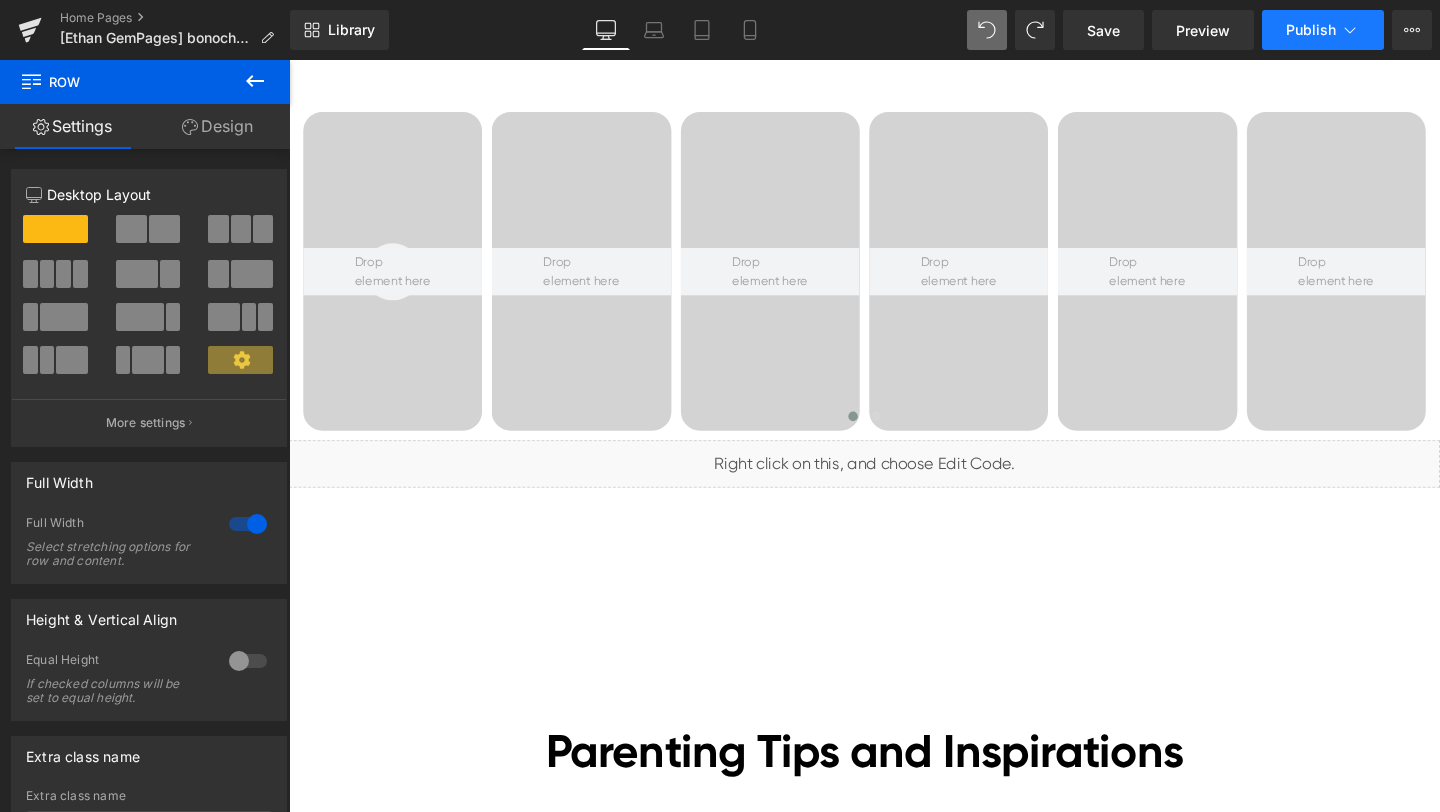 click on "Publish" at bounding box center (1311, 30) 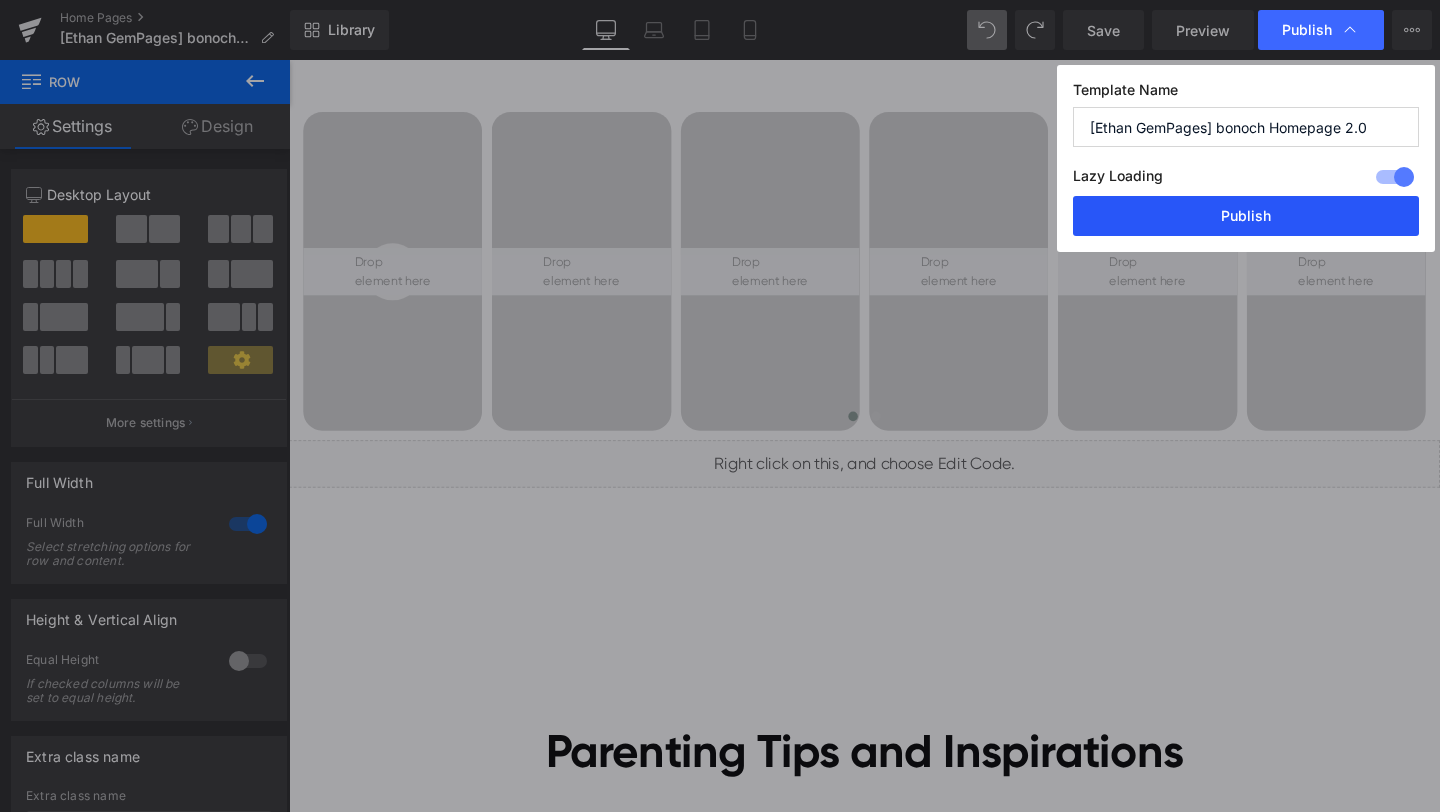 click on "Publish" at bounding box center (1246, 216) 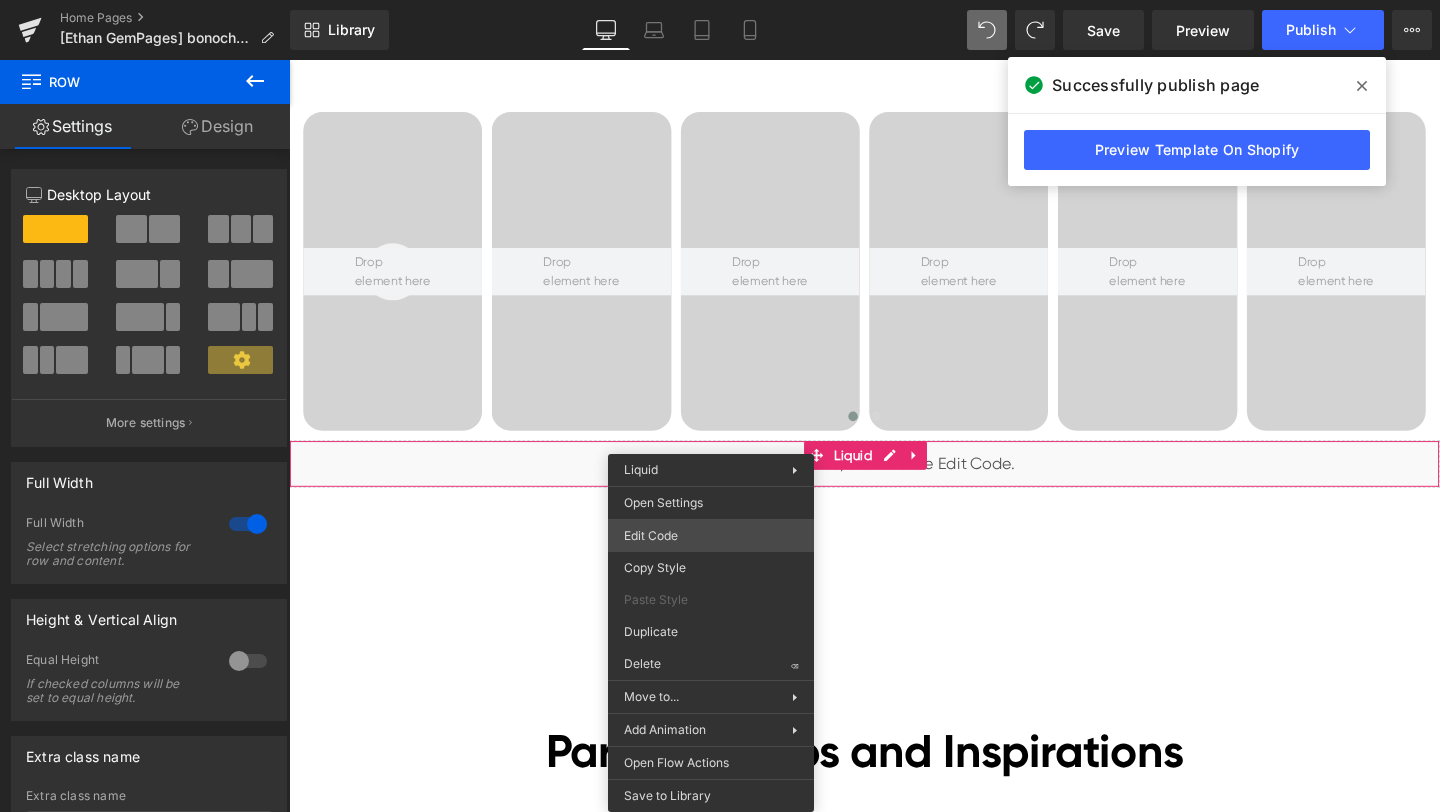 click on "Liquid  You are previewing how the   will restyle your page. You can not edit Elements in Preset Preview Mode.  Home Pages [Ethan GemPages] bonoch Homepage 2.0 Library Desktop Desktop Laptop Tablet Mobile Save Preview Publish Scheduled View Live Page View with current Template Save Template to Library Schedule Publish  Optimize  Publish Settings Shortcuts  Your page can’t be published   You've reached the maximum number of published pages on your plan  (0/0).  You need to upgrade your plan or unpublish all your pages to get 1 publish slot.   Unpublish pages   Upgrade plan  Elements Global Style video Base Row  rows, columns, layouts, div Heading  headings, titles, h1,h2,h3,h4,h5,h6 Text Block  texts, paragraphs, contents, blocks Image  images, photos, alts, uploads Icon  icons, symbols Button  button, call to action, cta Separator  separators, dividers, horizontal lines Liquid  liquid, custom code, html, javascript, css, reviews, apps, applications, embeded, iframe Banner Parallax  Hero Banner  Stack Tabs" at bounding box center [720, 0] 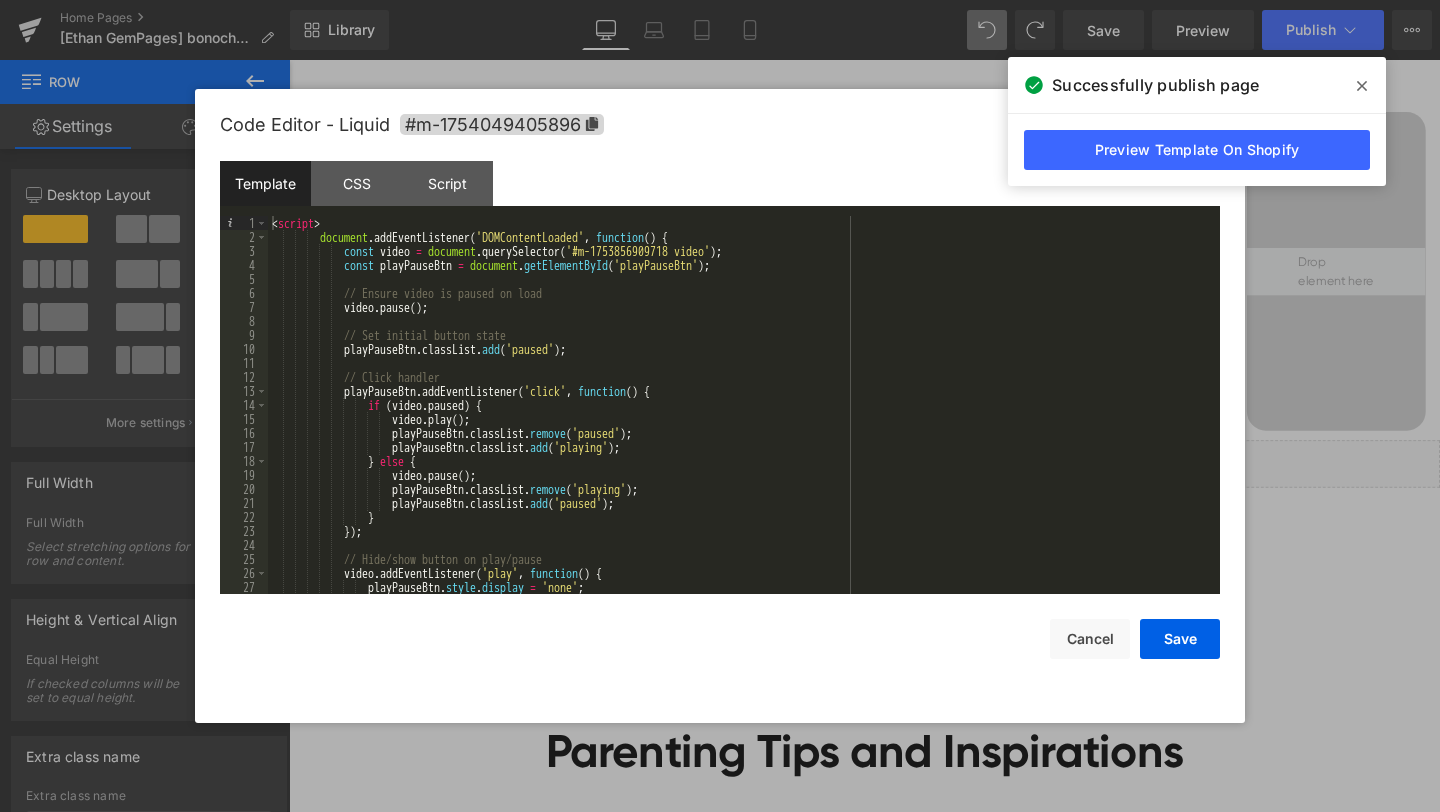drag, startPoint x: 1357, startPoint y: 233, endPoint x: 1121, endPoint y: 182, distance: 241.44772 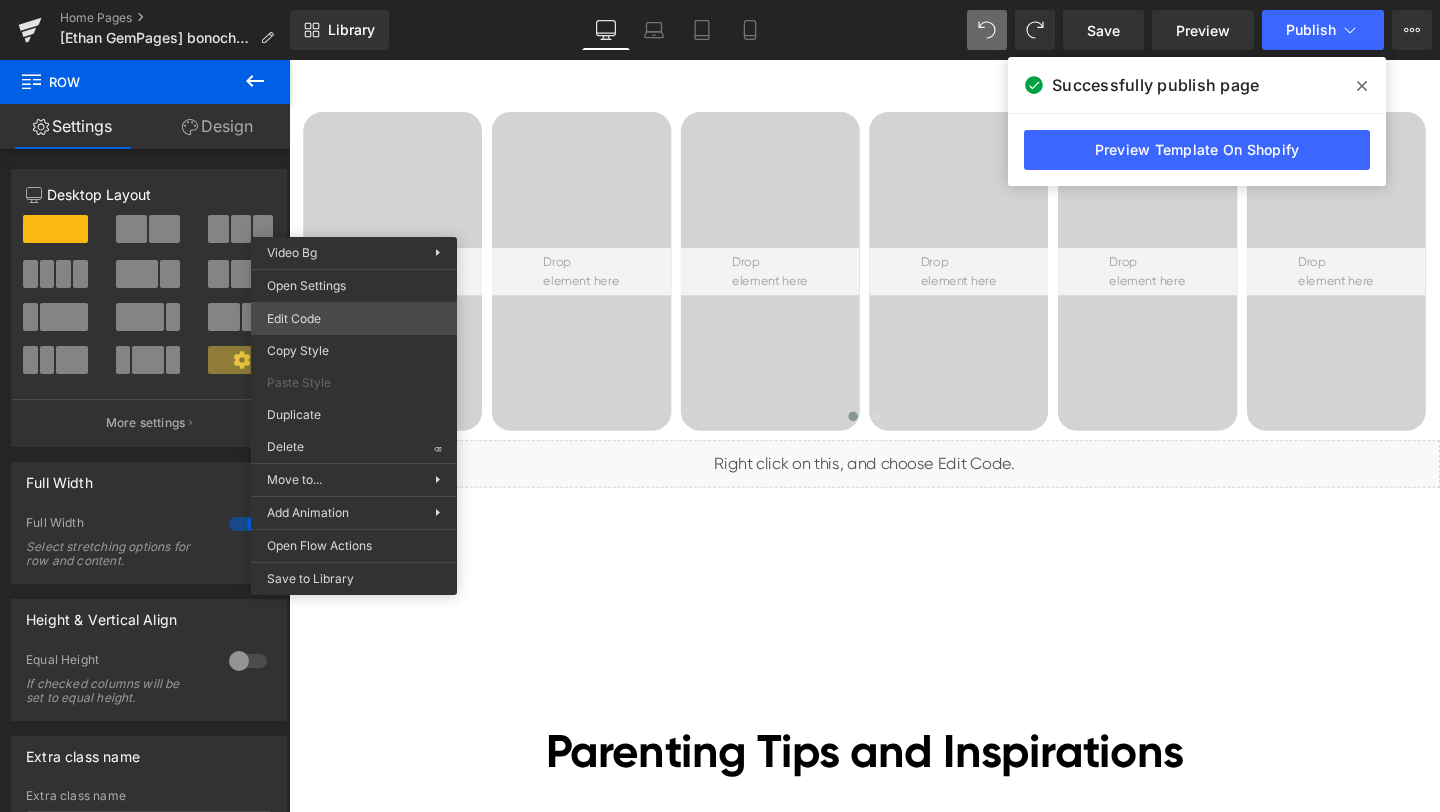click on "Liquid  You are previewing how the   will restyle your page. You can not edit Elements in Preset Preview Mode.  Home Pages [Ethan GemPages] bonoch Homepage 2.0 Library Desktop Desktop Laptop Tablet Mobile Save Preview Publish Scheduled View Live Page View with current Template Save Template to Library Schedule Publish  Optimize  Publish Settings Shortcuts  Your page can’t be published   You've reached the maximum number of published pages on your plan  (0/0).  You need to upgrade your plan or unpublish all your pages to get 1 publish slot.   Unpublish pages   Upgrade plan  Elements Global Style video Base Row  rows, columns, layouts, div Heading  headings, titles, h1,h2,h3,h4,h5,h6 Text Block  texts, paragraphs, contents, blocks Image  images, photos, alts, uploads Icon  icons, symbols Button  button, call to action, cta Separator  separators, dividers, horizontal lines Liquid  liquid, custom code, html, javascript, css, reviews, apps, applications, embeded, iframe Banner Parallax  Hero Banner  Stack Tabs" at bounding box center [720, 0] 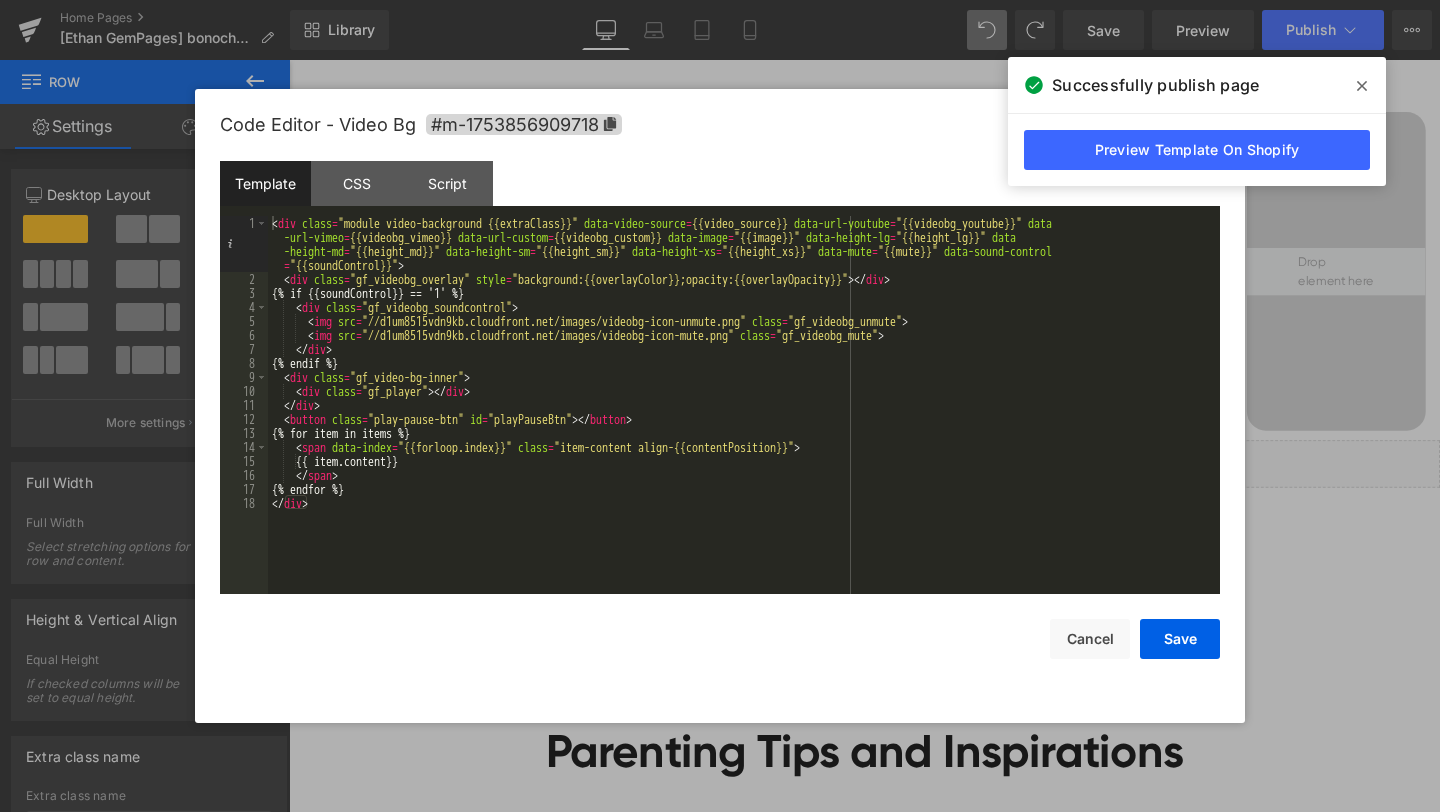 click at bounding box center (720, 406) 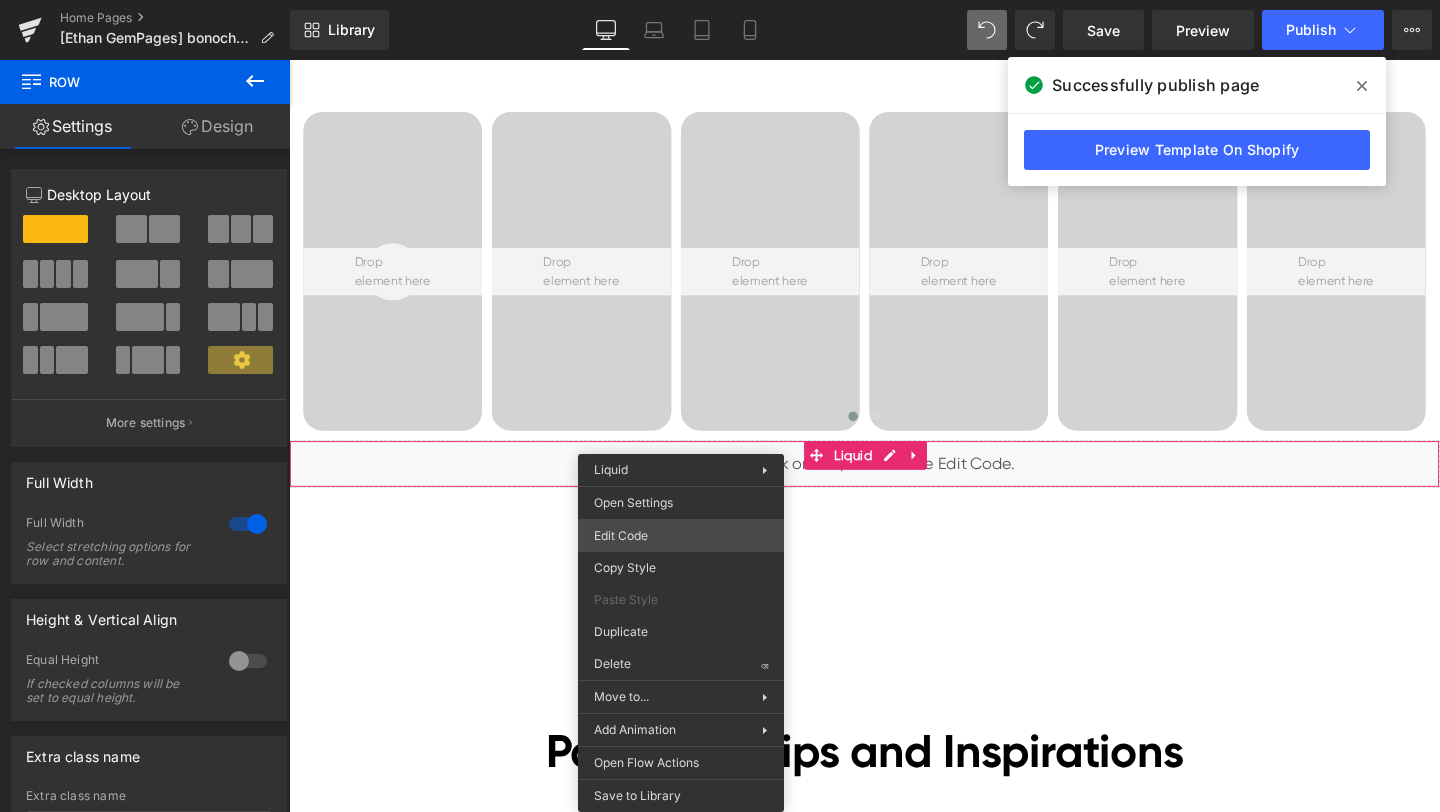 click on "Liquid  You are previewing how the   will restyle your page. You can not edit Elements in Preset Preview Mode.  Home Pages [Ethan GemPages] bonoch Homepage 2.0 Library Desktop Desktop Laptop Tablet Mobile Save Preview Publish Scheduled View Live Page View with current Template Save Template to Library Schedule Publish  Optimize  Publish Settings Shortcuts  Your page can’t be published   You've reached the maximum number of published pages on your plan  (0/0).  You need to upgrade your plan or unpublish all your pages to get 1 publish slot.   Unpublish pages   Upgrade plan  Elements Global Style video Base Row  rows, columns, layouts, div Heading  headings, titles, h1,h2,h3,h4,h5,h6 Text Block  texts, paragraphs, contents, blocks Image  images, photos, alts, uploads Icon  icons, symbols Button  button, call to action, cta Separator  separators, dividers, horizontal lines Liquid  liquid, custom code, html, javascript, css, reviews, apps, applications, embeded, iframe Banner Parallax  Hero Banner  Stack Tabs" at bounding box center [720, 0] 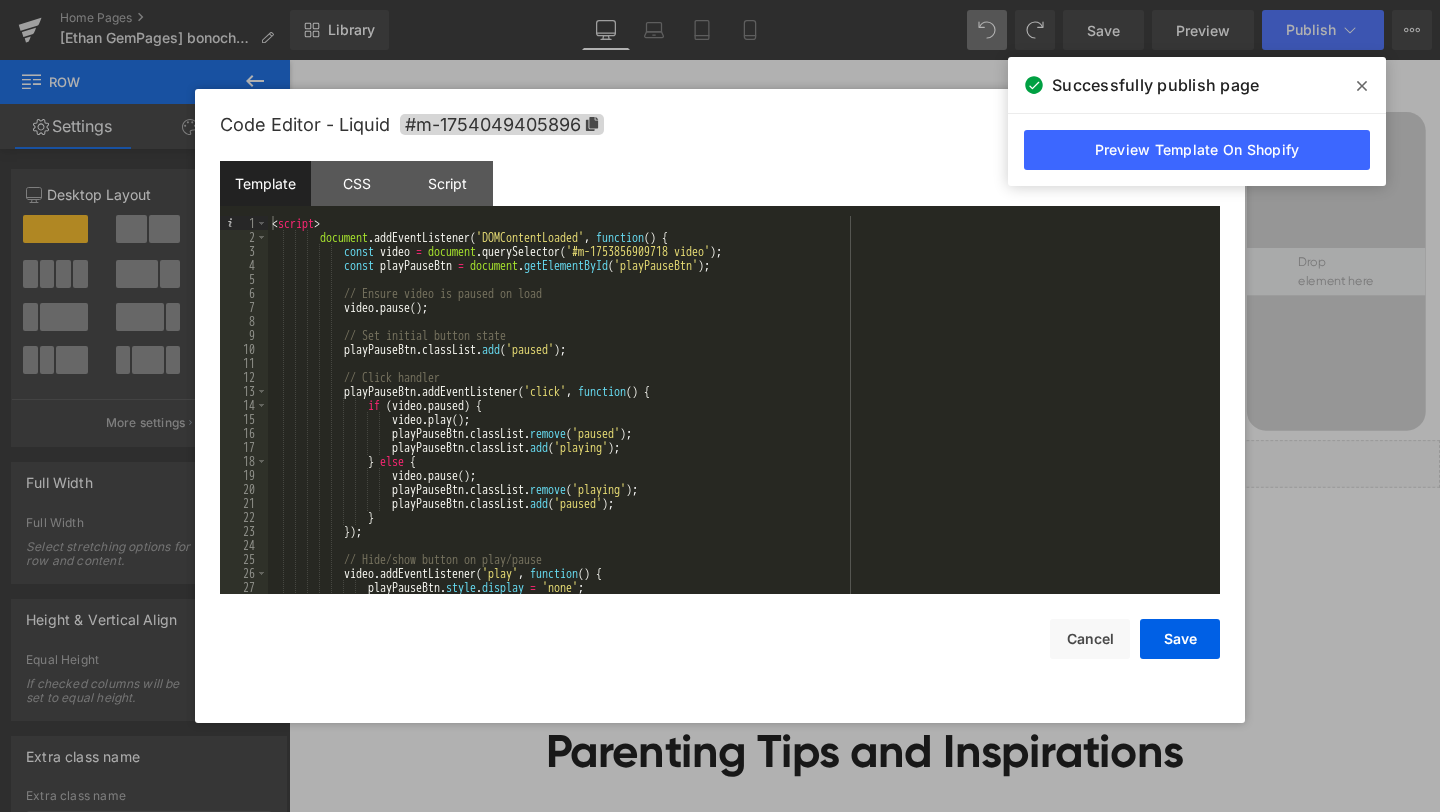 click 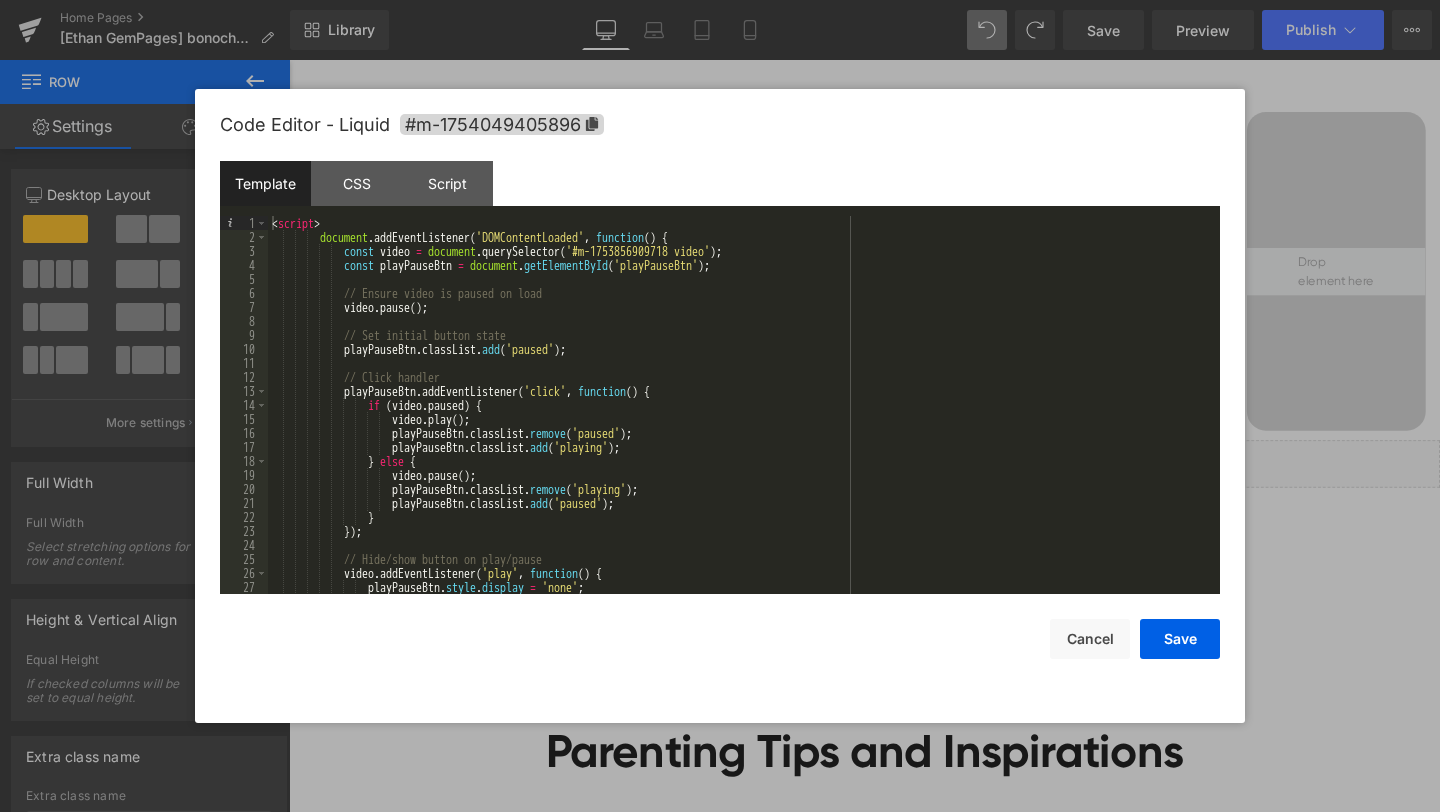 click at bounding box center (720, 406) 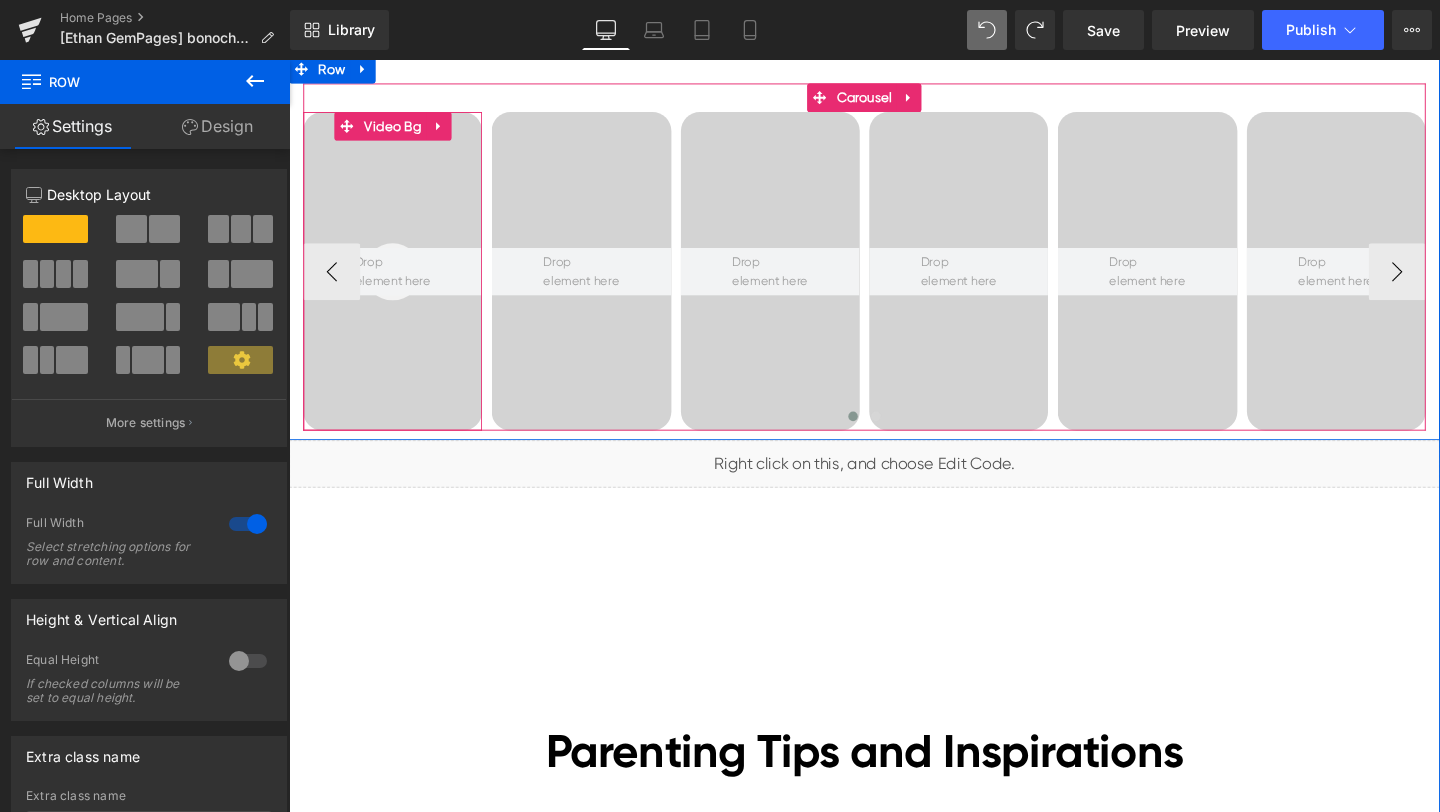 click at bounding box center [398, 282] 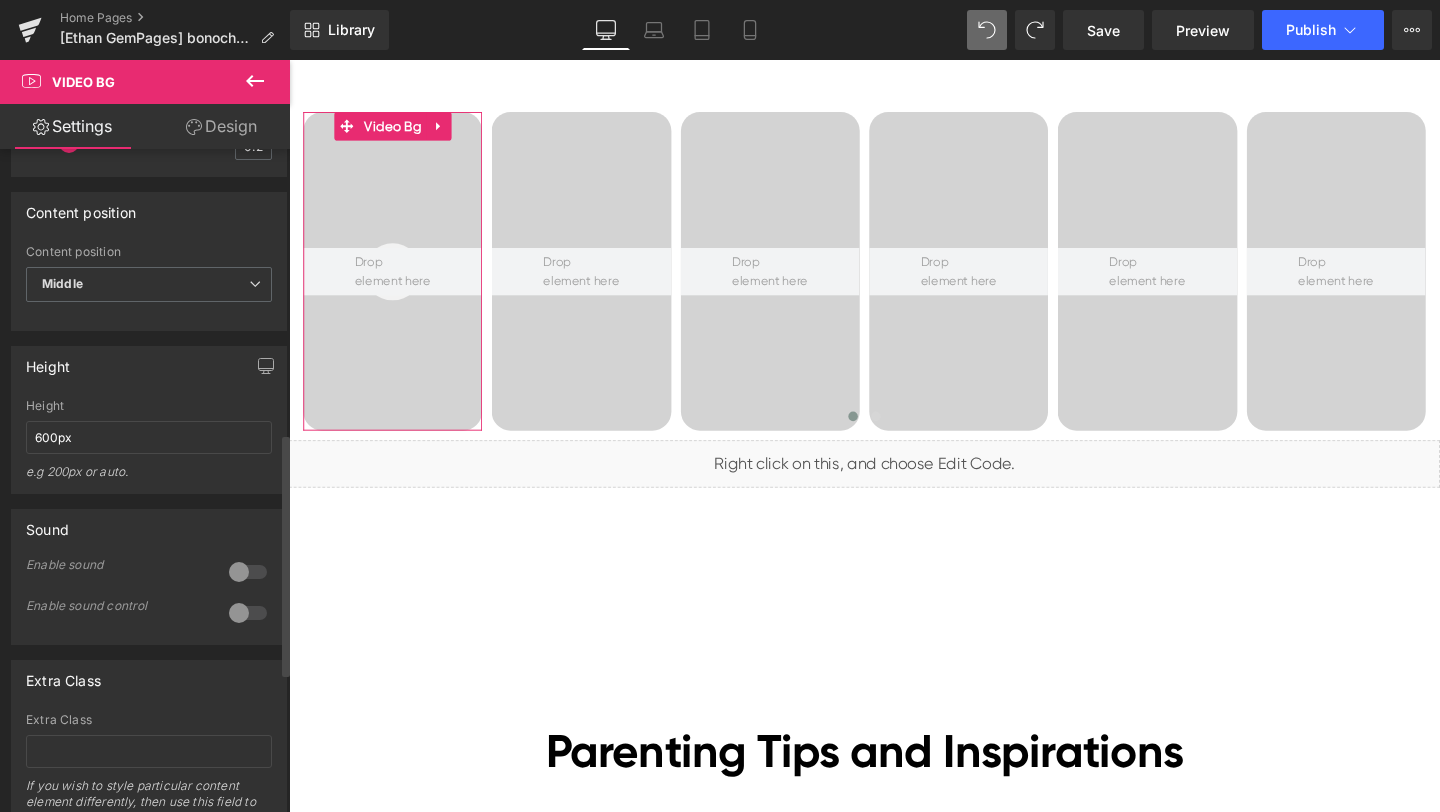 scroll, scrollTop: 779, scrollLeft: 0, axis: vertical 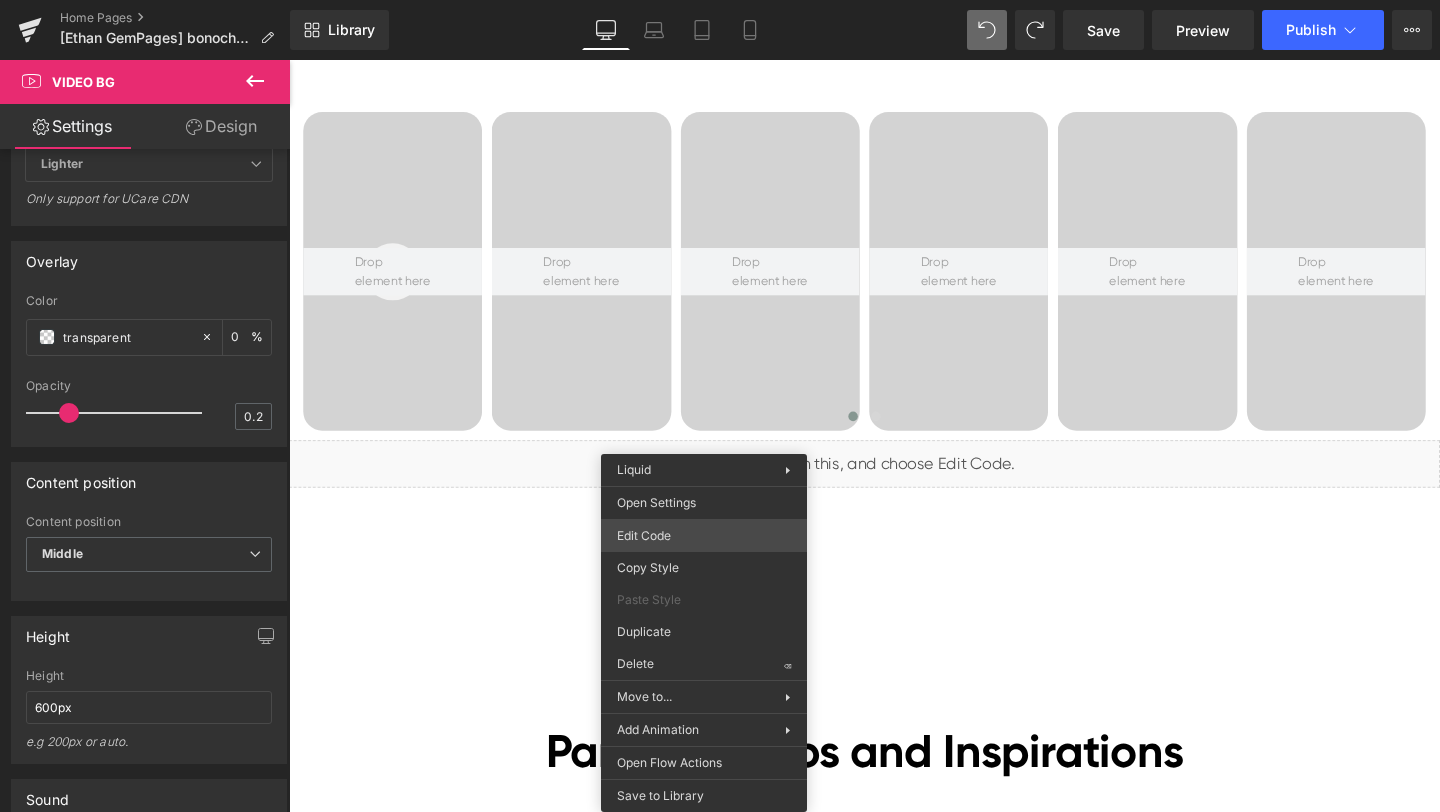 click on "Liquid  You are previewing how the   will restyle your page. You can not edit Elements in Preset Preview Mode.  Home Pages [Ethan GemPages] bonoch Homepage 2.0 Library Desktop Desktop Laptop Tablet Mobile Save Preview Publish Scheduled View Live Page View with current Template Save Template to Library Schedule Publish  Optimize  Publish Settings Shortcuts  Your page can’t be published   You've reached the maximum number of published pages on your plan  (0/0).  You need to upgrade your plan or unpublish all your pages to get 1 publish slot.   Unpublish pages   Upgrade plan  Elements Global Style video Base Row  rows, columns, layouts, div Heading  headings, titles, h1,h2,h3,h4,h5,h6 Text Block  texts, paragraphs, contents, blocks Image  images, photos, alts, uploads Icon  icons, symbols Button  button, call to action, cta Separator  separators, dividers, horizontal lines Liquid  liquid, custom code, html, javascript, css, reviews, apps, applications, embeded, iframe Banner Parallax  Hero Banner  Stack Tabs" at bounding box center [720, 0] 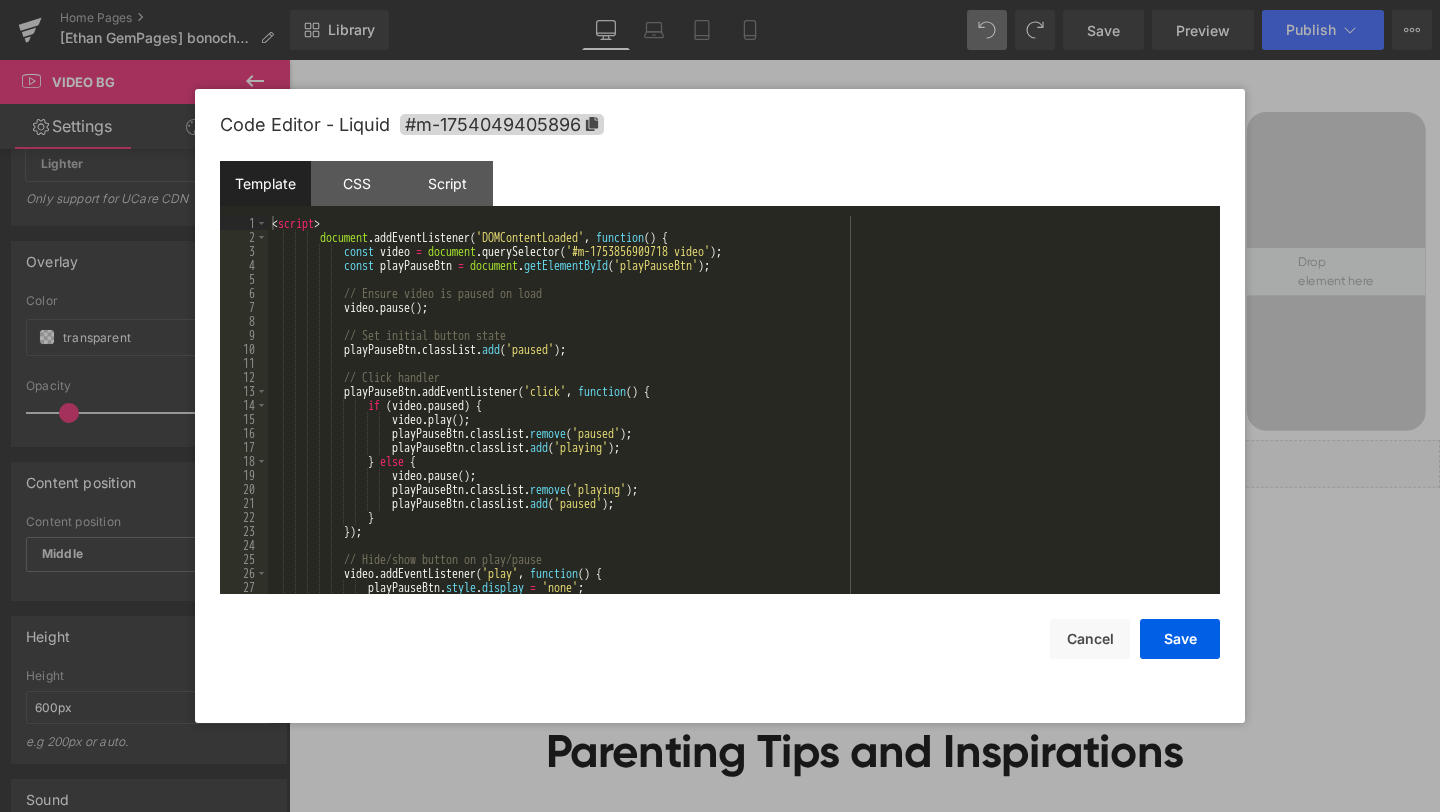 click on "< script > document . addEventListener ( 'DOMContentLoaded' , function ( ) { const video = document . querySelector ( '#m-1753856909718 video' ) ; const playPauseBtn = document . getElementById ( 'playPauseBtn' ) ; // Ensure video is paused on load video . pause ( ) ; // Set initial button state playPauseBtn . classList . add ( 'paused' ) ; // Click handler playPauseBtn . addEventListener ( 'click' , function ( ) { if ( video . paused ) { video . play ( ) ; playPauseBtn . classList . remove ( 'paused' ) ; playPauseBtn . classList . add ( 'playing' ) ; } else { video . pause ( ) ; ." at bounding box center [740, 419] 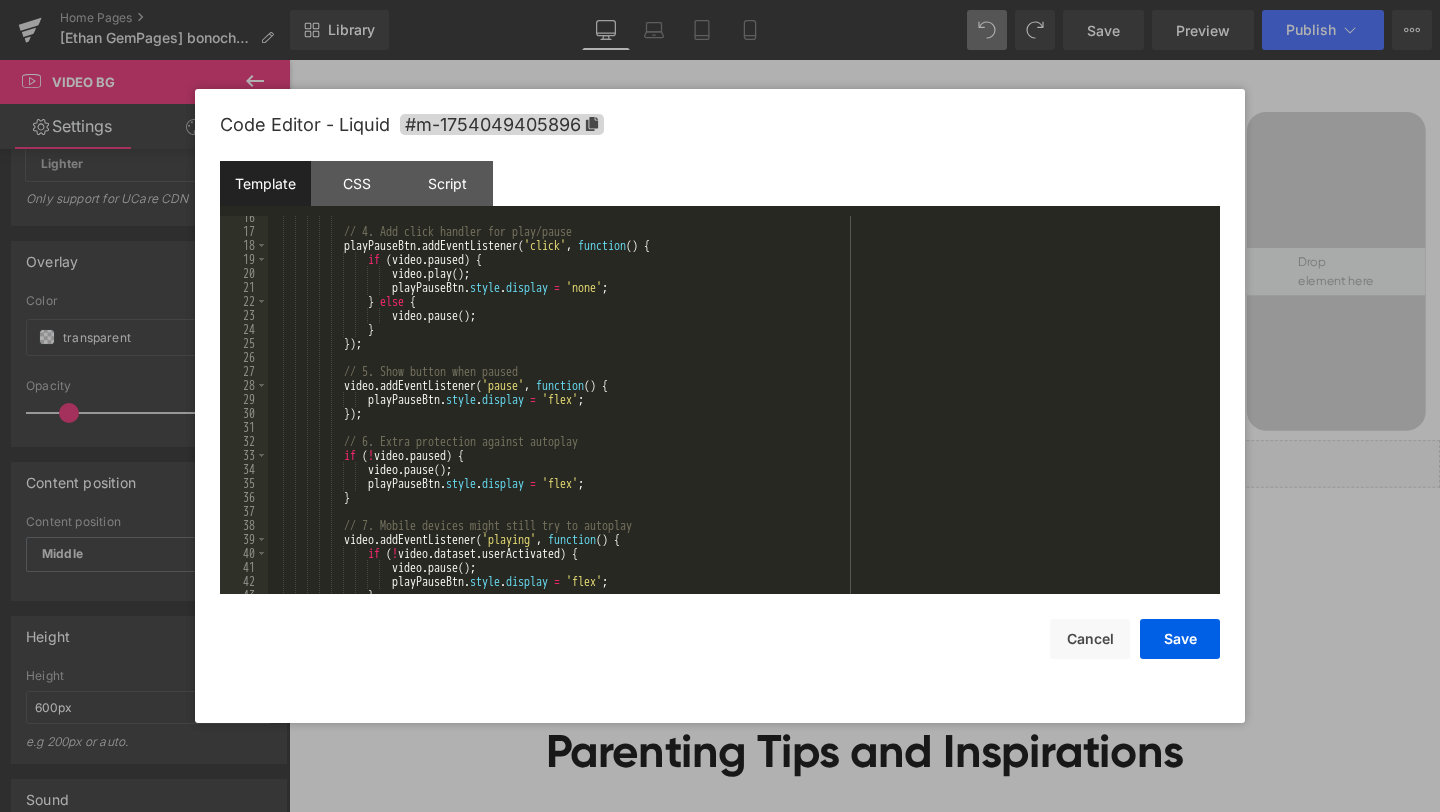 scroll, scrollTop: 0, scrollLeft: 0, axis: both 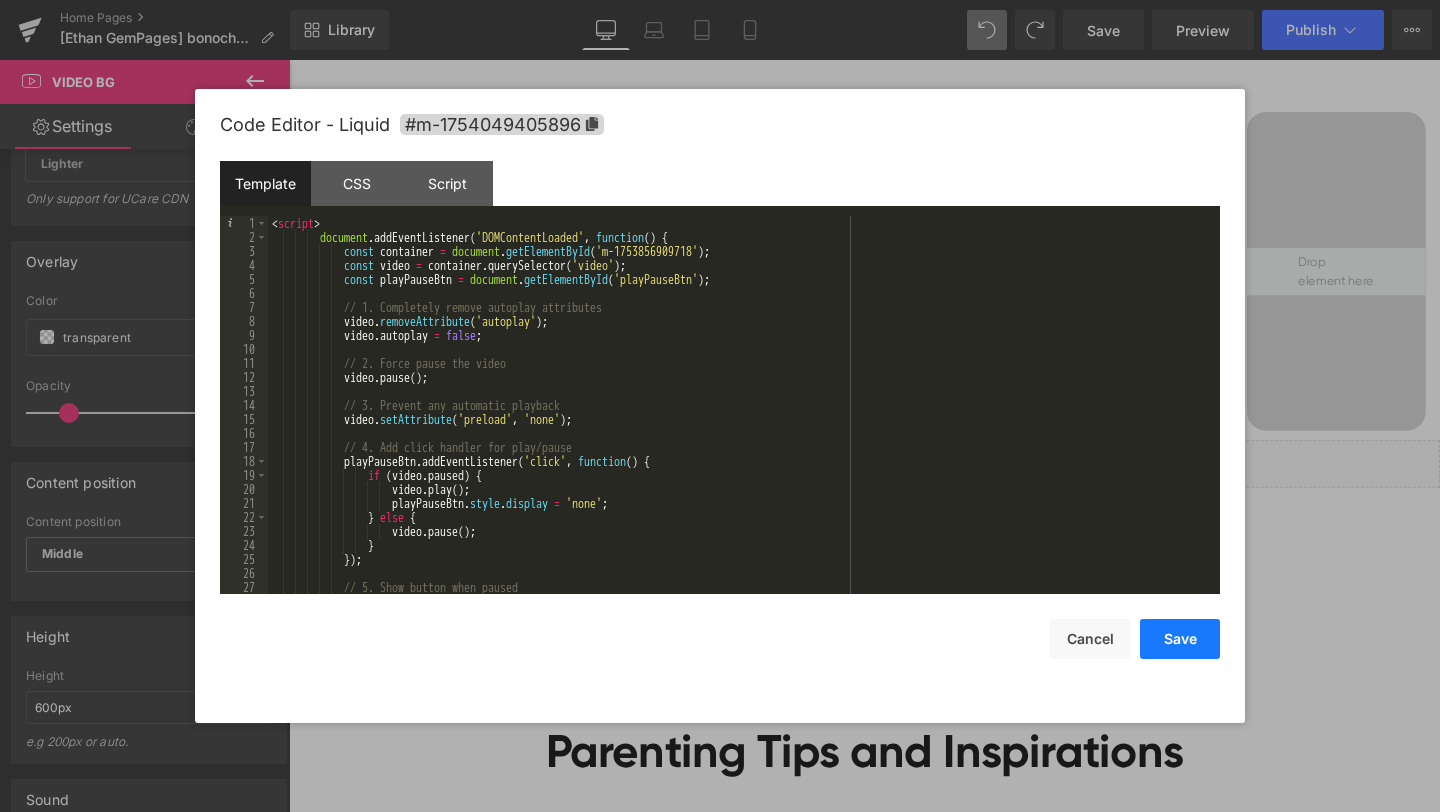 click on "Save" at bounding box center (1180, 639) 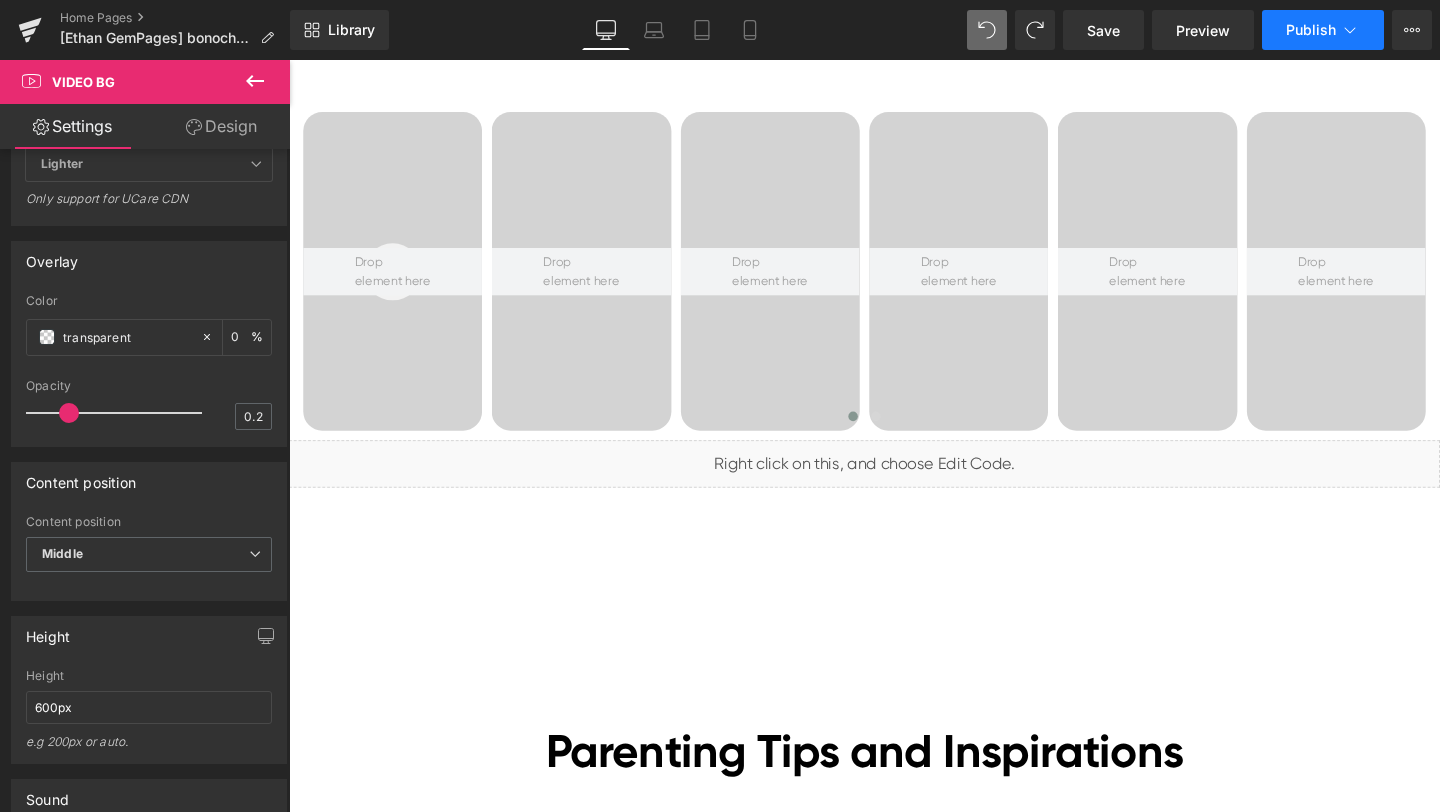 click on "Publish" at bounding box center [1323, 30] 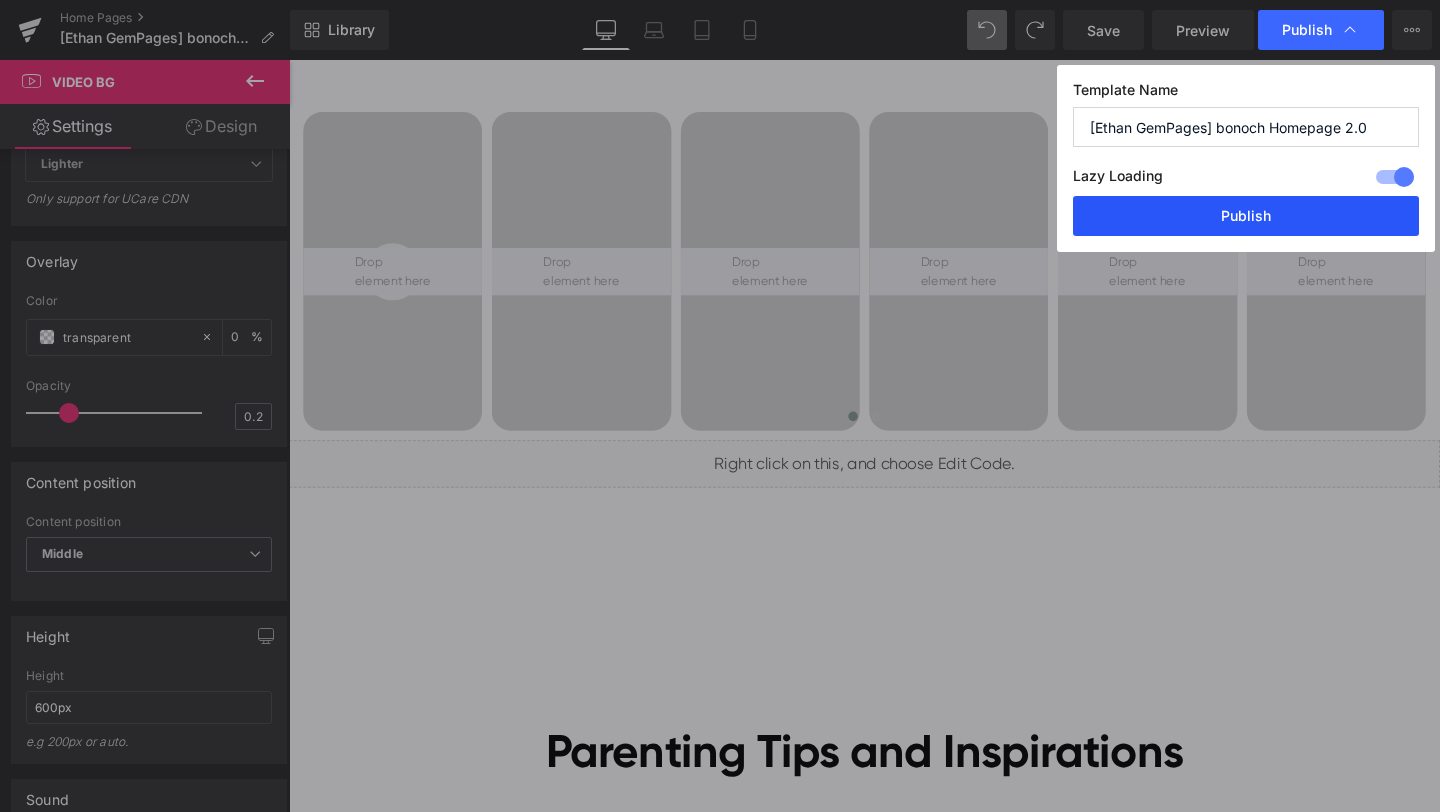 click on "Publish" at bounding box center [1246, 216] 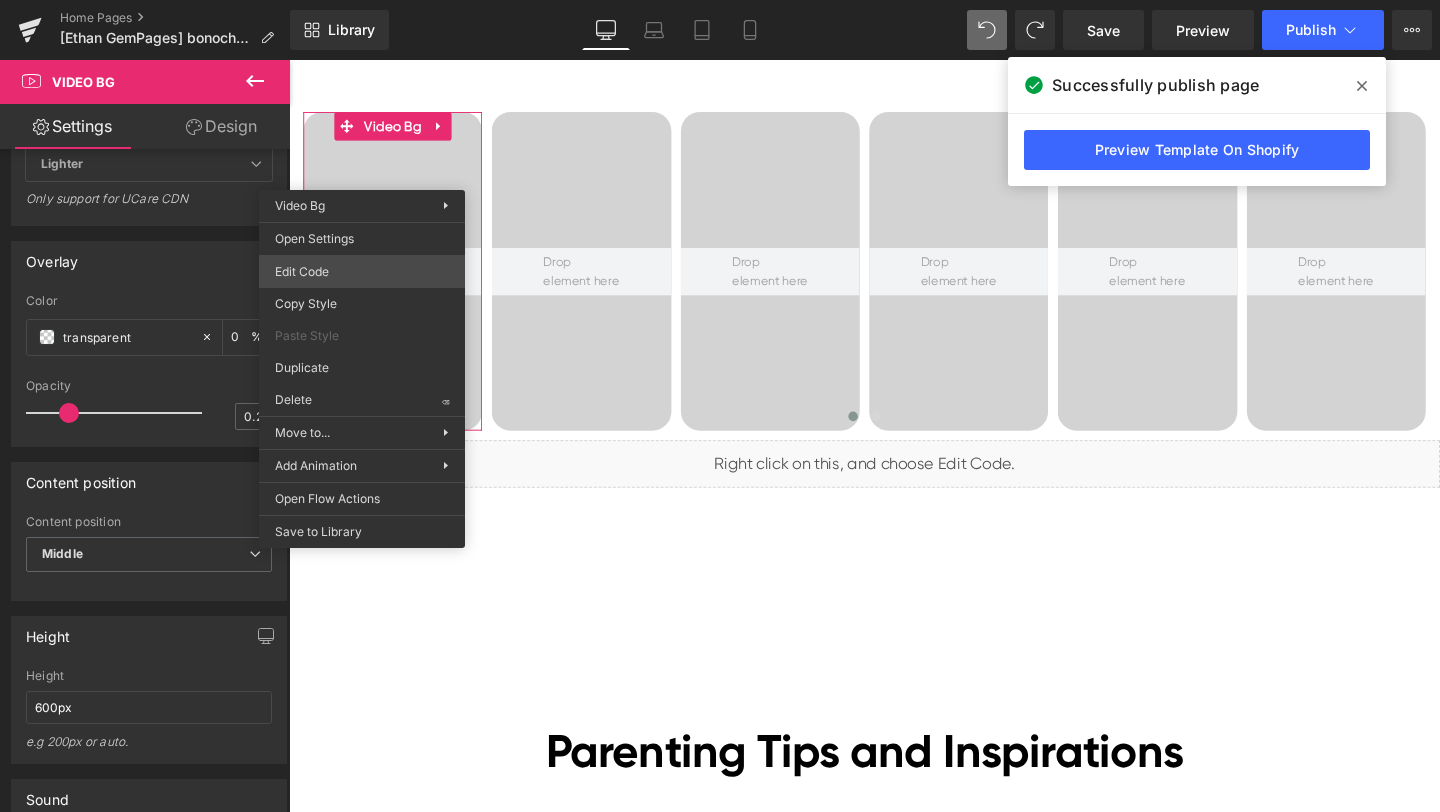 click on "Liquid  You are previewing how the   will restyle your page. You can not edit Elements in Preset Preview Mode.  Home Pages [Ethan GemPages] bonoch Homepage 2.0 Library Desktop Desktop Laptop Tablet Mobile Save Preview Publish Scheduled View Live Page View with current Template Save Template to Library Schedule Publish  Optimize  Publish Settings Shortcuts  Your page can’t be published   You've reached the maximum number of published pages on your plan  (0/0).  You need to upgrade your plan or unpublish all your pages to get 1 publish slot.   Unpublish pages   Upgrade plan  Elements Global Style video Base Row  rows, columns, layouts, div Heading  headings, titles, h1,h2,h3,h4,h5,h6 Text Block  texts, paragraphs, contents, blocks Image  images, photos, alts, uploads Icon  icons, symbols Button  button, call to action, cta Separator  separators, dividers, horizontal lines Liquid  liquid, custom code, html, javascript, css, reviews, apps, applications, embeded, iframe Banner Parallax  Hero Banner  Stack Tabs" at bounding box center [720, 0] 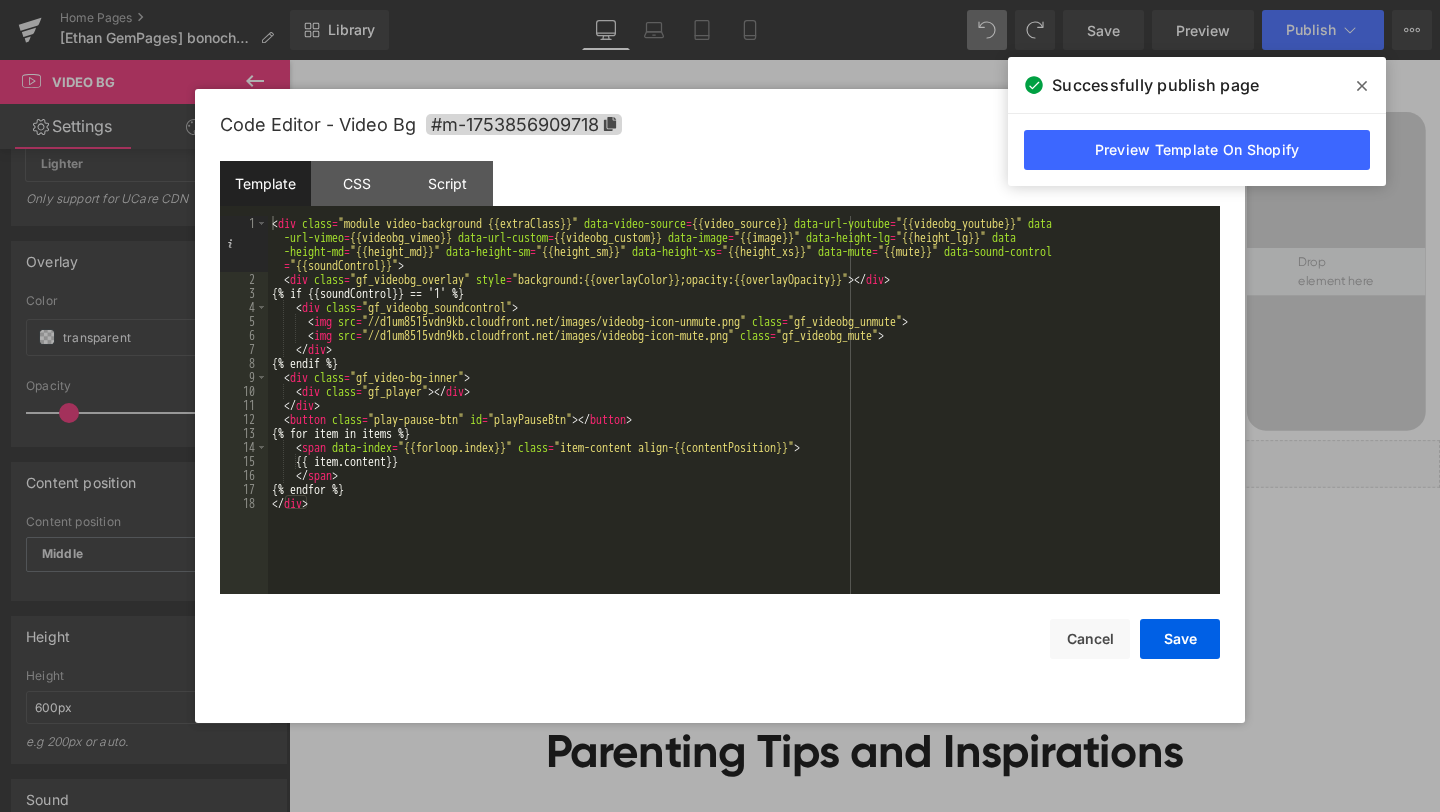 click at bounding box center [1362, 86] 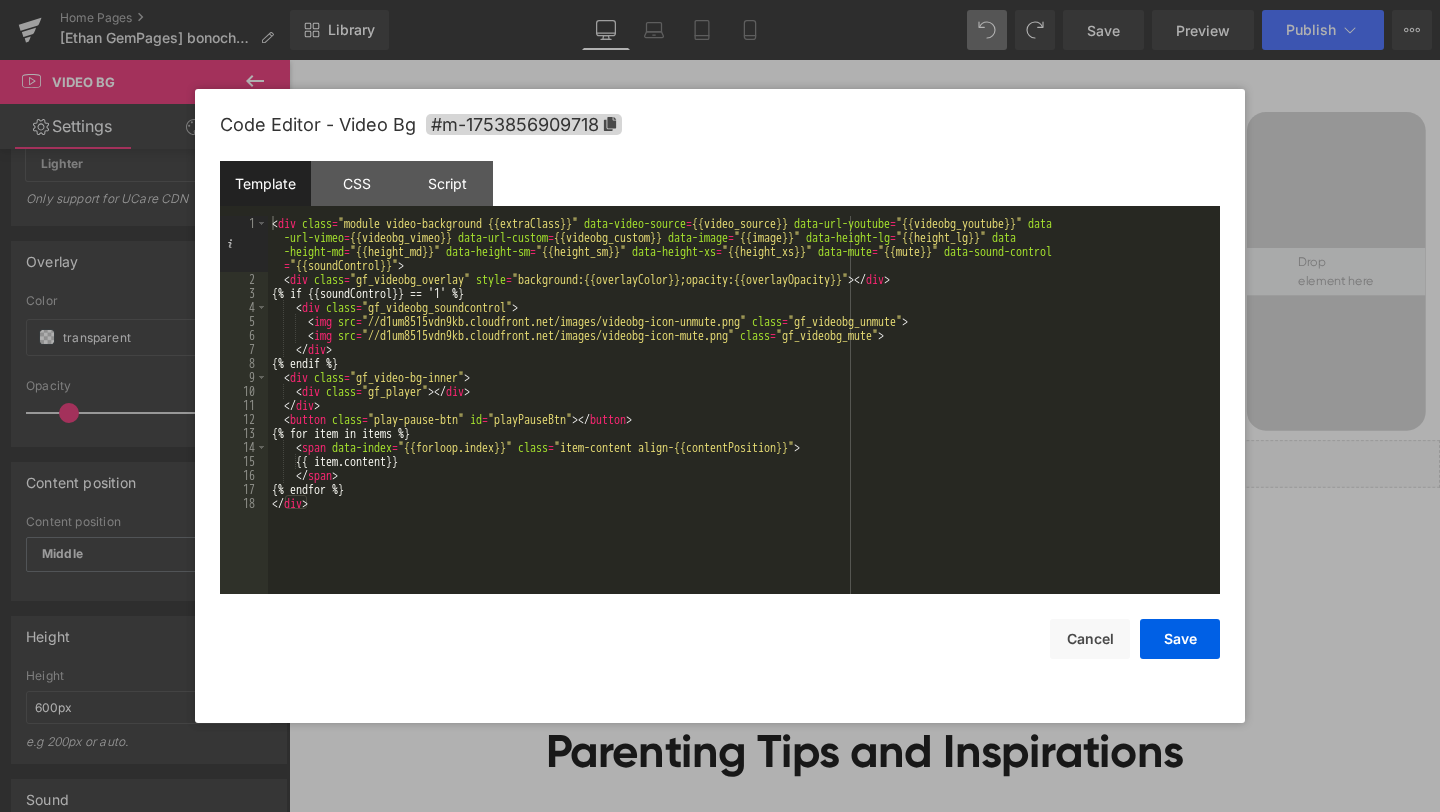 click at bounding box center [720, 406] 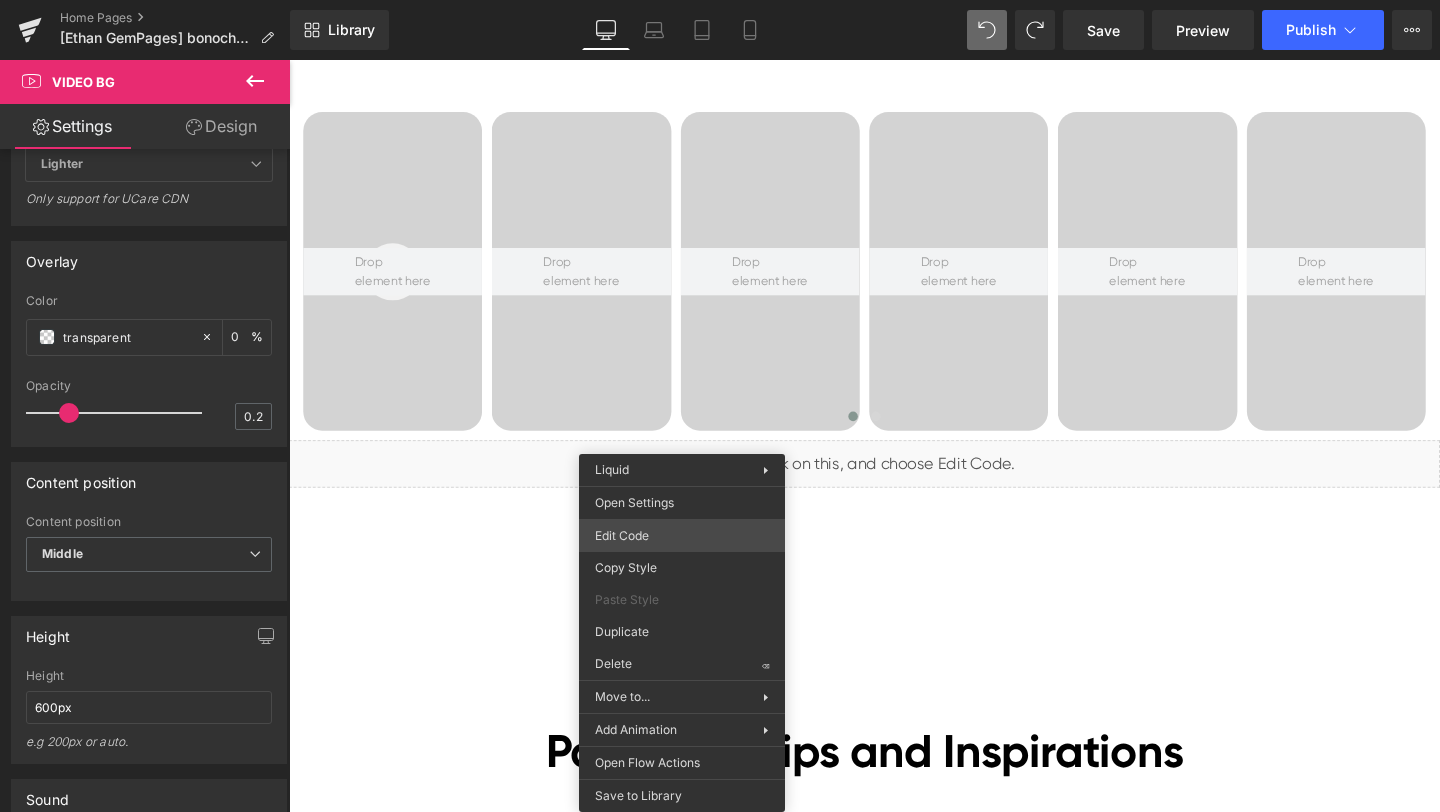 click on "Liquid  You are previewing how the   will restyle your page. You can not edit Elements in Preset Preview Mode.  Home Pages [Ethan GemPages] bonoch Homepage 2.0 Library Desktop Desktop Laptop Tablet Mobile Save Preview Publish Scheduled View Live Page View with current Template Save Template to Library Schedule Publish  Optimize  Publish Settings Shortcuts  Your page can’t be published   You've reached the maximum number of published pages on your plan  (0/0).  You need to upgrade your plan or unpublish all your pages to get 1 publish slot.   Unpublish pages   Upgrade plan  Elements Global Style video Base Row  rows, columns, layouts, div Heading  headings, titles, h1,h2,h3,h4,h5,h6 Text Block  texts, paragraphs, contents, blocks Image  images, photos, alts, uploads Icon  icons, symbols Button  button, call to action, cta Separator  separators, dividers, horizontal lines Liquid  liquid, custom code, html, javascript, css, reviews, apps, applications, embeded, iframe Banner Parallax  Hero Banner  Stack Tabs" at bounding box center [720, 0] 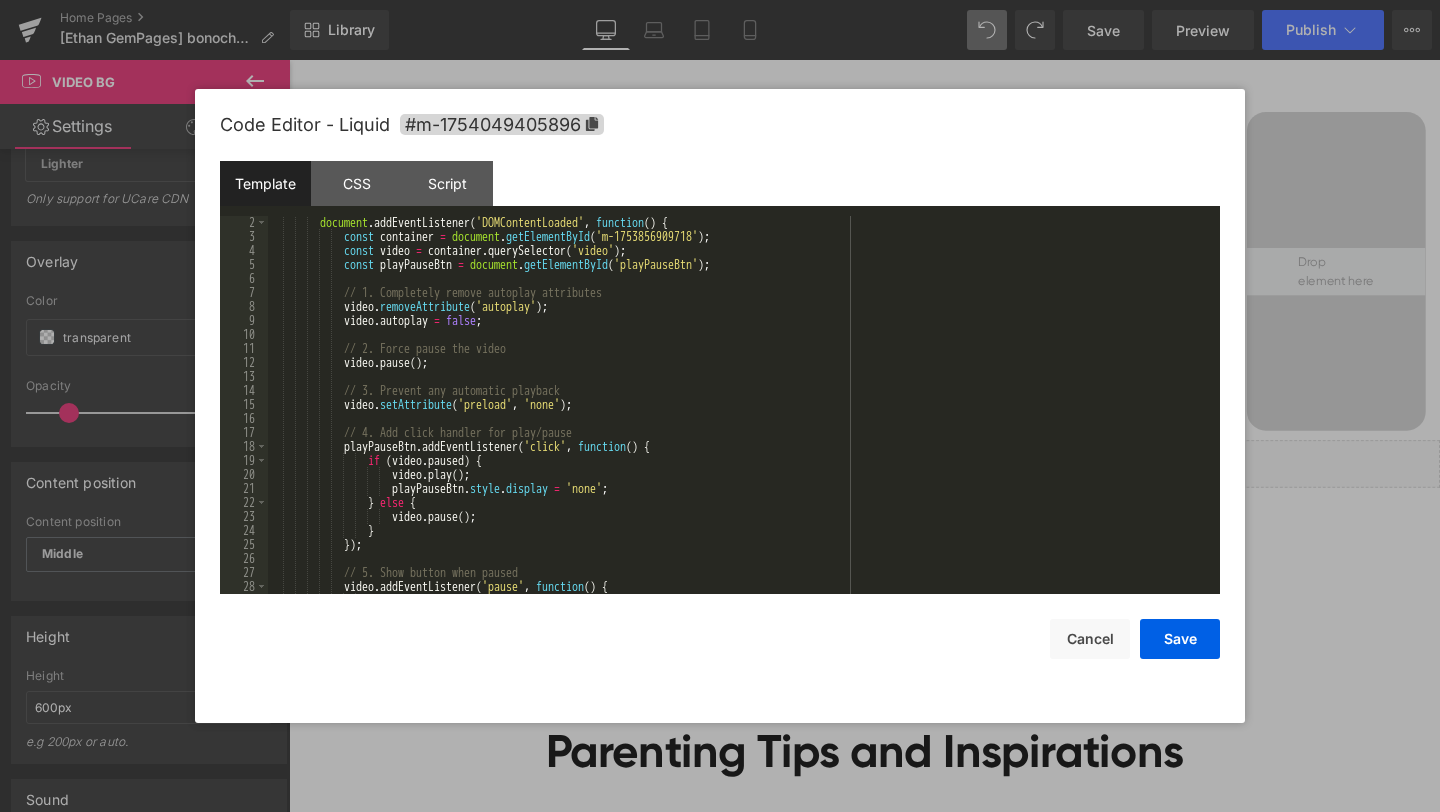 scroll, scrollTop: 0, scrollLeft: 0, axis: both 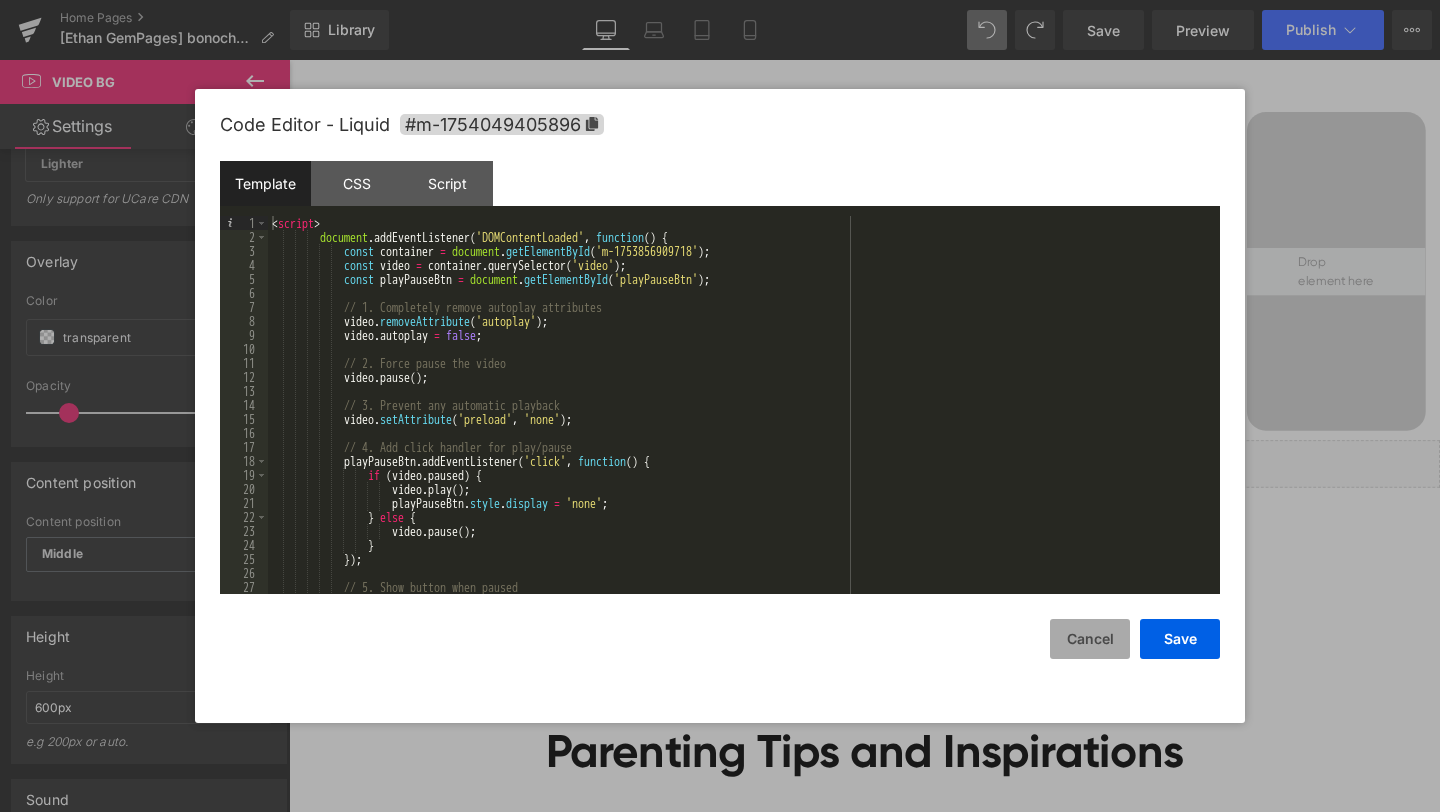 click on "Cancel" at bounding box center [1090, 639] 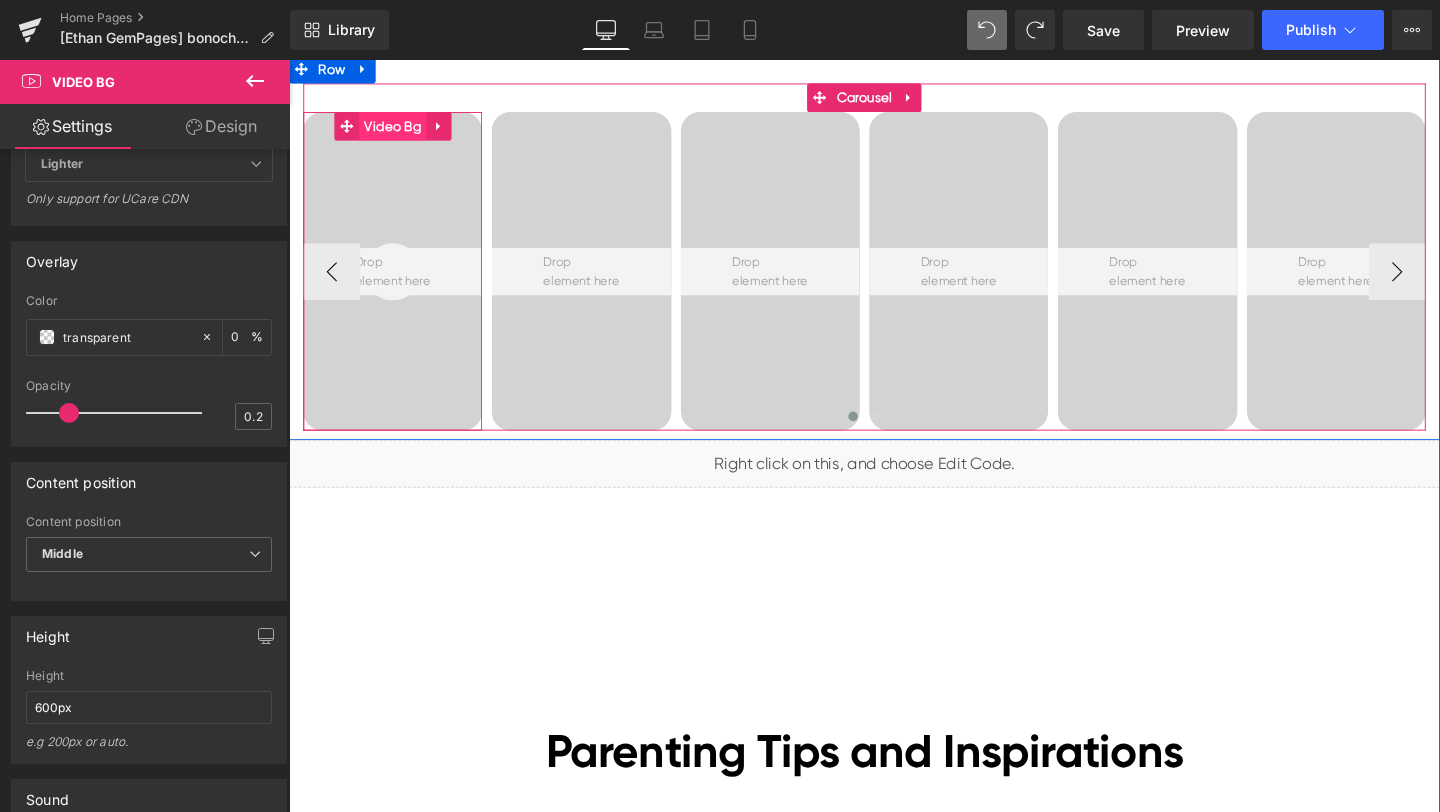 click on "Video Bg" at bounding box center [398, 130] 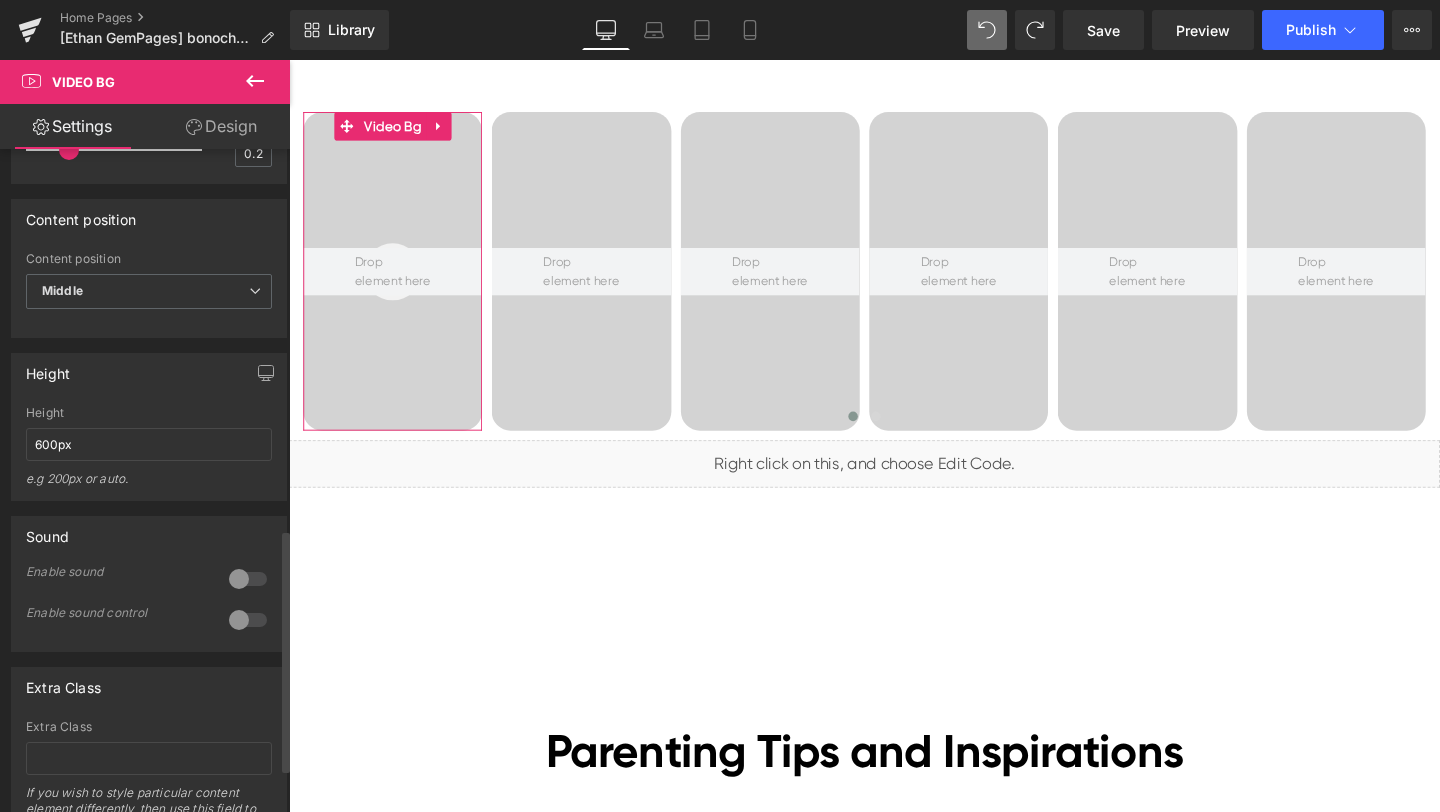scroll, scrollTop: 1163, scrollLeft: 0, axis: vertical 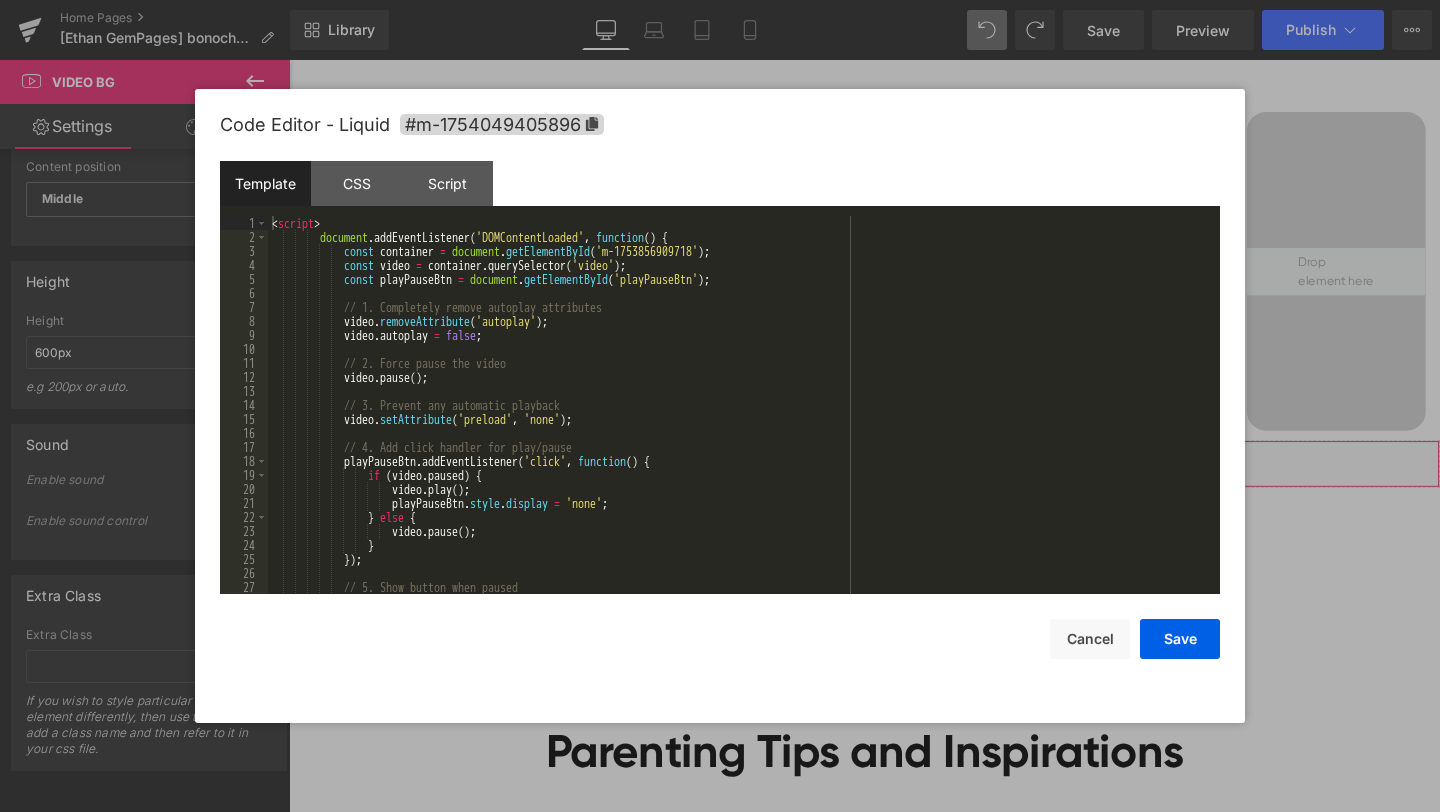 click on "Video Bg  You are previewing how the   will restyle your page. You can not edit Elements in Preset Preview Mode.  Home Pages [Ethan GemPages] bonoch Homepage 2.0 Library Desktop Desktop Laptop Tablet Mobile Save Preview Publish Scheduled View Live Page View with current Template Save Template to Library Schedule Publish  Optimize  Publish Settings Shortcuts  Your page can’t be published   You've reached the maximum number of published pages on your plan  (0/0).  You need to upgrade your plan or unpublish all your pages to get 1 publish slot.   Unpublish pages   Upgrade plan  Elements Global Style video Base Row  rows, columns, layouts, div Heading  headings, titles, h1,h2,h3,h4,h5,h6 Text Block  texts, paragraphs, contents, blocks Image  images, photos, alts, uploads Icon  icons, symbols Button  button, call to action, cta Separator  separators, dividers, horizontal lines Liquid  liquid, custom code, html, javascript, css, reviews, apps, applications, embeded, iframe Banner Parallax  Hero Banner  Stack app" at bounding box center (720, 0) 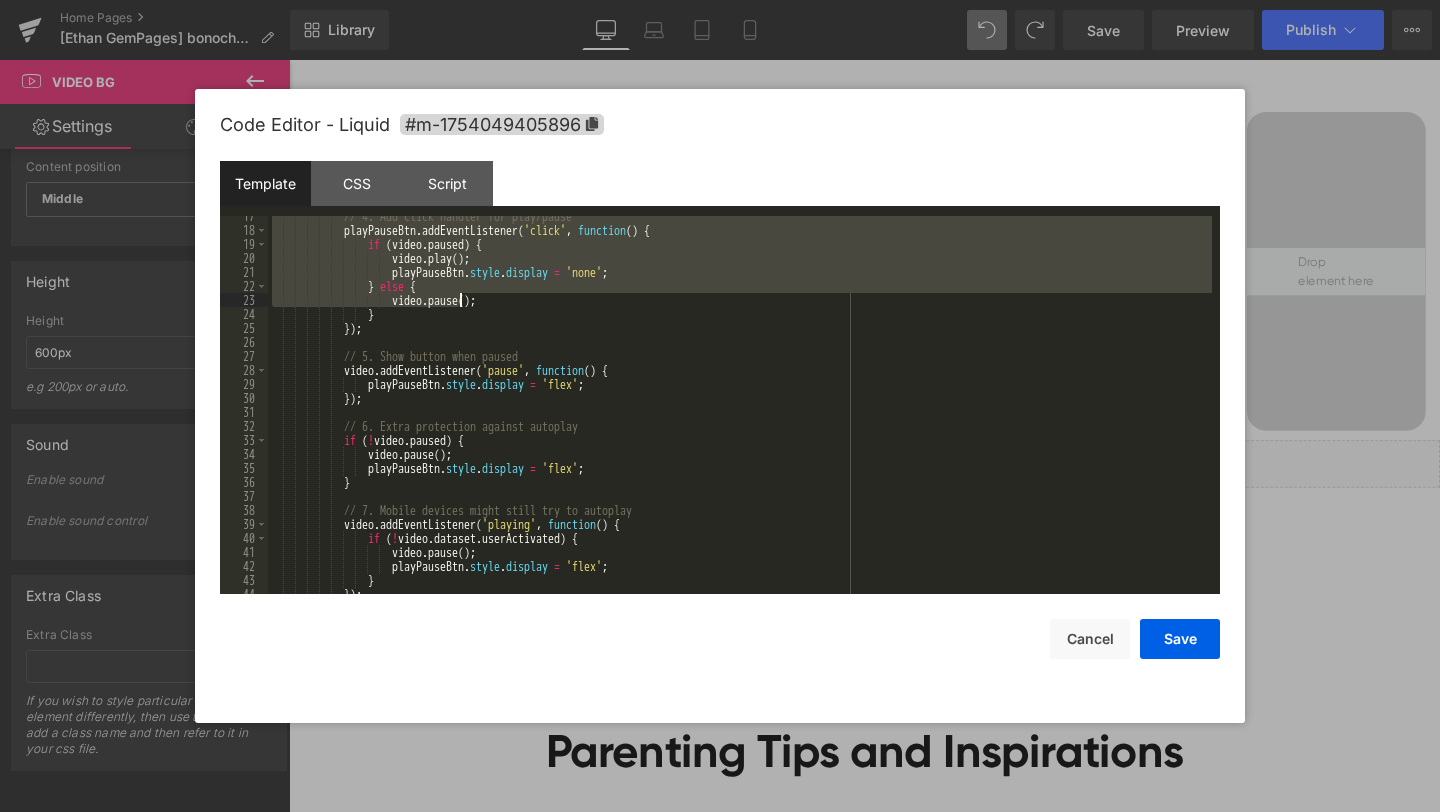 scroll, scrollTop: 336, scrollLeft: 0, axis: vertical 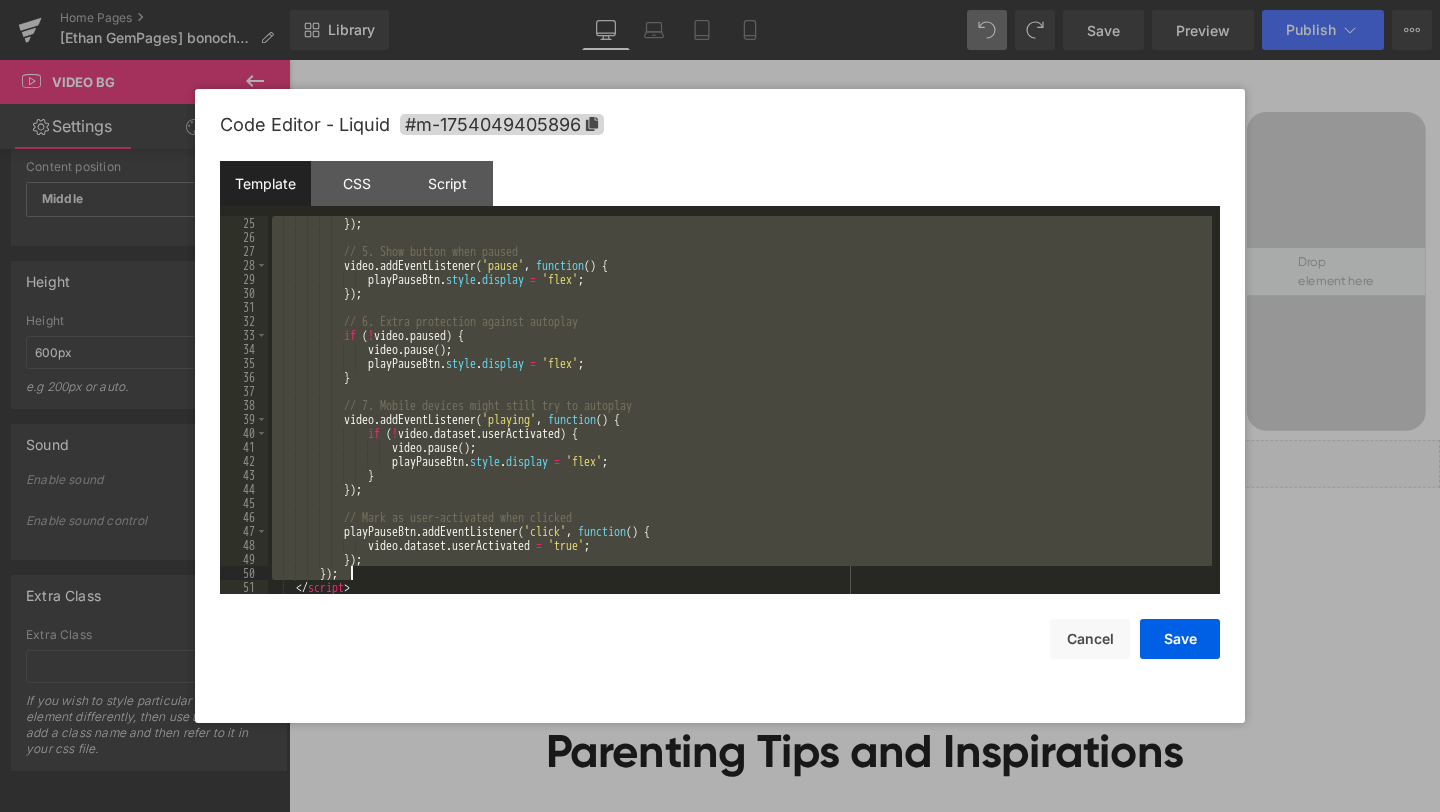 drag, startPoint x: 332, startPoint y: 235, endPoint x: 490, endPoint y: 574, distance: 374.01202 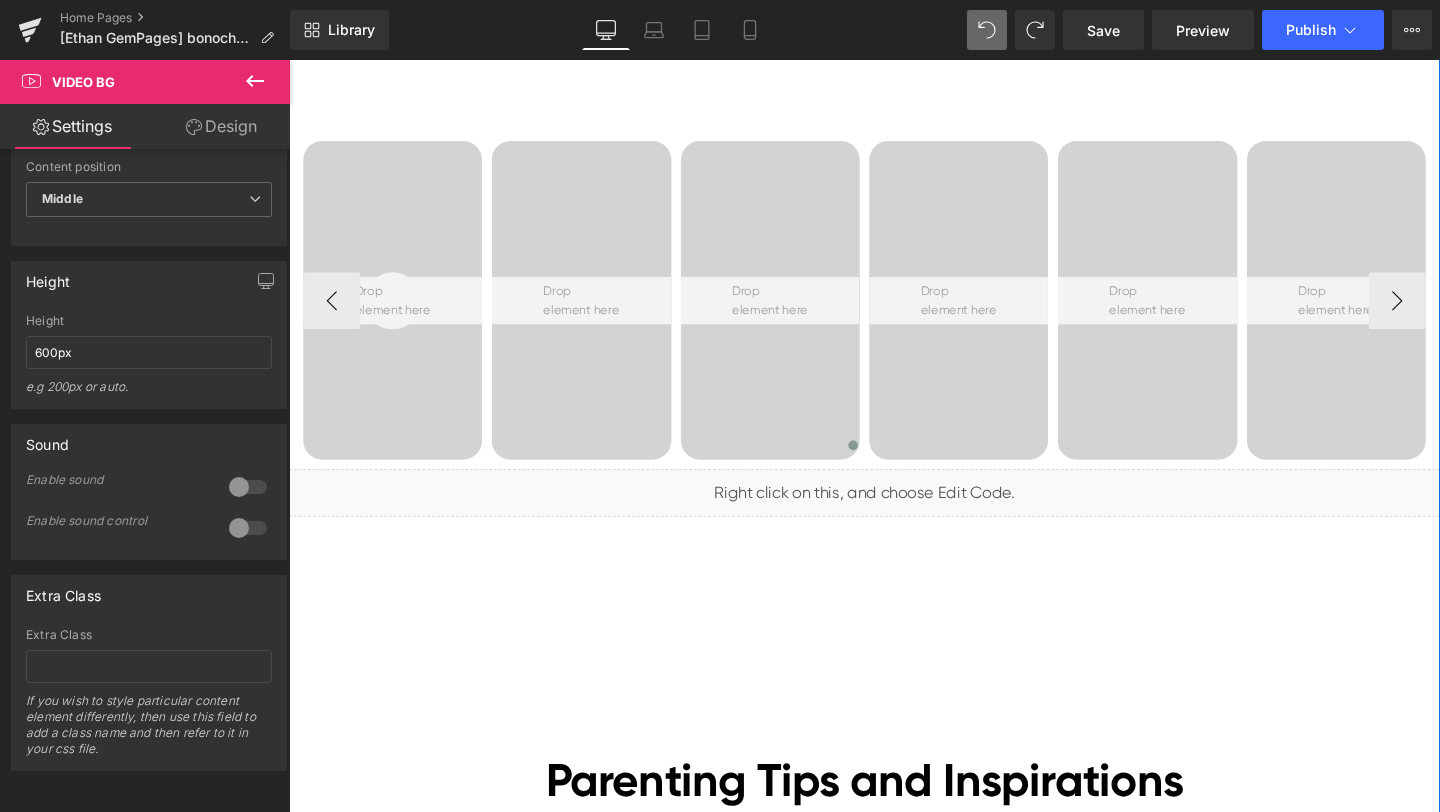 scroll, scrollTop: 8485, scrollLeft: 0, axis: vertical 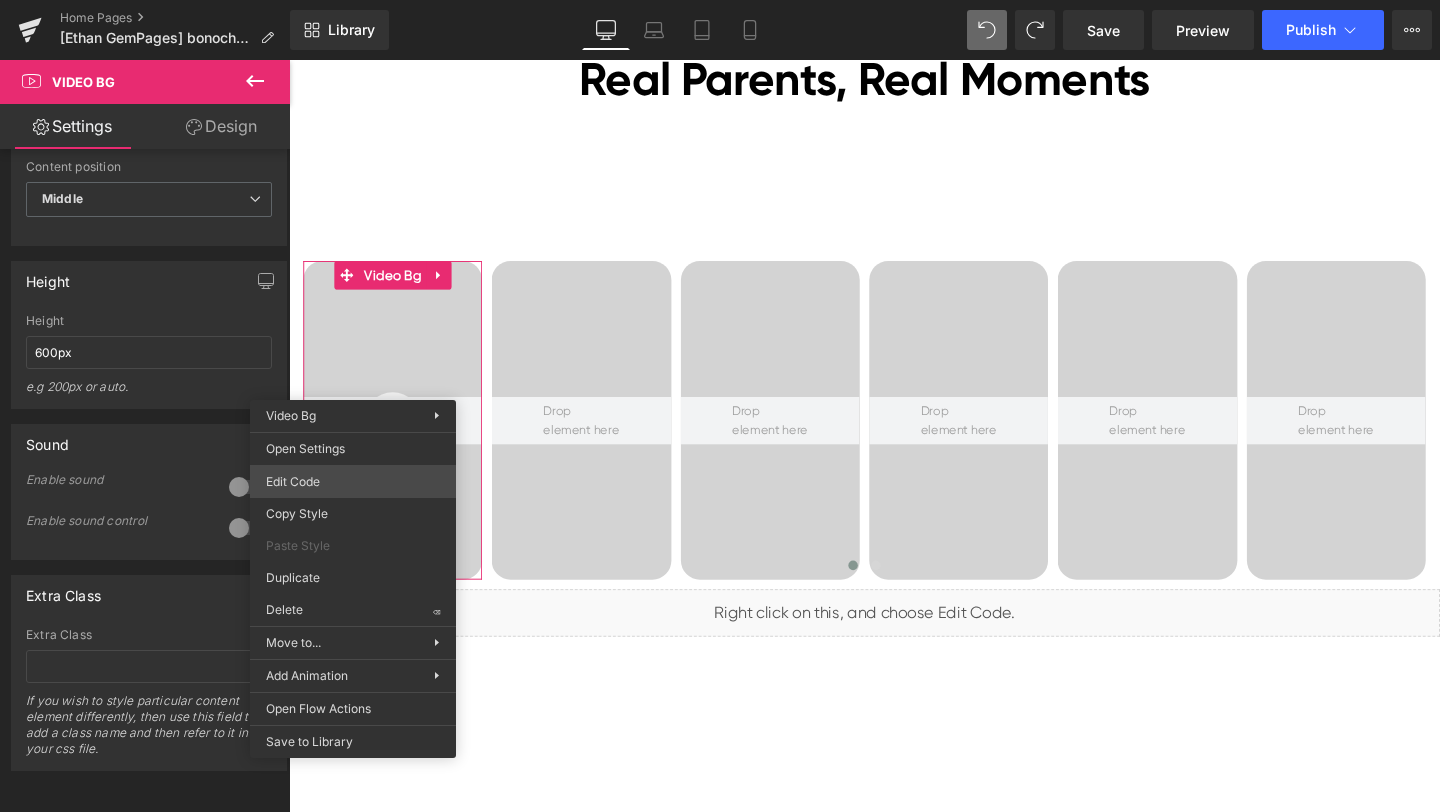 click on "Video Bg  You are previewing how the   will restyle your page. You can not edit Elements in Preset Preview Mode.  Home Pages [Ethan GemPages] bonoch Homepage 2.0 Library Desktop Desktop Laptop Tablet Mobile Save Preview Publish Scheduled View Live Page View with current Template Save Template to Library Schedule Publish  Optimize  Publish Settings Shortcuts  Your page can’t be published   You've reached the maximum number of published pages on your plan  (0/0).  You need to upgrade your plan or unpublish all your pages to get 1 publish slot.   Unpublish pages   Upgrade plan  Elements Global Style video Base Row  rows, columns, layouts, div Heading  headings, titles, h1,h2,h3,h4,h5,h6 Text Block  texts, paragraphs, contents, blocks Image  images, photos, alts, uploads Icon  icons, symbols Button  button, call to action, cta Separator  separators, dividers, horizontal lines Liquid  liquid, custom code, html, javascript, css, reviews, apps, applications, embeded, iframe Banner Parallax  Hero Banner  Stack app" at bounding box center (720, 0) 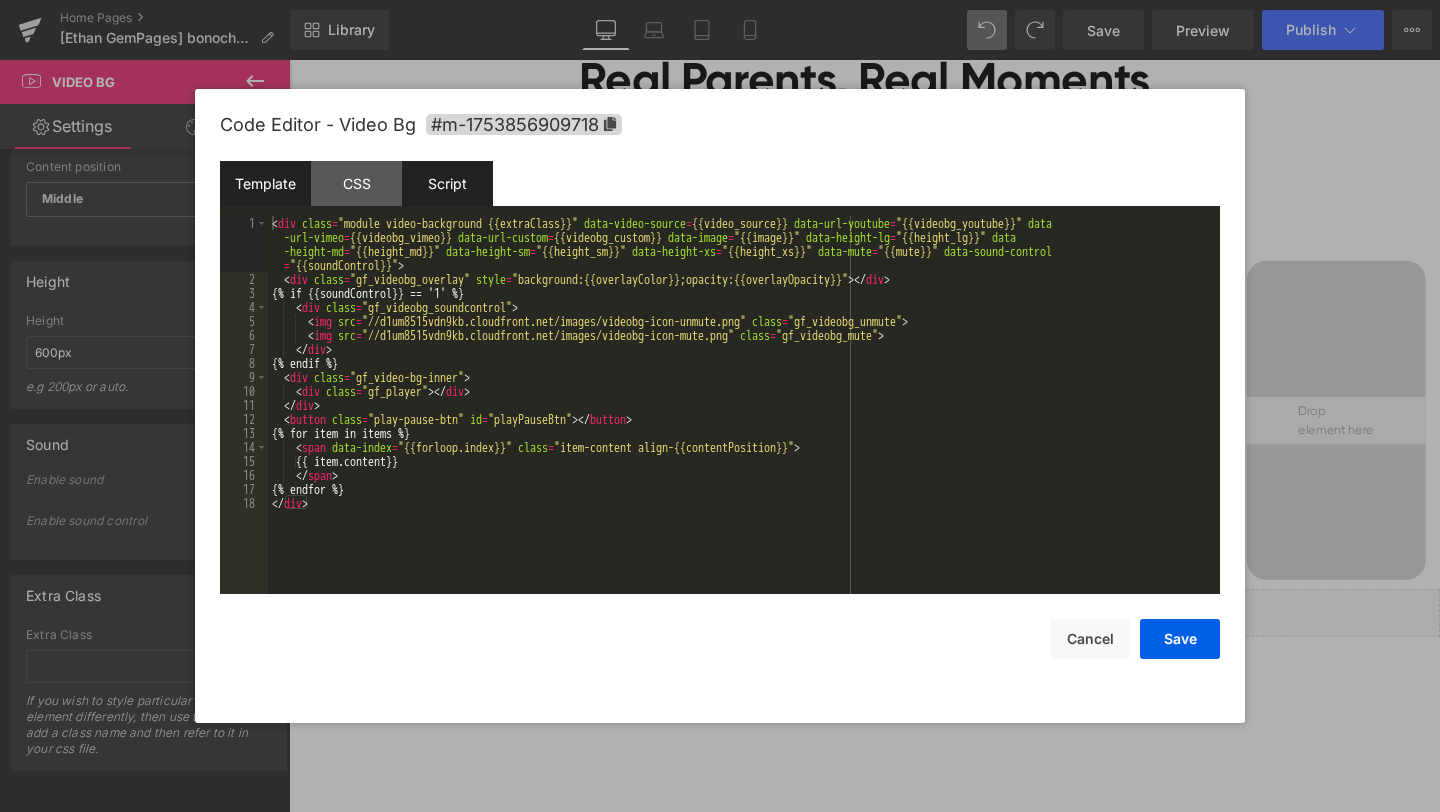 click on "Script" at bounding box center [447, 183] 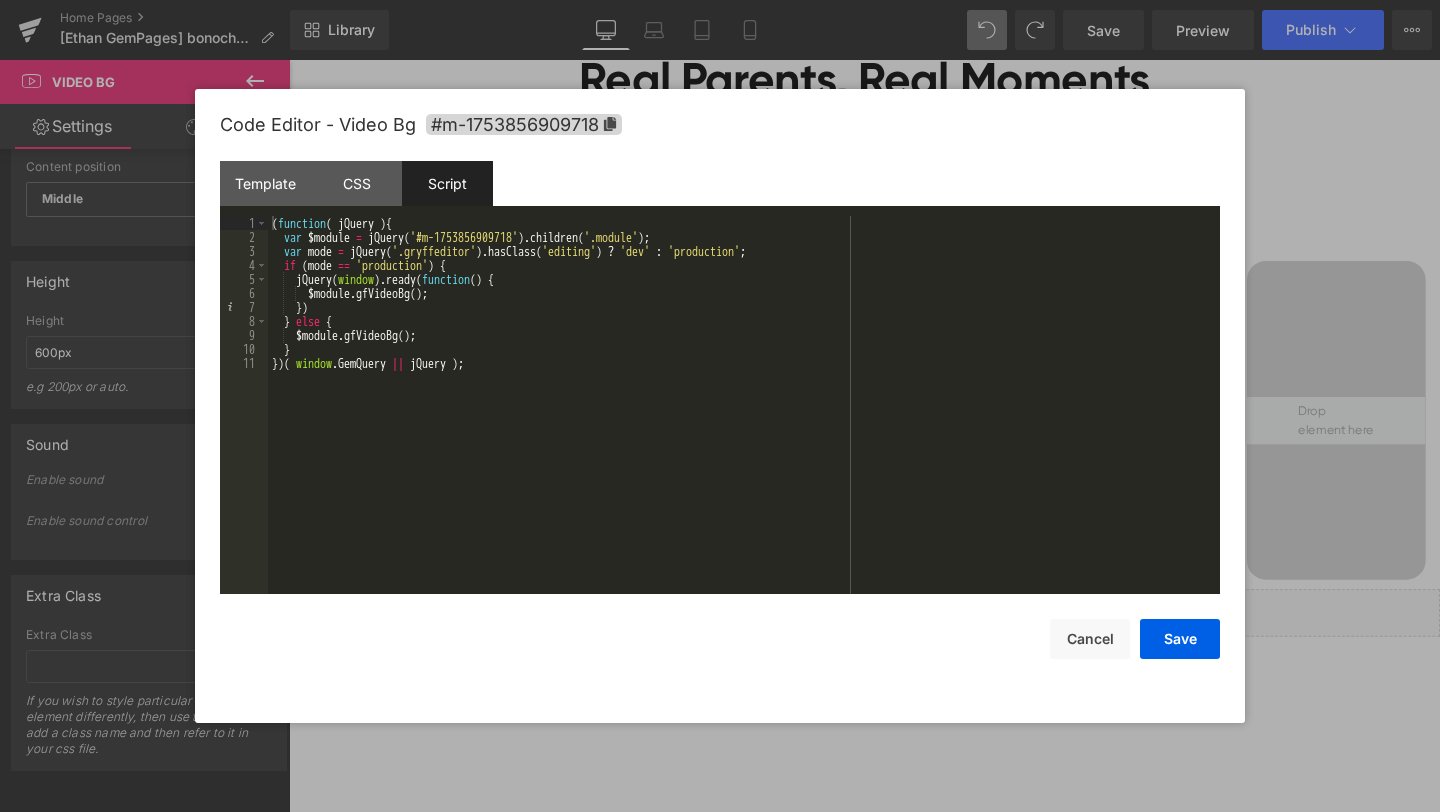 click on "( function (   jQuery   ) {    var   $module   =   jQuery ( '#m-1753856909718' ) . children ( '.module' ) ;    var   mode   =   jQuery ( '.gryffeditor' ) . hasClass ( 'editing' )   ?   'dev'   :   'production' ;    if   ( mode   ==   'production' )   {       jQuery ( window ) . ready ( function ( )   {          $module . gfVideoBg ( ) ;       })    }   else   {       $module . gfVideoBg ( ) ;    } }) (   window . GemQuery   ||   jQuery   ) ;" at bounding box center [744, 419] 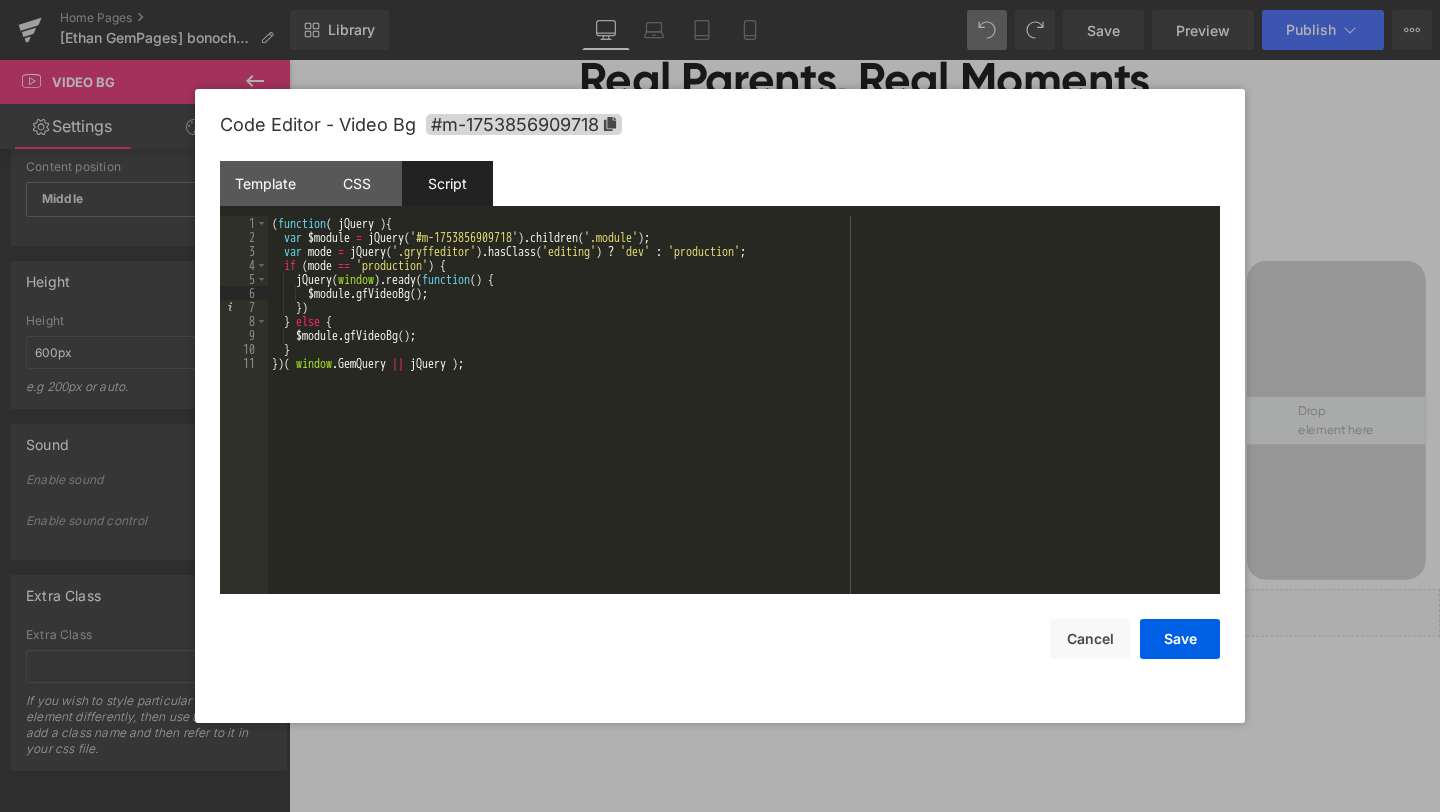 type 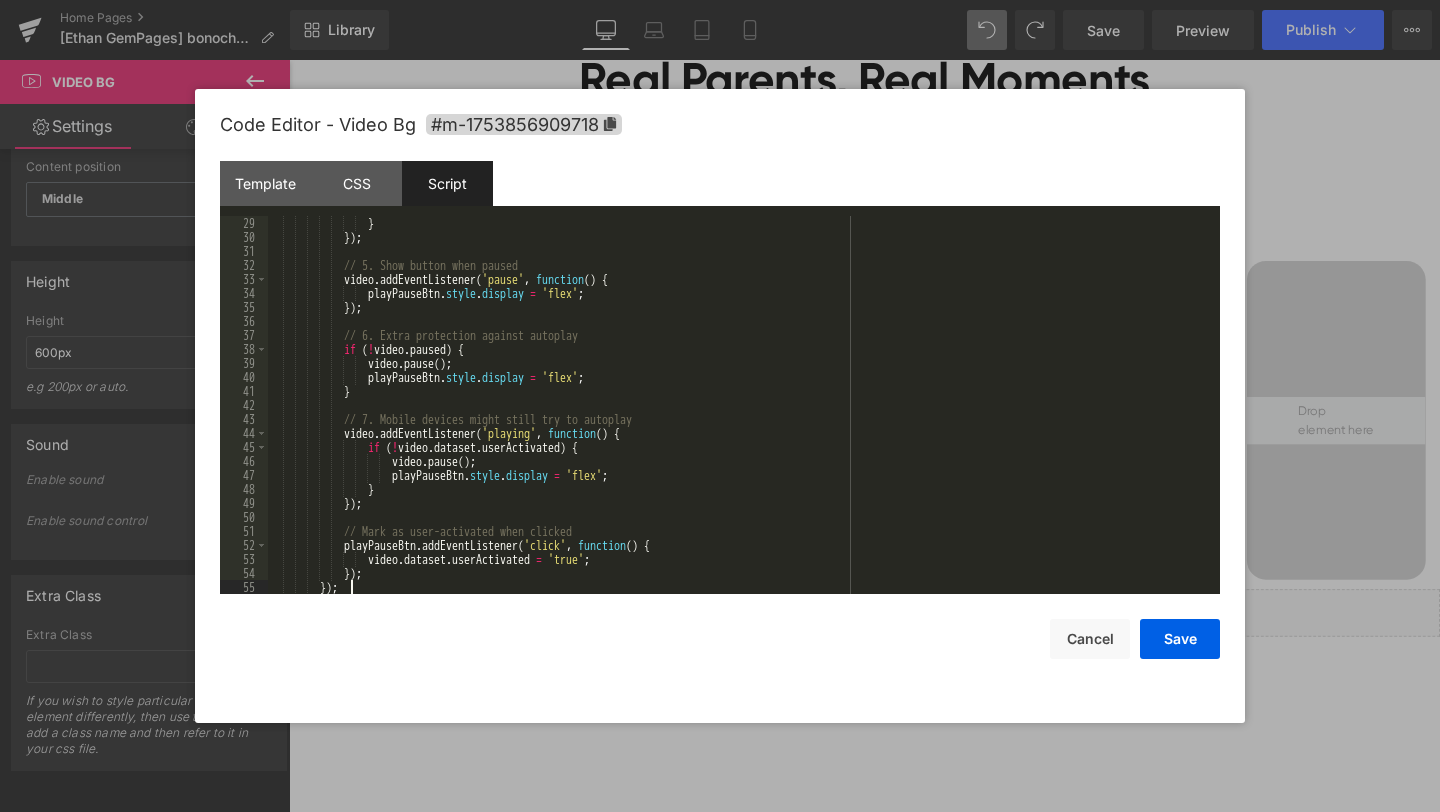 scroll, scrollTop: 392, scrollLeft: 0, axis: vertical 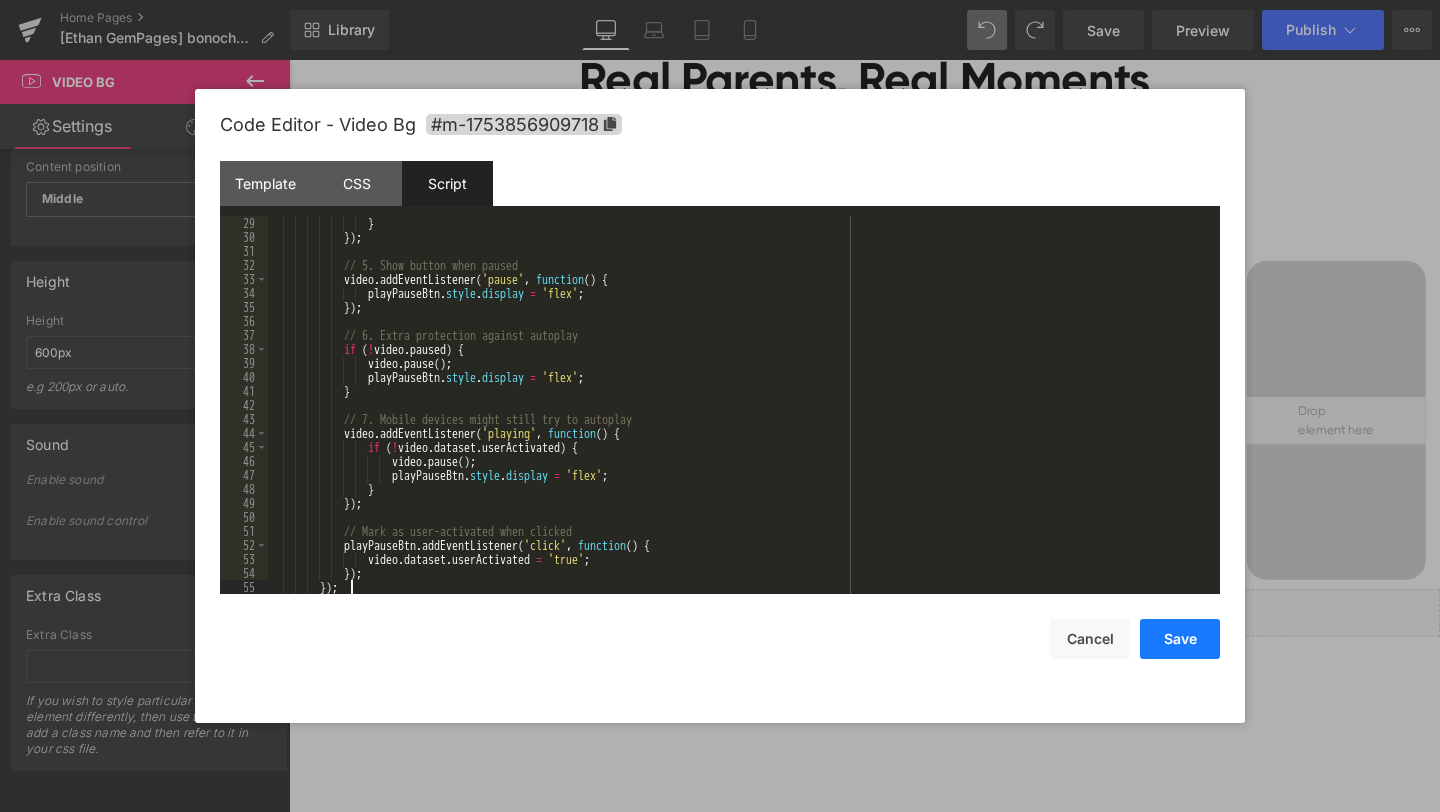 click on "Save" at bounding box center [1180, 639] 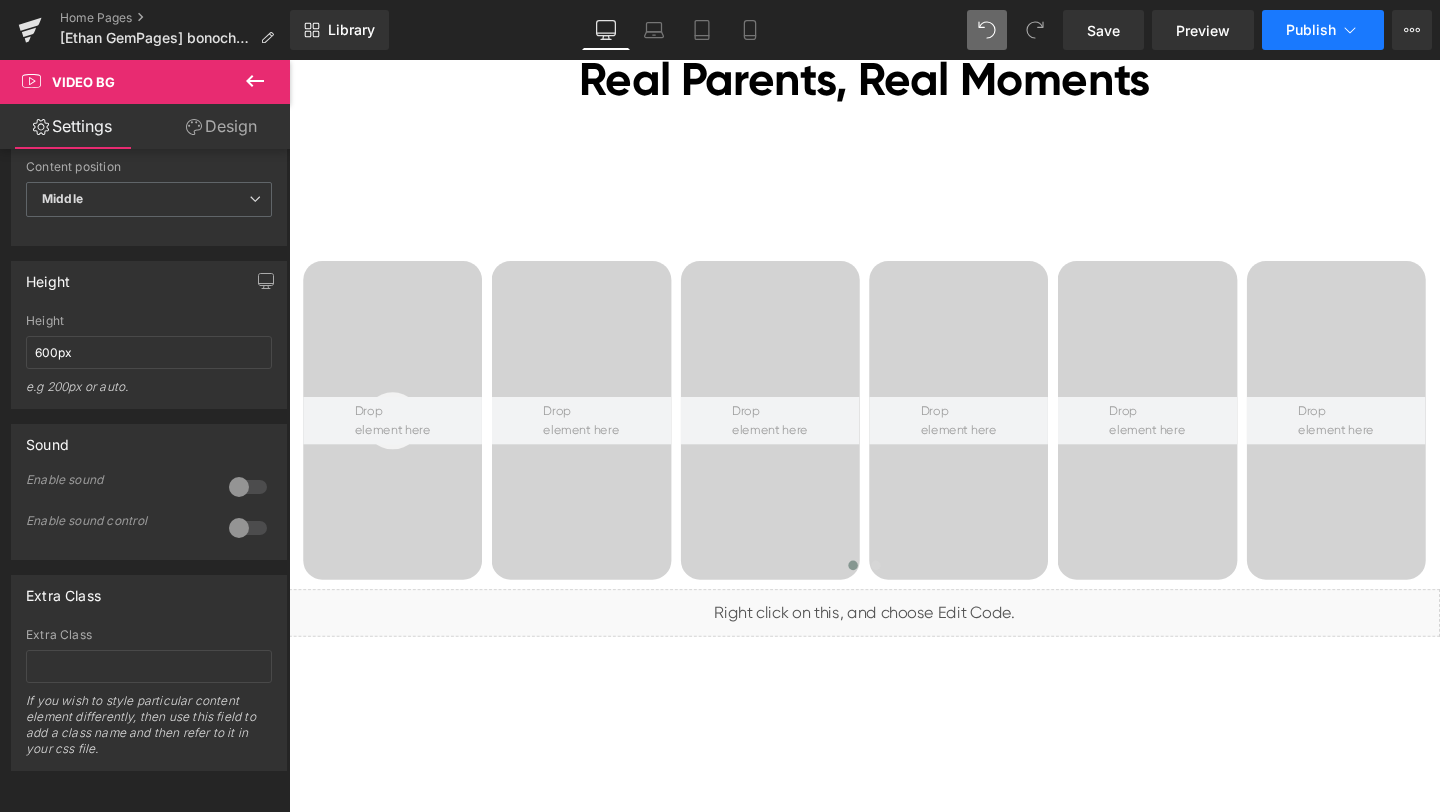 click on "Publish" at bounding box center [1323, 30] 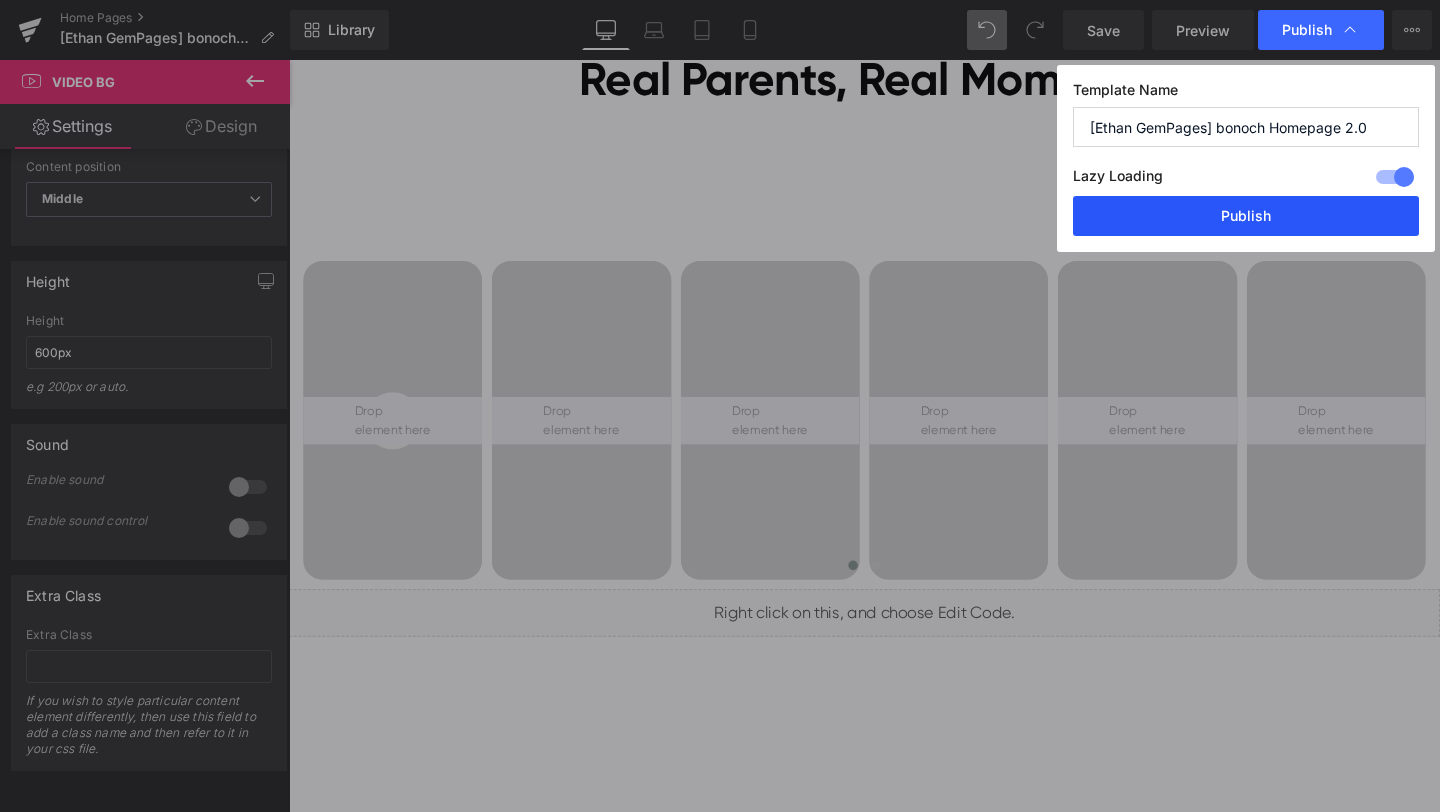 click on "Publish" at bounding box center (1246, 216) 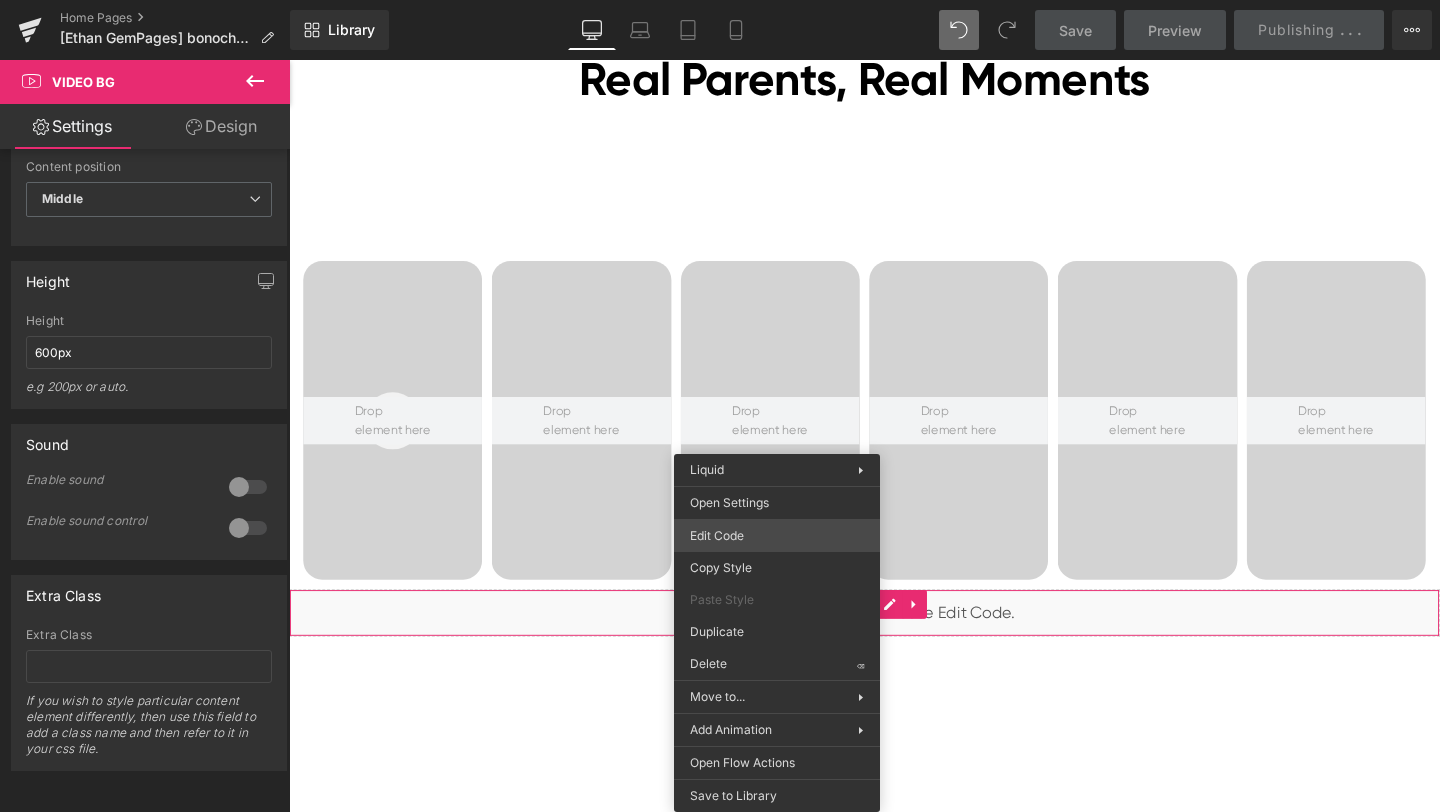 click on "Video Bg You are previewing how the will restyle your page. You can not edit Elements in Preset Preview Mode. Home Pages [Ethan GemPages] bonoch Homepage 2.0 Library Desktop Desktop Laptop Tablet Mobile Save Preview Publish Optimize Publish Settings Shortcuts Your page can’t be published You've reached the maximum number of published pages on your plan (0/0). You need to upgrade your plan or unpublish all your pages to get 1 publish slot. Unpublish pages Upgrade plan Elements Global Style video Base Row rows, columns, layouts, div Heading headings, titles, h1,h2,h3,h4,h5,h6 Text Block texts, paragraphs, contents, blocks Image images, photos, alts, uploads Icon icons, symbols Button button, call to action, cta Separator separators, dividers, horizontal lines Liquid liquid, custom code, html, javascript, css, reviews, apps, applications, embeded, iframe Banner Parallax app" at bounding box center [720, 0] 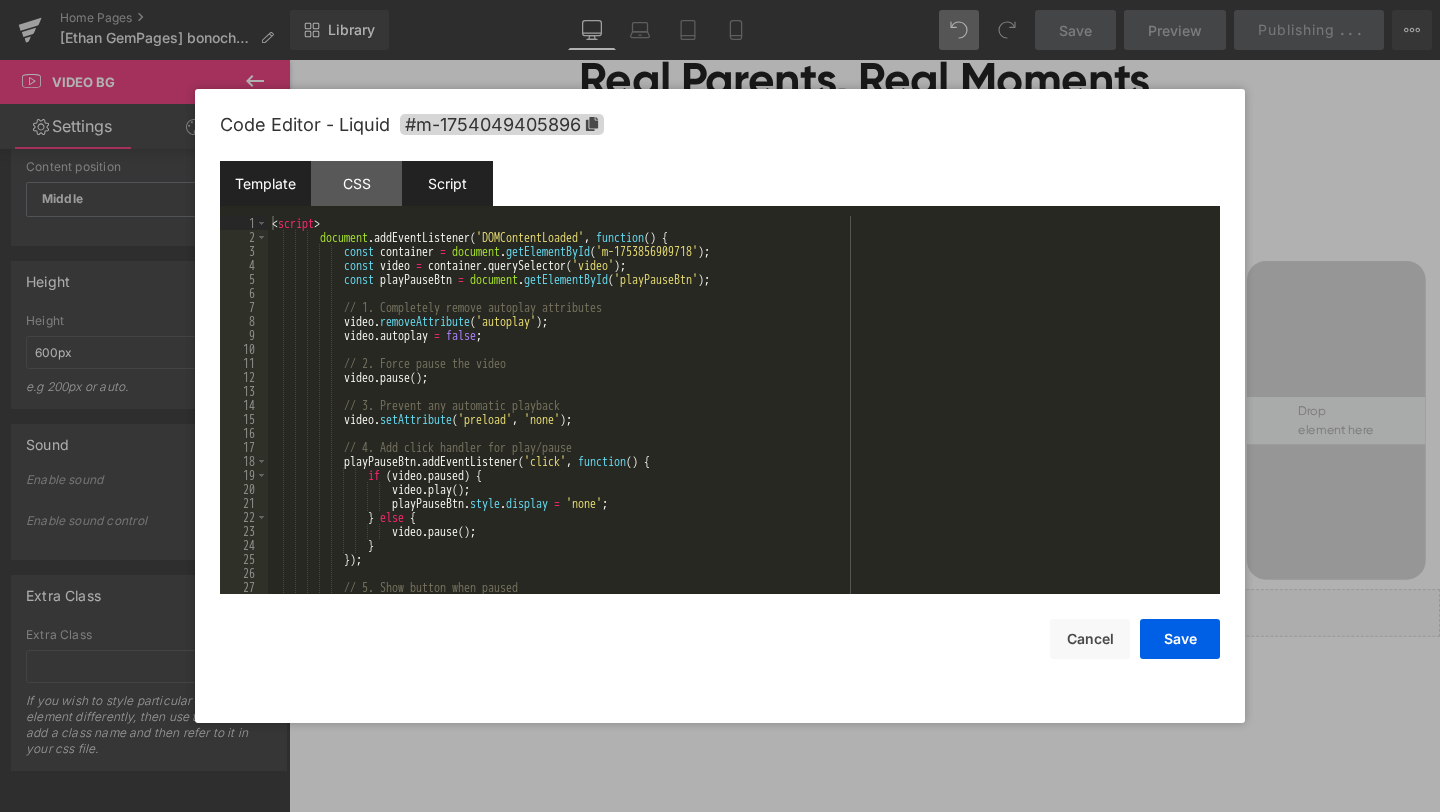 click on "Script" at bounding box center [447, 183] 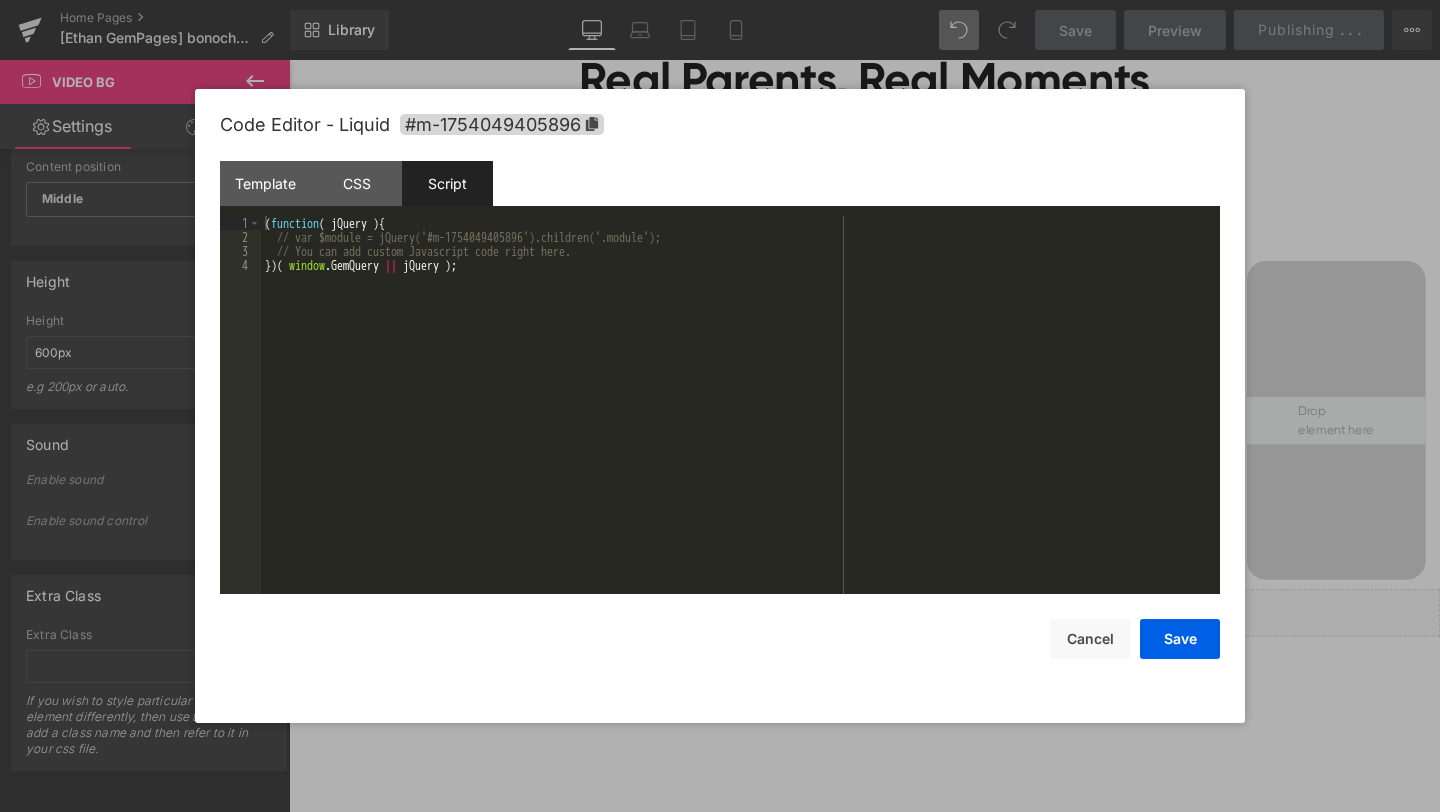click at bounding box center [720, 406] 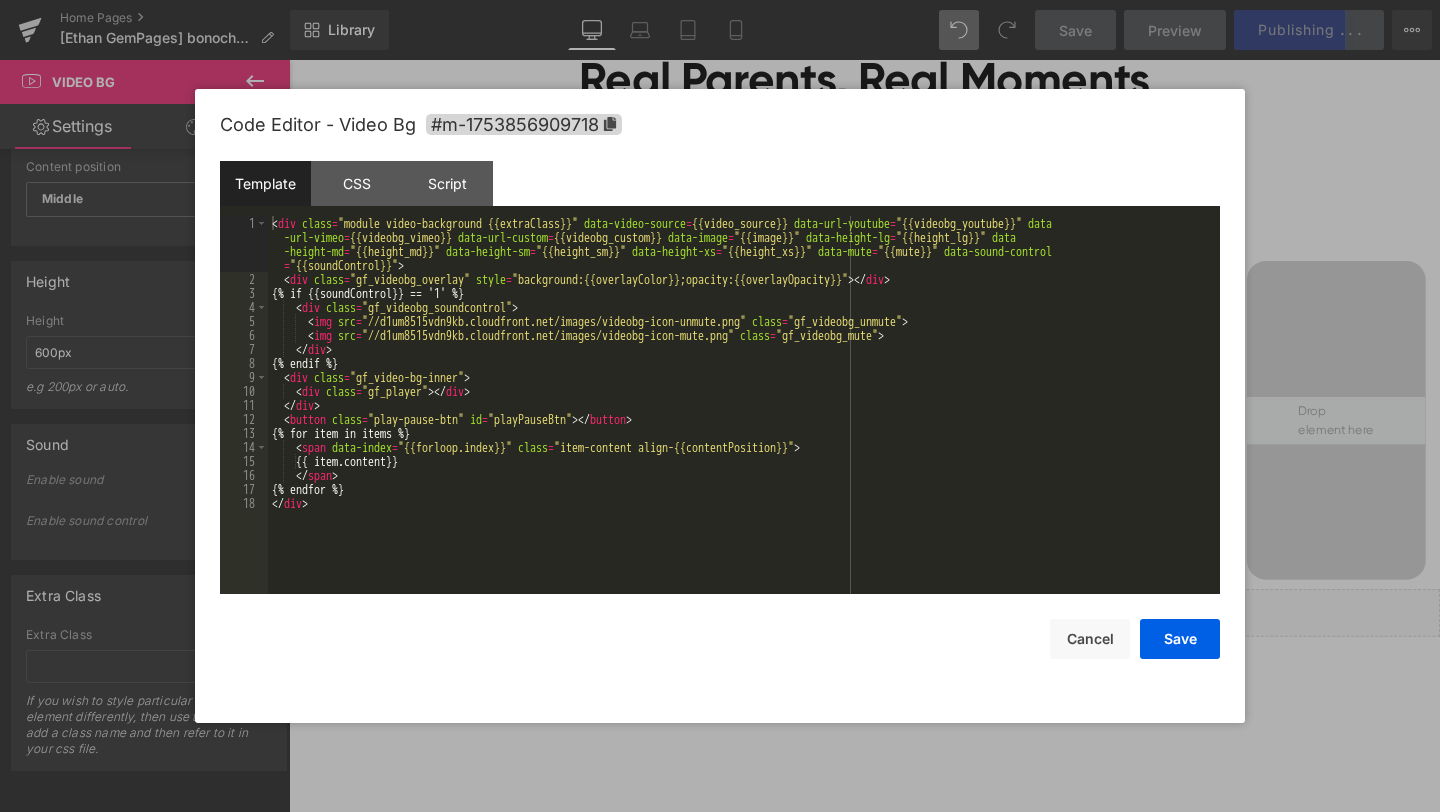 click on "Video Bg You are previewing how the will restyle your page. You can not edit Elements in Preset Preview Mode. Home Pages [Ethan GemPages] bonoch Homepage 2.0 Library Desktop Desktop Laptop Tablet Mobile Save Preview Publish Optimize Publish Settings Shortcuts Your page can’t be published You've reached the maximum number of published pages on your plan (0/0). You need to upgrade your plan or unpublish all your pages to get 1 publish slot. Unpublish pages Upgrade plan Elements Global Style video Base Row rows, columns, layouts, div Heading headings, titles, h1,h2,h3,h4,h5,h6 Text Block texts, paragraphs, contents, blocks Image images, photos, alts, uploads Icon icons, symbols Button button, call to action, cta Separator separators, dividers, horizontal lines Liquid liquid, custom code, html, javascript, css, reviews, apps, applications, embeded, iframe Banner Parallax app" at bounding box center [720, 0] 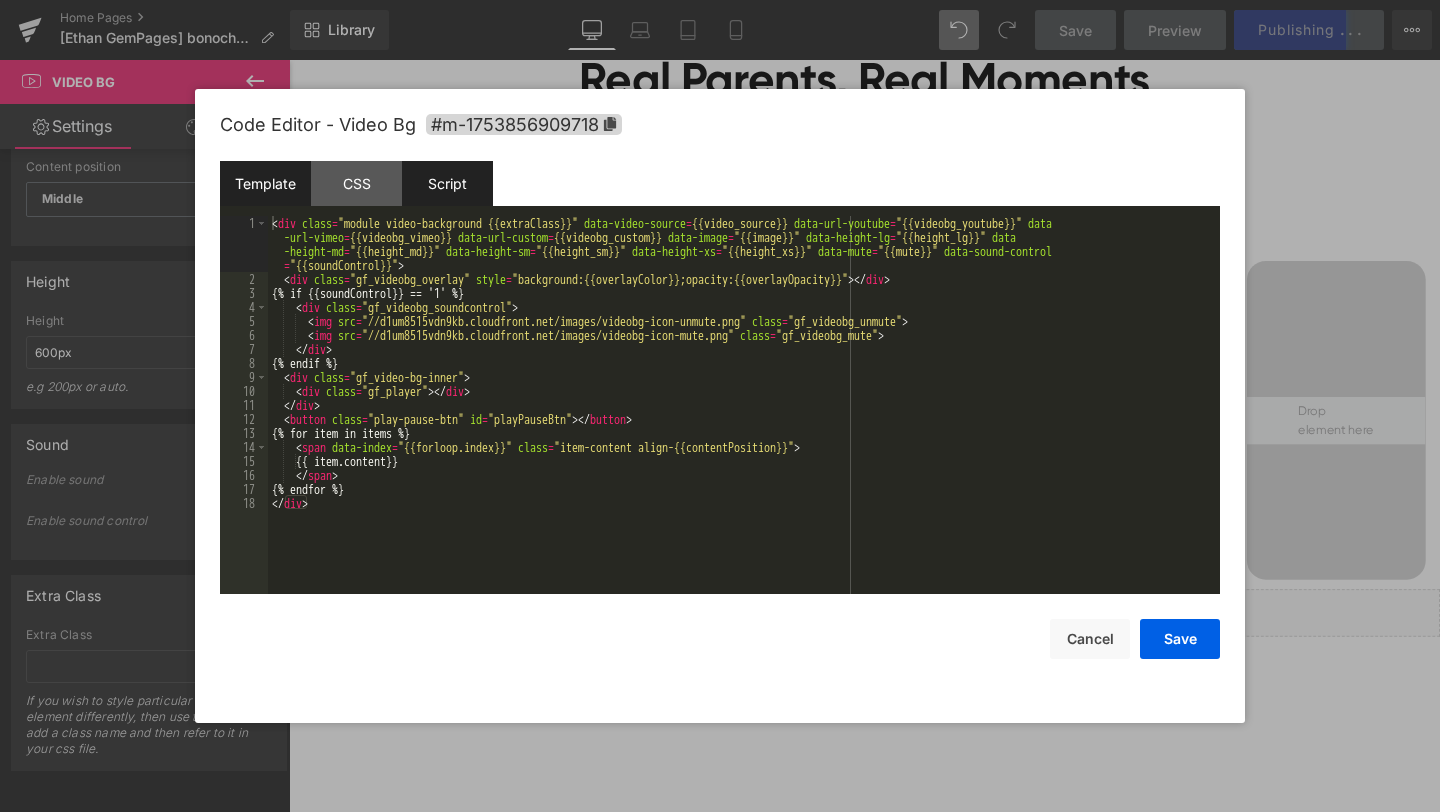 click on "Script" at bounding box center [447, 183] 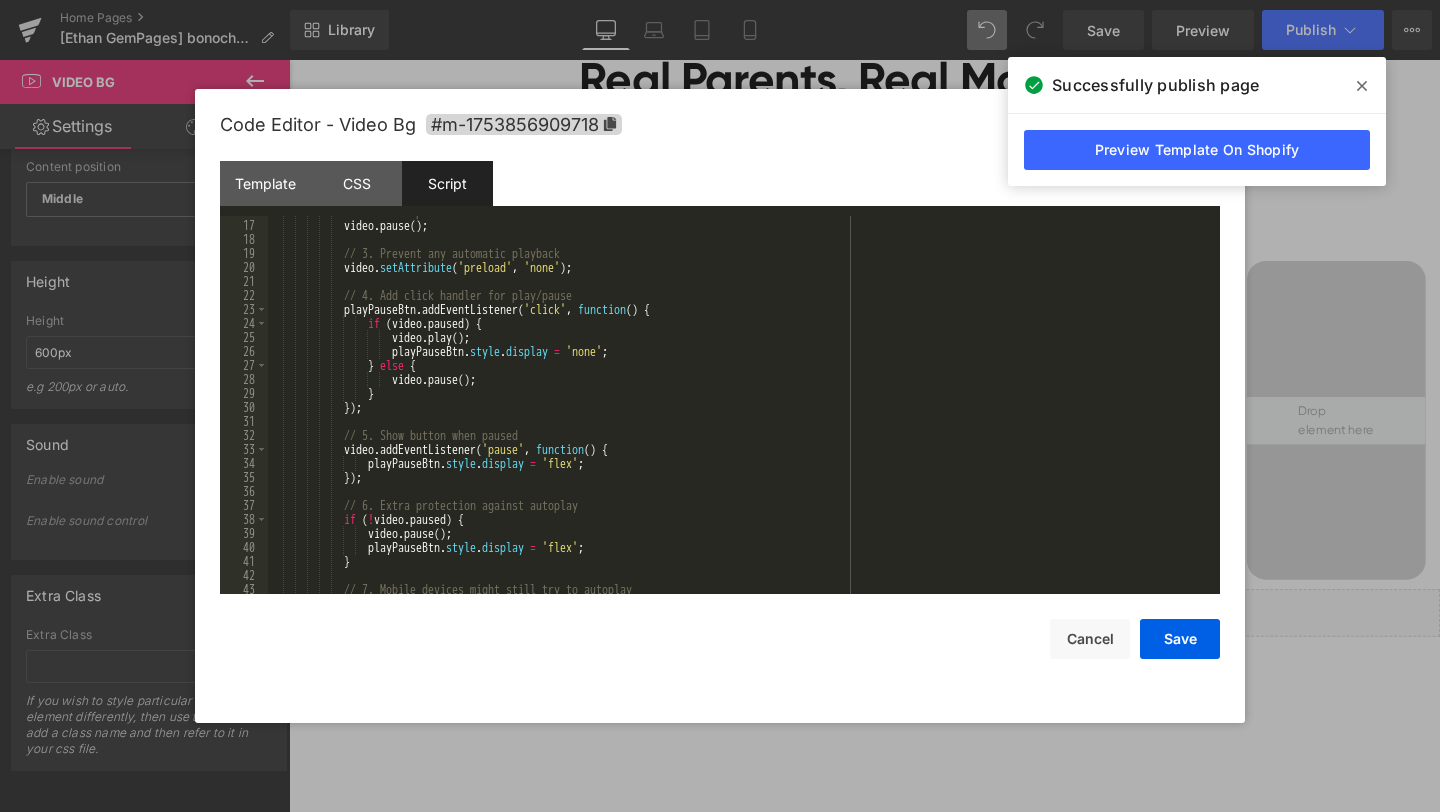 scroll, scrollTop: 0, scrollLeft: 0, axis: both 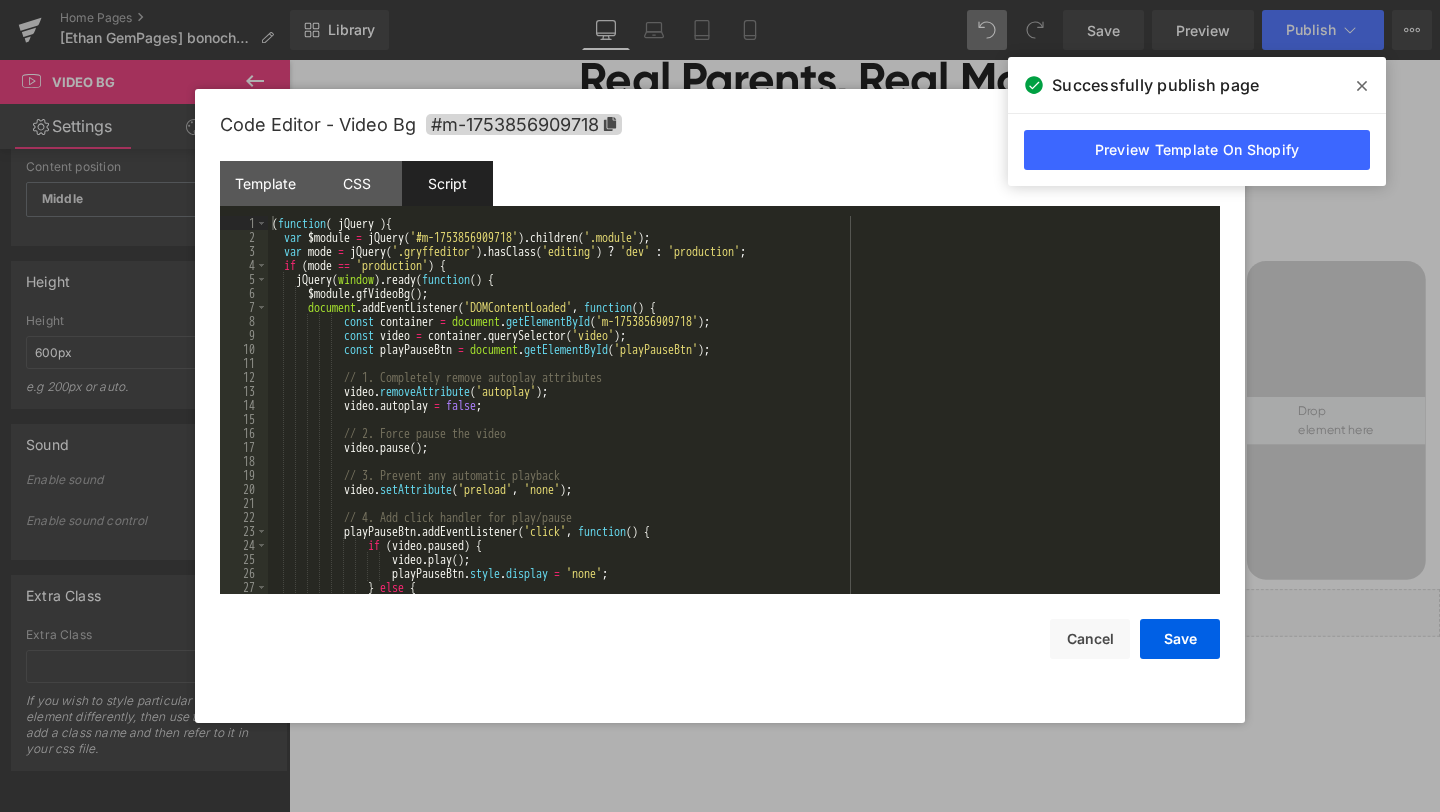 click 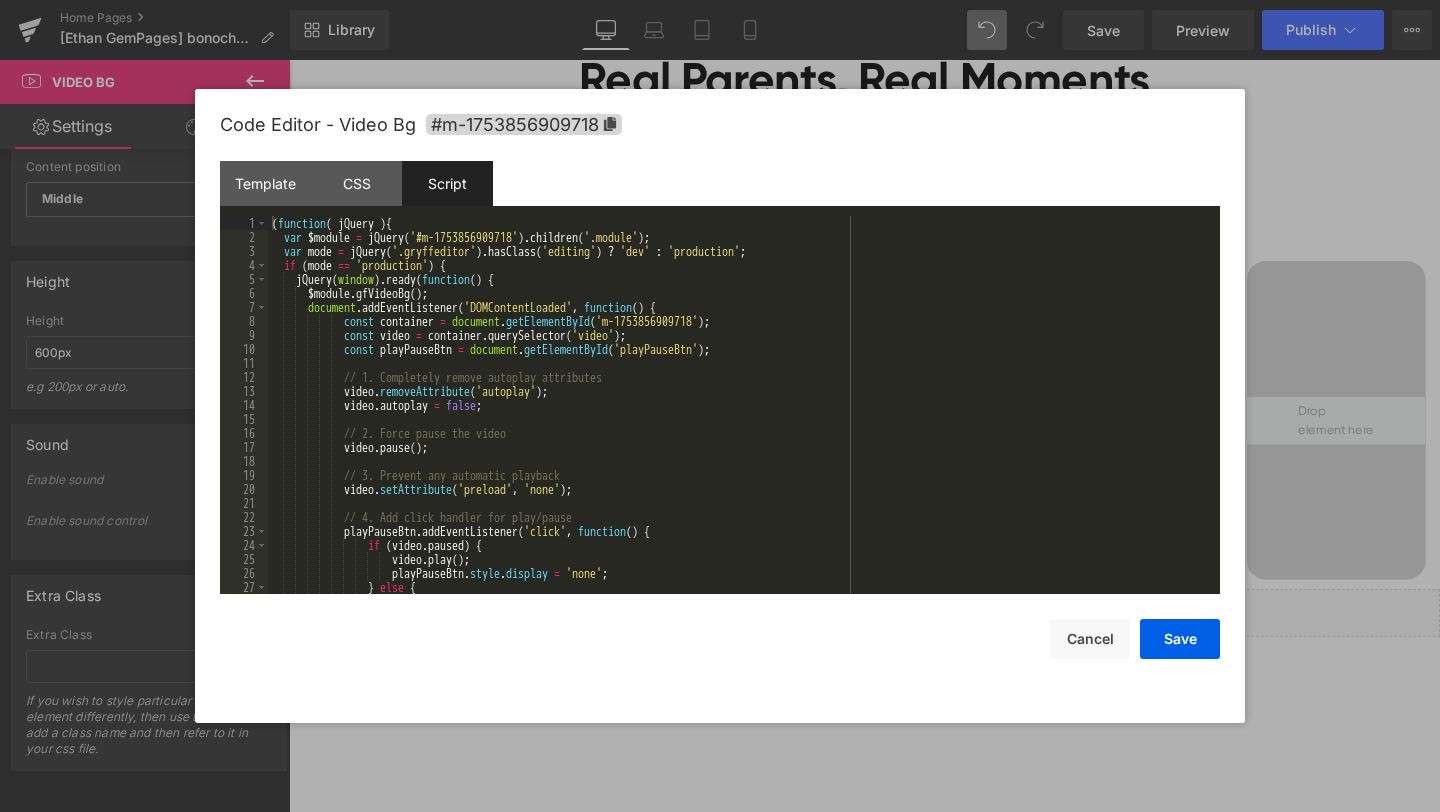 click at bounding box center [720, 406] 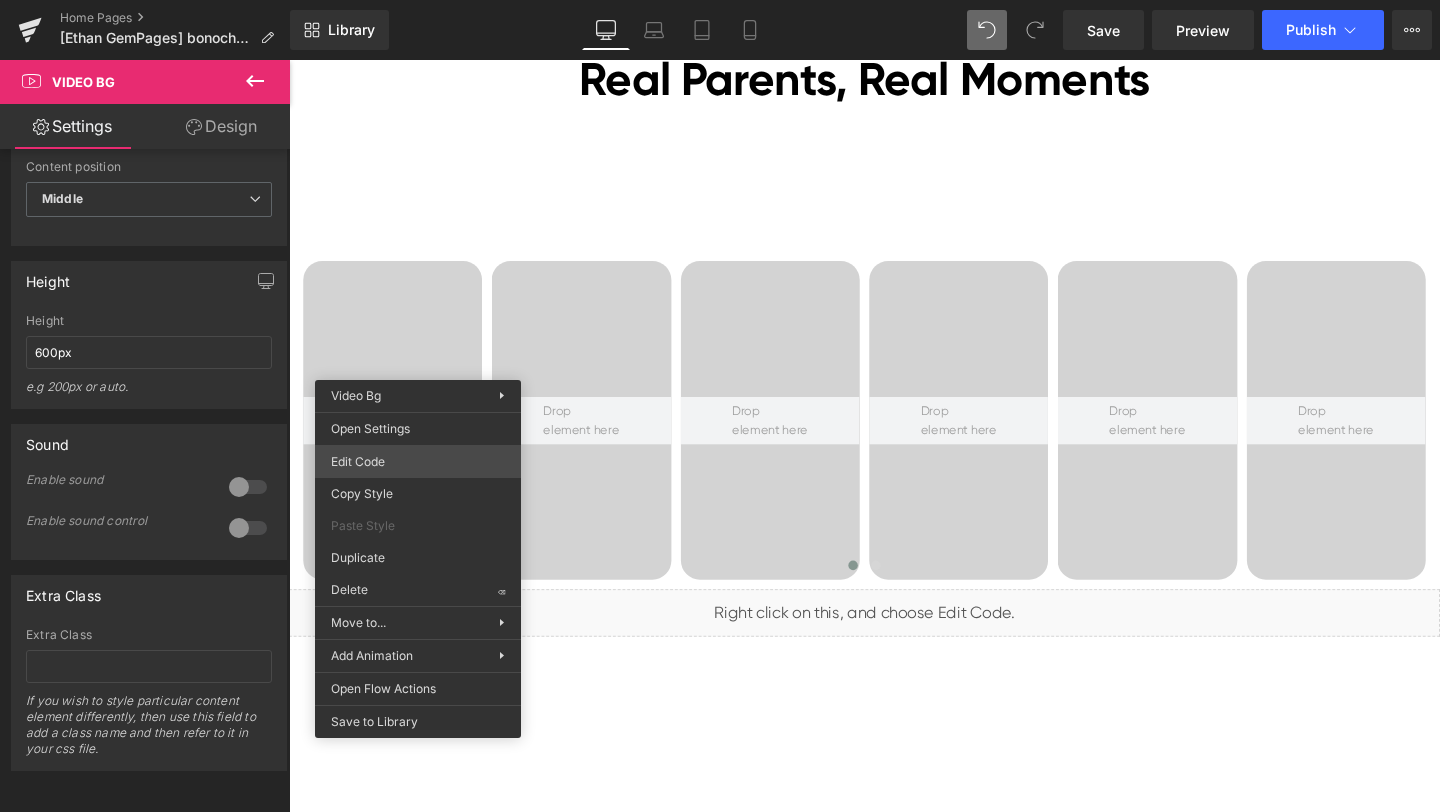 click on "Video Bg  You are previewing how the   will restyle your page. You can not edit Elements in Preset Preview Mode.  Home Pages [Ethan GemPages] bonoch Homepage 2.0 Library Desktop Desktop Laptop Tablet Mobile Save Preview Publish Scheduled View Live Page View with current Template Save Template to Library Schedule Publish  Optimize  Publish Settings Shortcuts  Your page can’t be published   You've reached the maximum number of published pages on your plan  (0/0).  You need to upgrade your plan or unpublish all your pages to get 1 publish slot.   Unpublish pages   Upgrade plan  Elements Global Style video Base Row  rows, columns, layouts, div Heading  headings, titles, h1,h2,h3,h4,h5,h6 Text Block  texts, paragraphs, contents, blocks Image  images, photos, alts, uploads Icon  icons, symbols Button  button, call to action, cta Separator  separators, dividers, horizontal lines Liquid  liquid, custom code, html, javascript, css, reviews, apps, applications, embeded, iframe Banner Parallax  Hero Banner  Stack app" at bounding box center [720, 0] 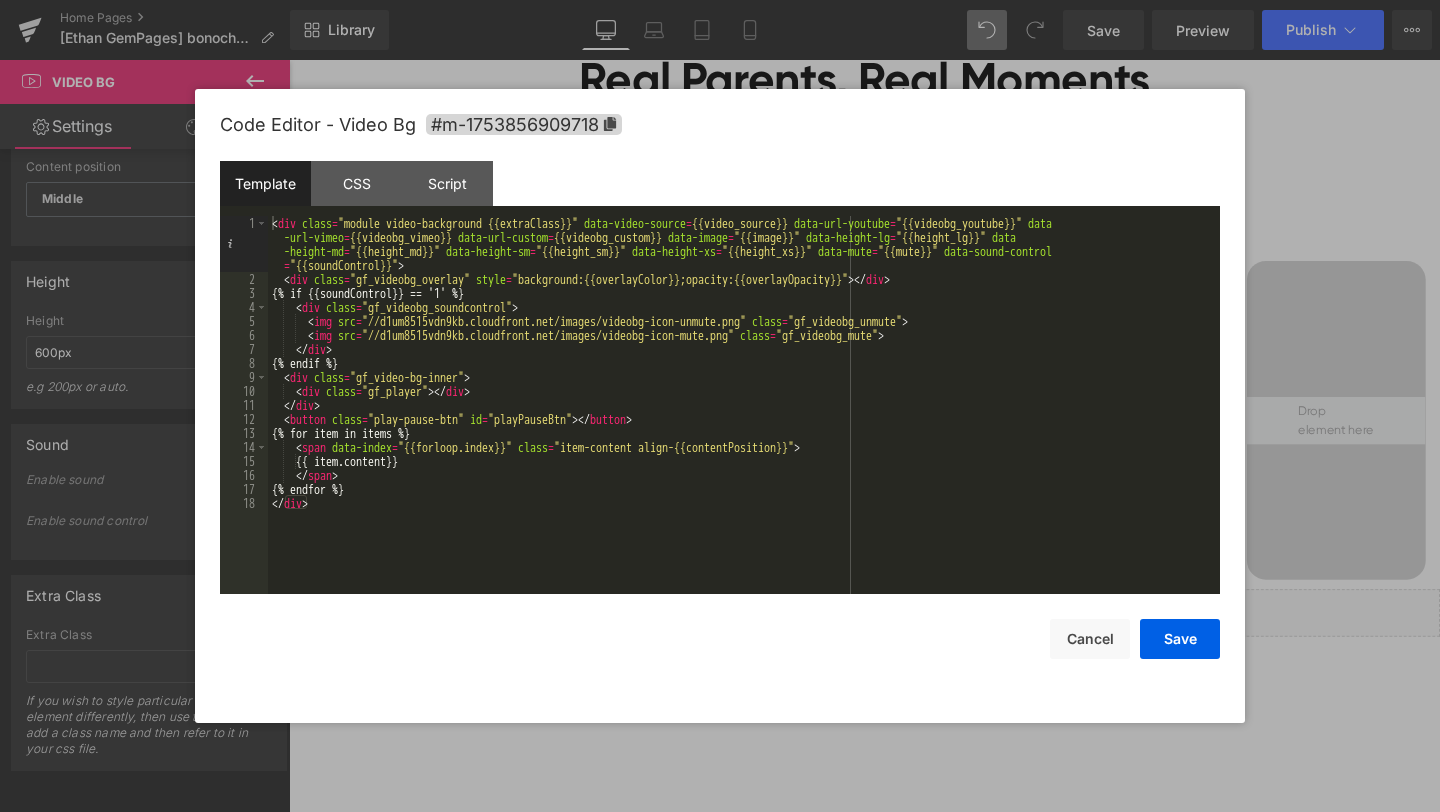 click at bounding box center (720, 406) 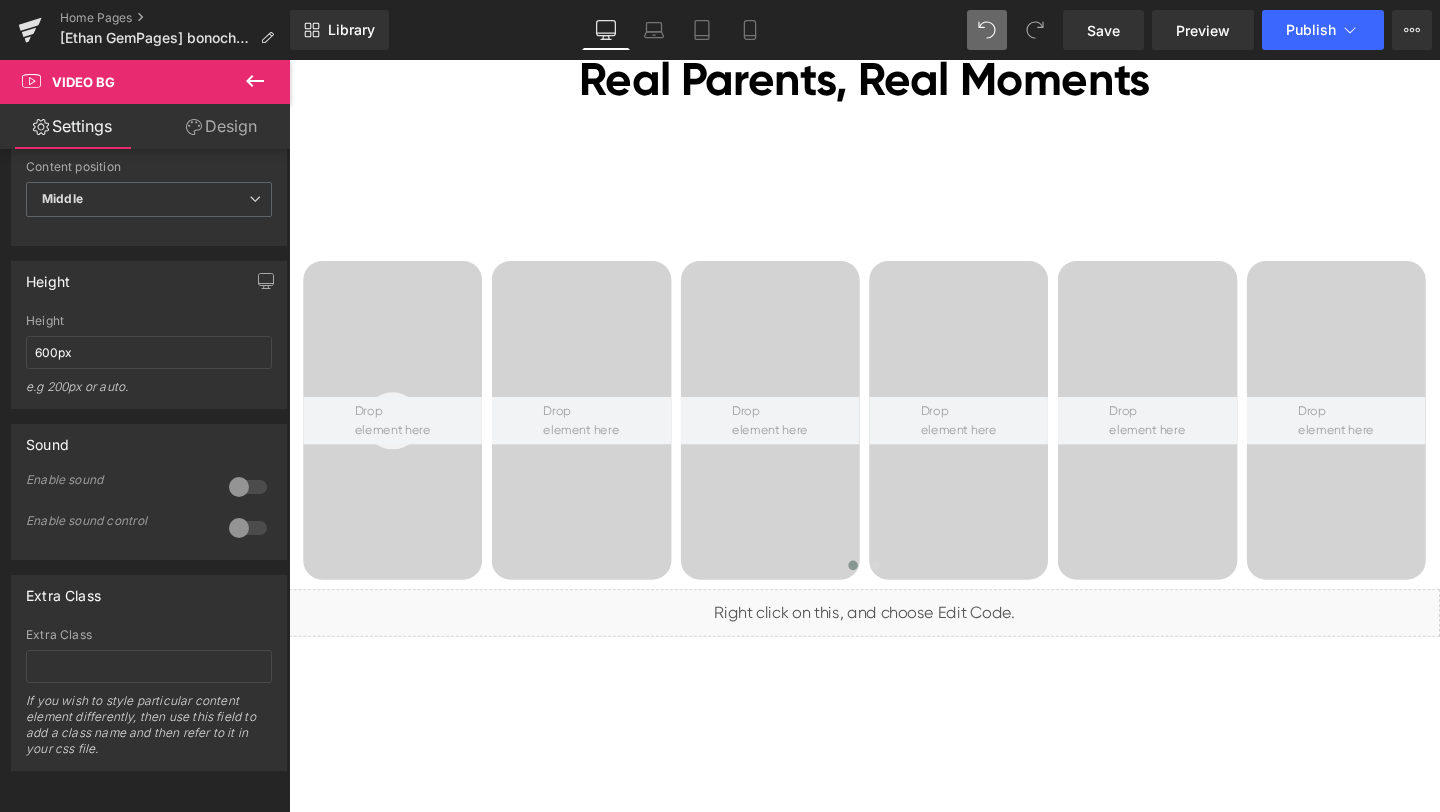 click at bounding box center [1011, 30] 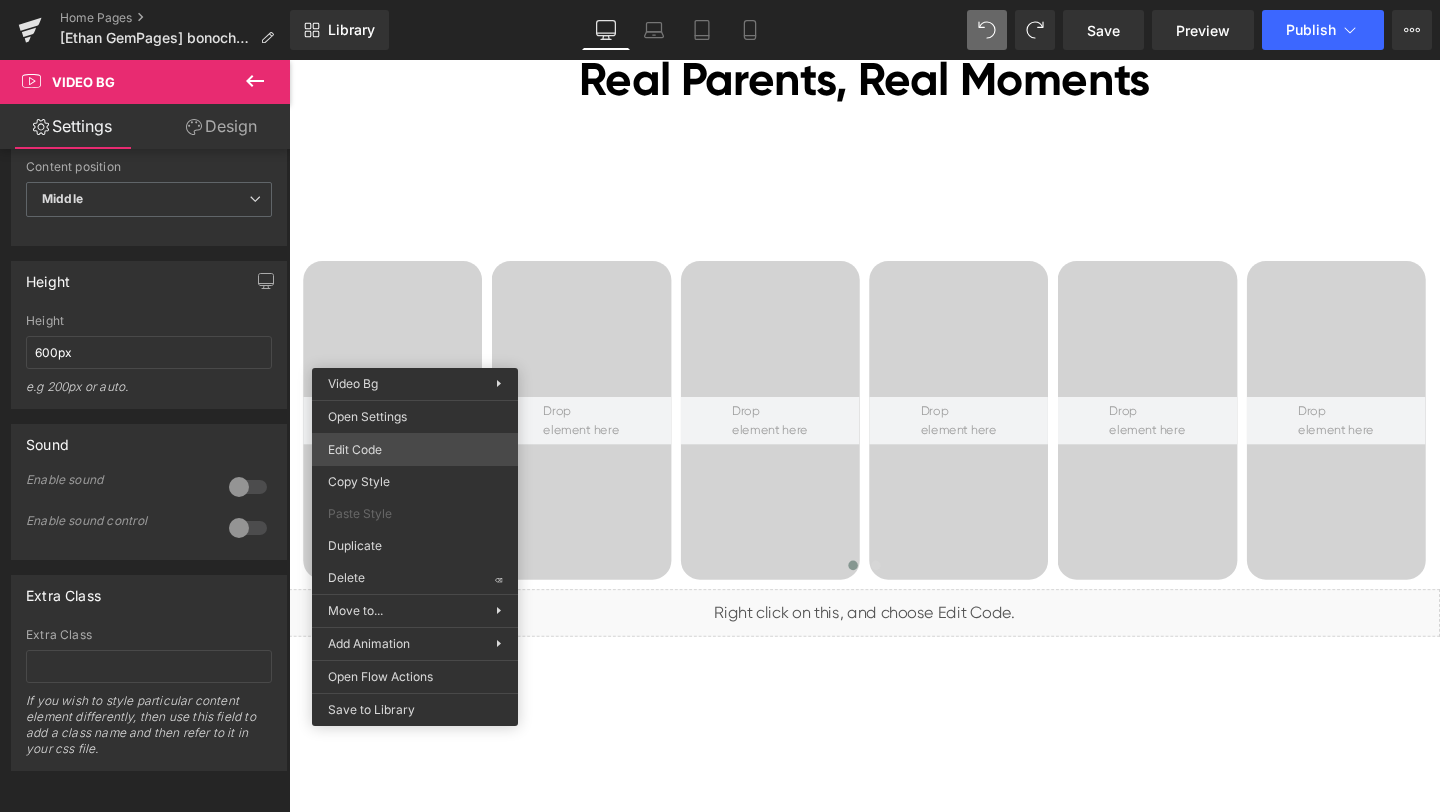 click on "Video Bg  You are previewing how the   will restyle your page. You can not edit Elements in Preset Preview Mode.  Home Pages [Ethan GemPages] bonoch Homepage 2.0 Library Desktop Desktop Laptop Tablet Mobile Save Preview Publish Scheduled View Live Page View with current Template Save Template to Library Schedule Publish  Optimize  Publish Settings Shortcuts  Your page can’t be published   You've reached the maximum number of published pages on your plan  (0/0).  You need to upgrade your plan or unpublish all your pages to get 1 publish slot.   Unpublish pages   Upgrade plan  Elements Global Style video Base Row  rows, columns, layouts, div Heading  headings, titles, h1,h2,h3,h4,h5,h6 Text Block  texts, paragraphs, contents, blocks Image  images, photos, alts, uploads Icon  icons, symbols Button  button, call to action, cta Separator  separators, dividers, horizontal lines Liquid  liquid, custom code, html, javascript, css, reviews, apps, applications, embeded, iframe Banner Parallax  Hero Banner  Stack app" at bounding box center (720, 0) 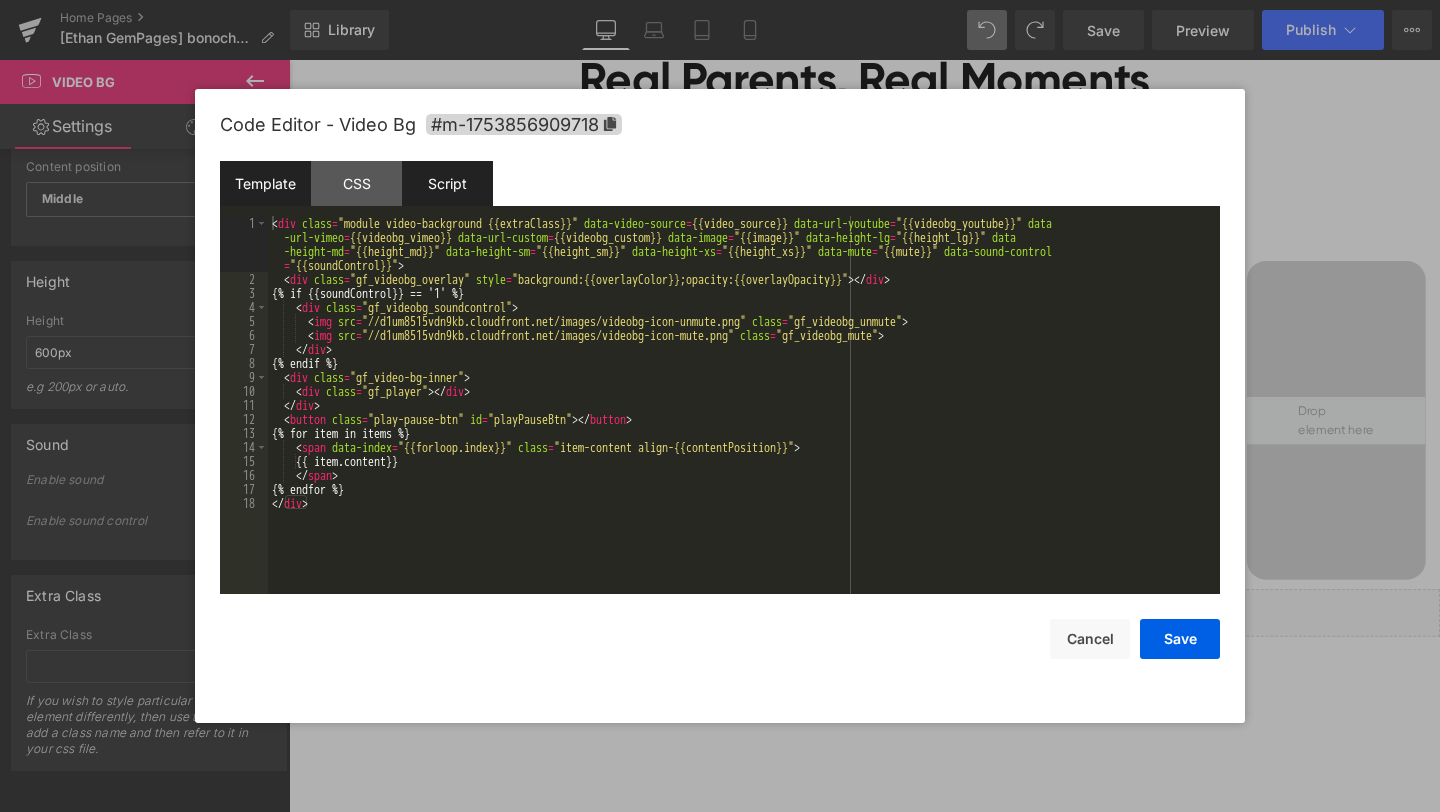 click on "Script" at bounding box center (447, 183) 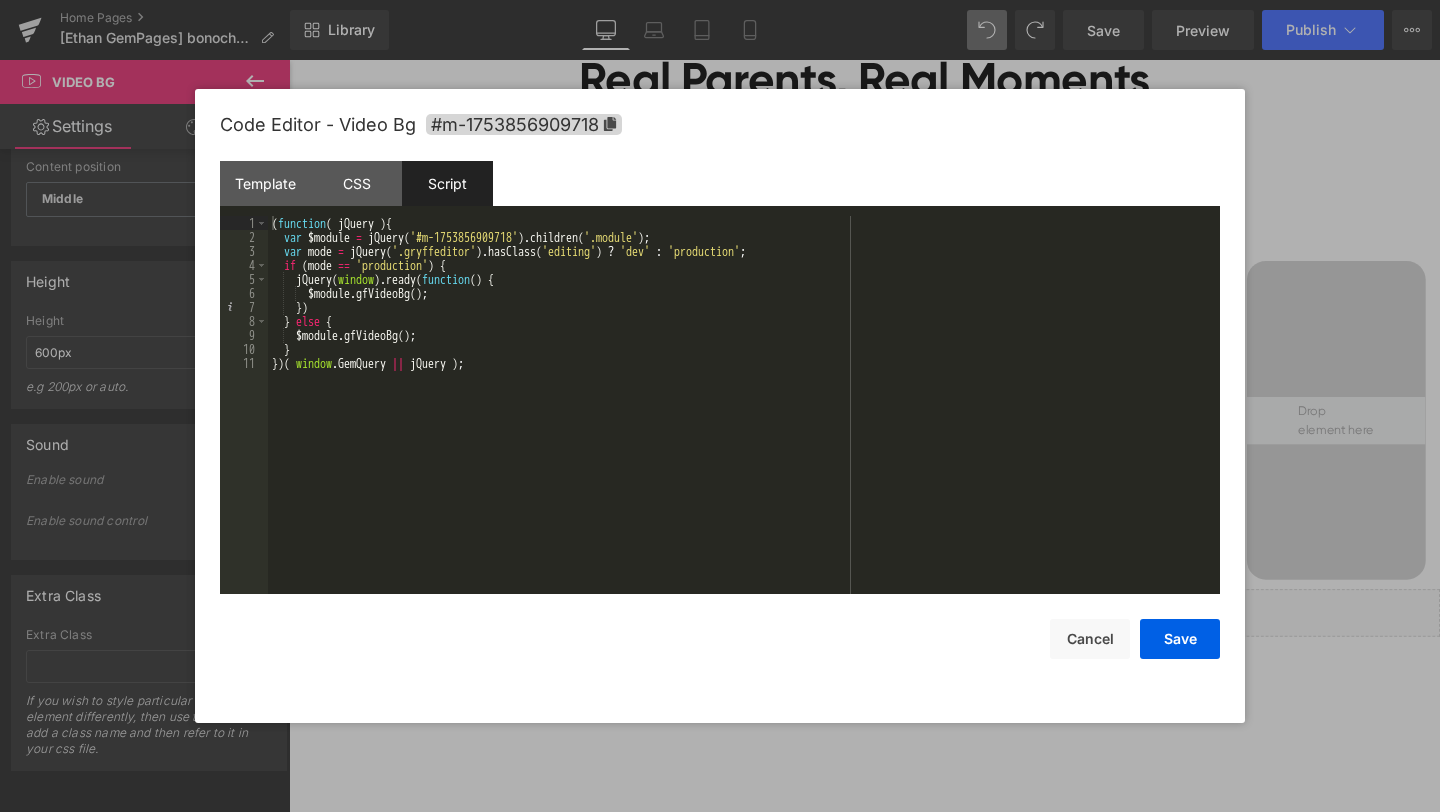 click at bounding box center (720, 406) 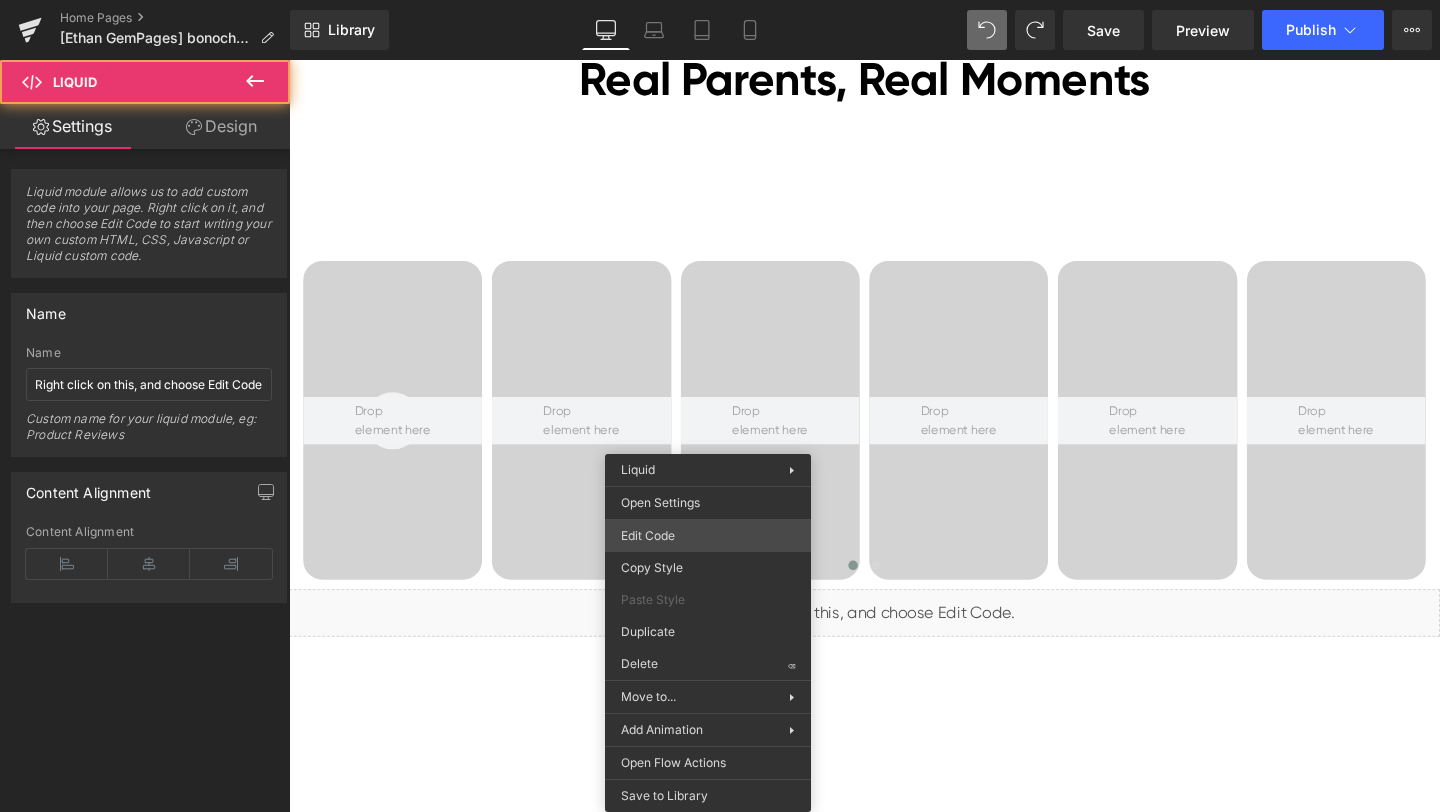 click on "Video Bg  You are previewing how the   will restyle your page. You can not edit Elements in Preset Preview Mode.  Home Pages [Ethan GemPages] bonoch Homepage 2.0 Library Desktop Desktop Laptop Tablet Mobile Save Preview Publish Scheduled View Live Page View with current Template Save Template to Library Schedule Publish  Optimize  Publish Settings Shortcuts  Your page can’t be published   You've reached the maximum number of published pages on your plan  (0/0).  You need to upgrade your plan or unpublish all your pages to get 1 publish slot.   Unpublish pages   Upgrade plan  Elements Global Style video Base Row  rows, columns, layouts, div Heading  headings, titles, h1,h2,h3,h4,h5,h6 Text Block  texts, paragraphs, contents, blocks Image  images, photos, alts, uploads Icon  icons, symbols Button  button, call to action, cta Separator  separators, dividers, horizontal lines Liquid  liquid, custom code, html, javascript, css, reviews, apps, applications, embeded, iframe Banner Parallax  Hero Banner  Stack app" at bounding box center [720, 0] 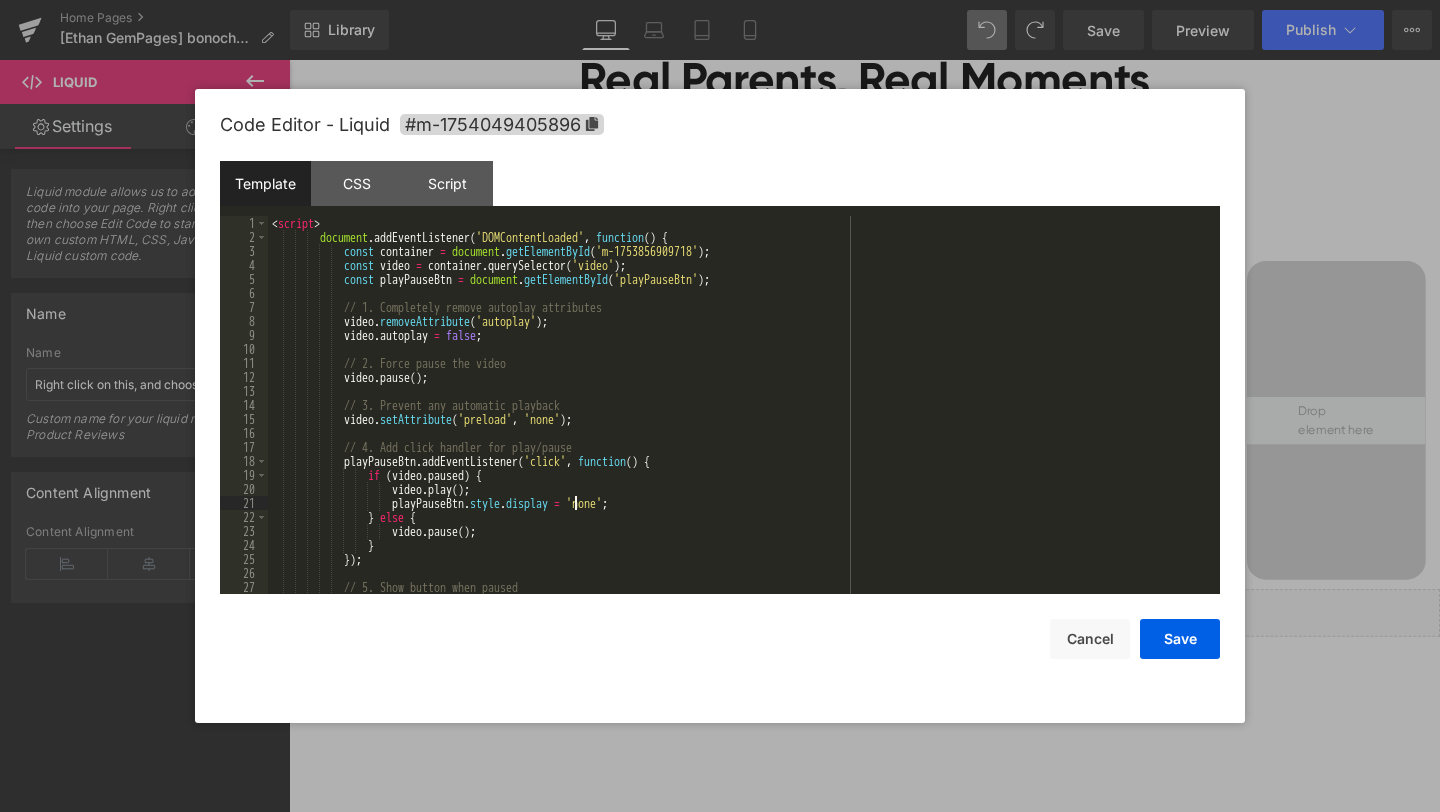 click on "< script >             document . addEventListener ( 'DOMContentLoaded' ,   function ( )   {                   const   container   =   document . getElementById ( 'm-1753856909718' ) ;                   const   video   =   container . querySelector ( 'video' ) ;                   const   playPauseBtn   =   document . getElementById ( 'playPauseBtn' ) ;                                     // 1. Completely remove autoplay attributes                   video . removeAttribute ( 'autoplay' ) ;                   video . autoplay   =   false ;                                     // 2. Force pause the video                   video . pause ( ) ;                                     // 3. Prevent any automatic playback                   video . setAttribute ( 'preload' ,   'none' ) ;                                     // 4. Add click handler for play/pause                   playPauseBtn . addEventListener ( 'click' ,   function ( )   {                         if   ( video . paused )   {                               ." at bounding box center [740, 419] 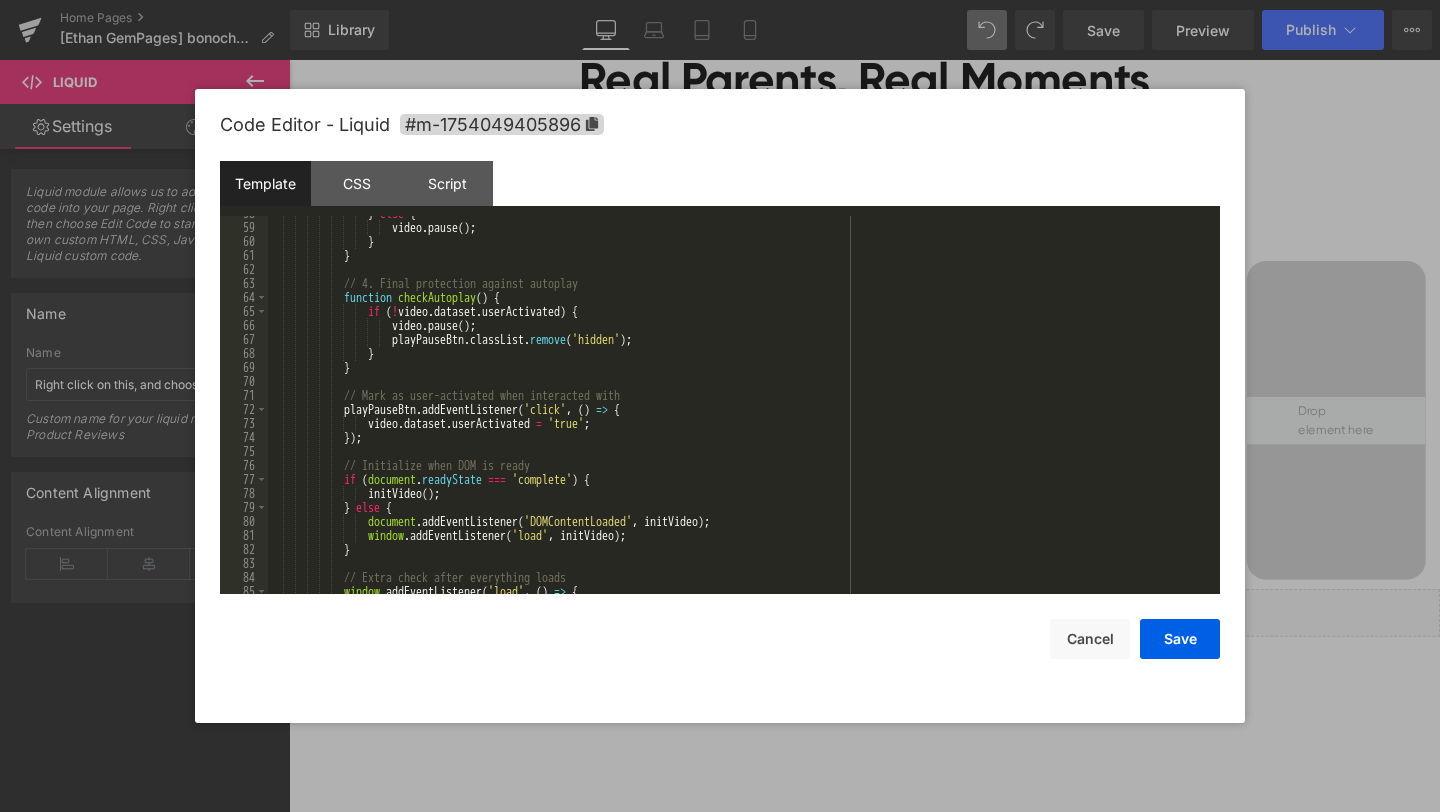 scroll, scrollTop: 0, scrollLeft: 0, axis: both 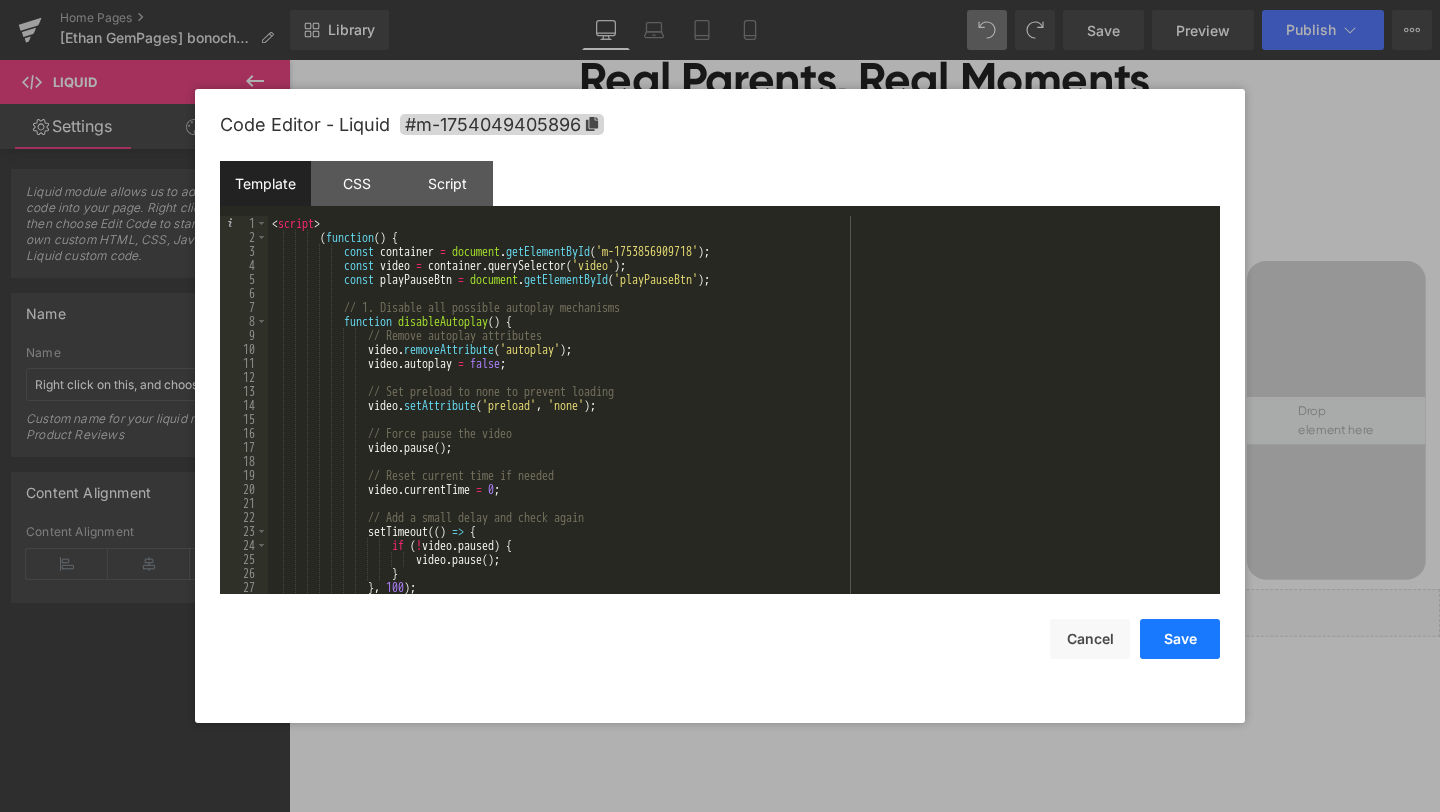 click on "Save" at bounding box center (1180, 639) 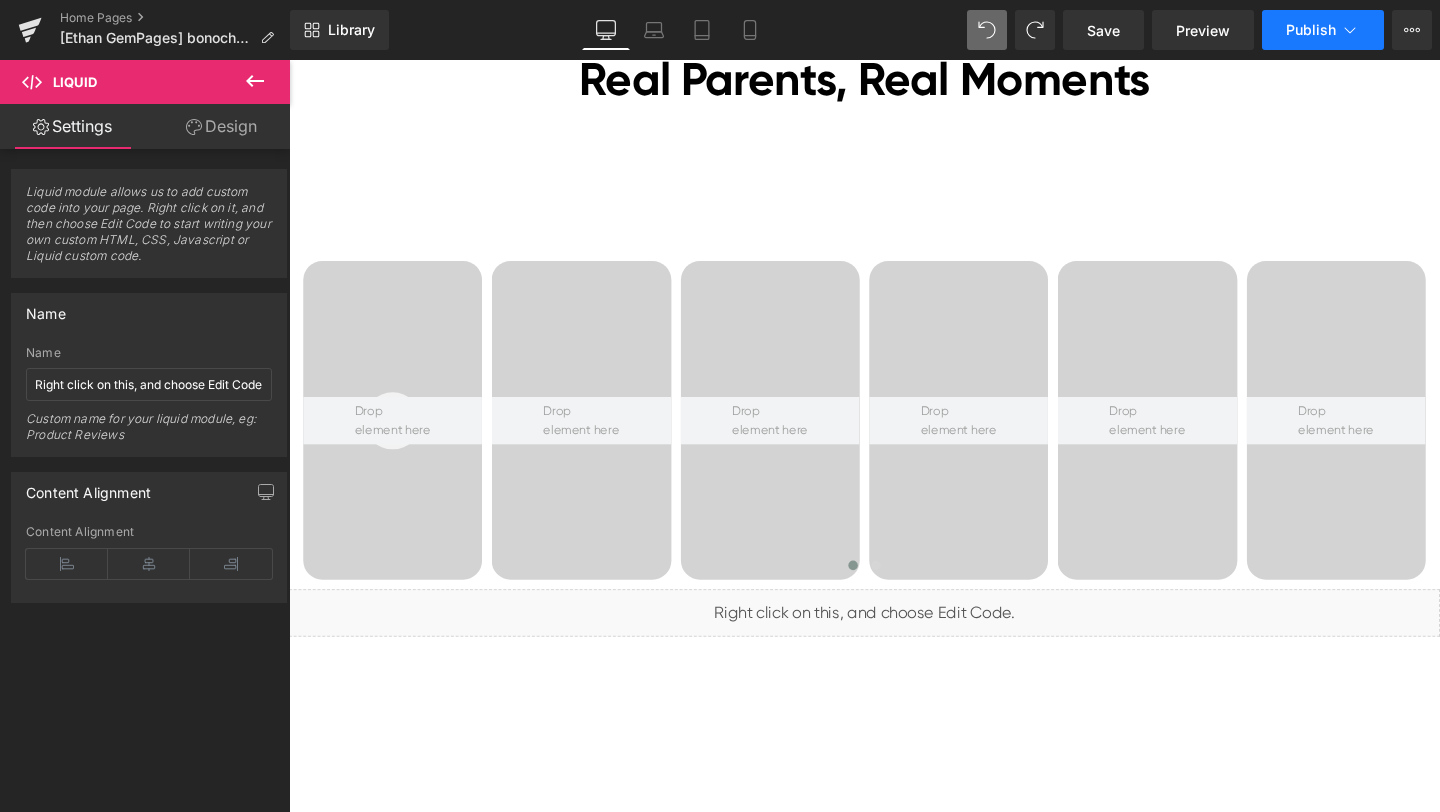 click on "Library Desktop Desktop Laptop Tablet Mobile Save Preview Publish Scheduled View Live Page View with current Template Save Template to Library Schedule Publish  Optimize  Publish Settings Shortcuts  Your page can’t be published   You've reached the maximum number of published pages on your plan  (0/0).  You need to upgrade your plan or unpublish all your pages to get 1 publish slot.   Unpublish pages   Upgrade plan" at bounding box center (865, 30) 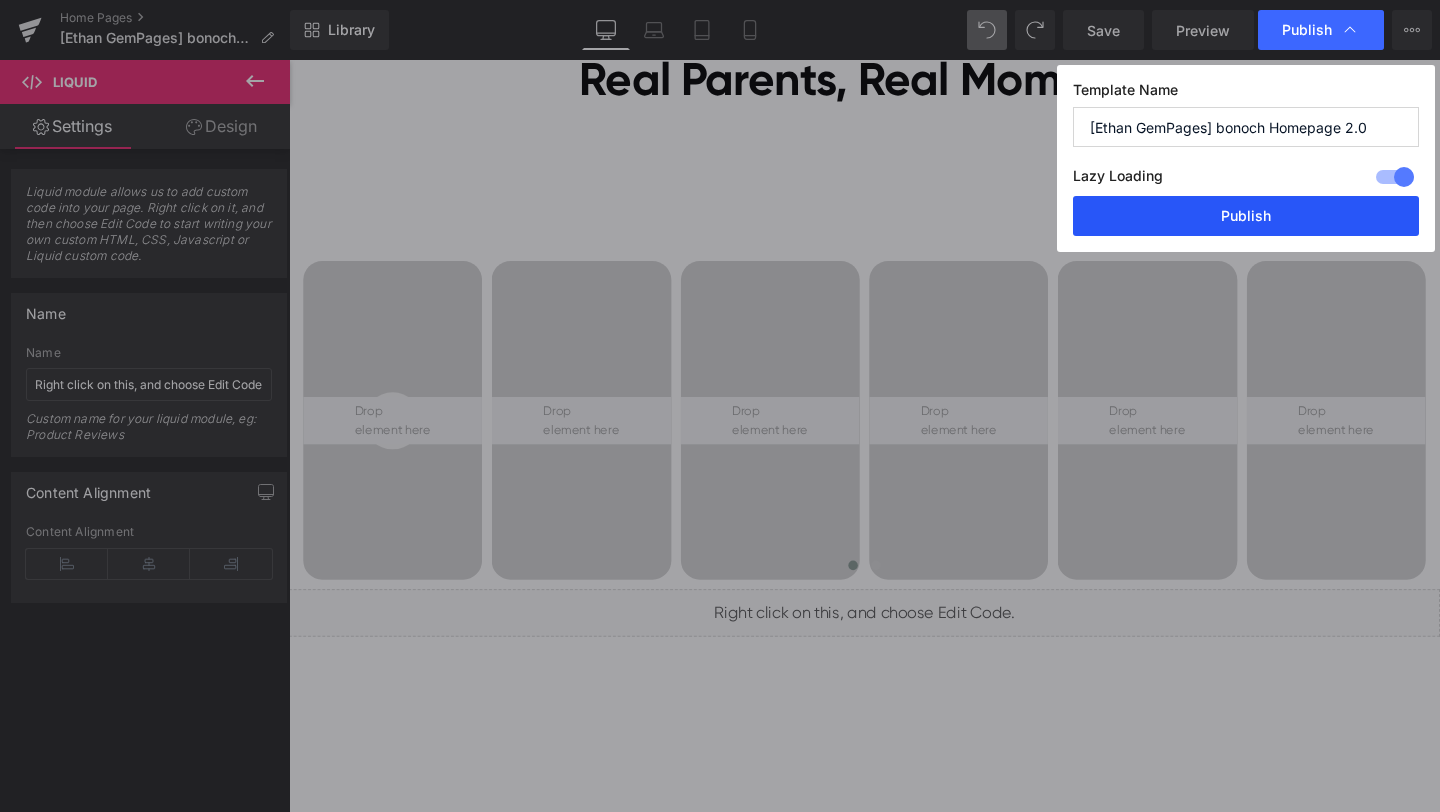 click on "Publish" at bounding box center (1246, 216) 